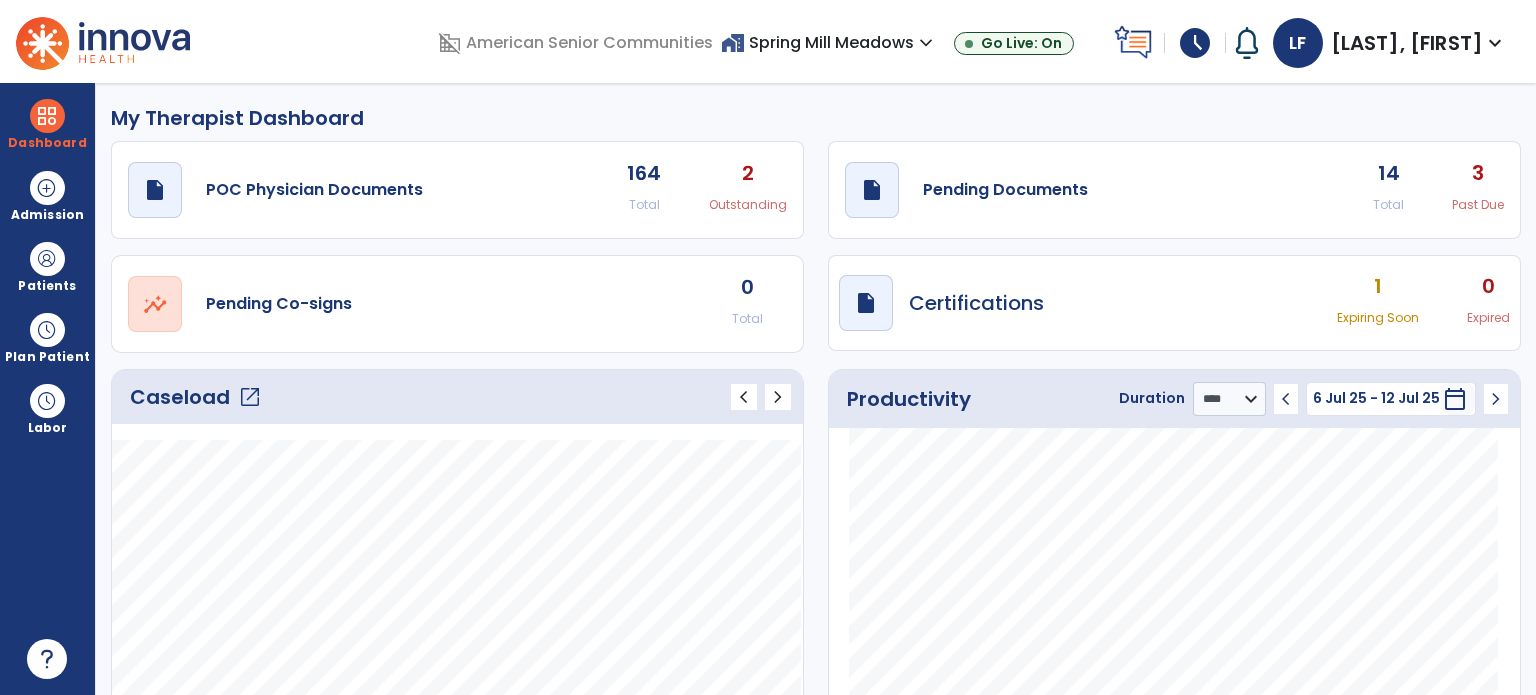 select on "****" 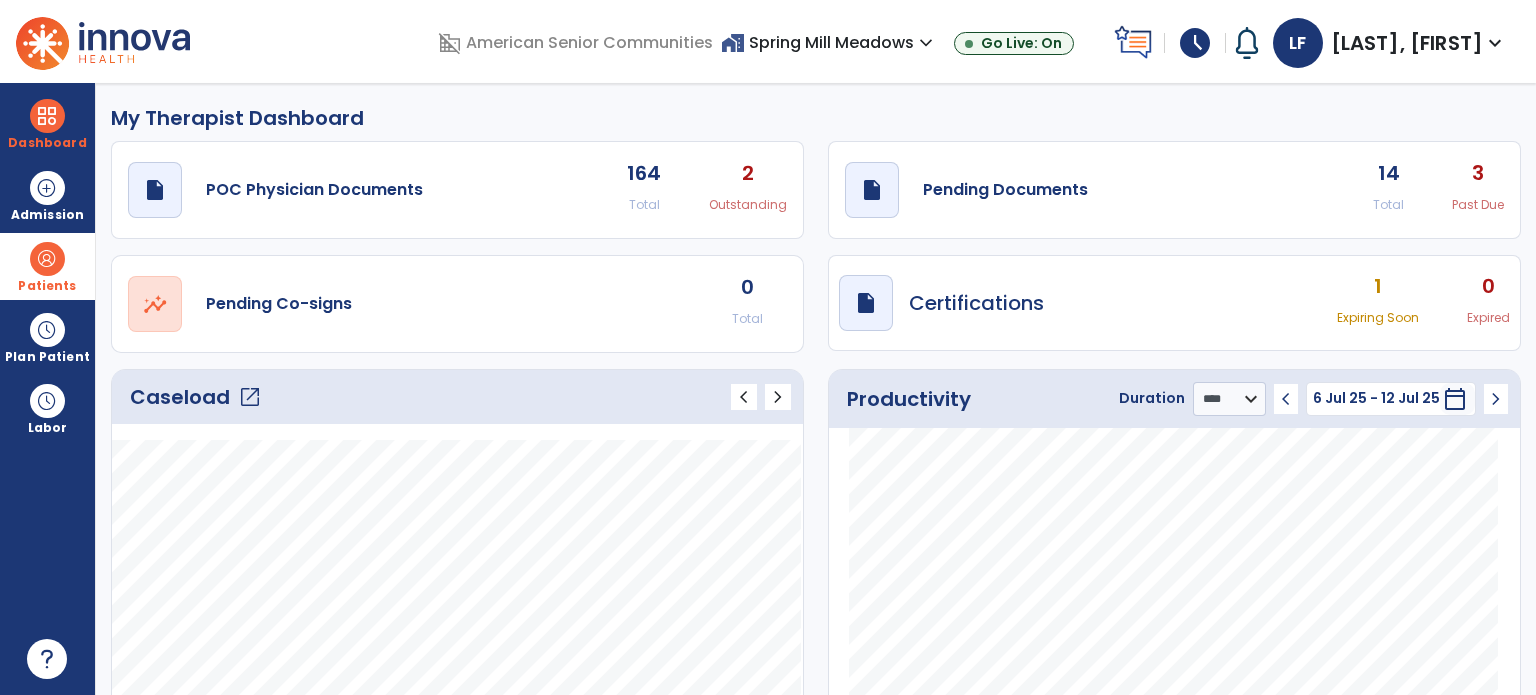 scroll, scrollTop: 0, scrollLeft: 0, axis: both 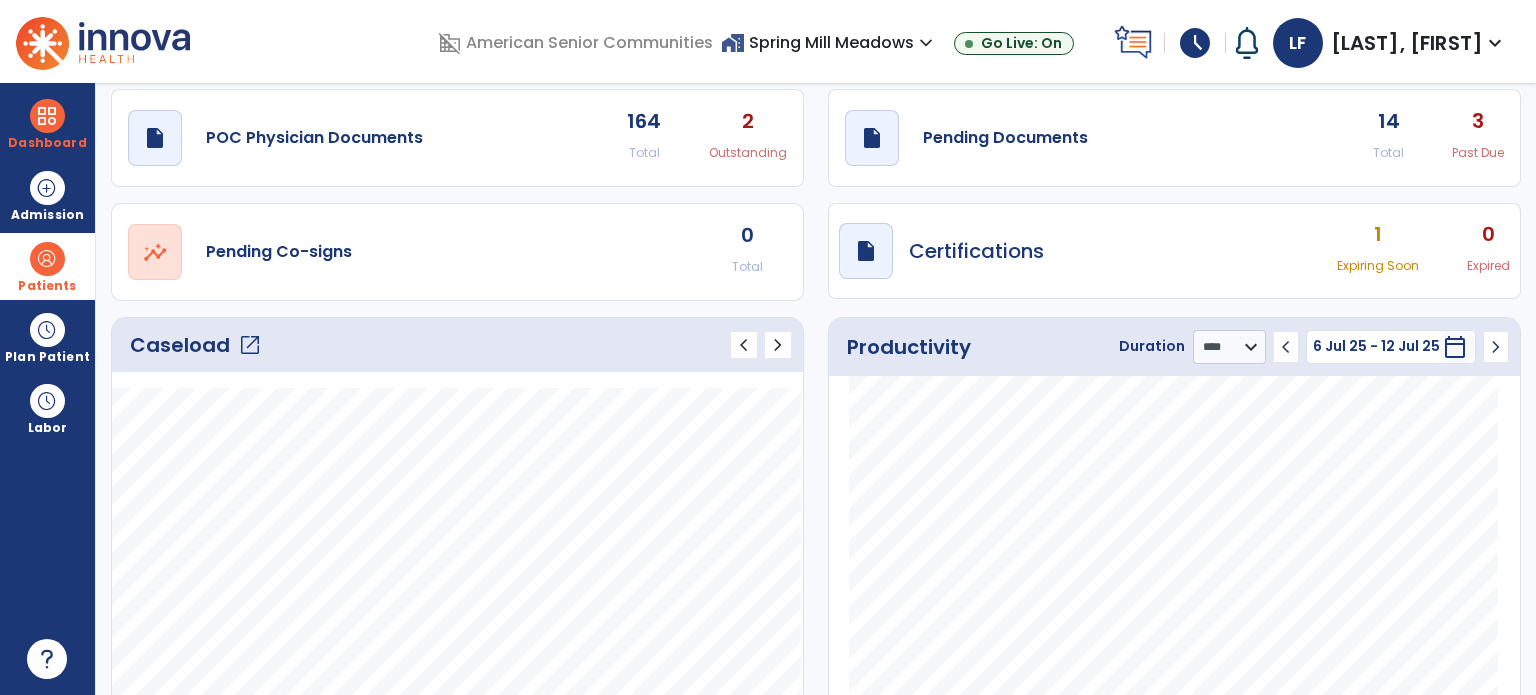 click at bounding box center (47, 259) 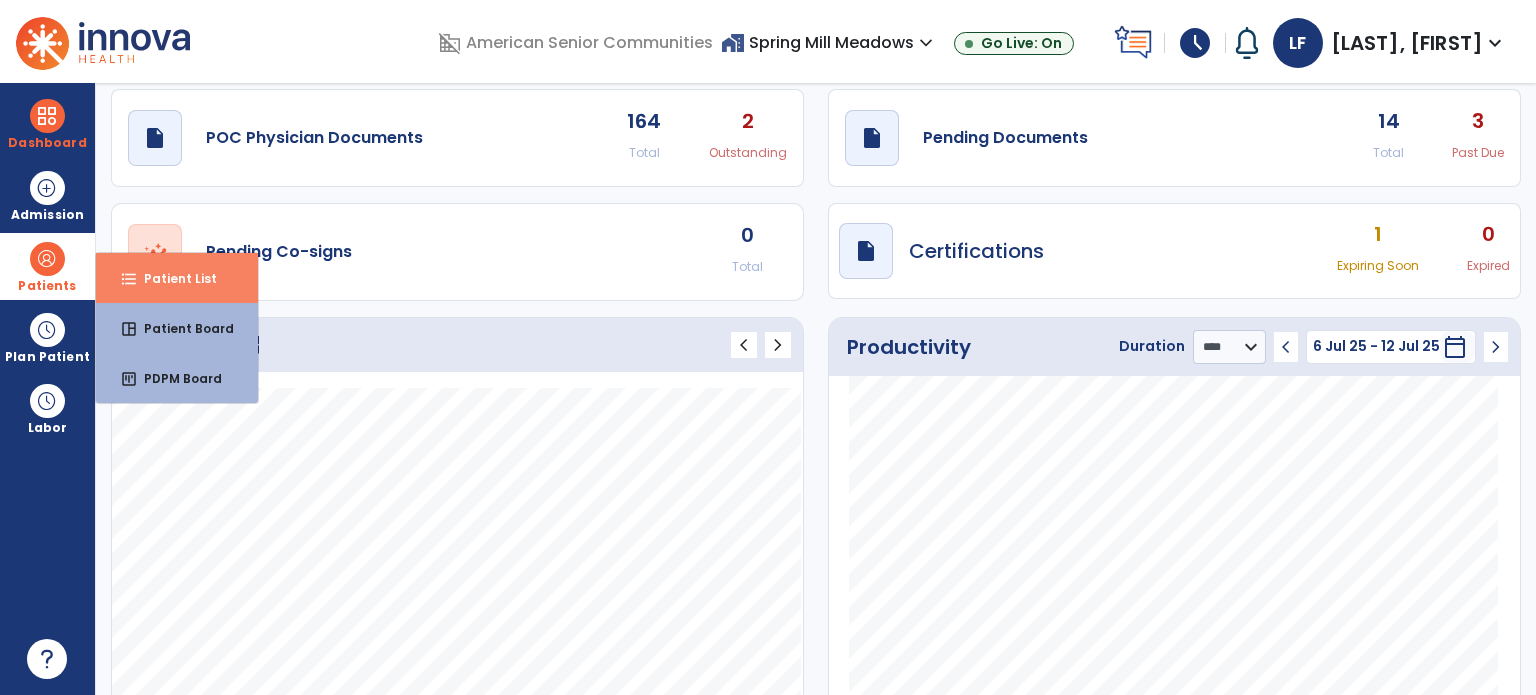 click on "Patient List" at bounding box center [172, 278] 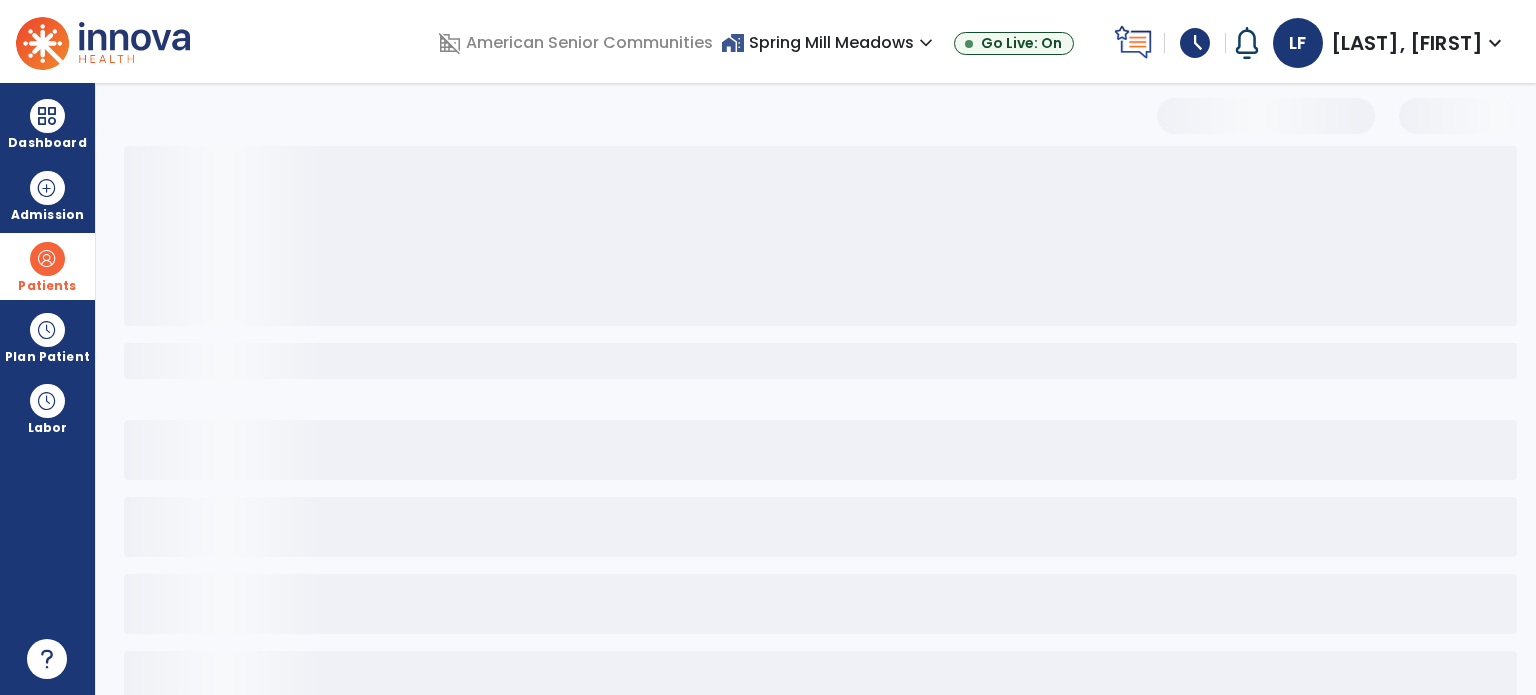 scroll, scrollTop: 46, scrollLeft: 0, axis: vertical 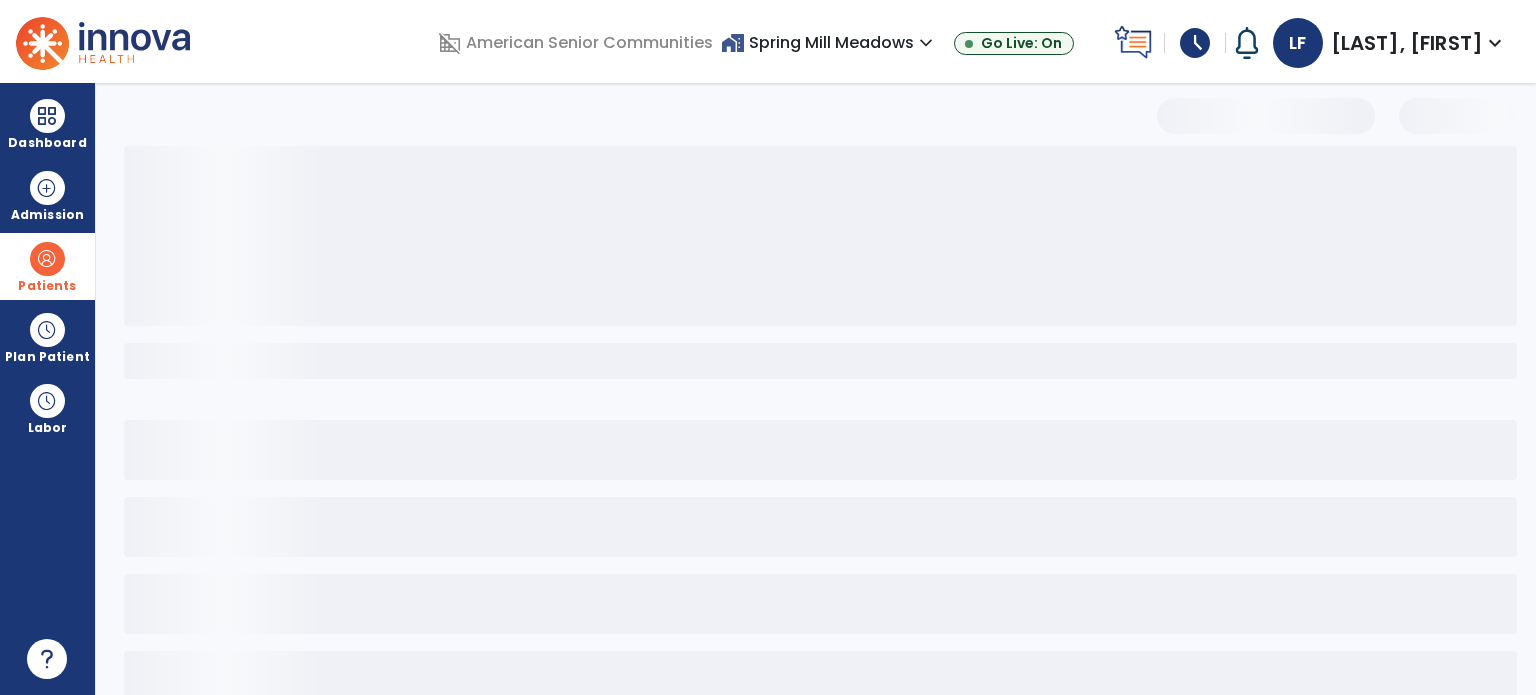 select on "***" 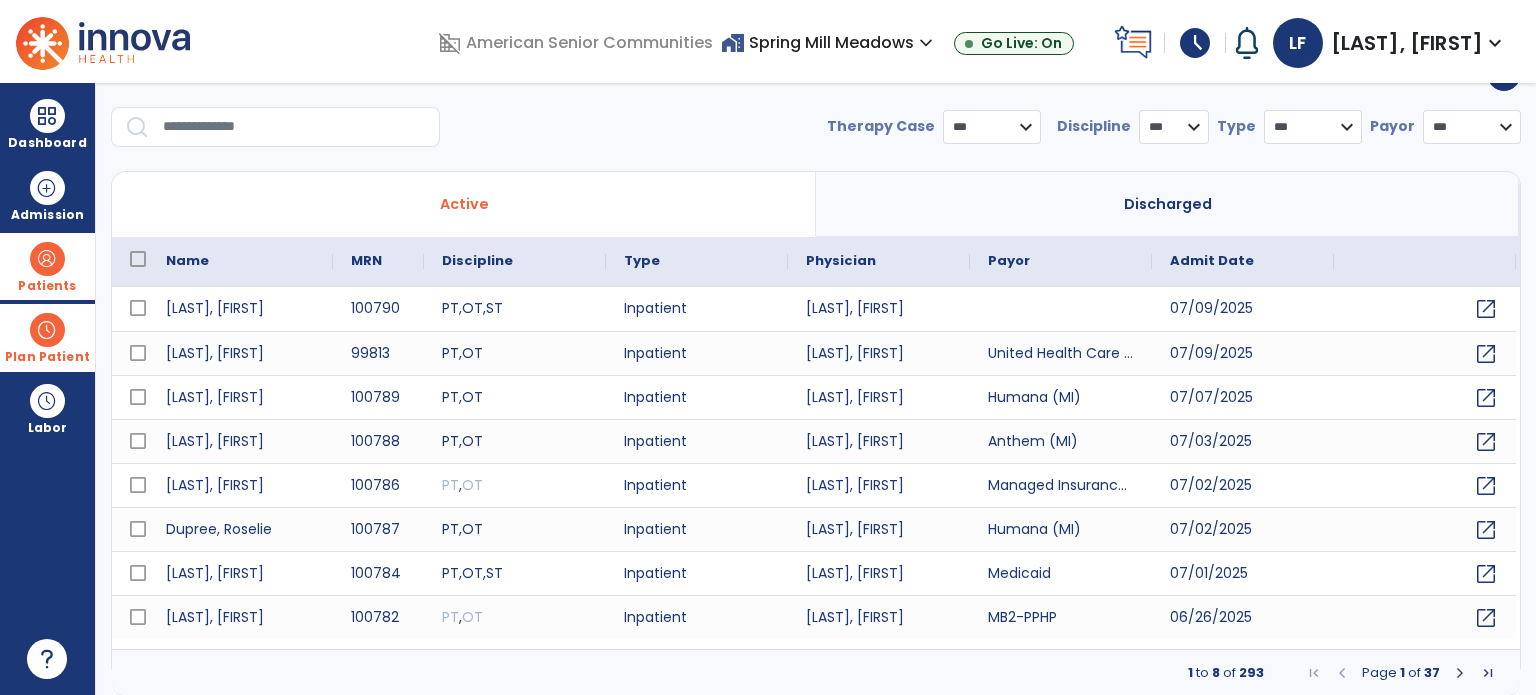 click at bounding box center (47, 330) 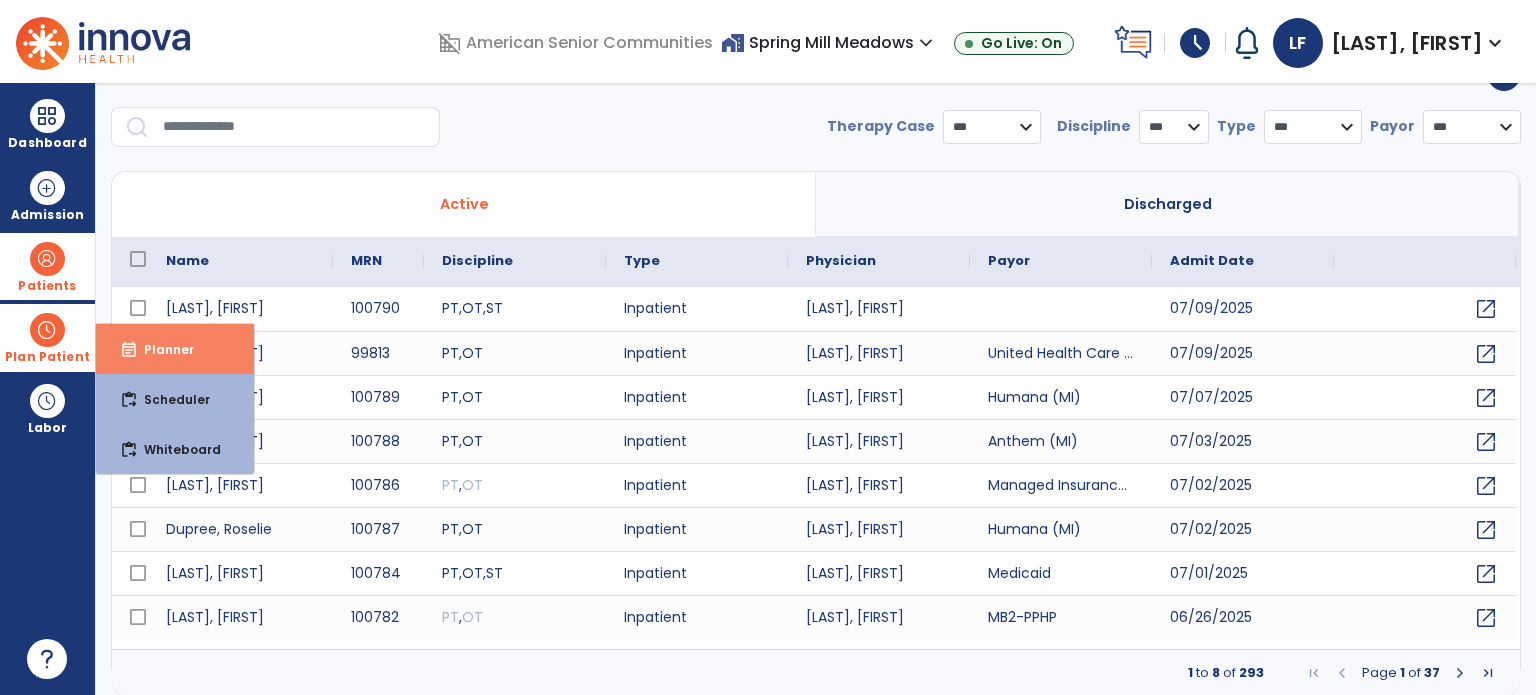click on "Planner" at bounding box center [161, 349] 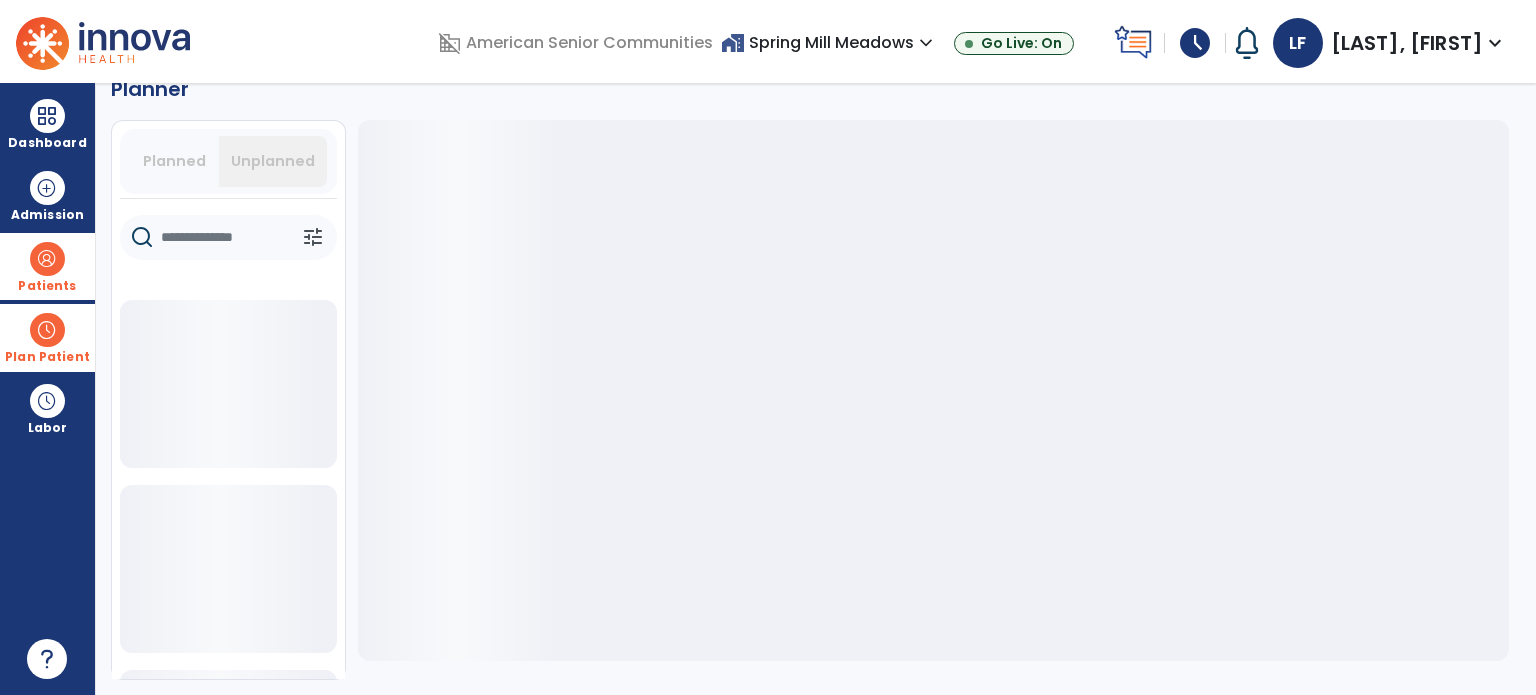 scroll, scrollTop: 36, scrollLeft: 0, axis: vertical 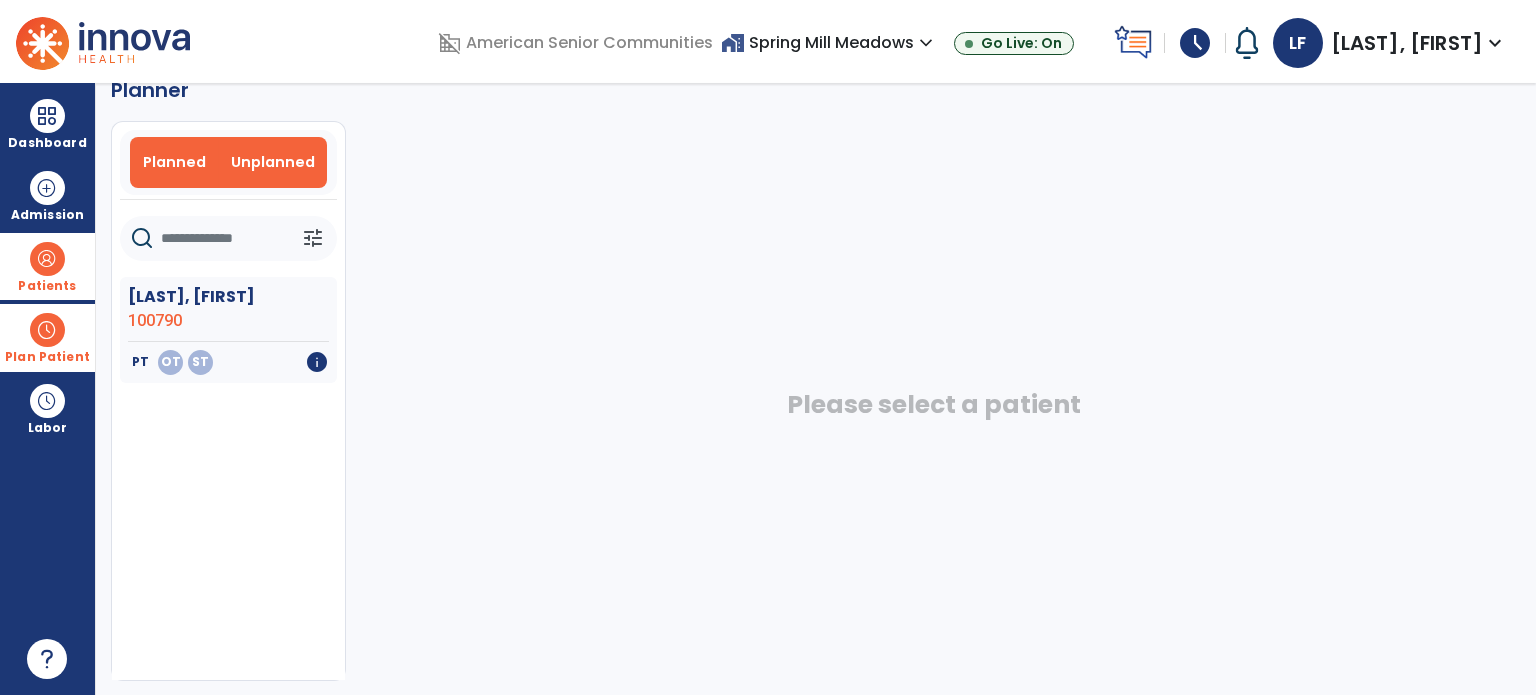 click on "Planned" at bounding box center [175, 162] 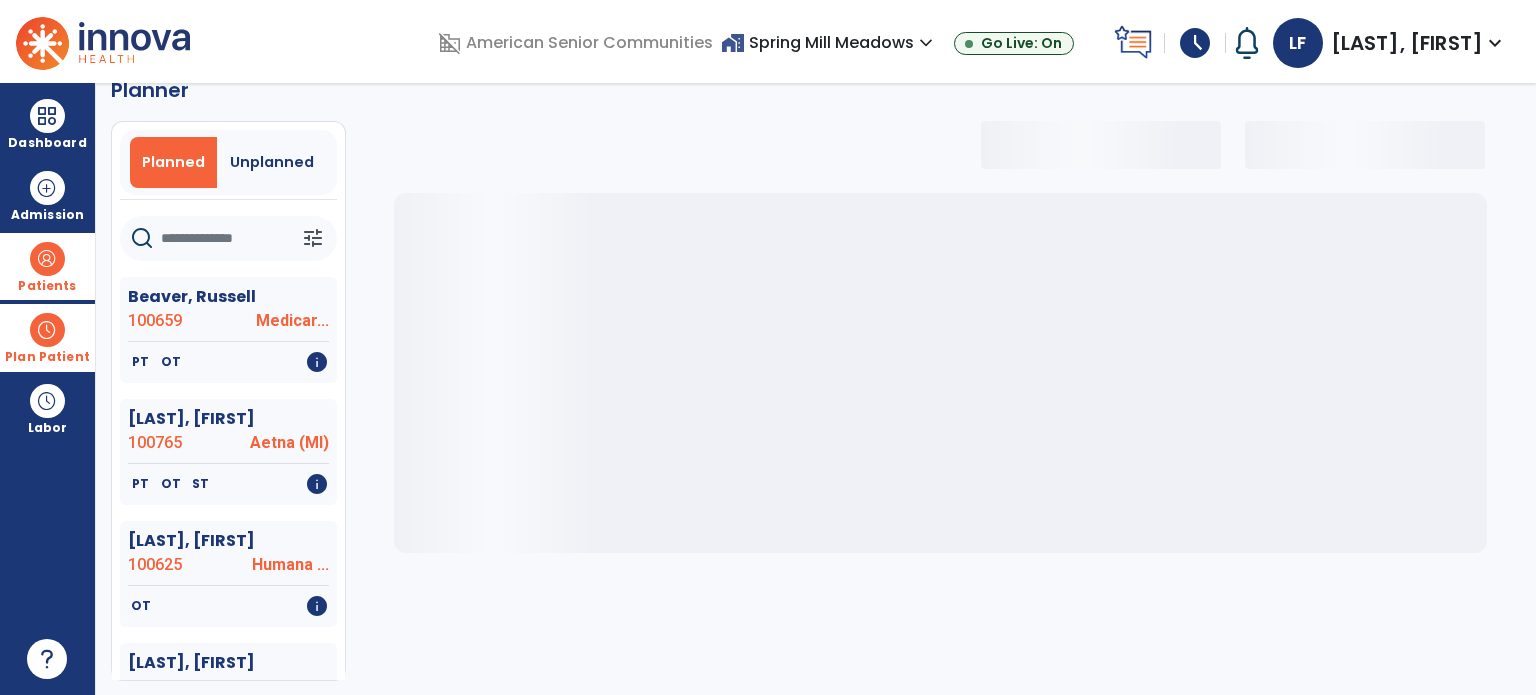 click 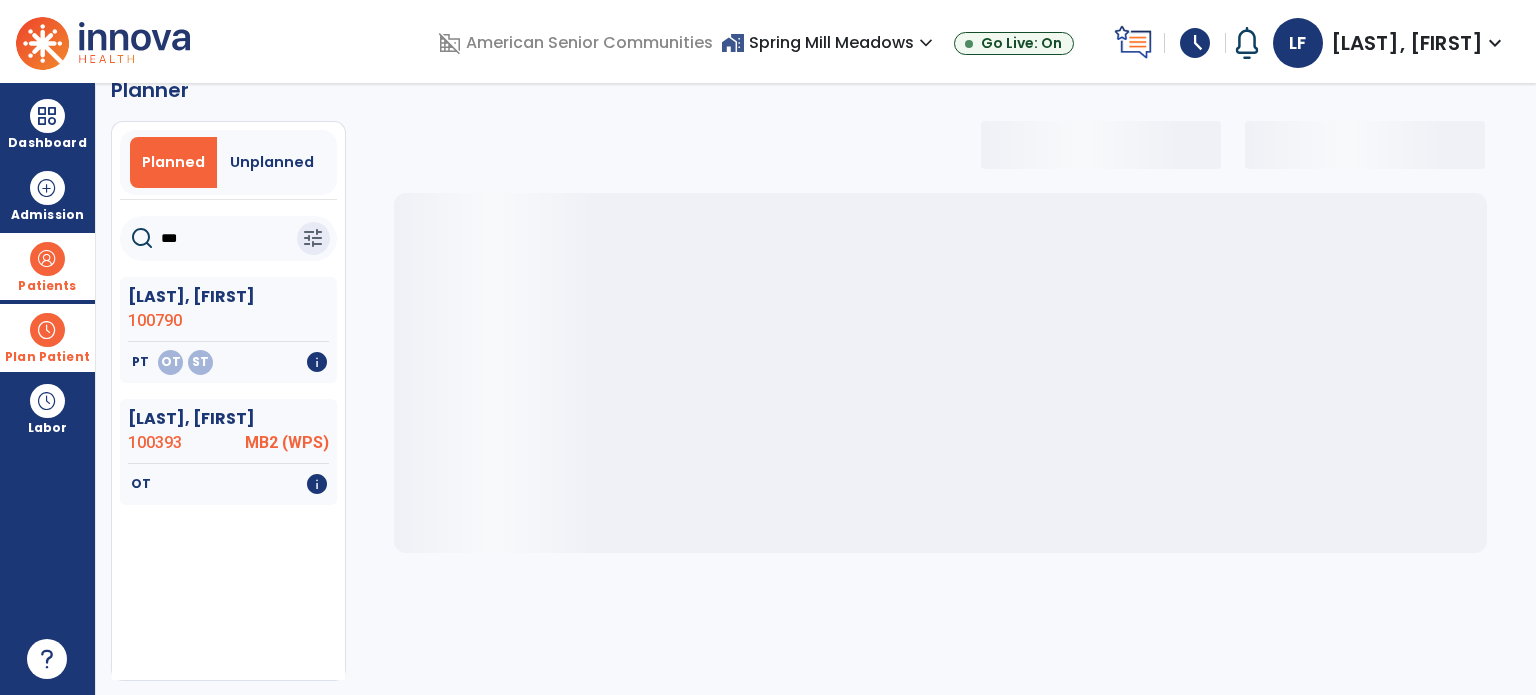 type on "****" 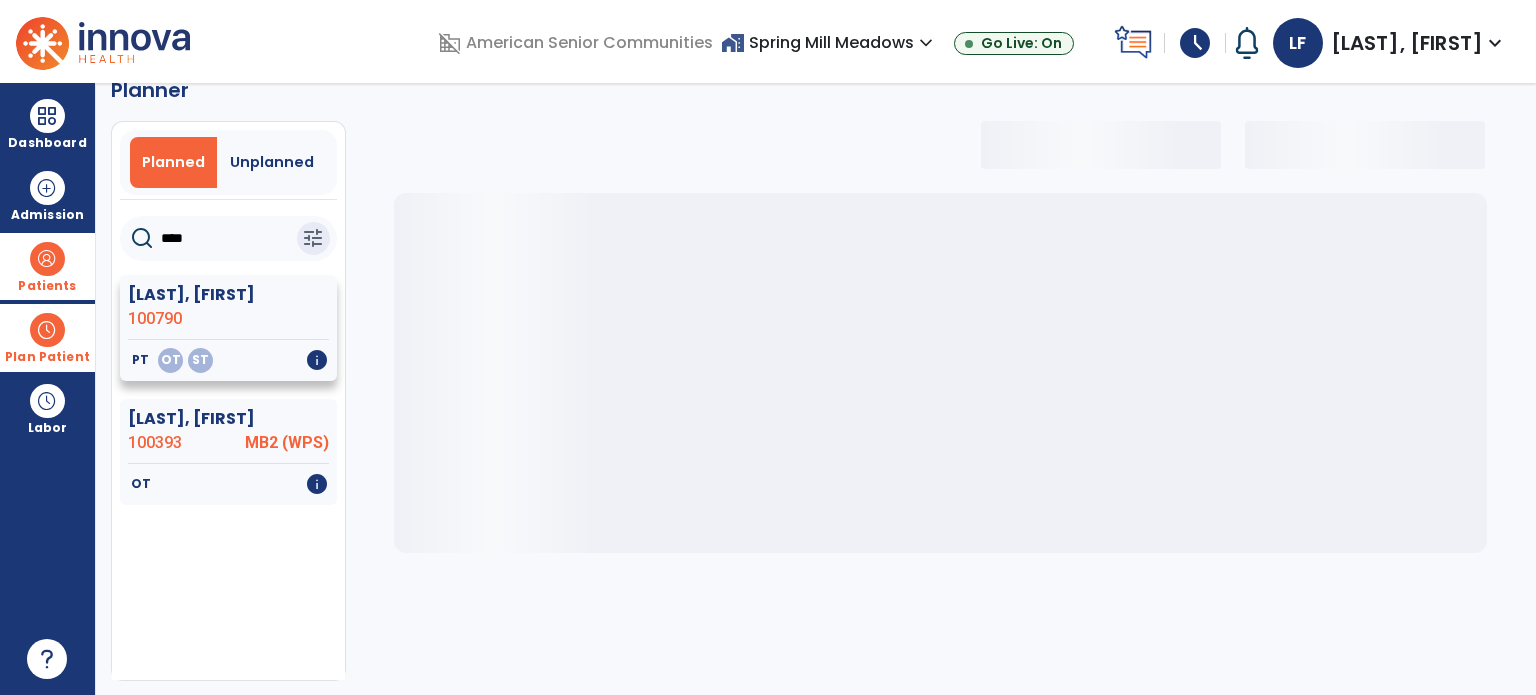 select on "***" 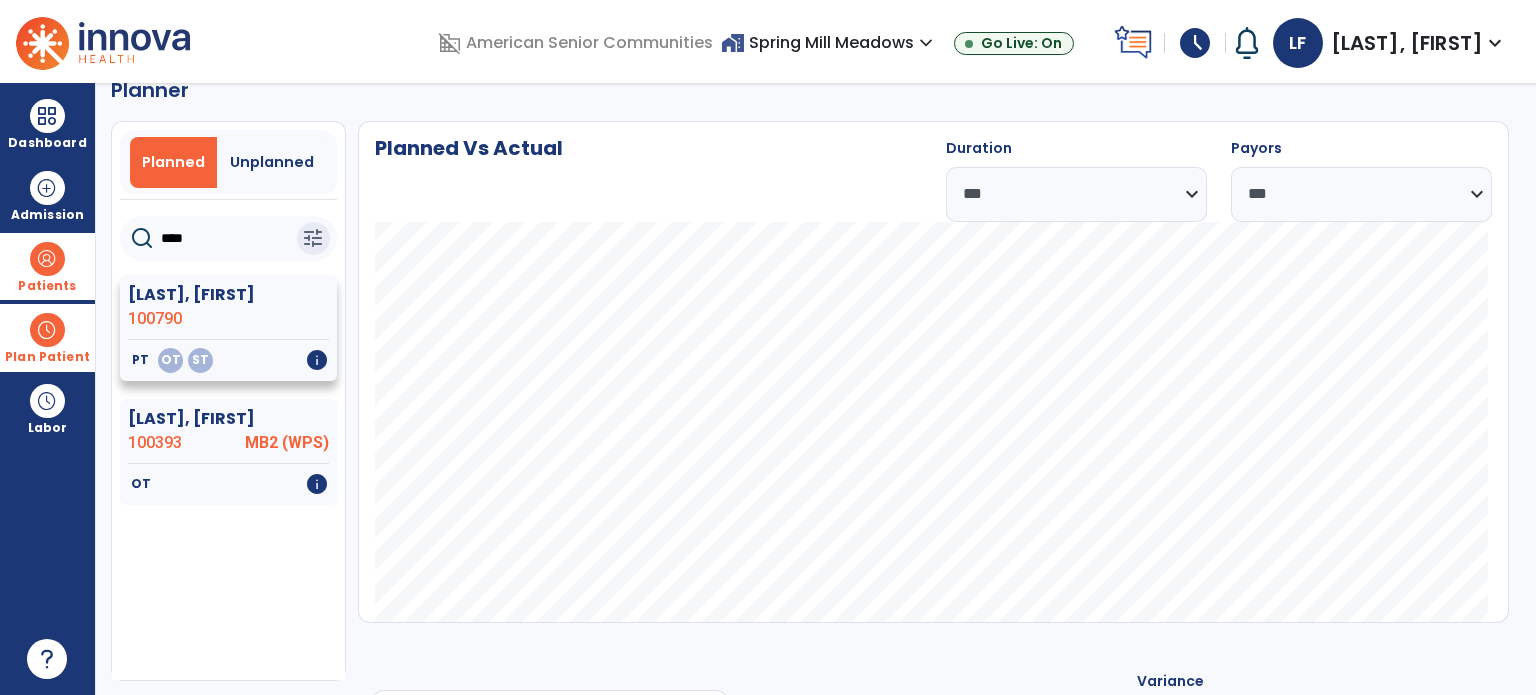 type on "****" 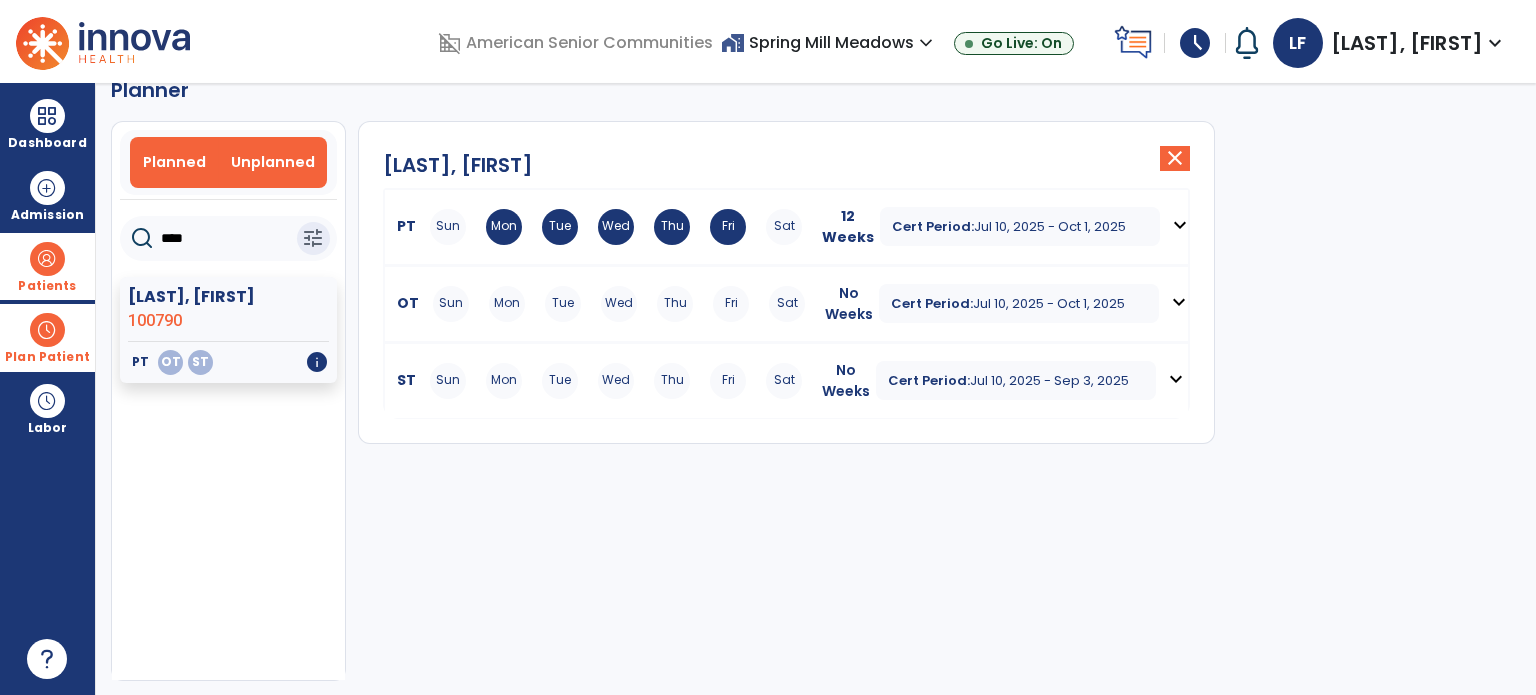 click on "Planned" at bounding box center [175, 162] 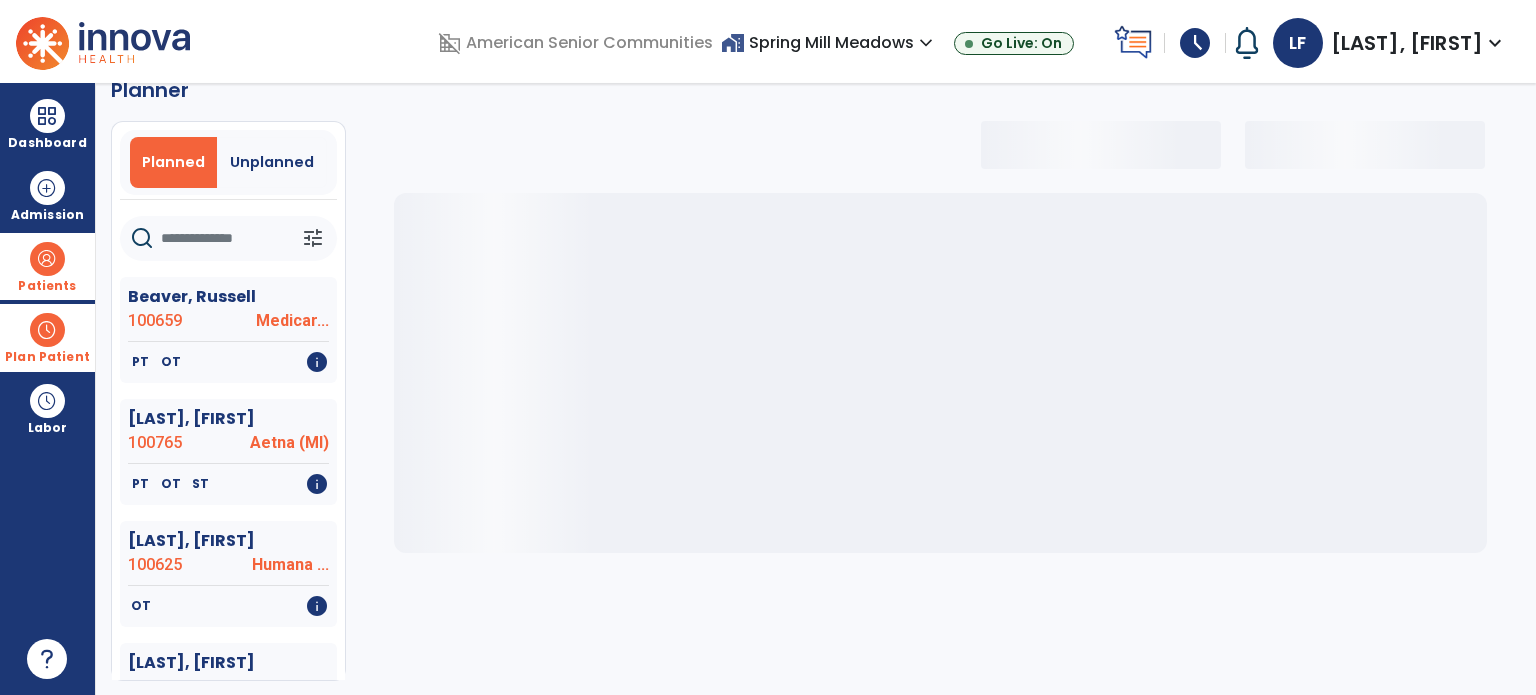 click 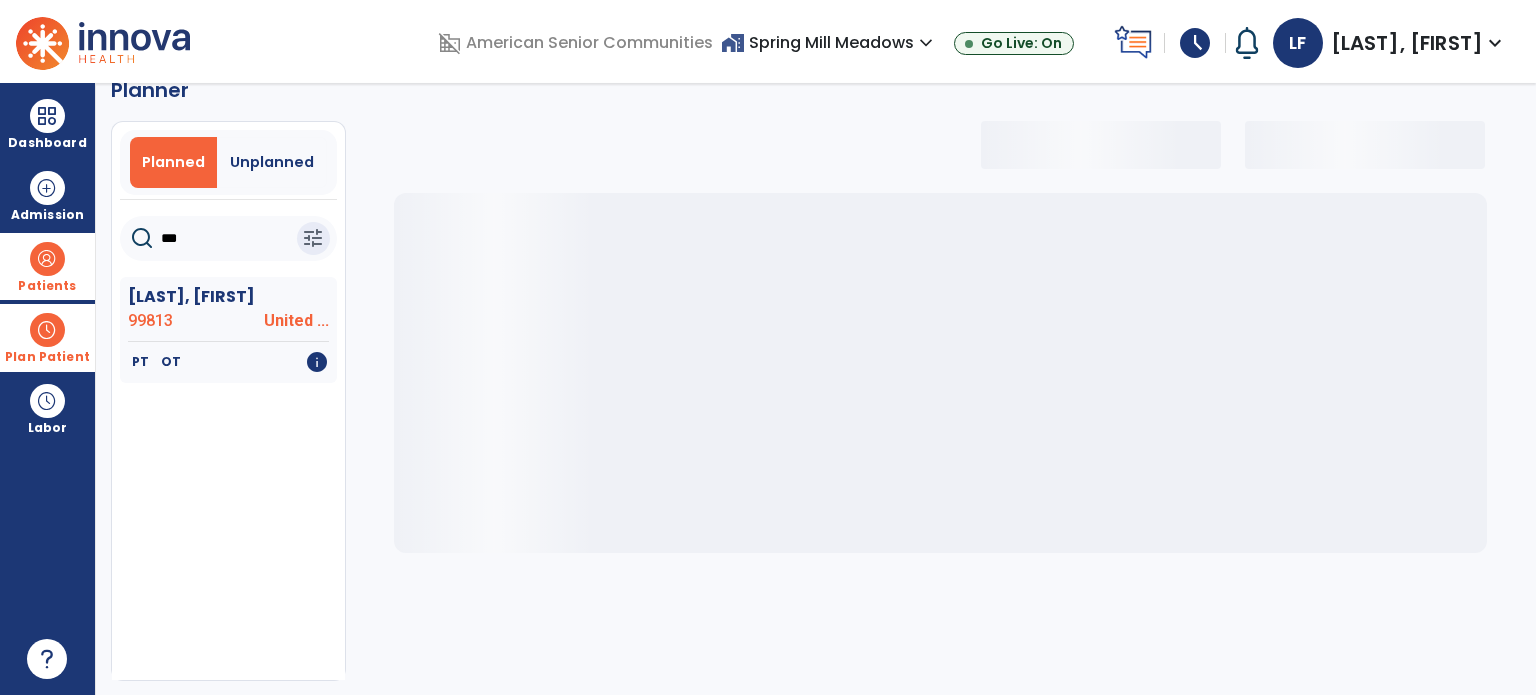 type on "****" 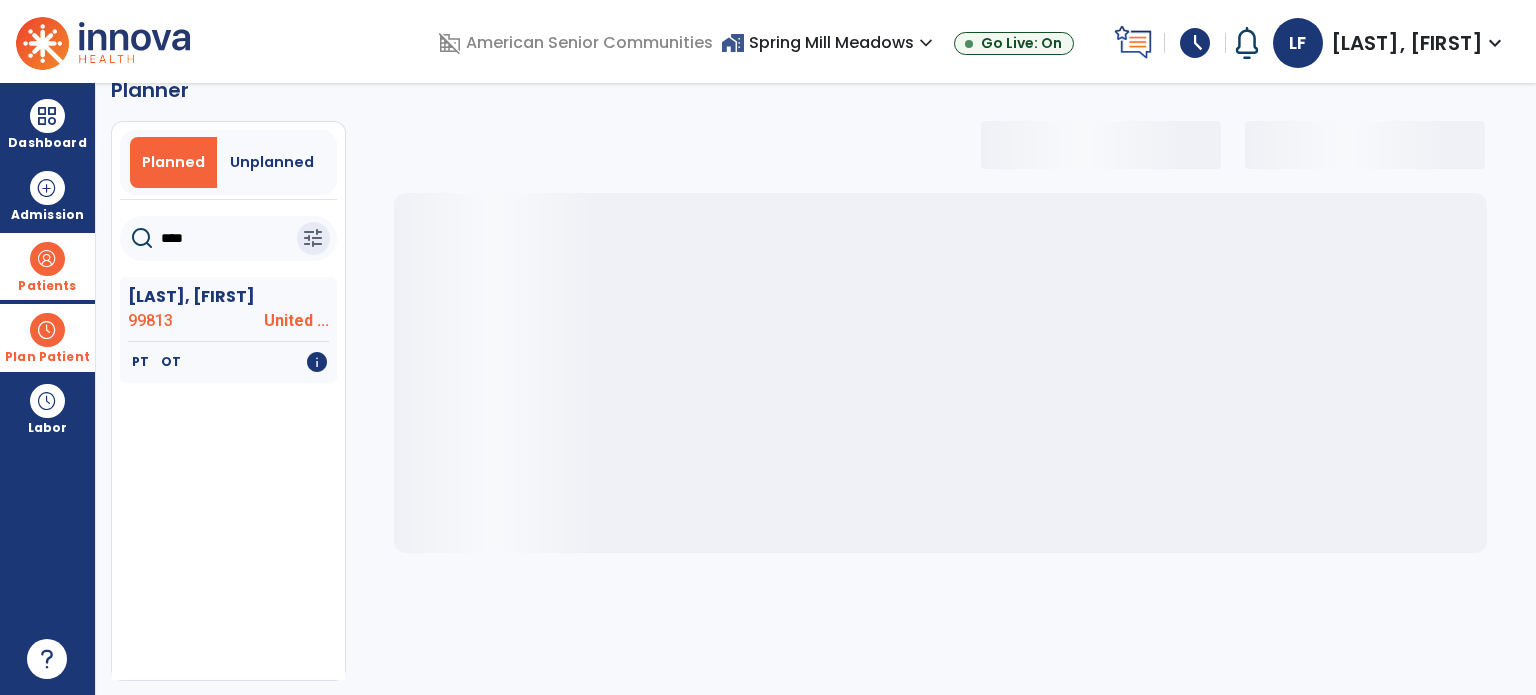 select on "***" 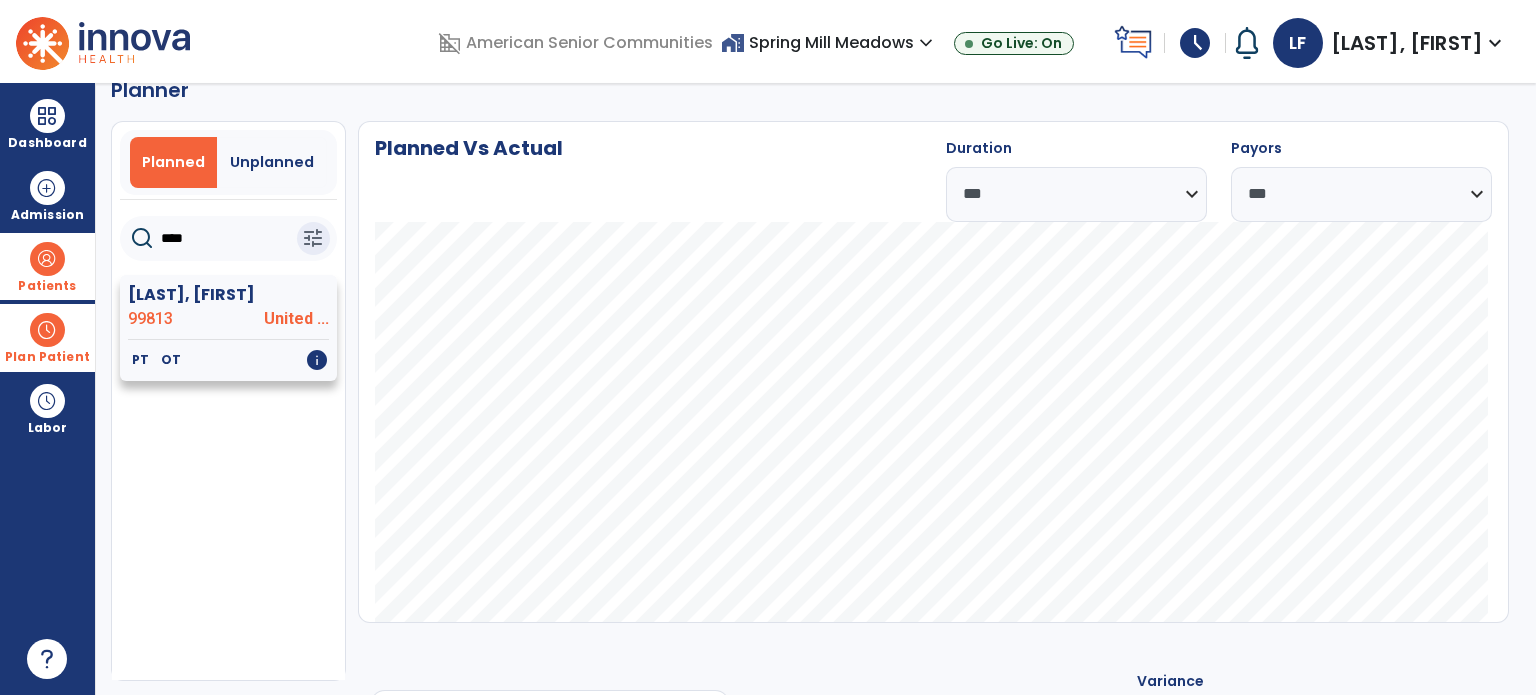 type on "****" 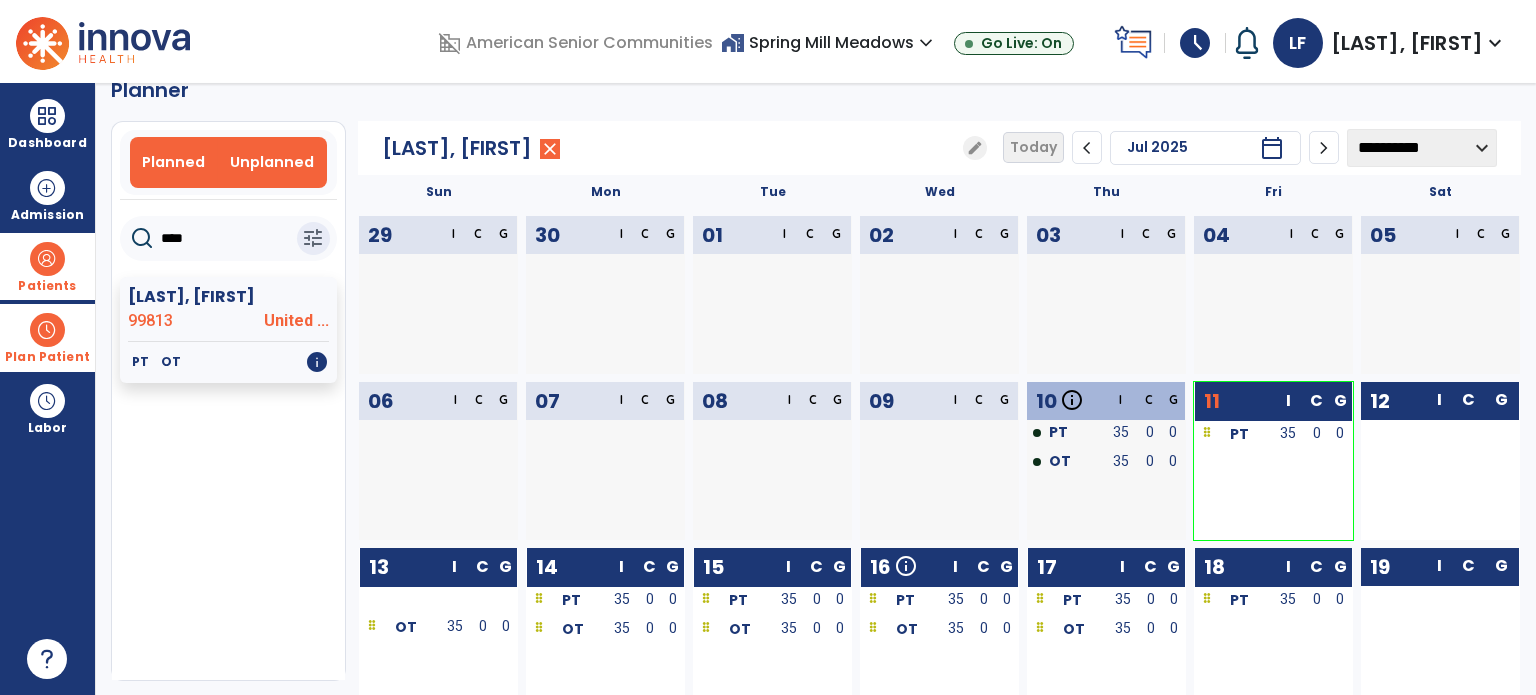 click on "Unplanned" at bounding box center [272, 162] 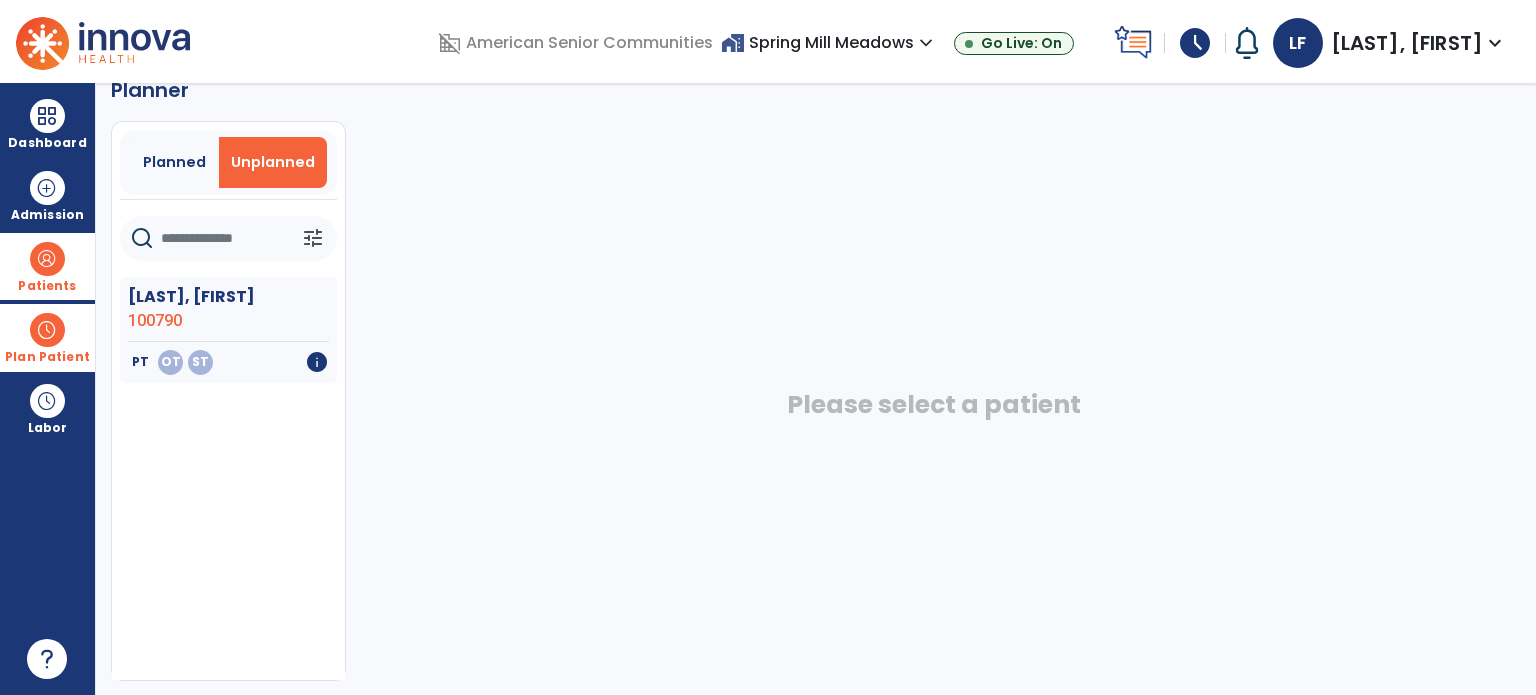 click 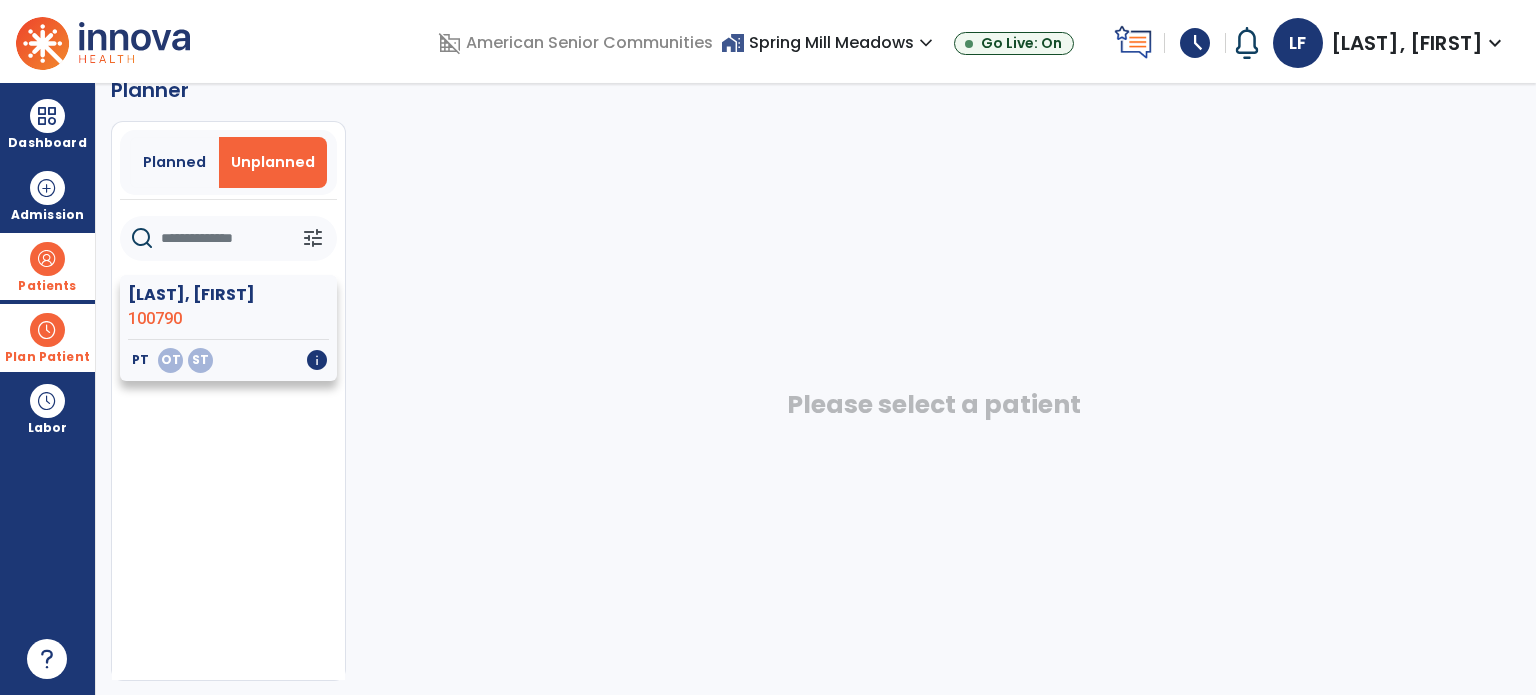 click on "Hill, Donald  100790" 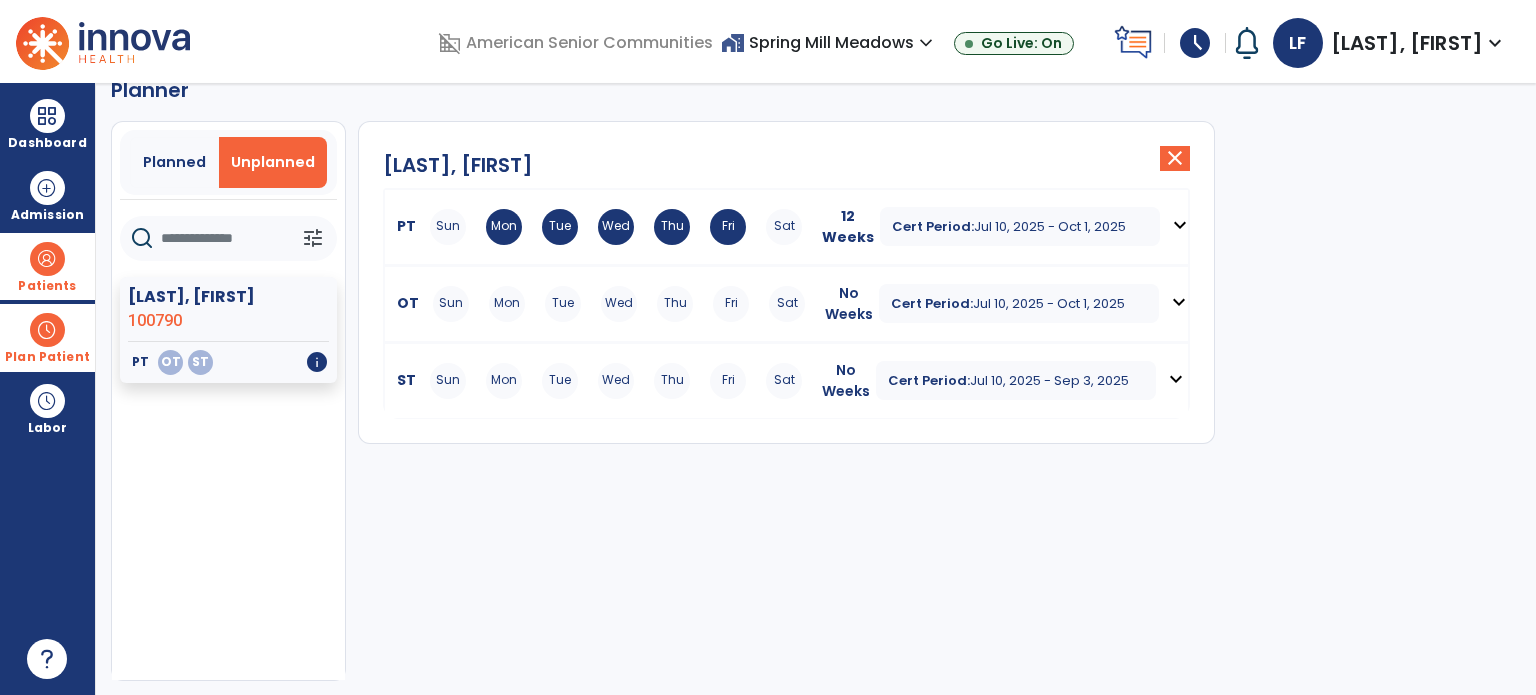click at bounding box center (47, 259) 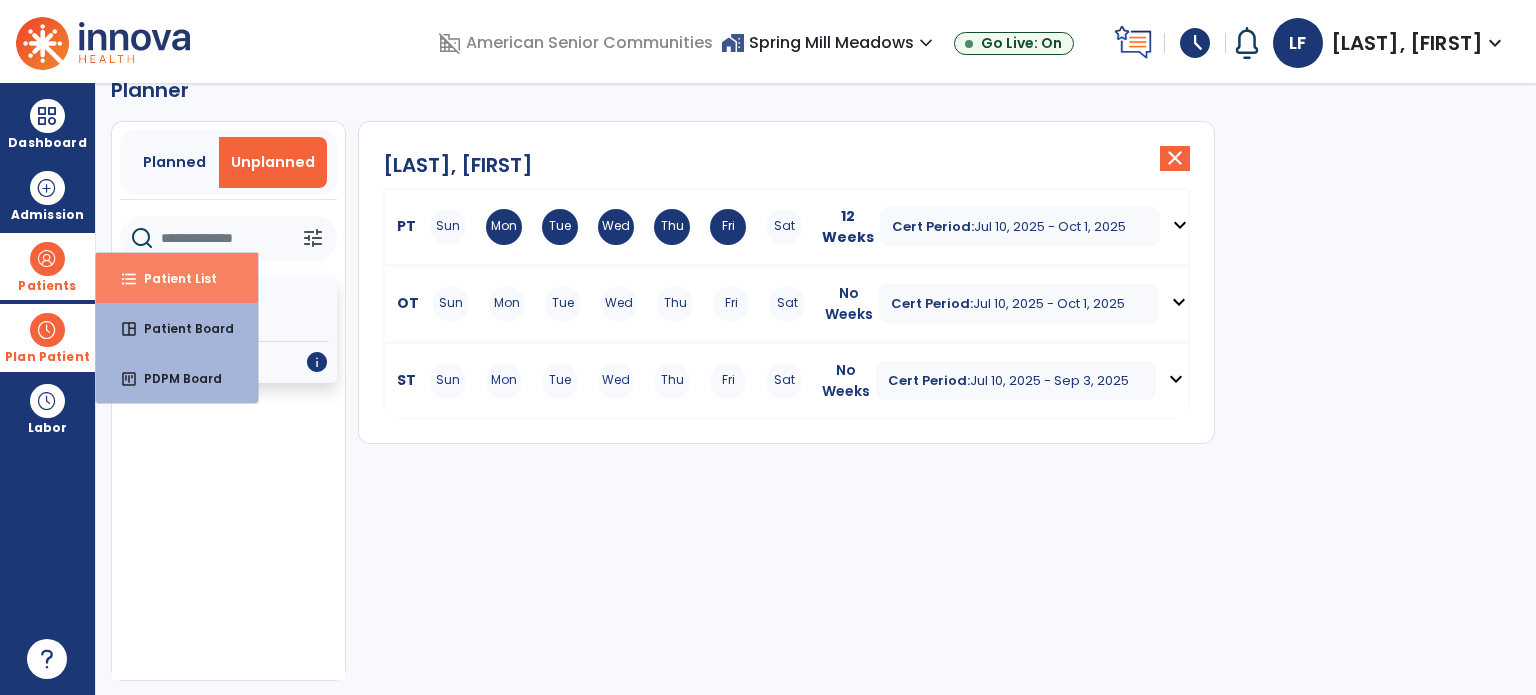 click on "Patient List" at bounding box center (172, 278) 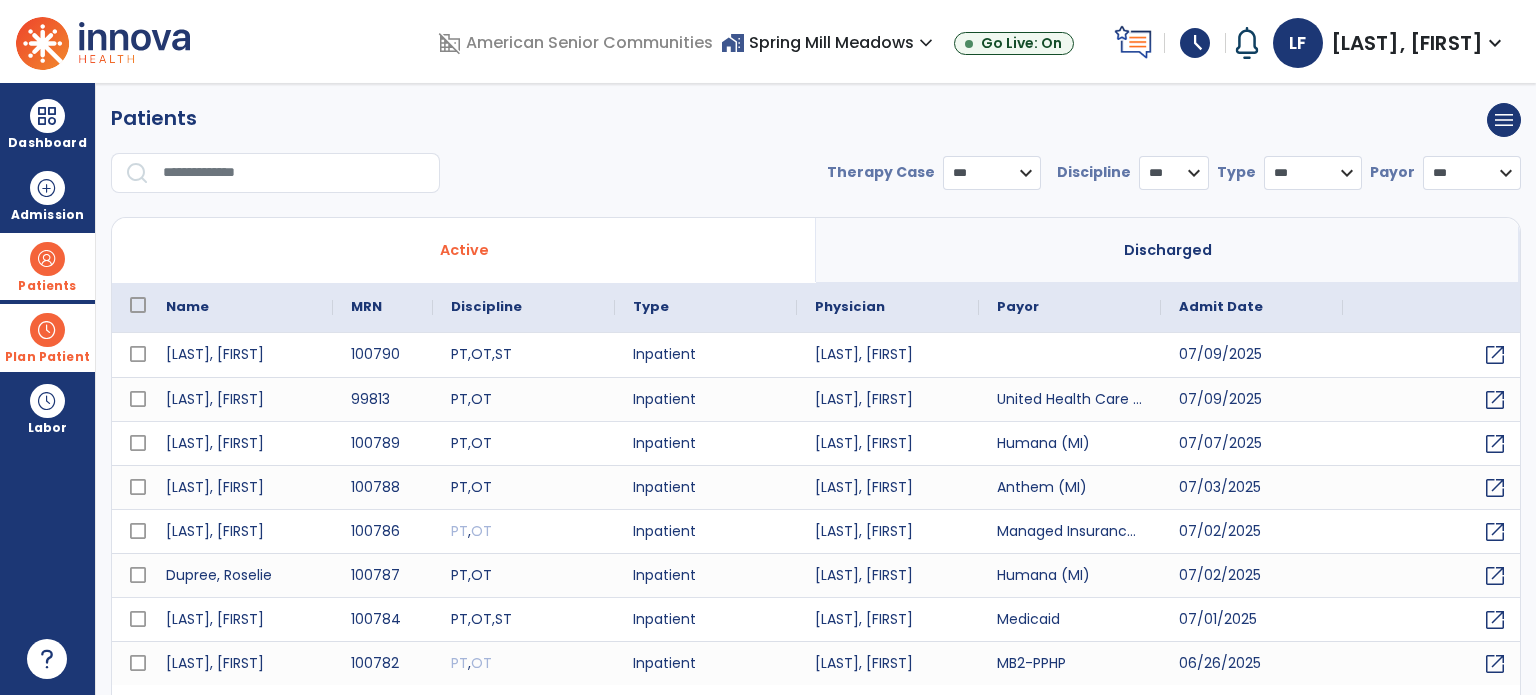 select on "***" 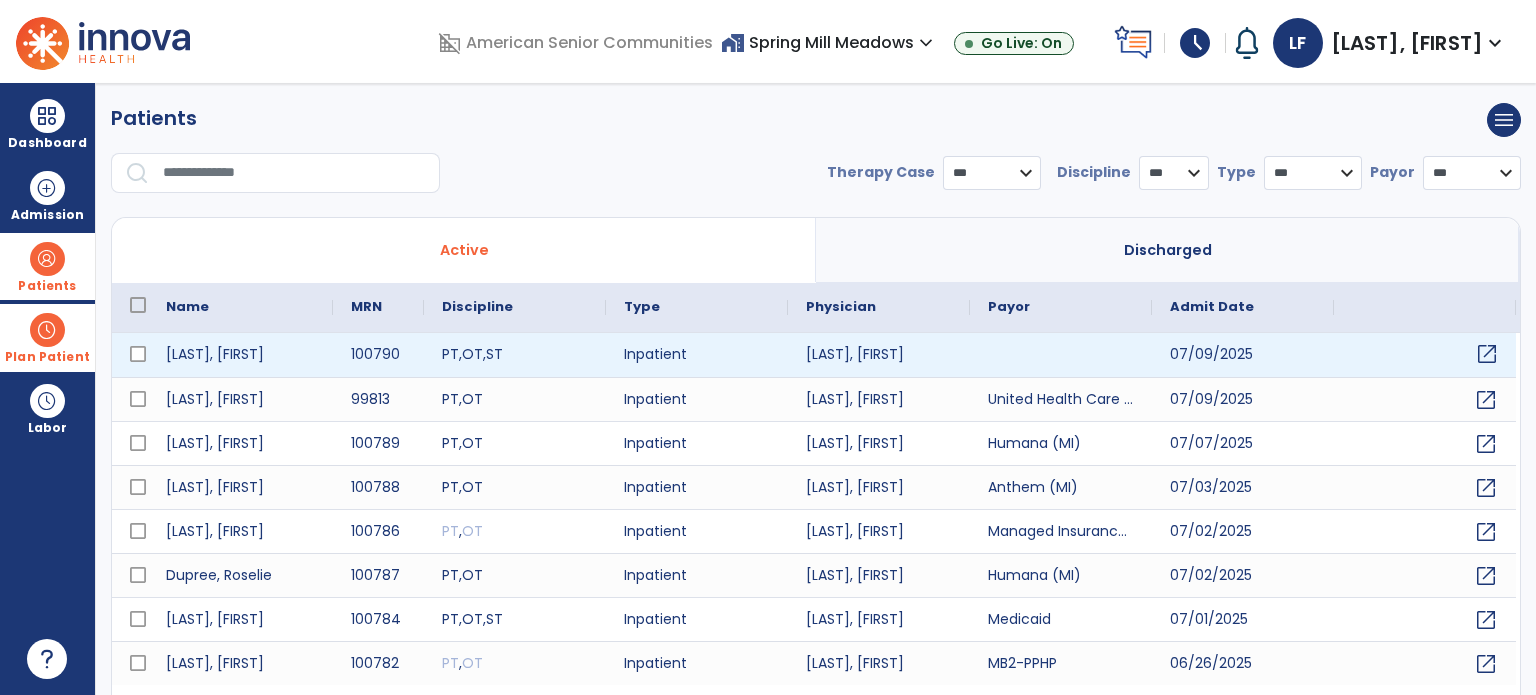 click on "open_in_new" at bounding box center [1487, 354] 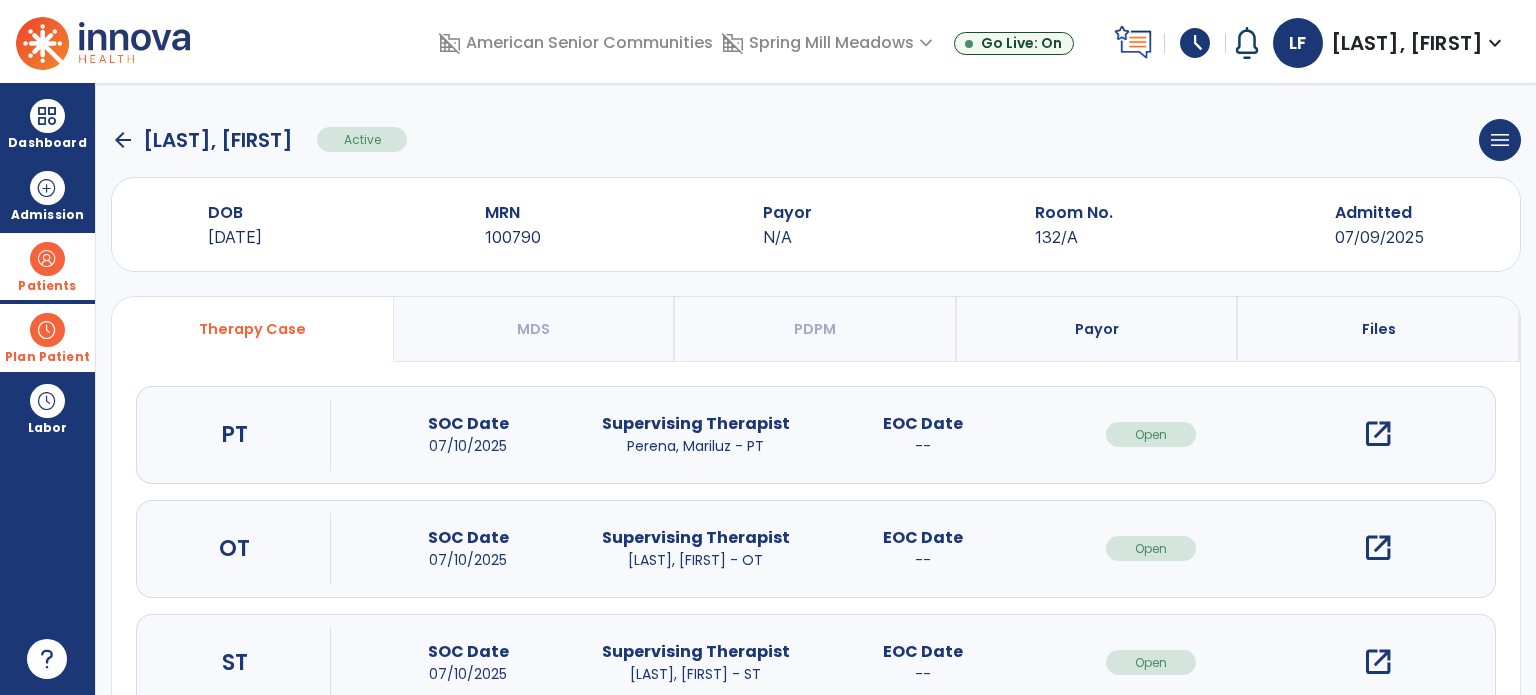 click on "open_in_new" at bounding box center [1378, 548] 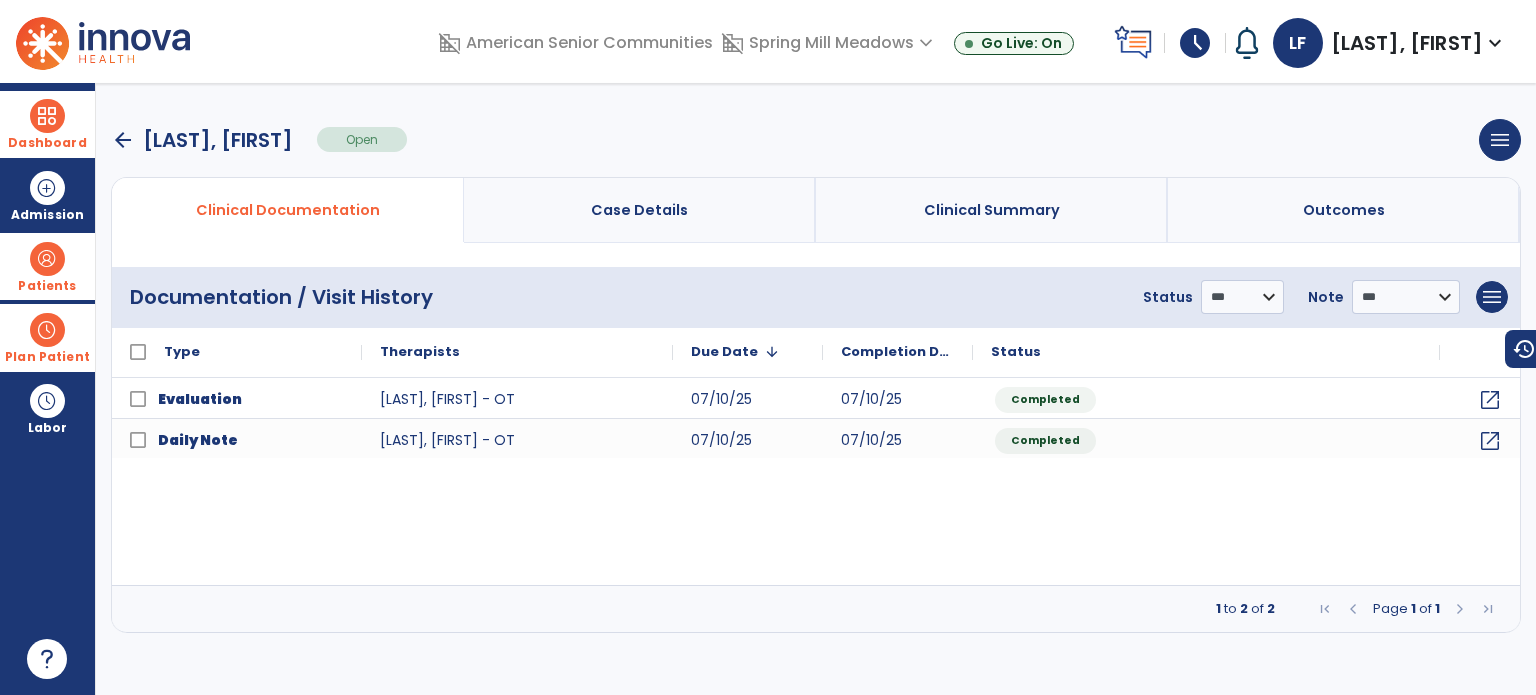 click at bounding box center [47, 116] 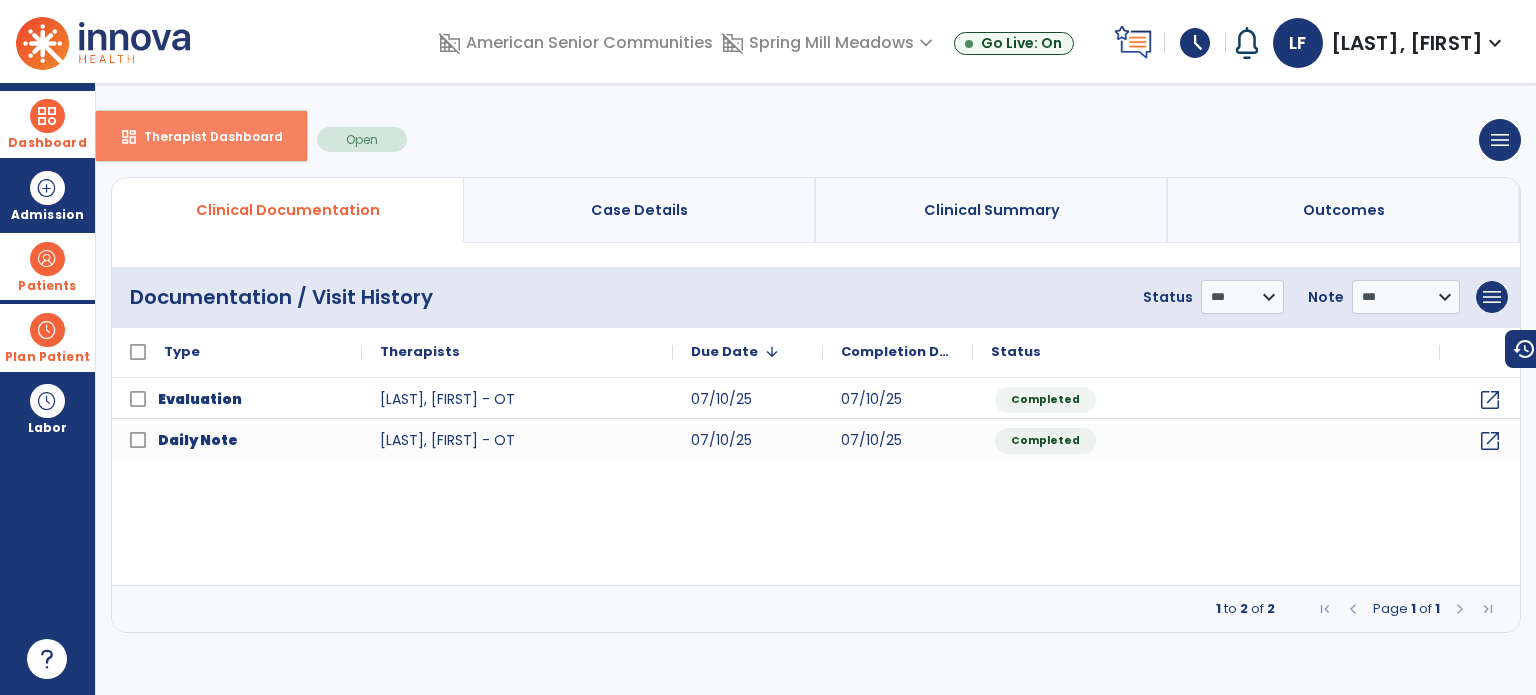 click on "dashboard" at bounding box center [129, 137] 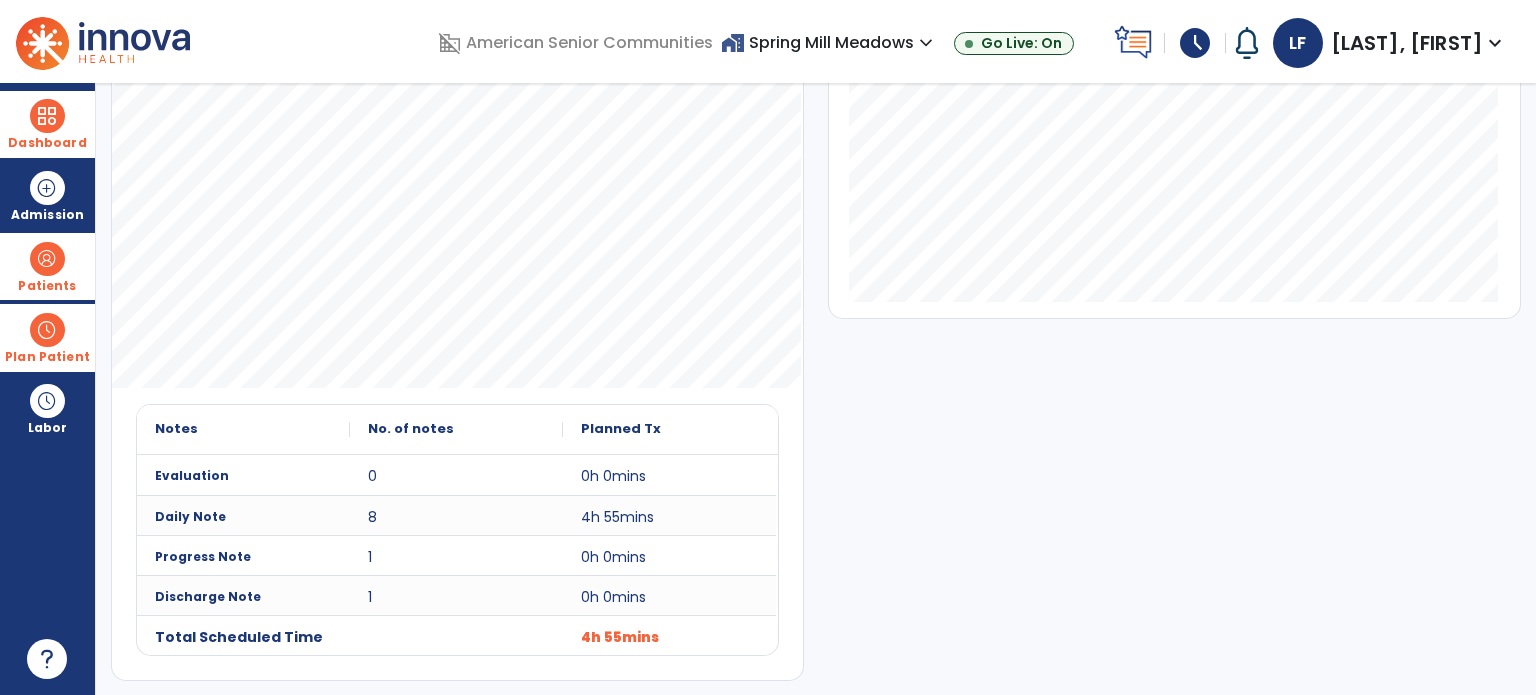 scroll, scrollTop: 0, scrollLeft: 0, axis: both 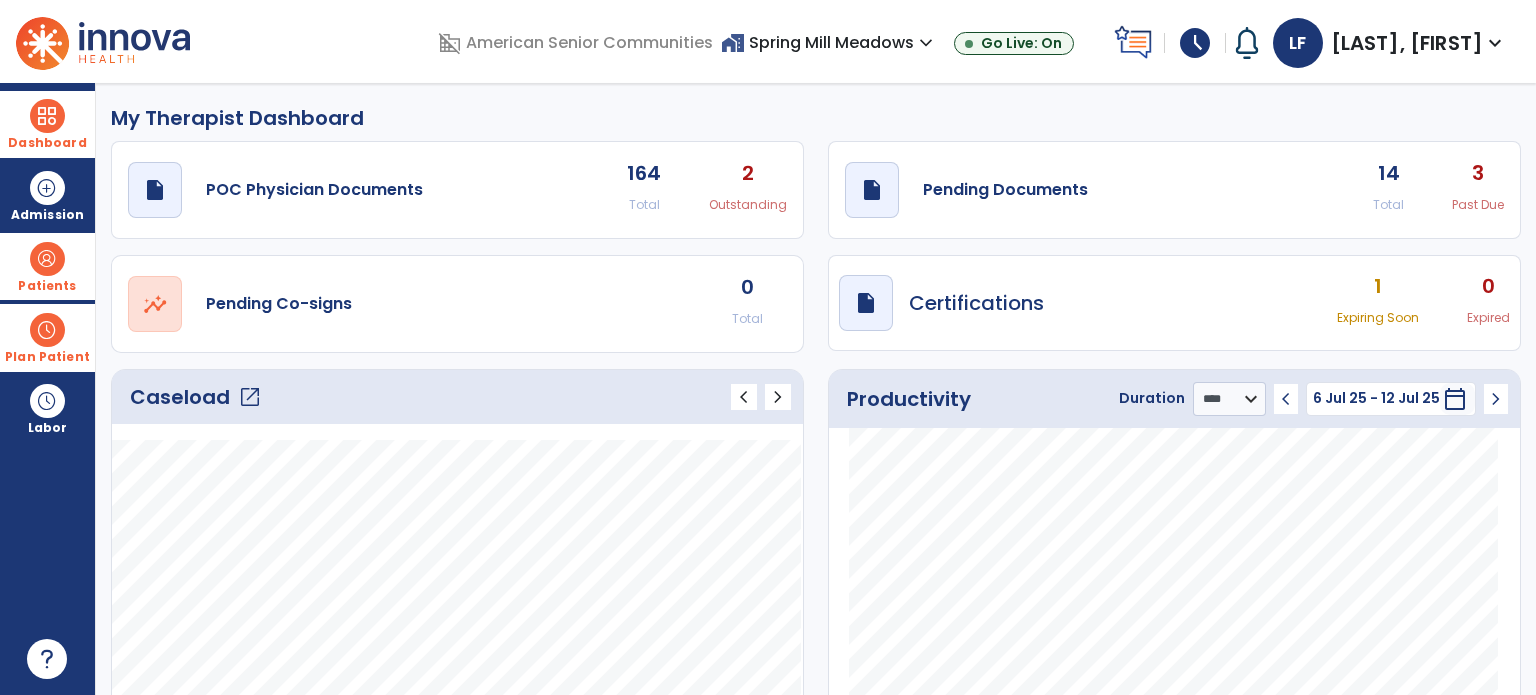 click on "open_in_new" 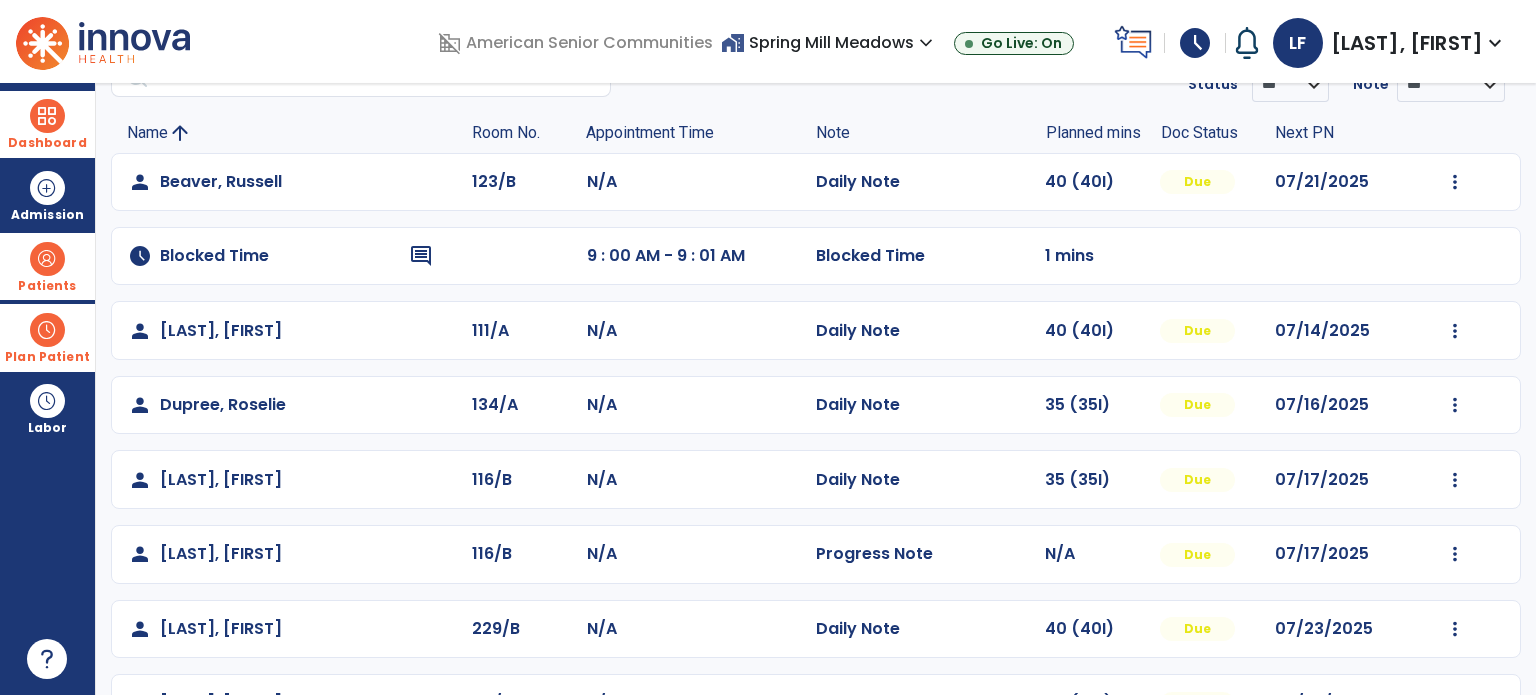 scroll, scrollTop: 142, scrollLeft: 0, axis: vertical 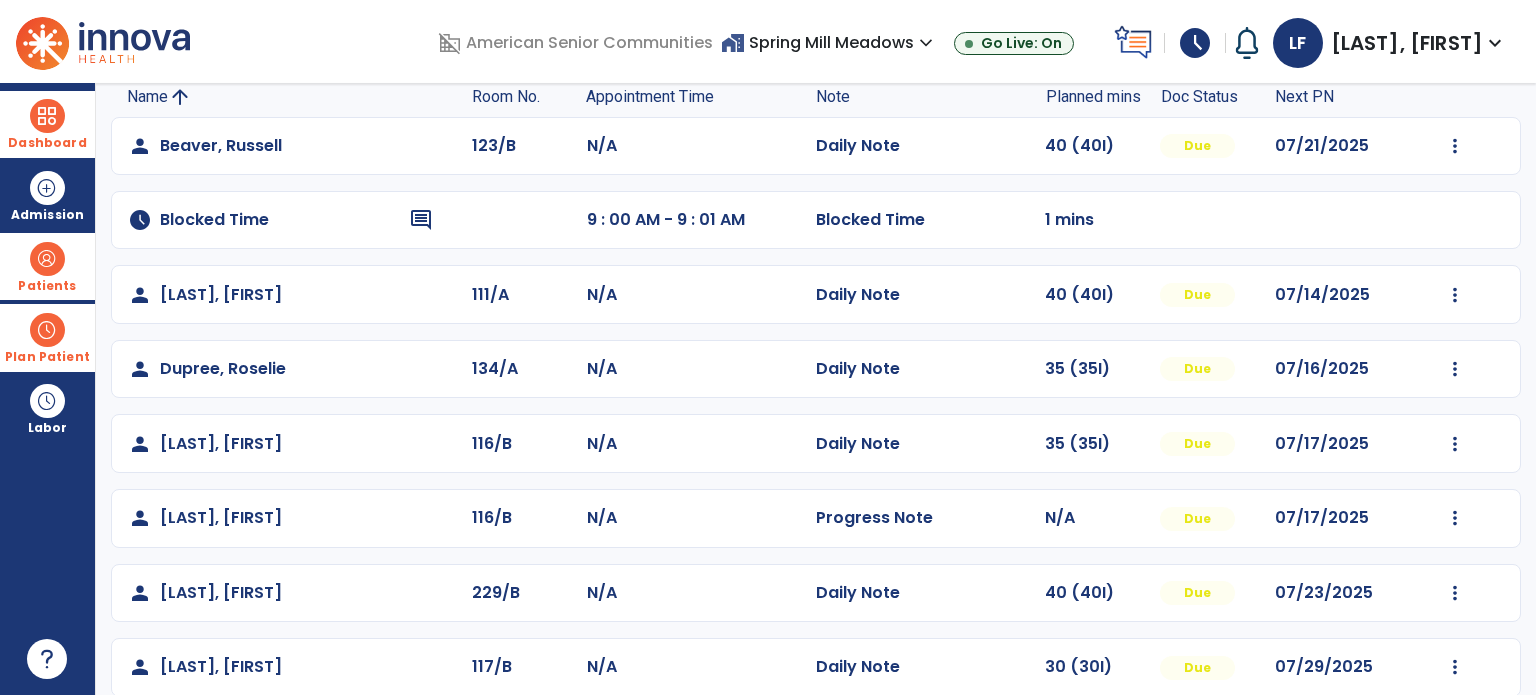 click on "person   Beaver, Russell  123/B N/A  Daily Note   40 (40I)  Due 07/21/2025  Mark Visit As Complete   Reset Note   Open Document   G + C Mins   schedule   Blocked Time  comment 9 : 00 AM - 9 : 01 AM  Blocked Time   1 mins   person   Combs, Leslie  111/A N/A  Daily Note   40 (40I)  Due 07/14/2025  Mark Visit As Complete   Reset Note   Open Document   G + C Mins   person   Dupree, Roselie  134/A N/A  Daily Note   35 (35I)  Due 07/16/2025  Mark Visit As Complete   Reset Note   Open Document   G + C Mins   person   Gibson, Edwin  116/B N/A  Daily Note   35 (35I)  Due 07/17/2025  Mark Visit As Complete   Reset Note   Open Document   G + C Mins   person   Gibson, Edwin  116/B N/A  Progress Note   N/A  Due 07/17/2025  Mark Visit As Complete   Reset Note   Open Document   G + C Mins   person   Graber, Patricia  229/B N/A  Daily Note   40 (40I)  Due 07/23/2025  Mark Visit As Complete   Reset Note   Open Document   G + C Mins   person   Mitchell, Ronald  117/B N/A  Daily Note   30 (30I)  Due 07/29/2025  Reset Note  N/A" 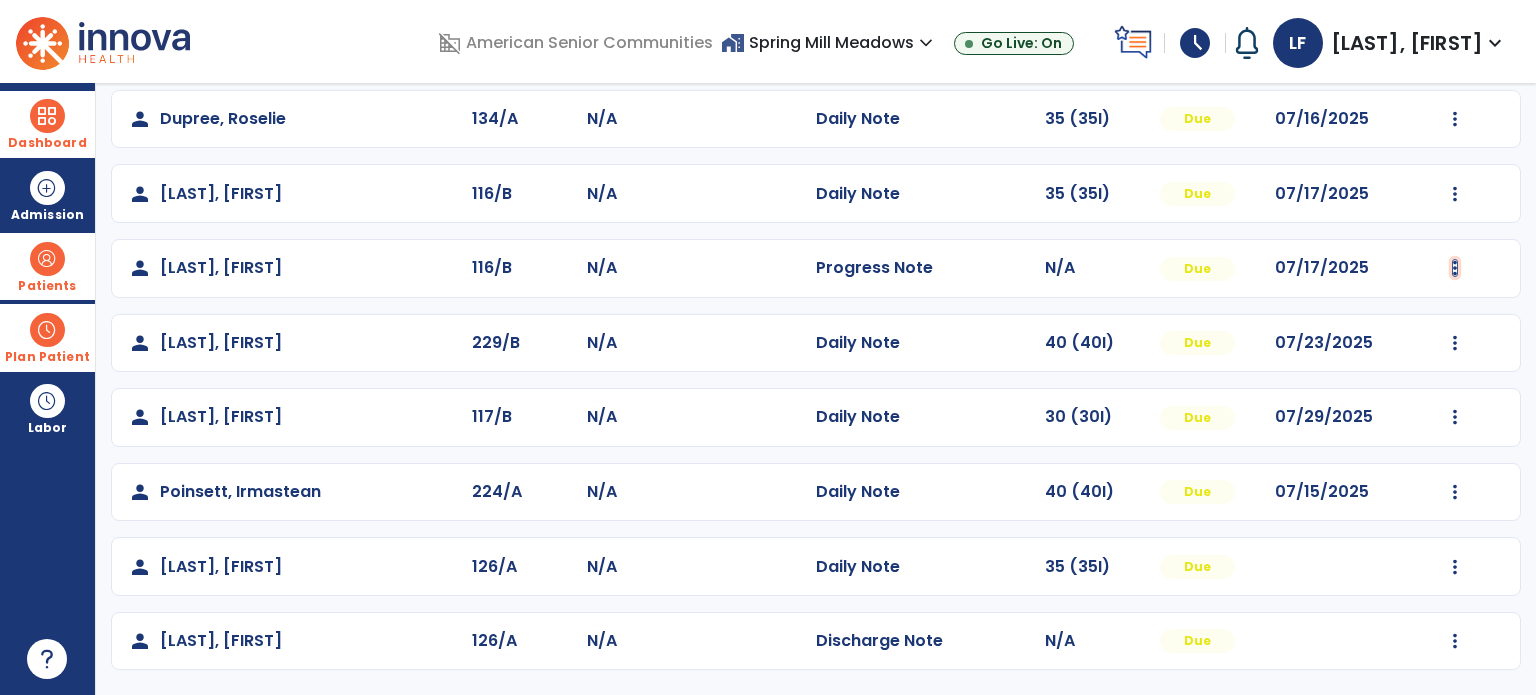 click at bounding box center [1455, -104] 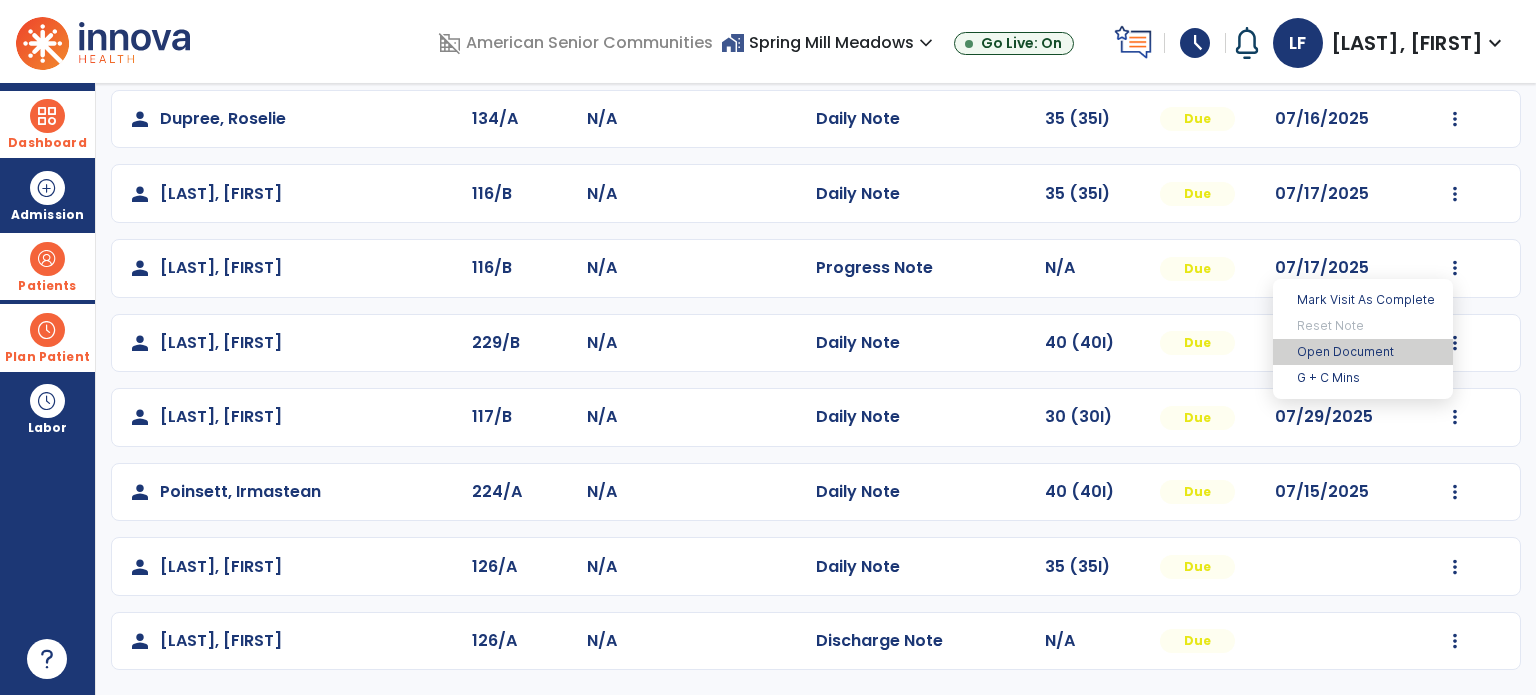click on "Open Document" at bounding box center [1363, 352] 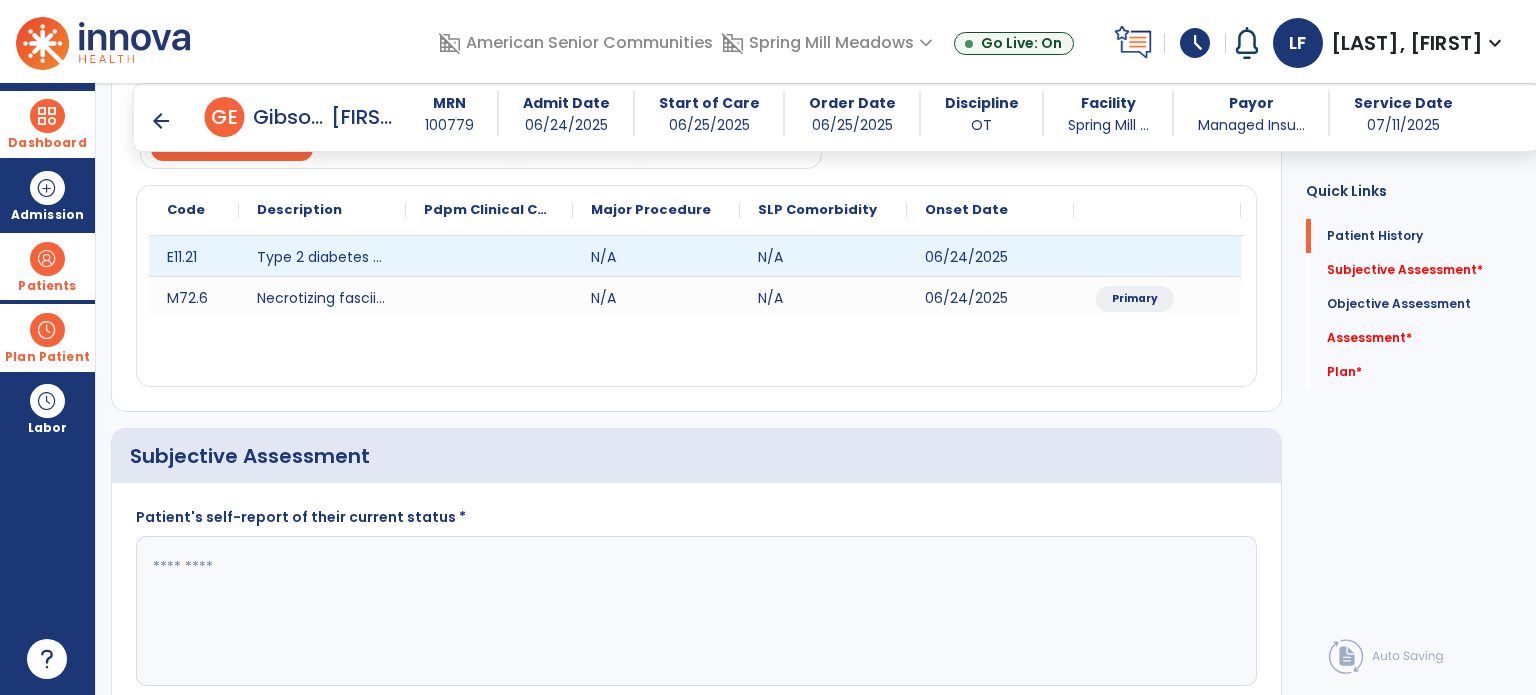 scroll, scrollTop: 230, scrollLeft: 0, axis: vertical 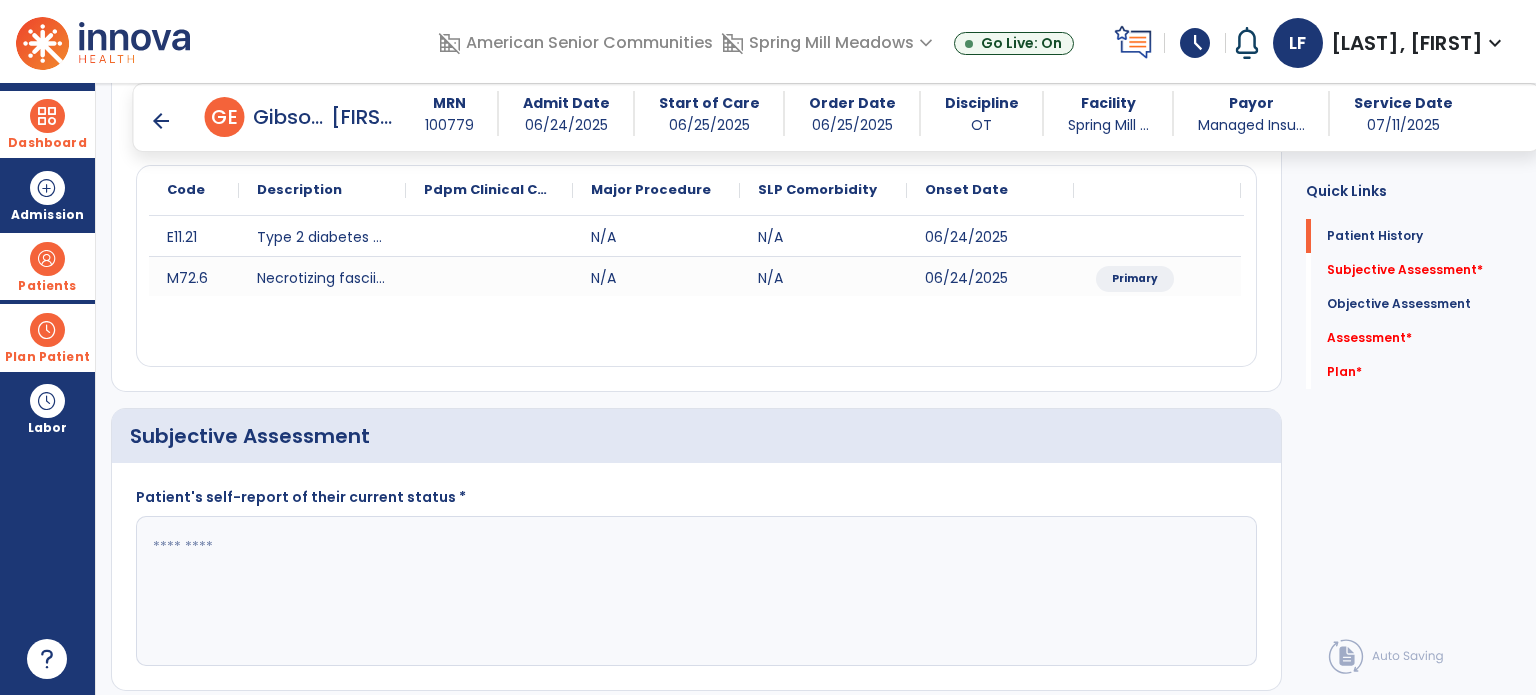 click 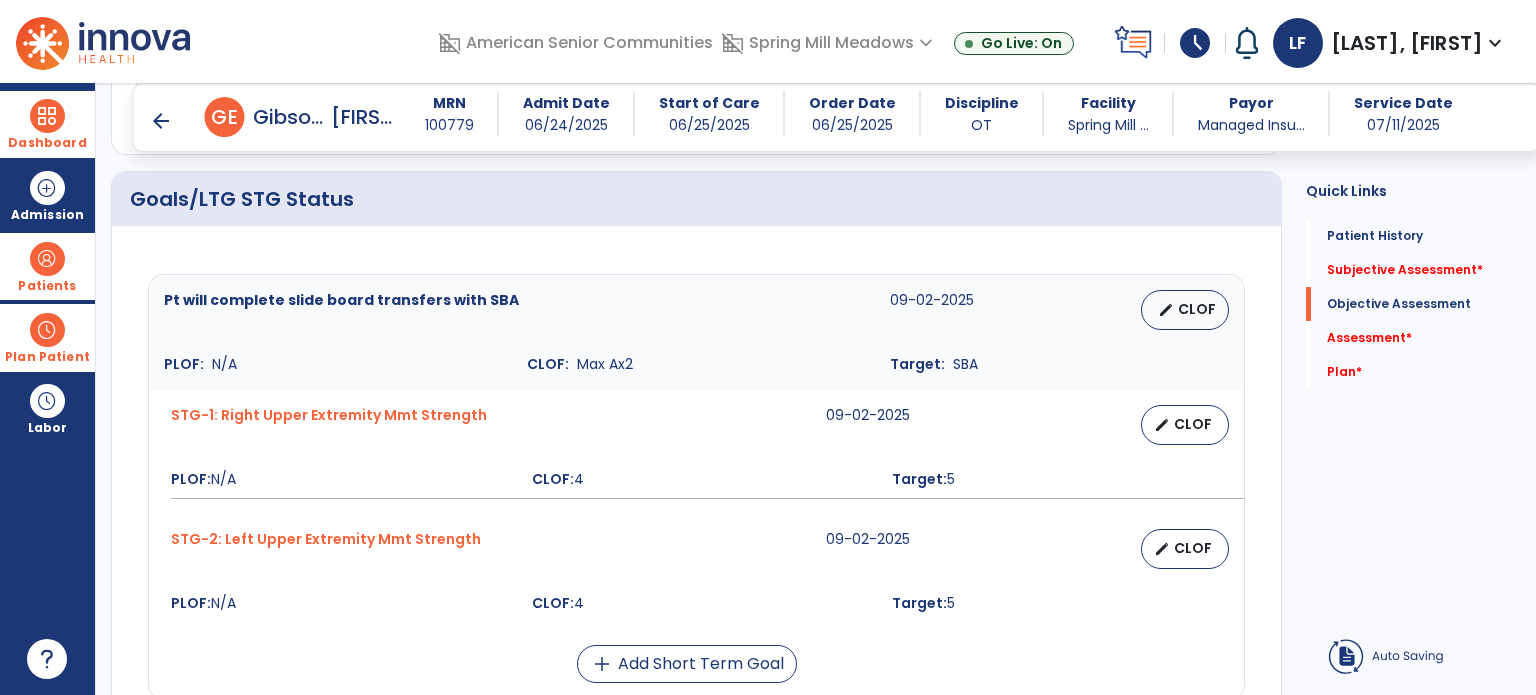 scroll, scrollTop: 767, scrollLeft: 0, axis: vertical 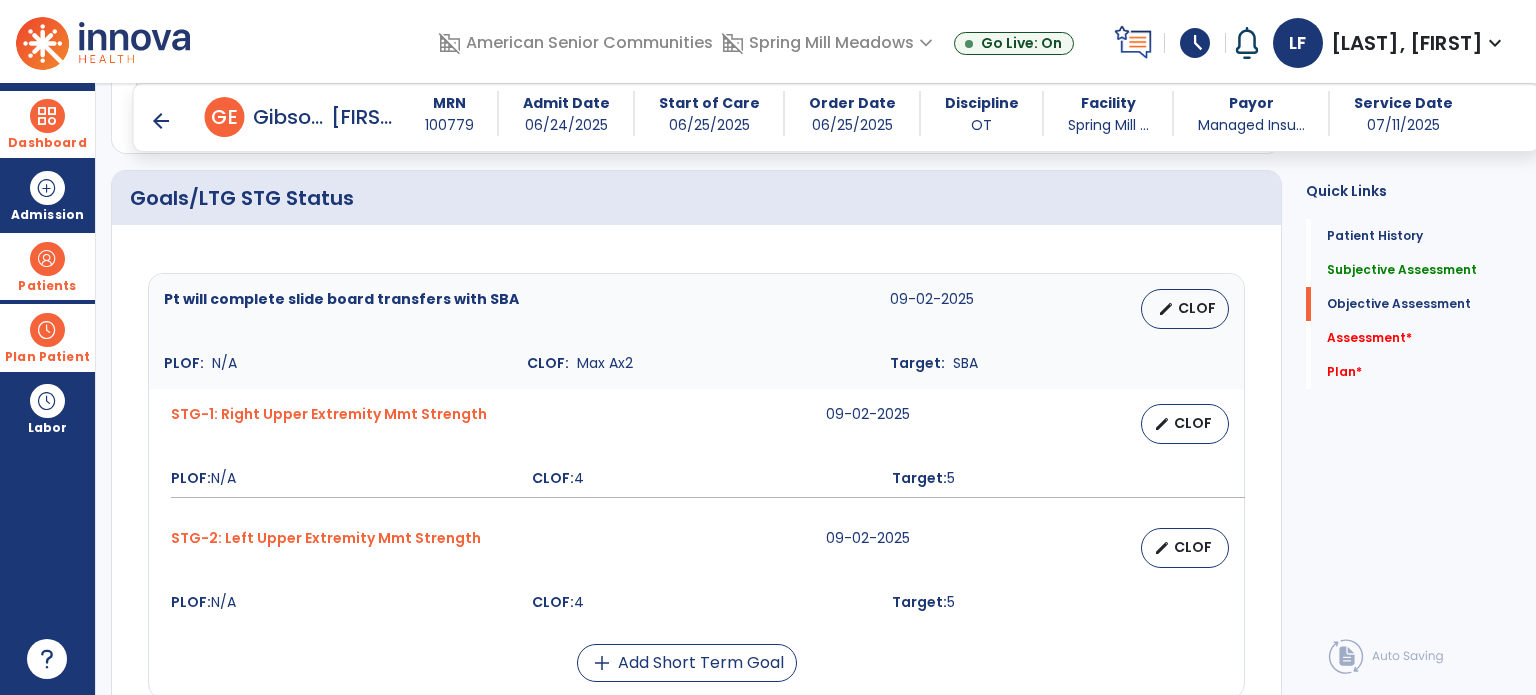 type on "**********" 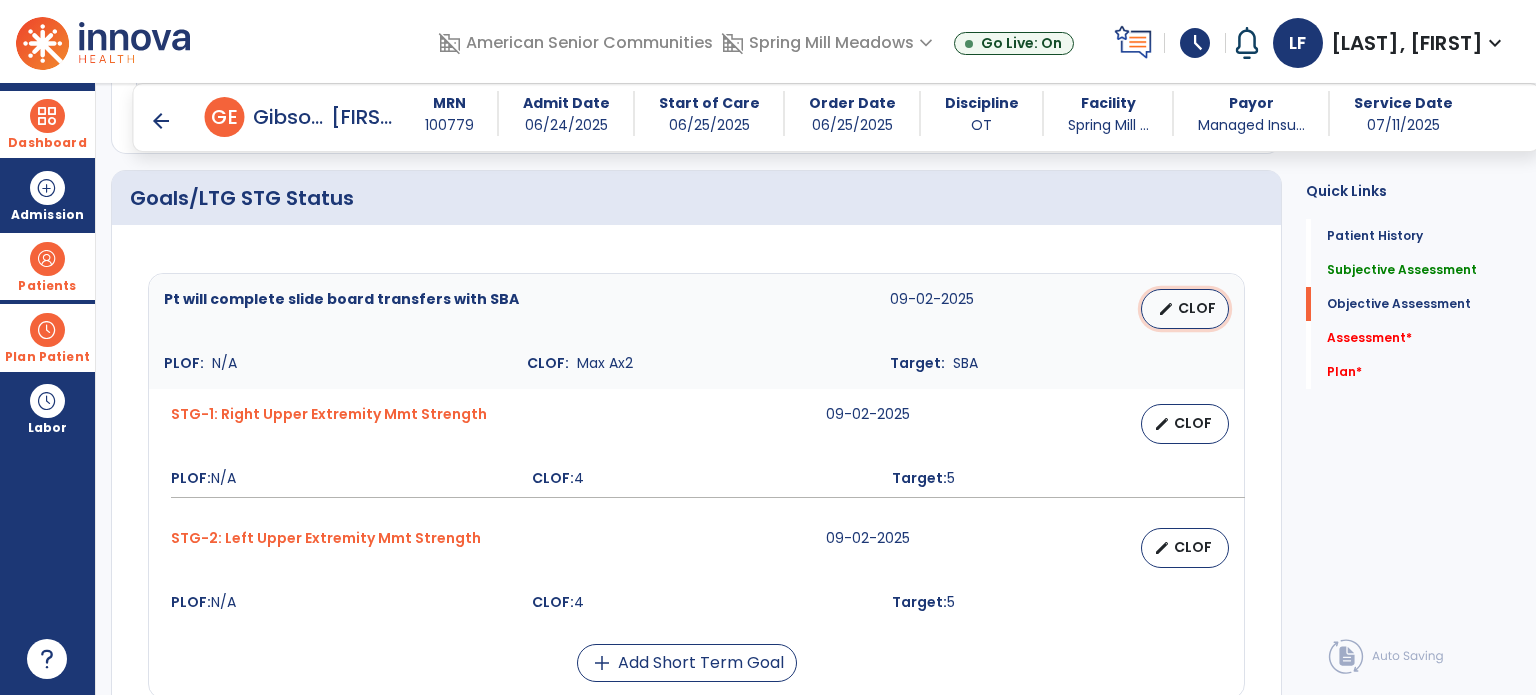click on "CLOF" at bounding box center [1197, 308] 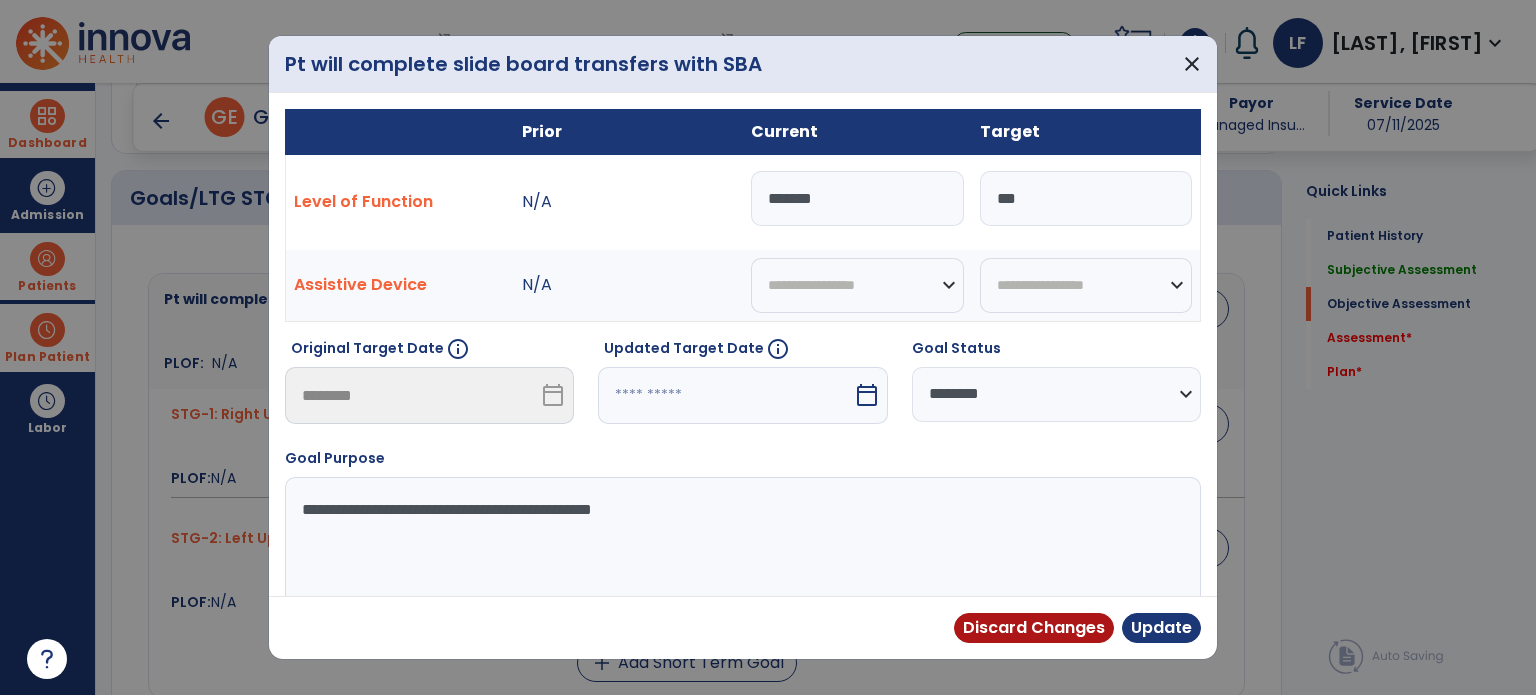 click on "*******" at bounding box center (857, 198) 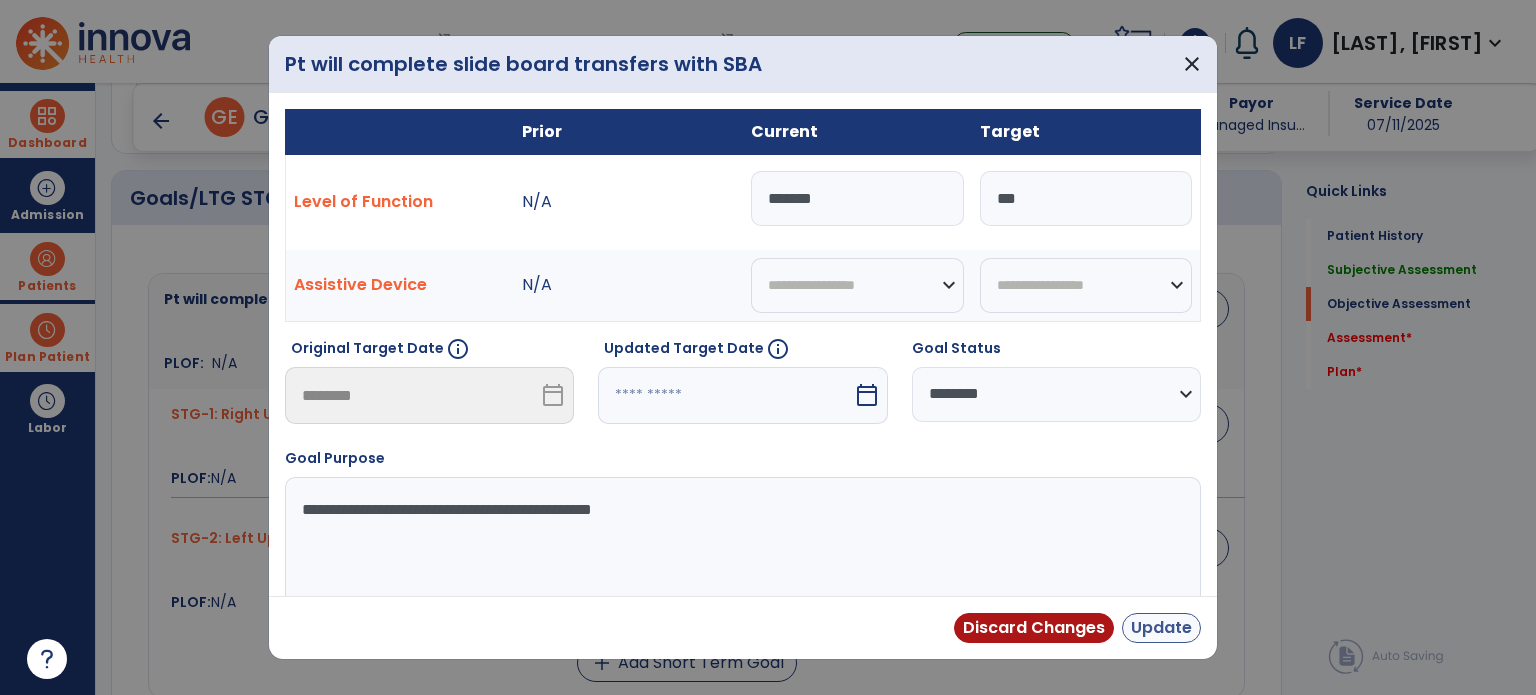 type on "*******" 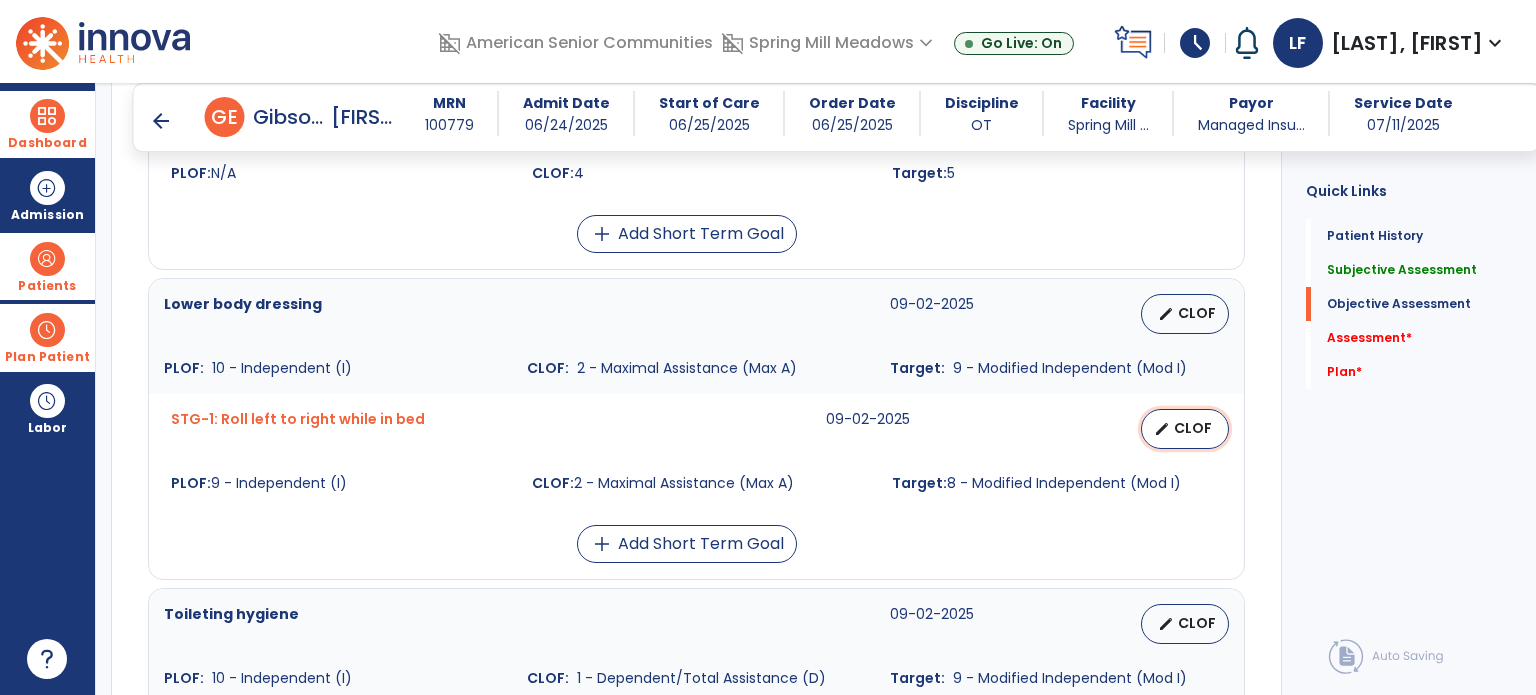 click on "CLOF" at bounding box center (1193, 428) 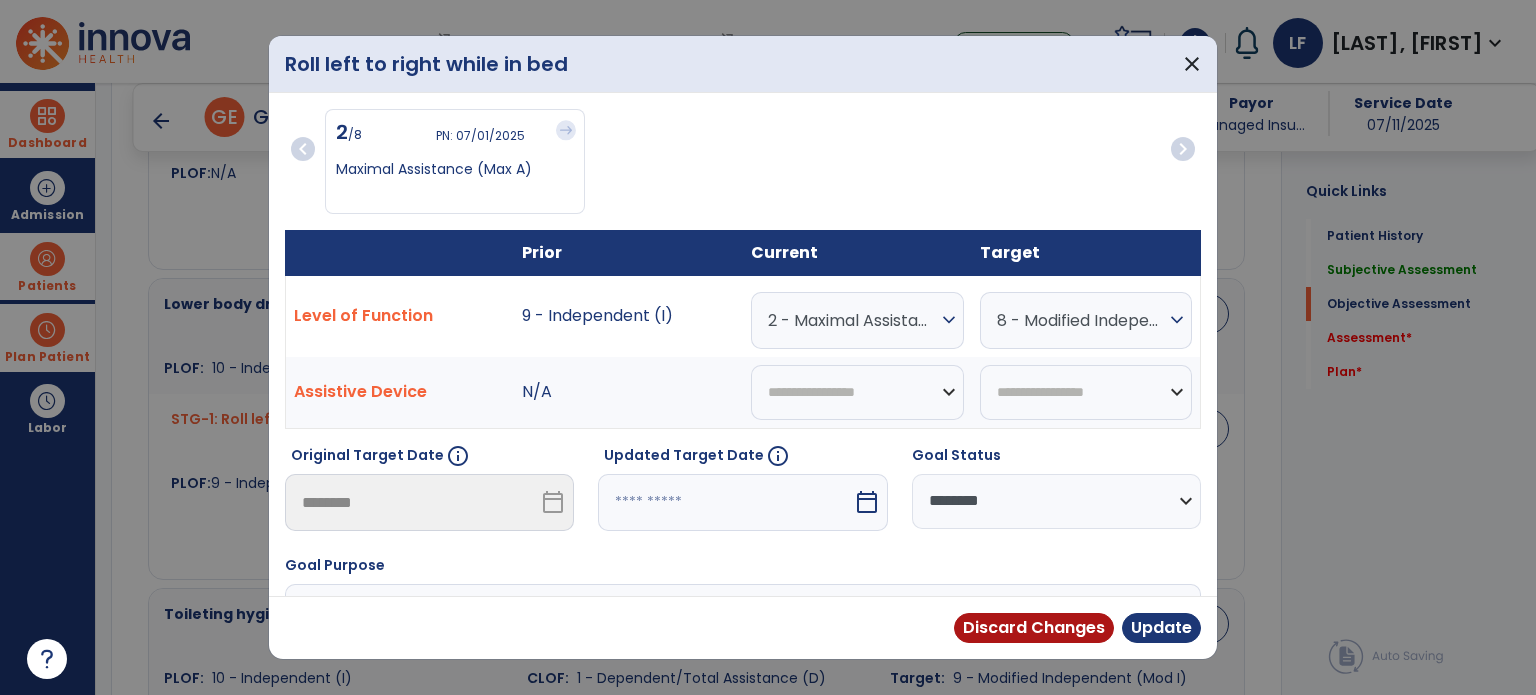 click on "2 - Maximal Assistance (Max A)" at bounding box center (852, 320) 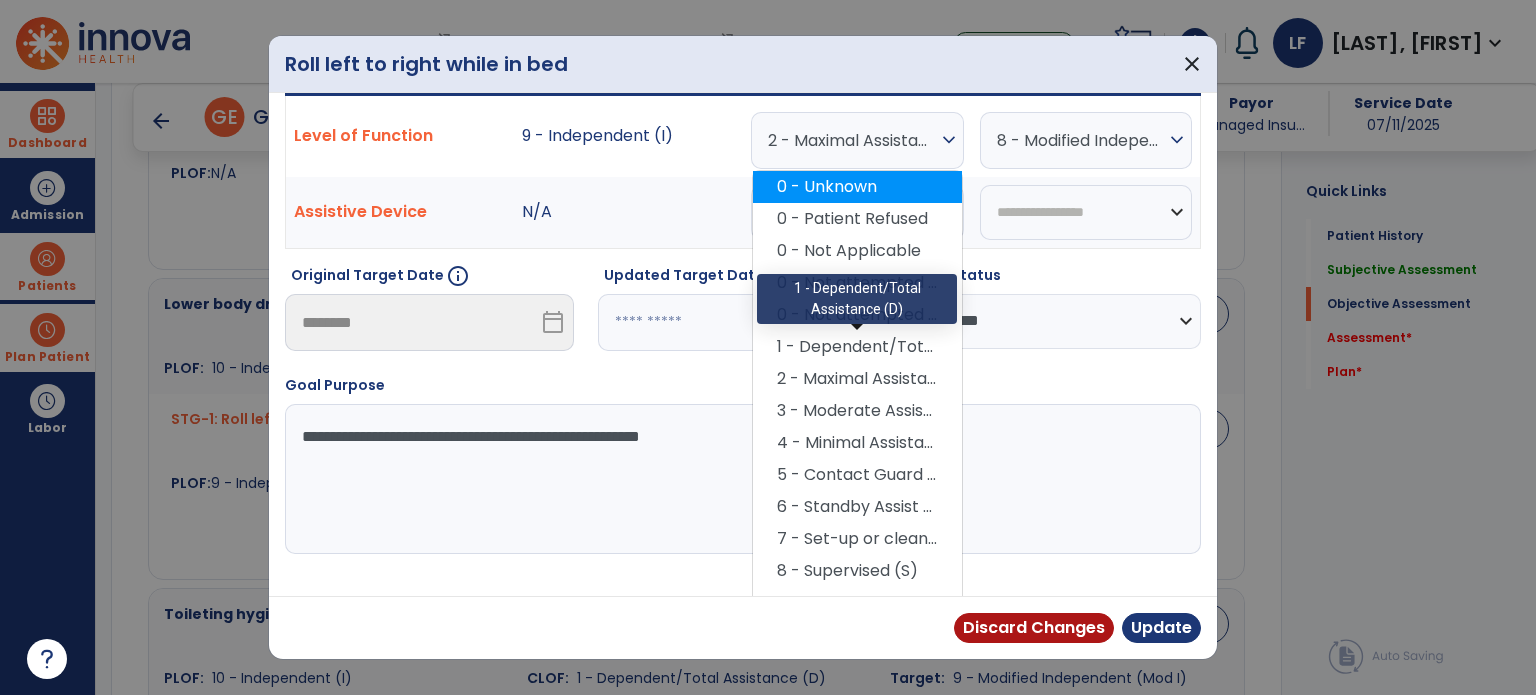 scroll, scrollTop: 182, scrollLeft: 0, axis: vertical 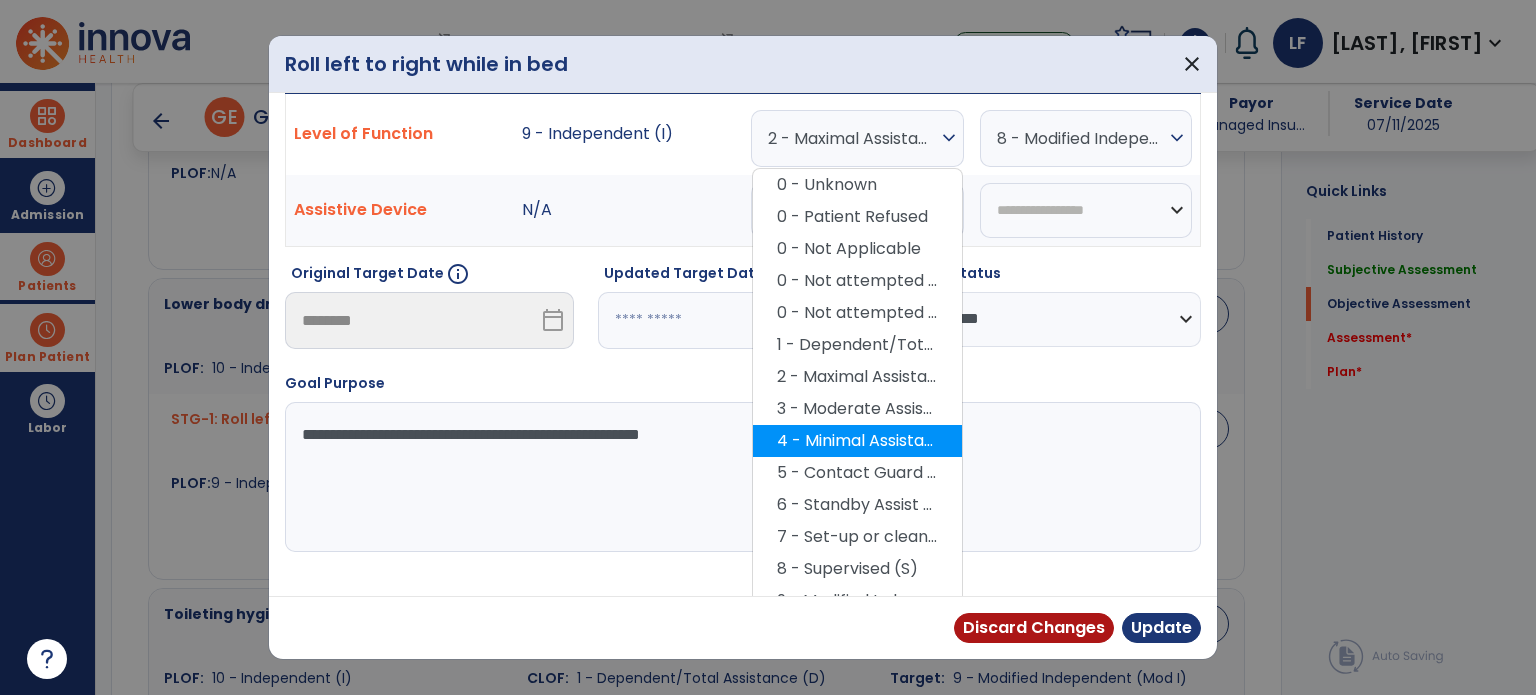 click on "4 - Minimal Assistance (Min A)" at bounding box center [857, 441] 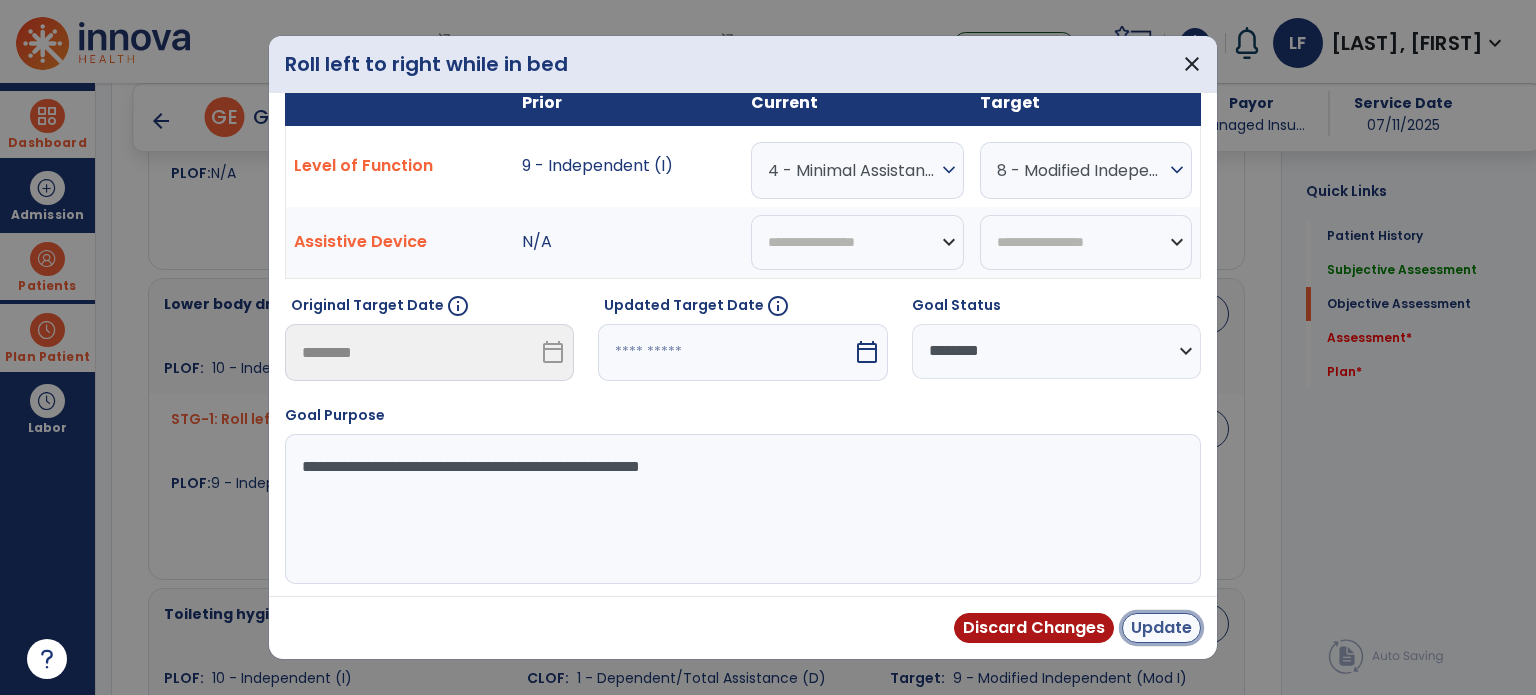 click on "Update" at bounding box center [1161, 628] 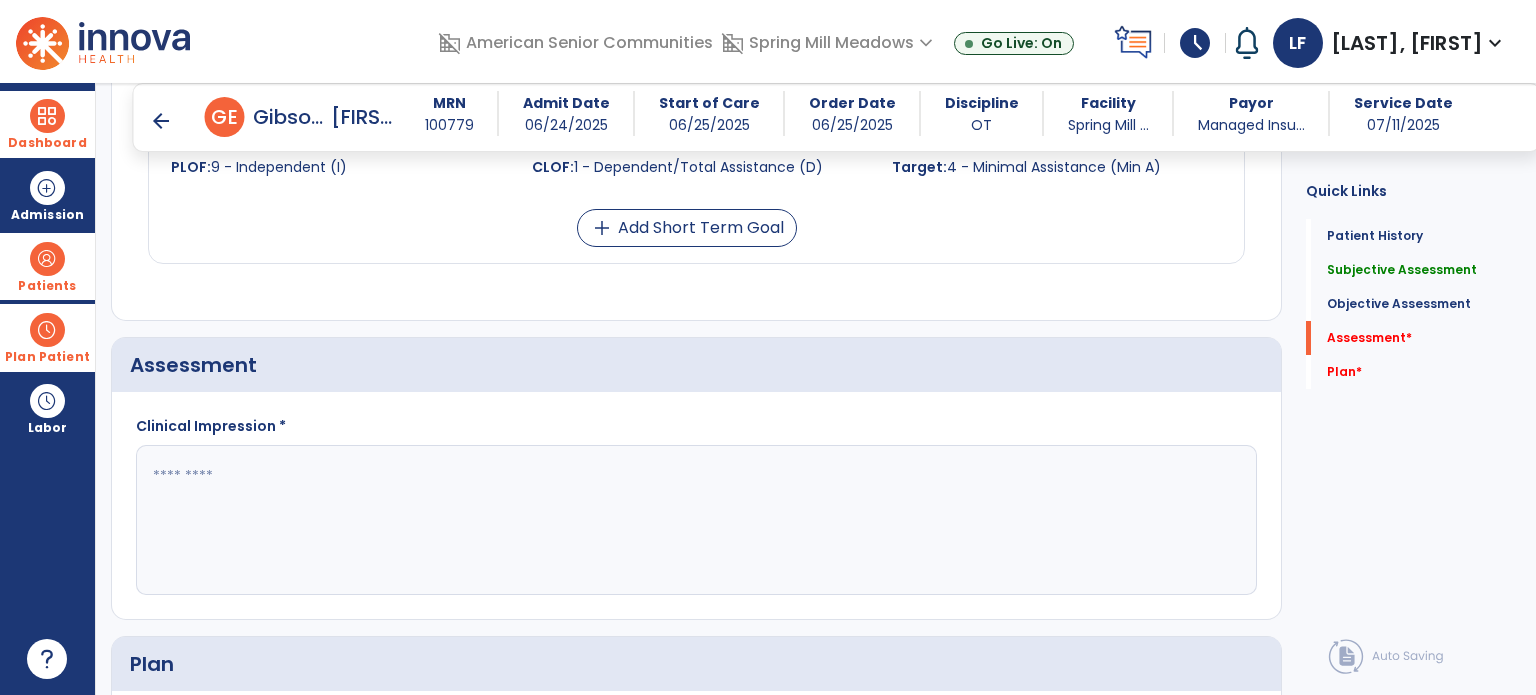scroll, scrollTop: 1828, scrollLeft: 0, axis: vertical 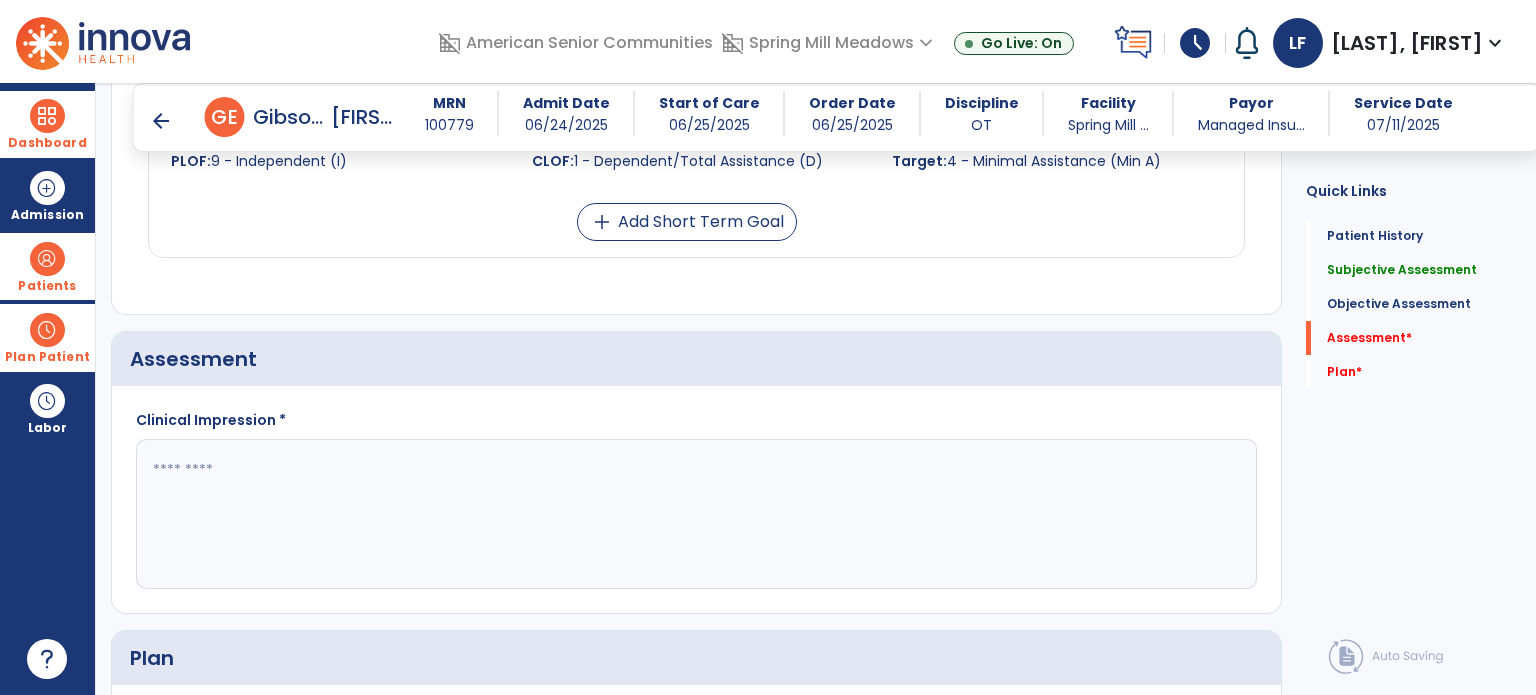 click 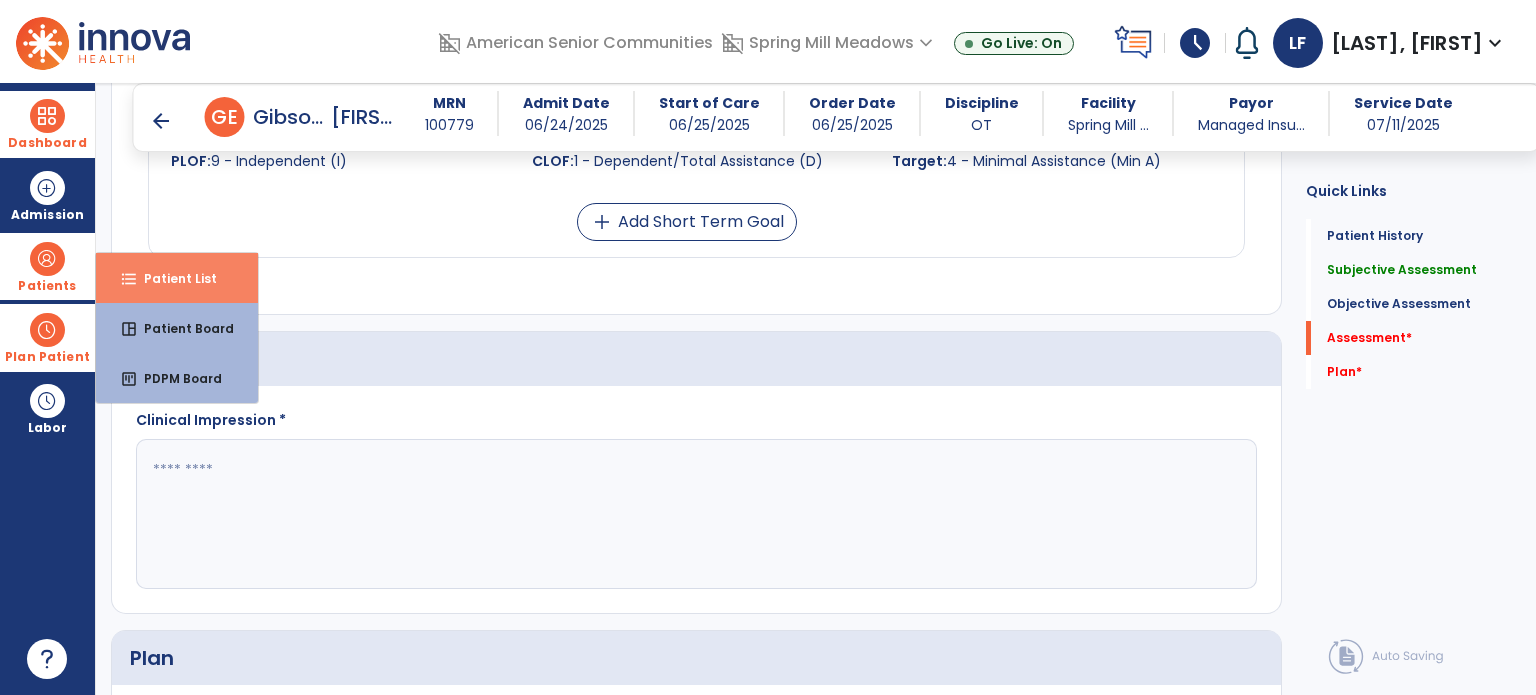 click on "Patient List" at bounding box center [172, 278] 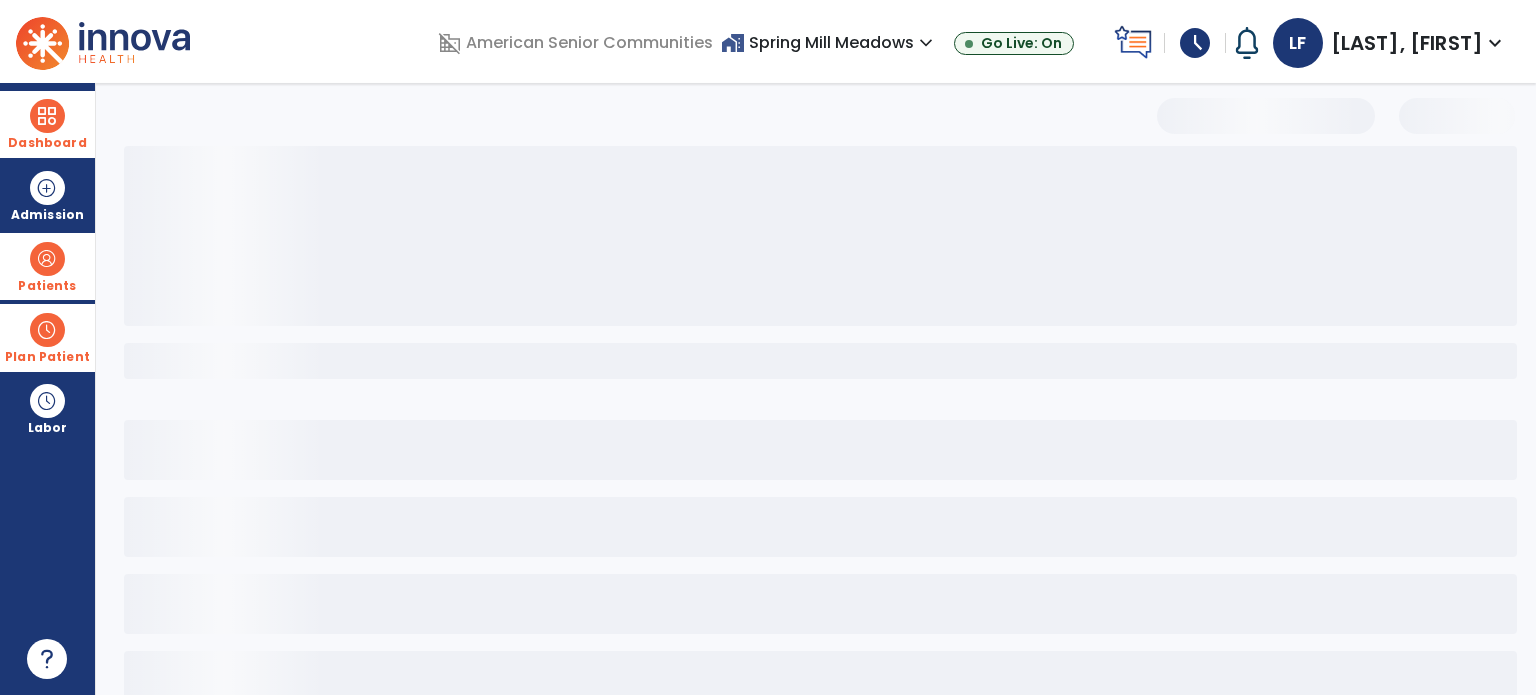 scroll, scrollTop: 46, scrollLeft: 0, axis: vertical 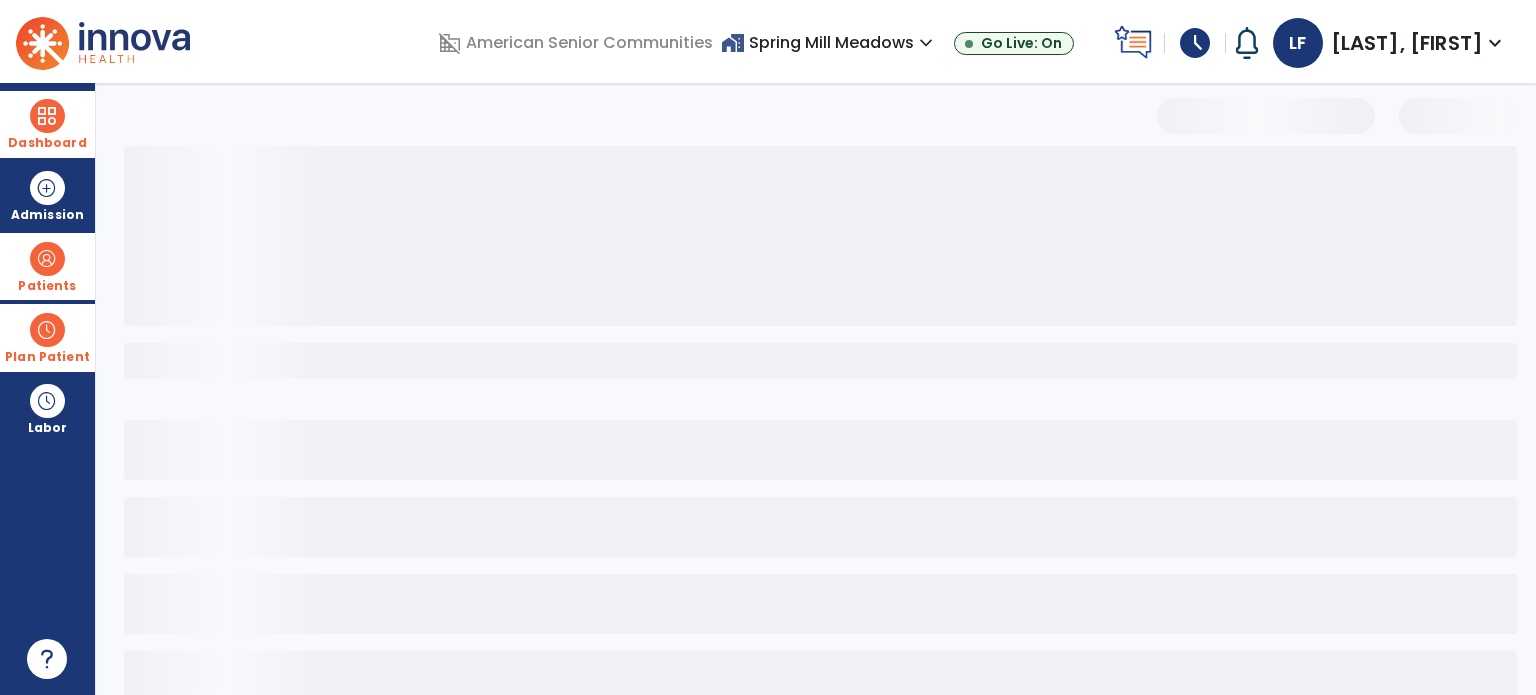 select on "***" 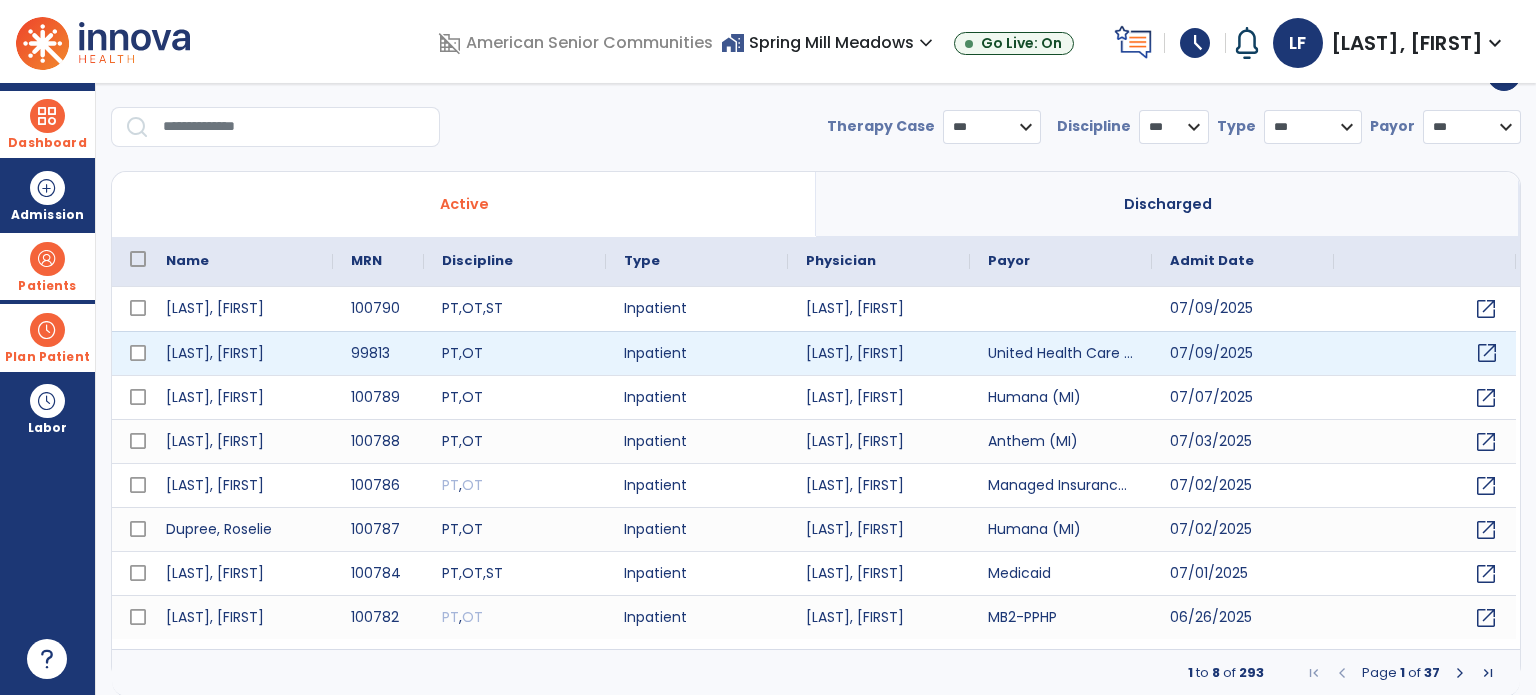 click on "open_in_new" at bounding box center (1487, 353) 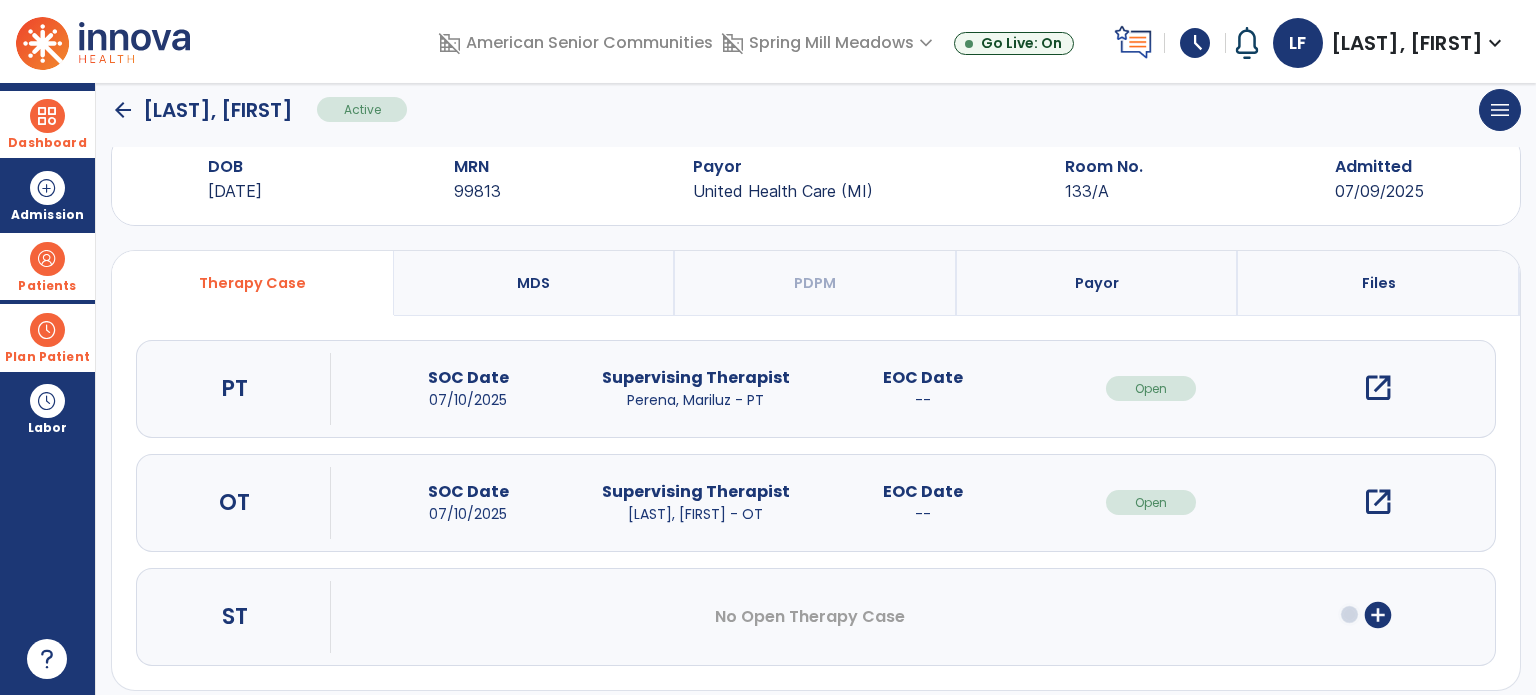 click on "open_in_new" at bounding box center [1378, 502] 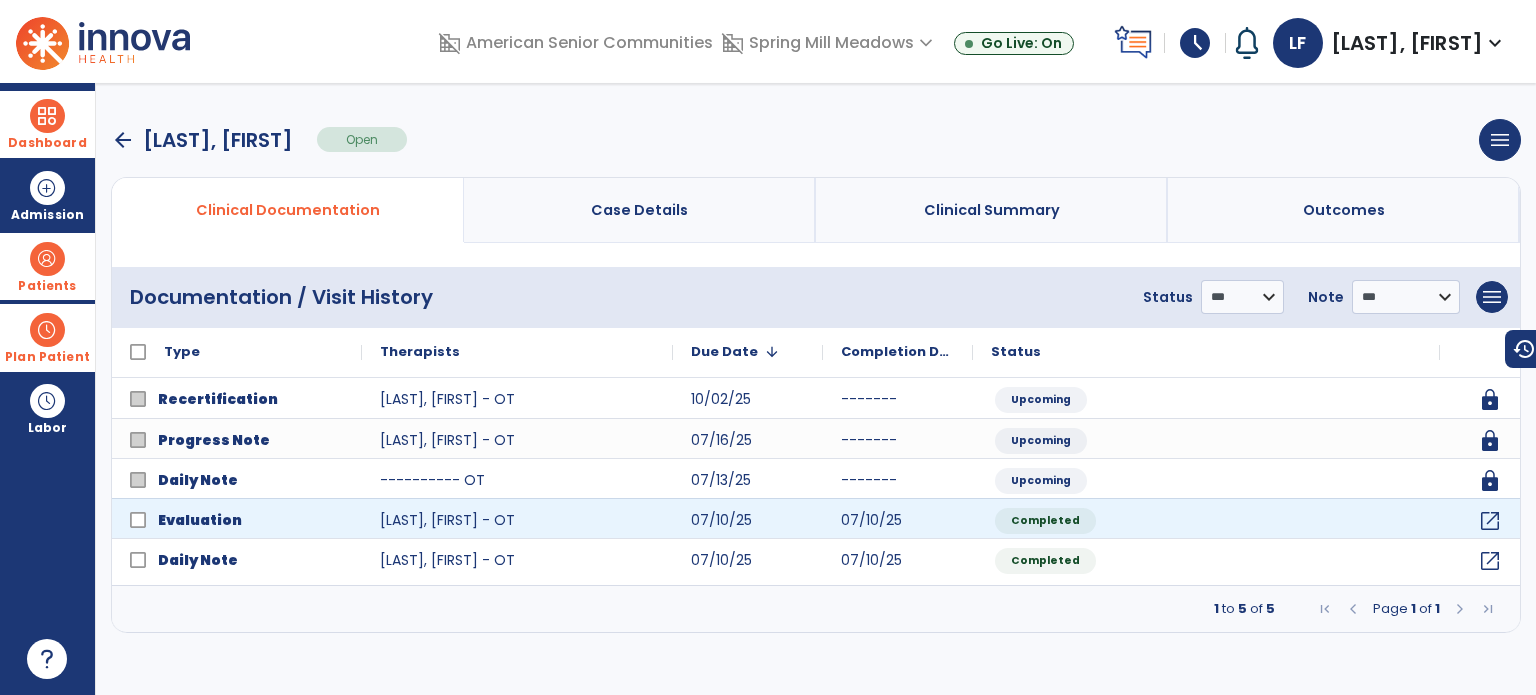scroll, scrollTop: 0, scrollLeft: 0, axis: both 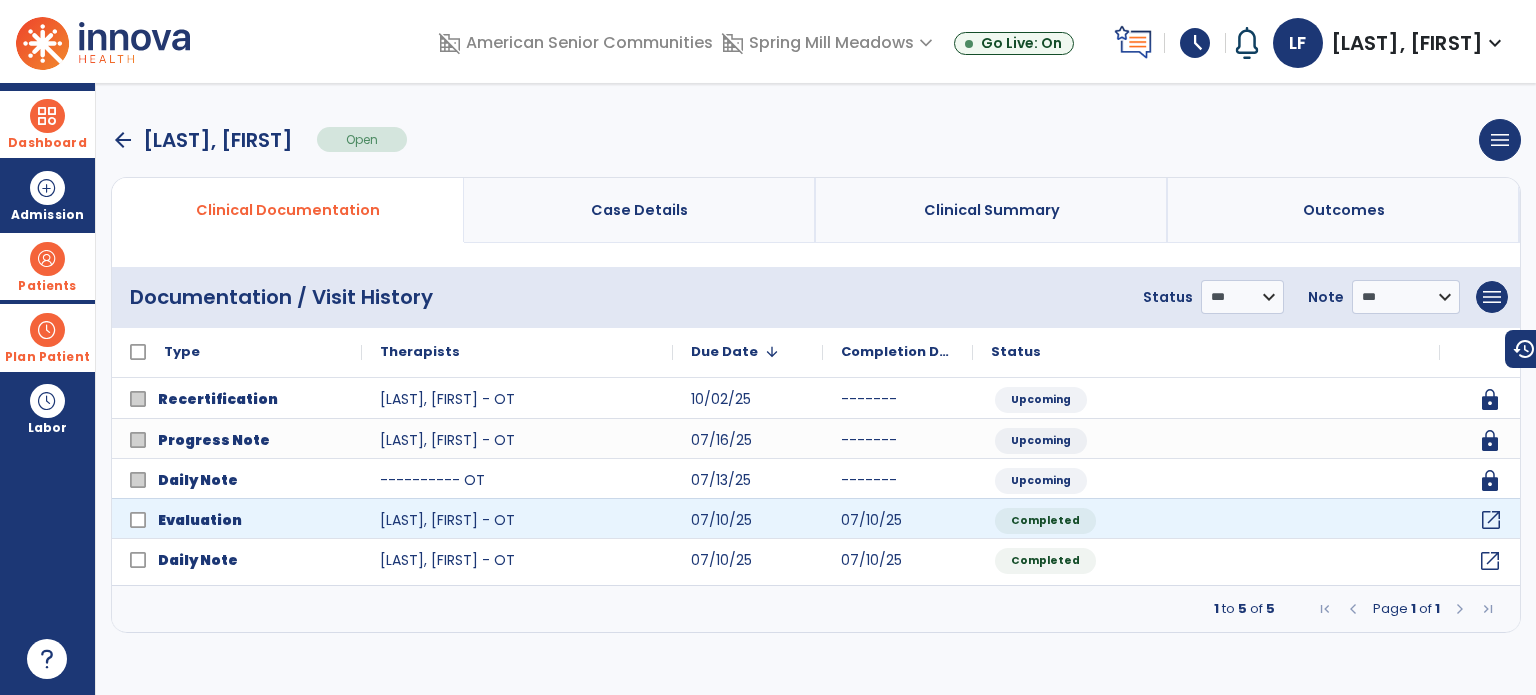 click on "open_in_new" 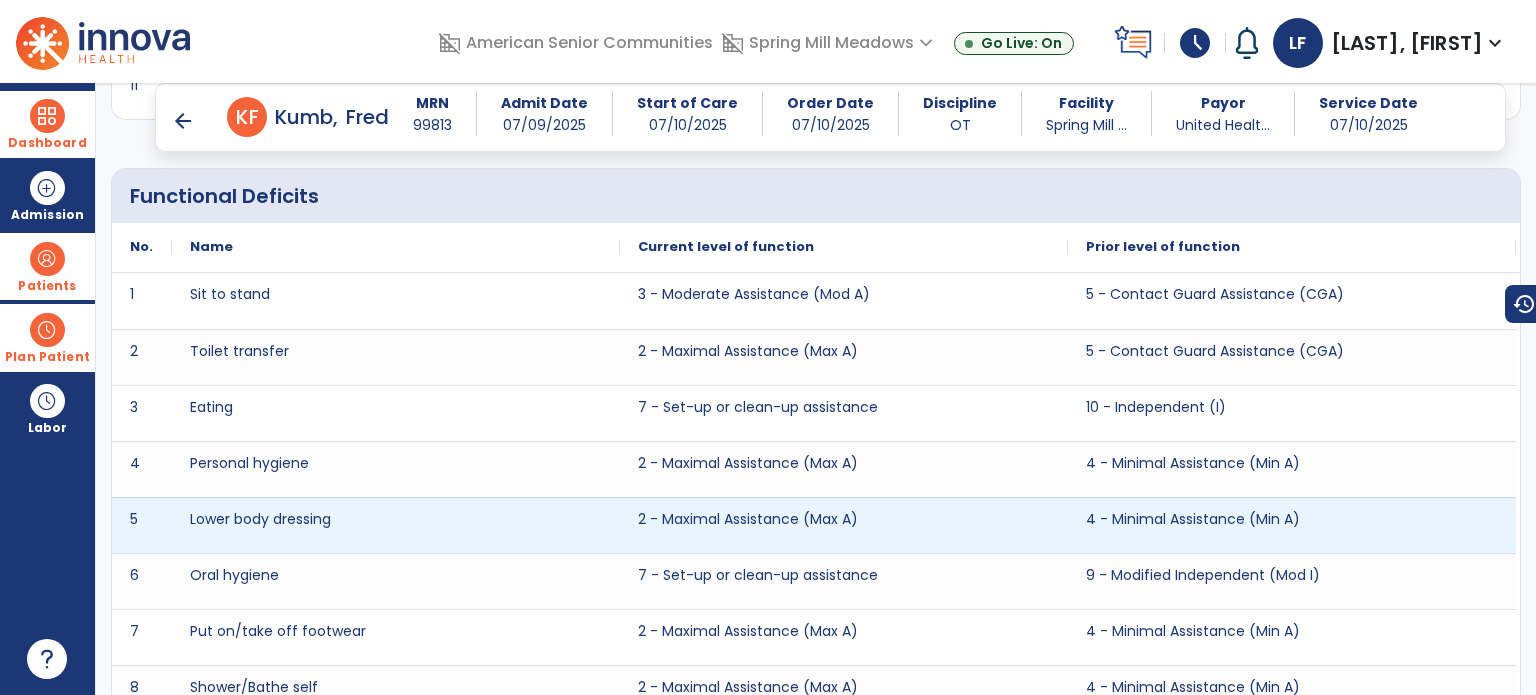 scroll, scrollTop: 3142, scrollLeft: 0, axis: vertical 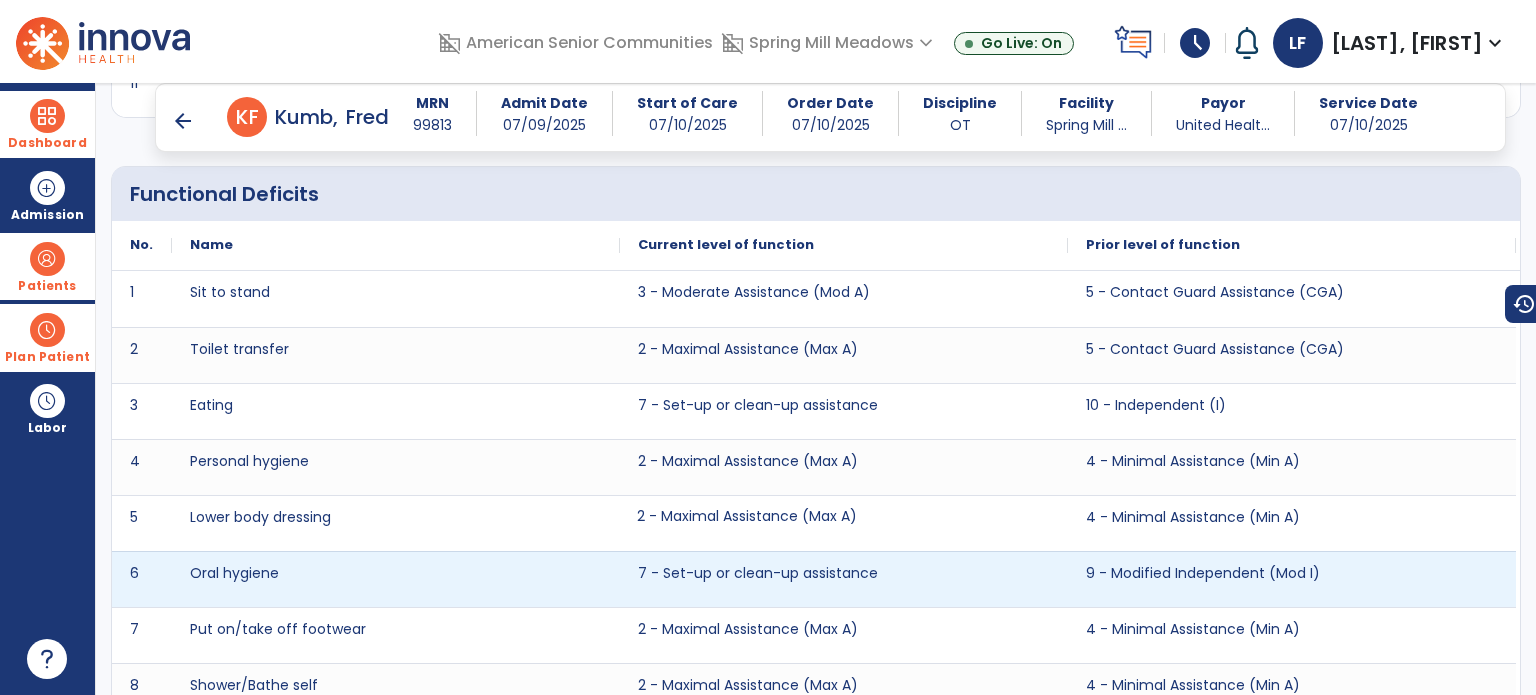 drag, startPoint x: 991, startPoint y: 527, endPoint x: 1069, endPoint y: 275, distance: 263.79538 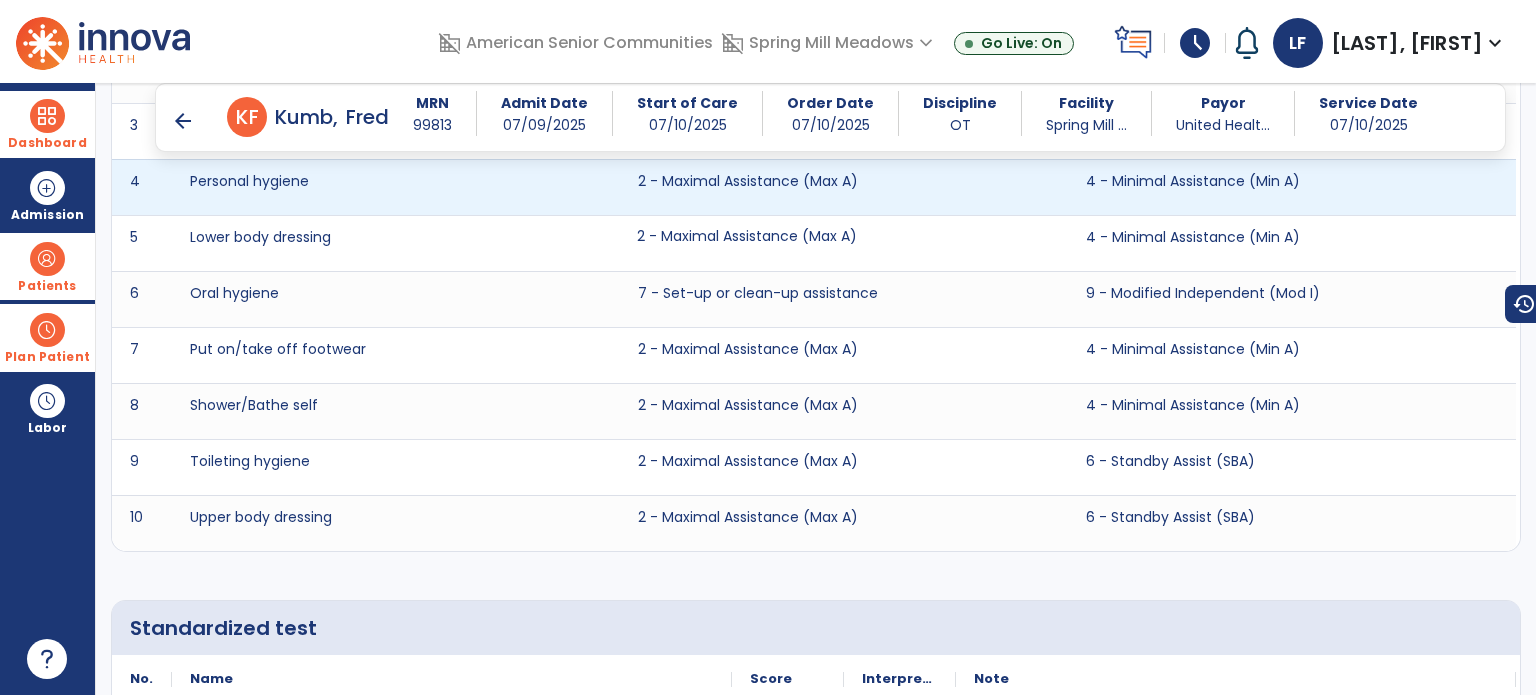 scroll, scrollTop: 3432, scrollLeft: 0, axis: vertical 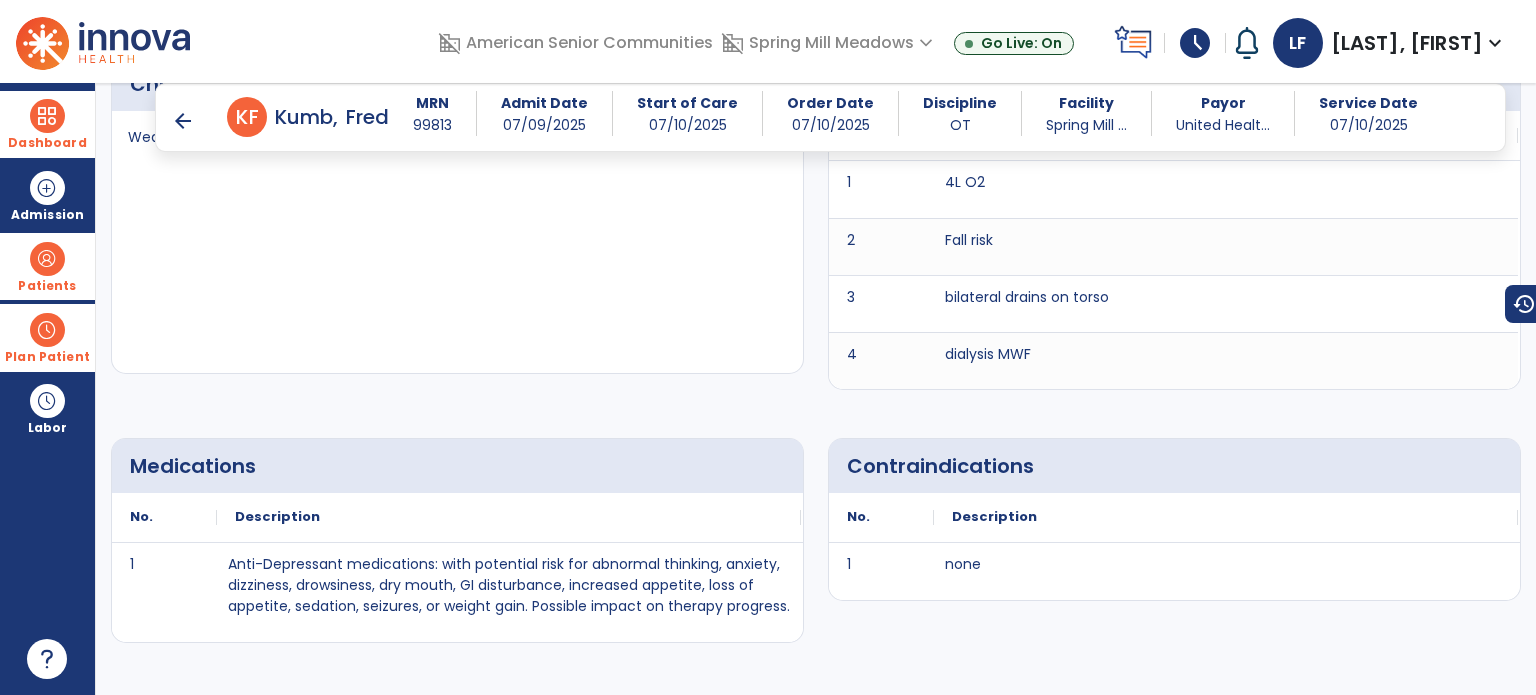click at bounding box center (47, 259) 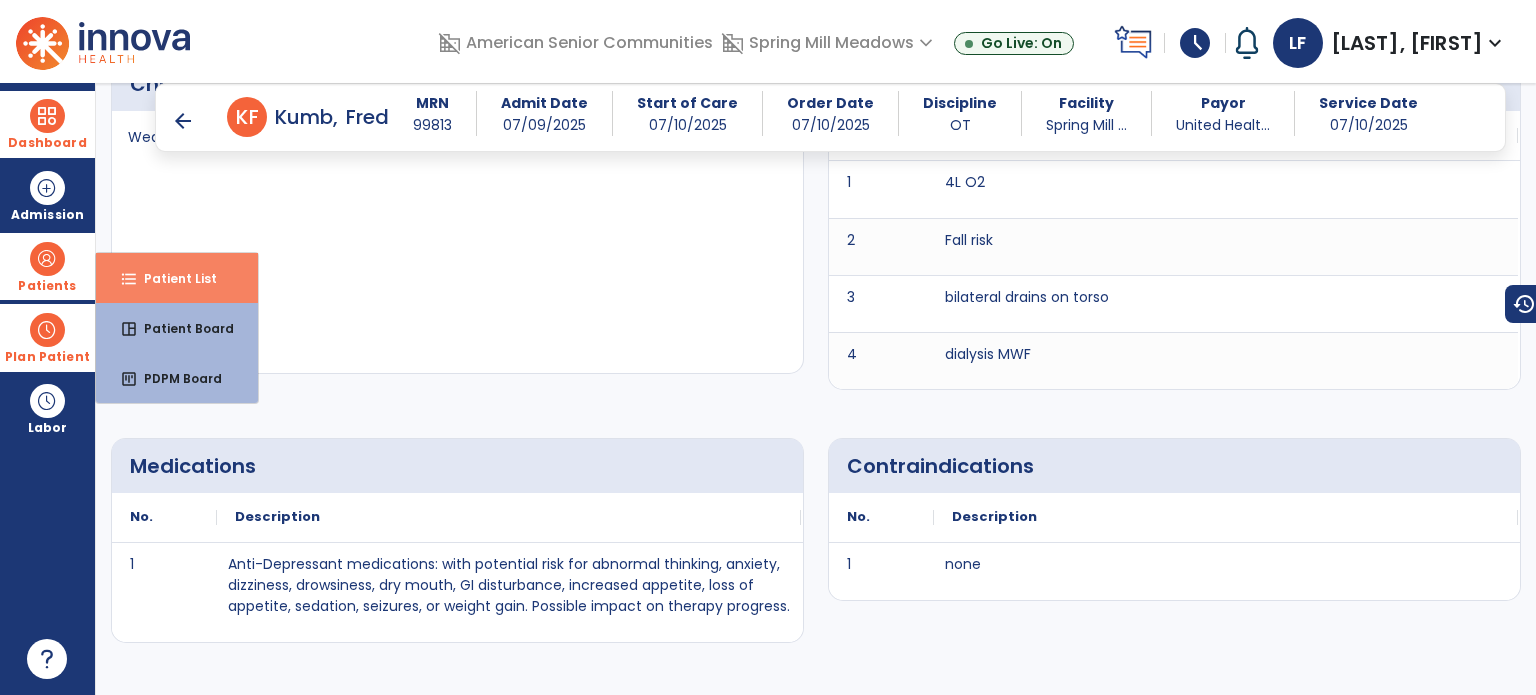 click on "format_list_bulleted  Patient List" at bounding box center (177, 278) 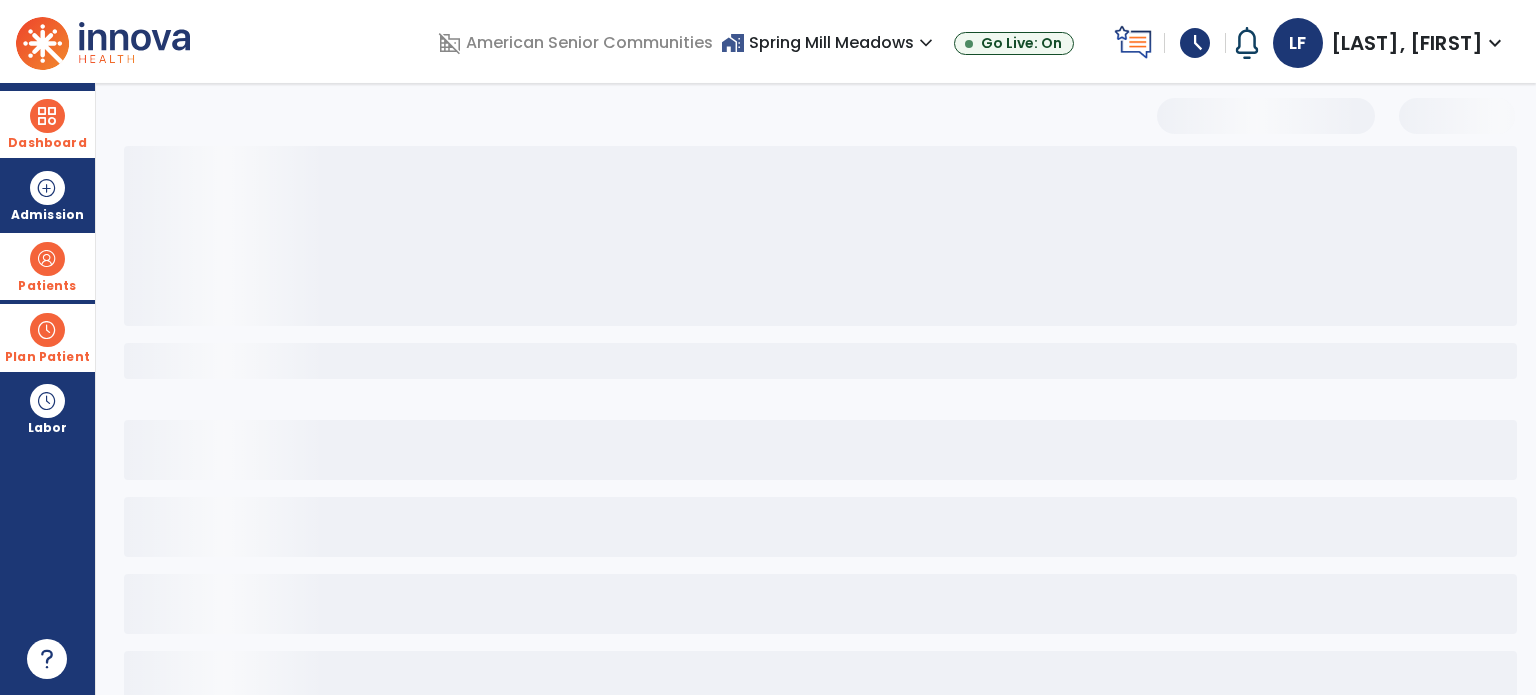 scroll, scrollTop: 46, scrollLeft: 0, axis: vertical 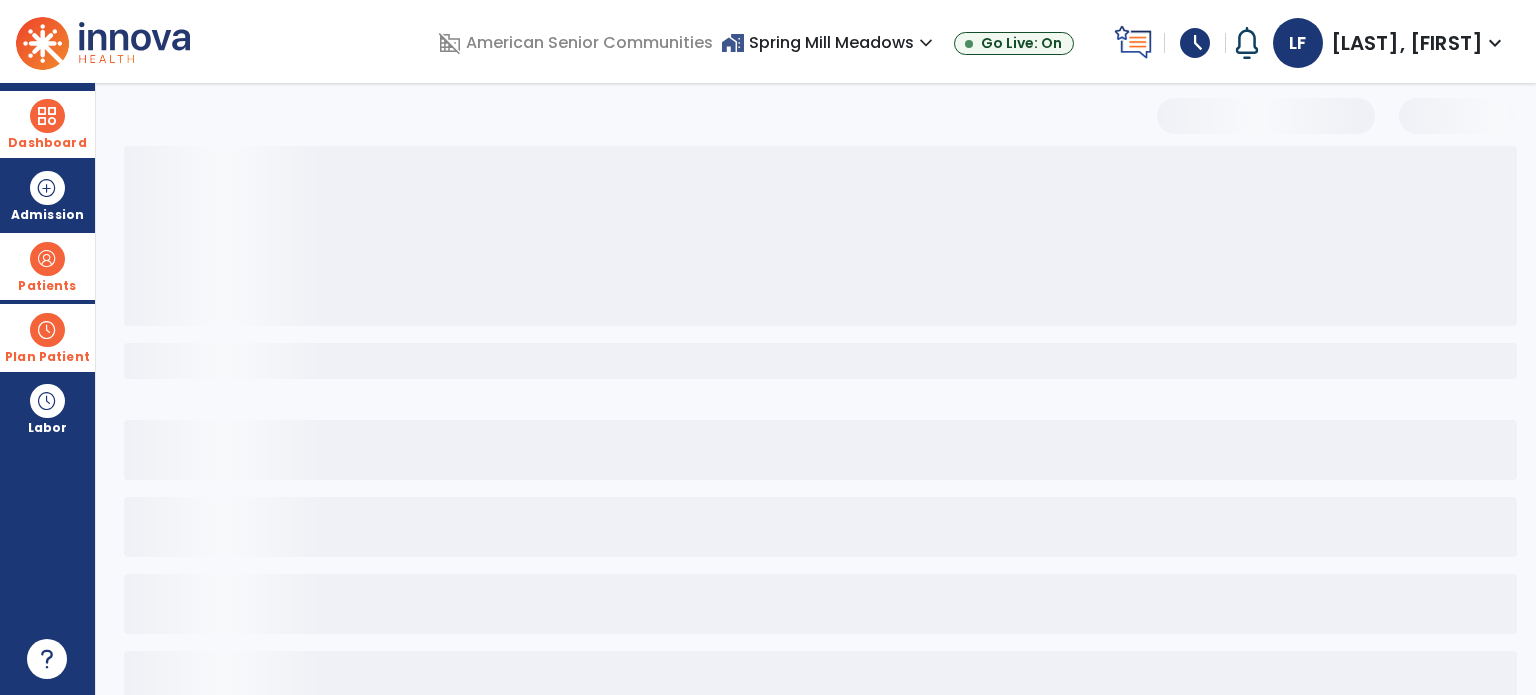 select on "***" 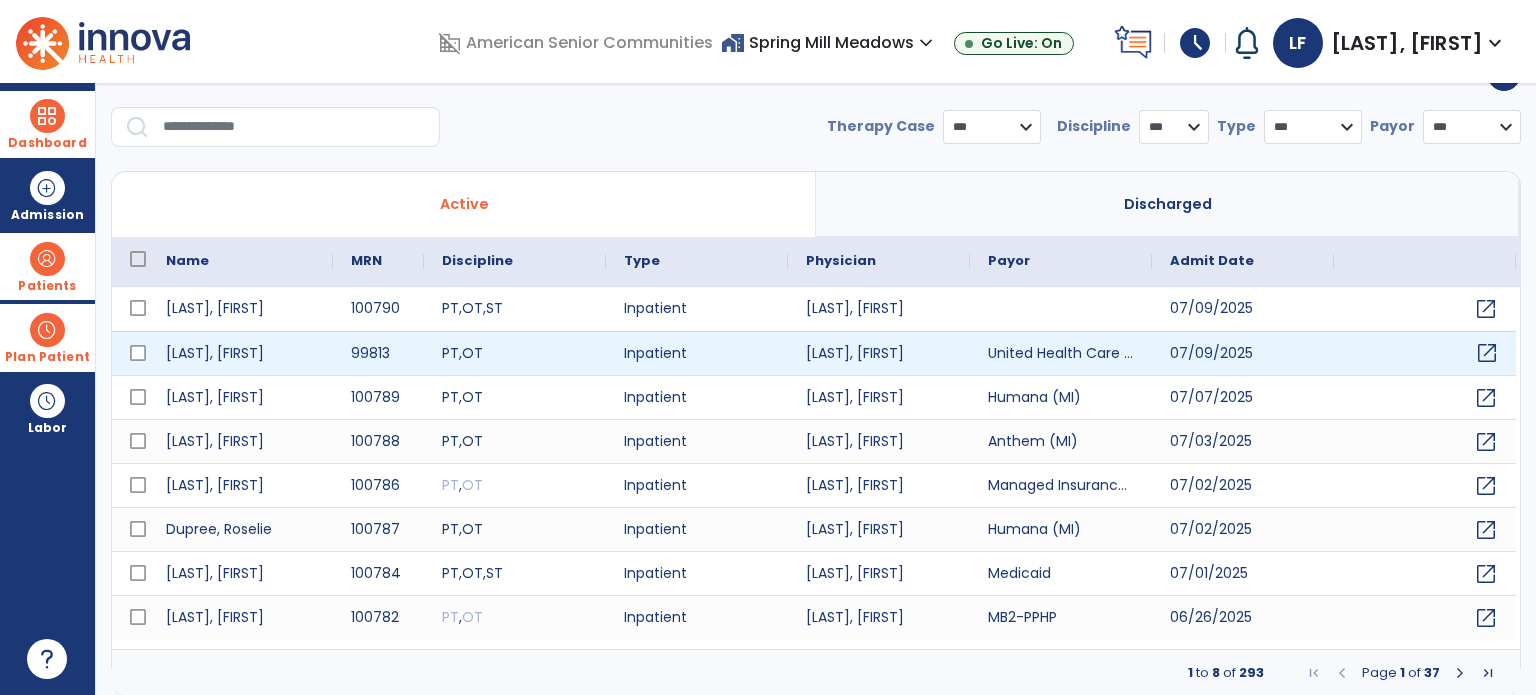 click on "open_in_new" at bounding box center [1487, 353] 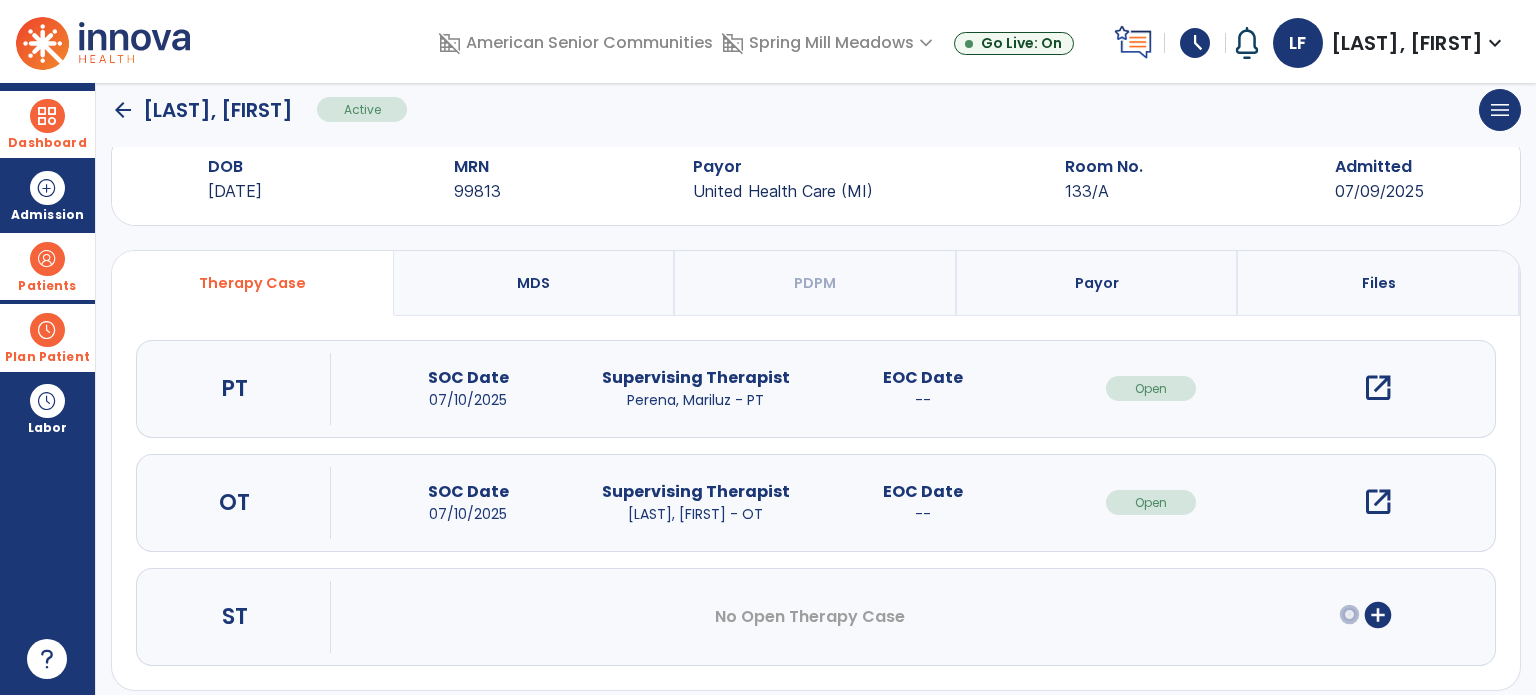 click on "open_in_new" at bounding box center [1378, 388] 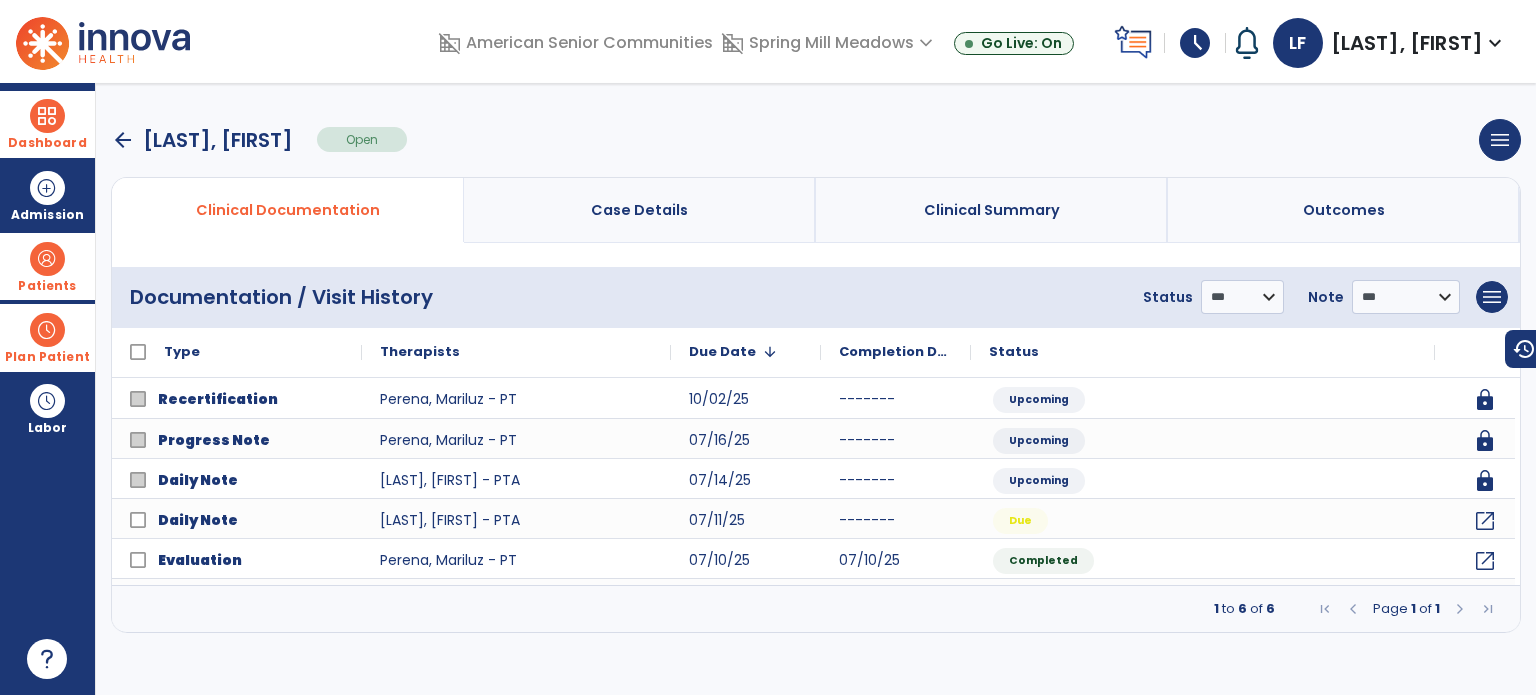 scroll, scrollTop: 0, scrollLeft: 0, axis: both 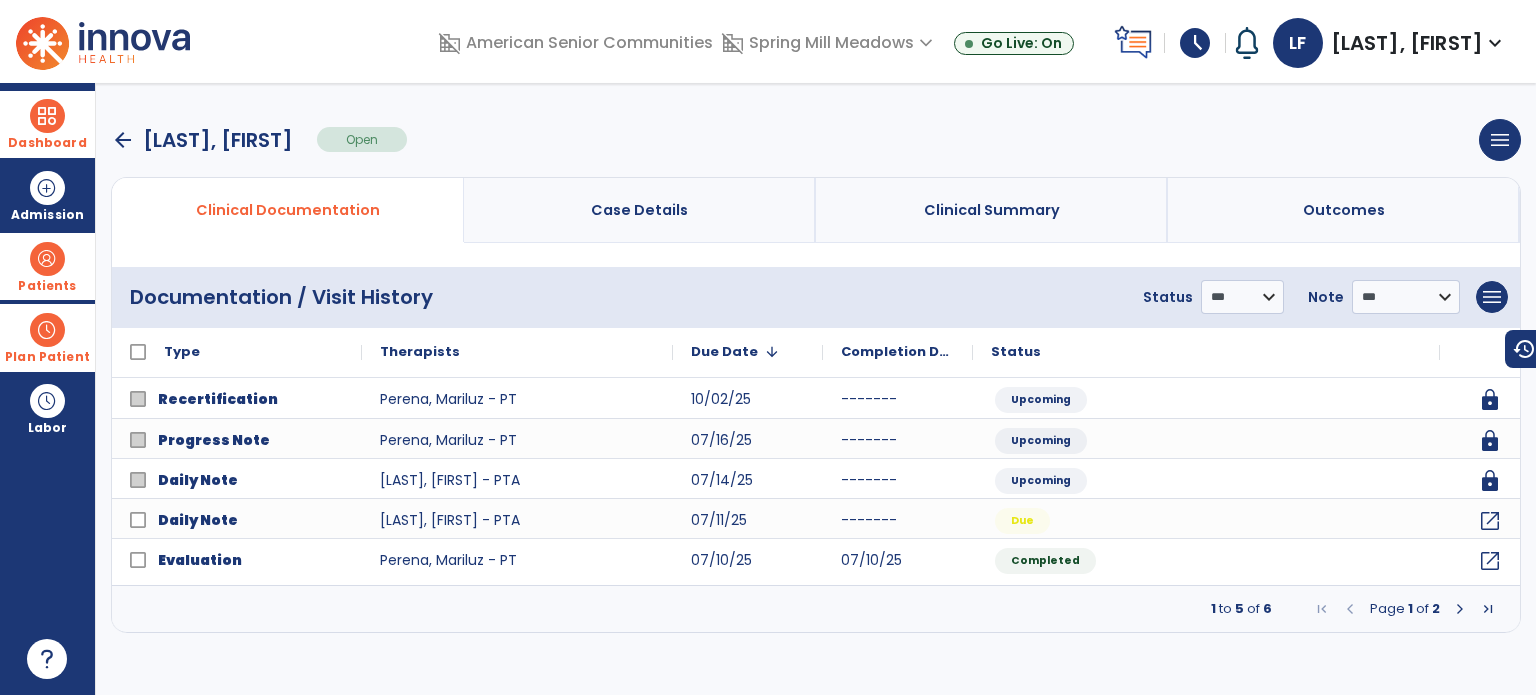 click on "Dashboard" at bounding box center (47, 143) 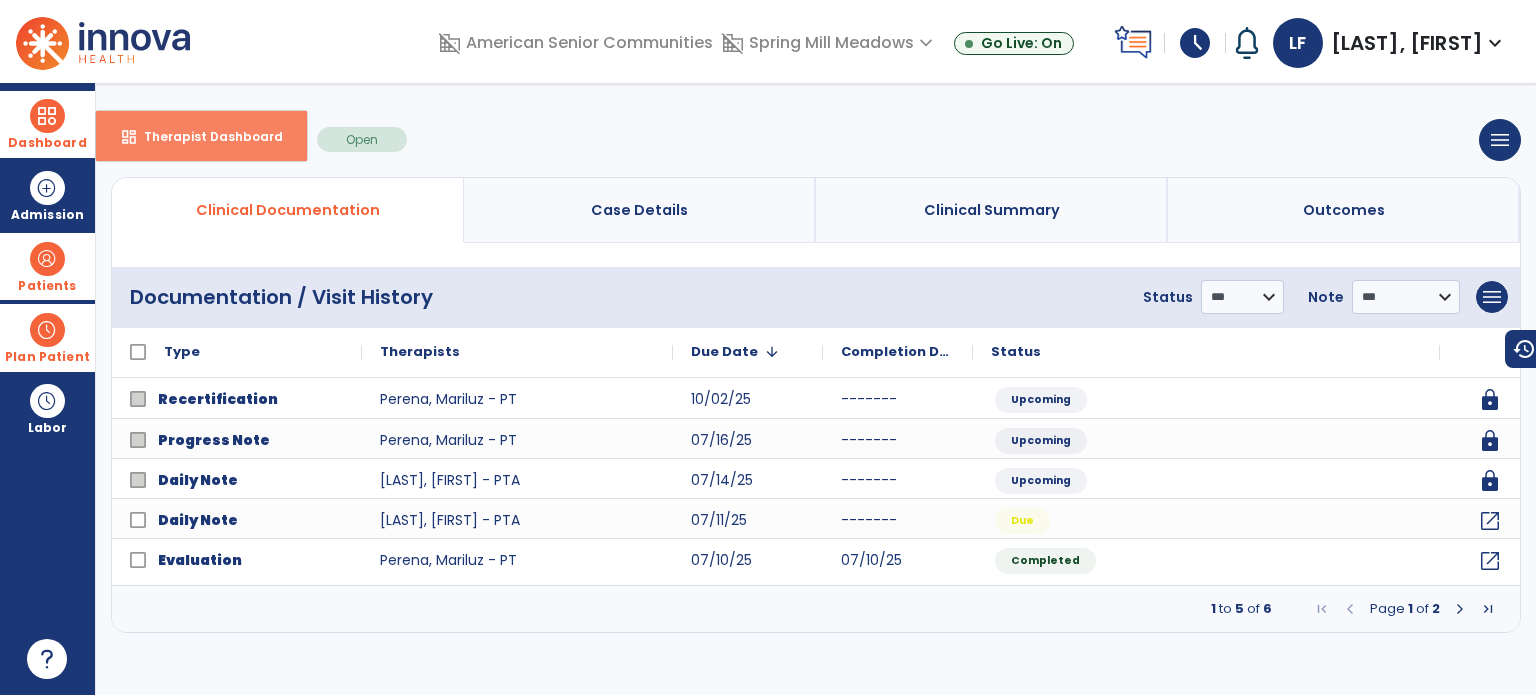 click on "dashboard  Therapist Dashboard" at bounding box center [201, 136] 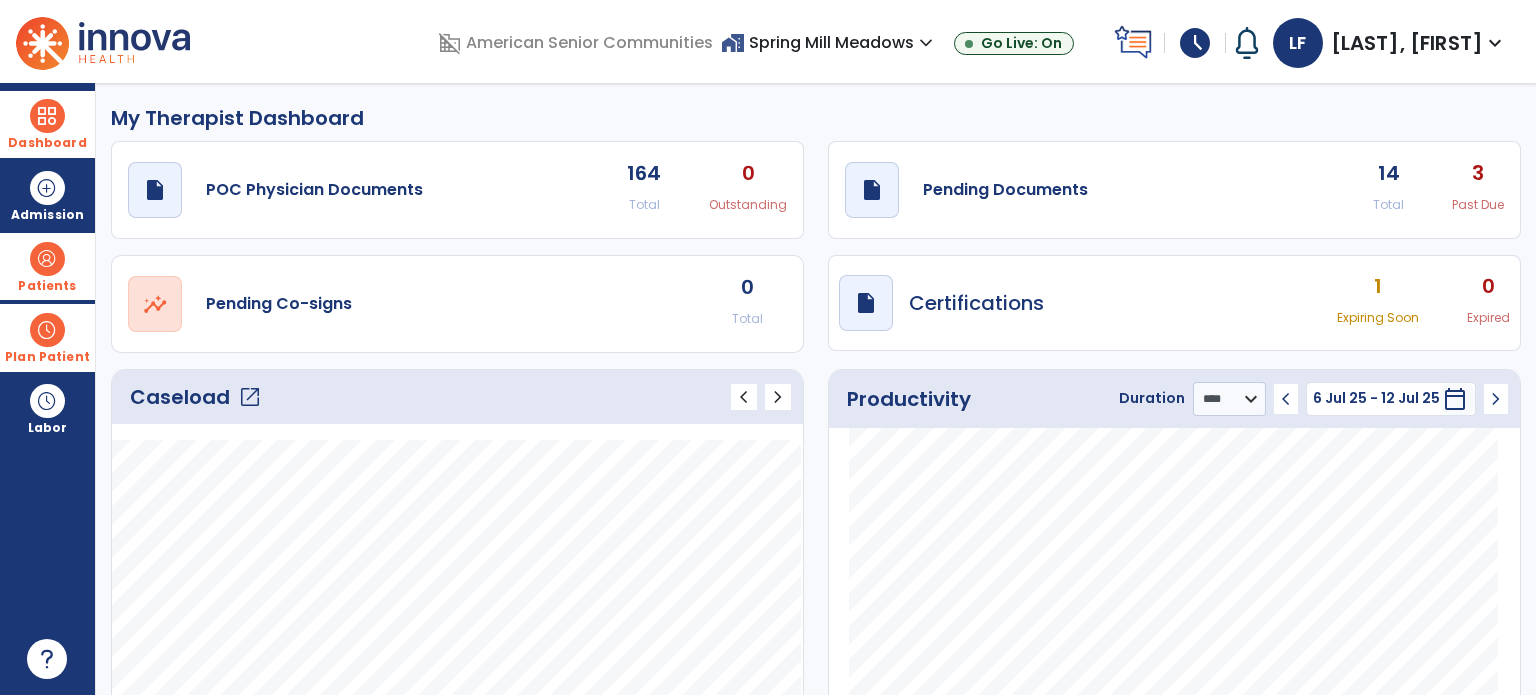 click on "open_in_new" 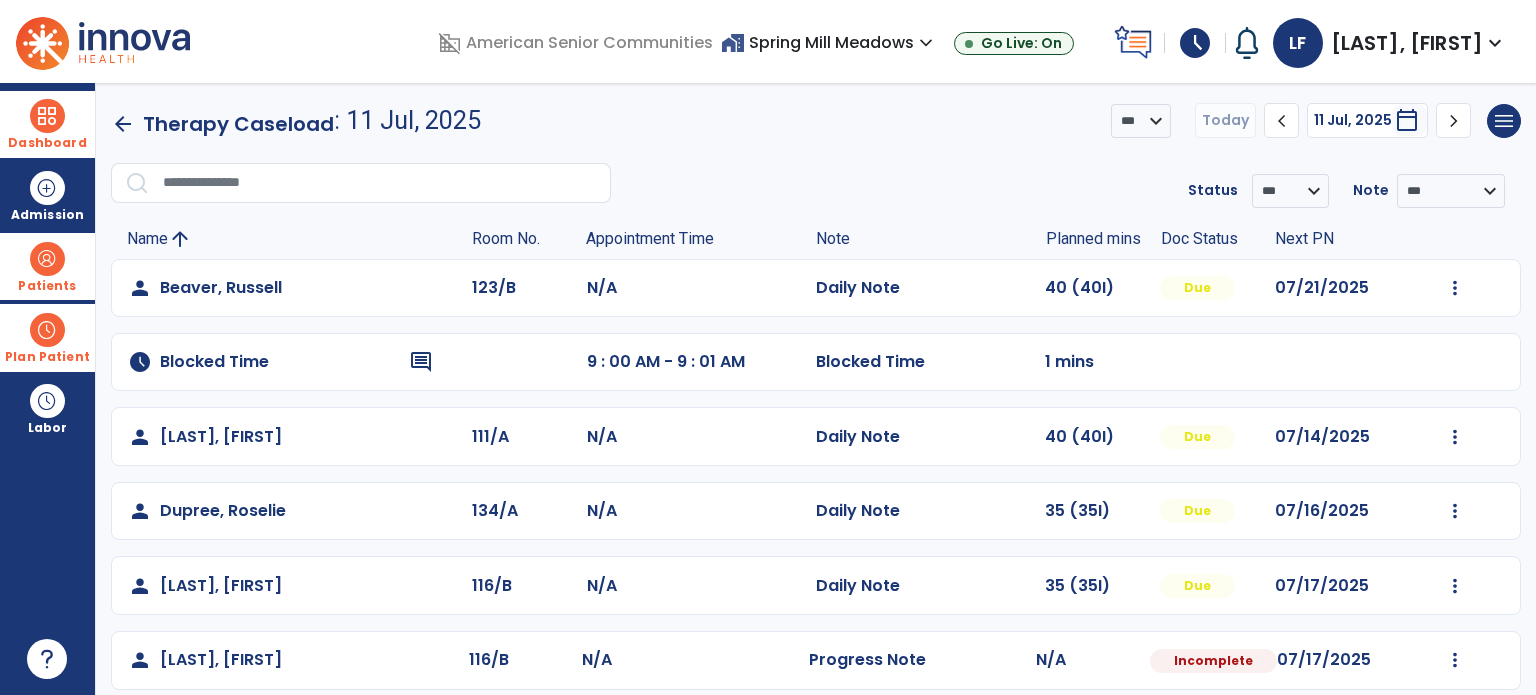 scroll, scrollTop: 392, scrollLeft: 0, axis: vertical 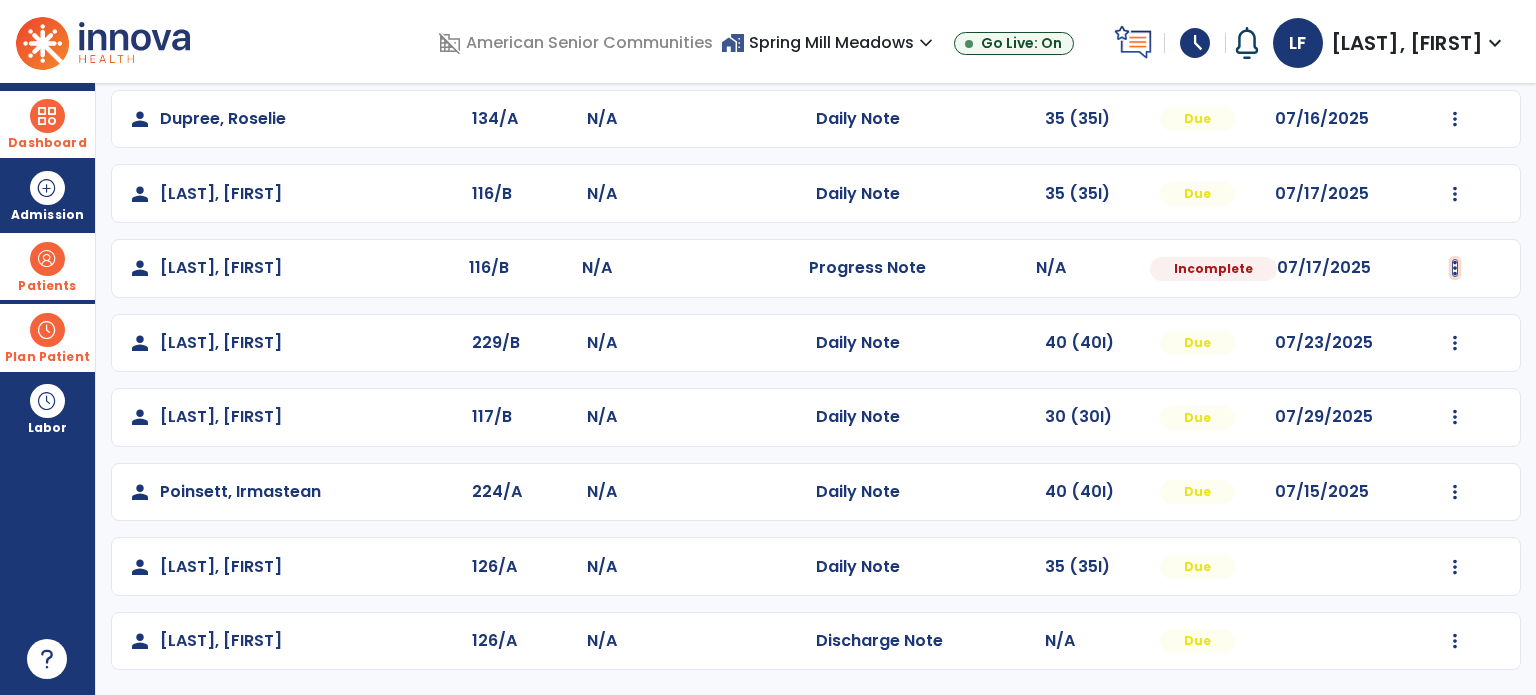 click at bounding box center (1455, -104) 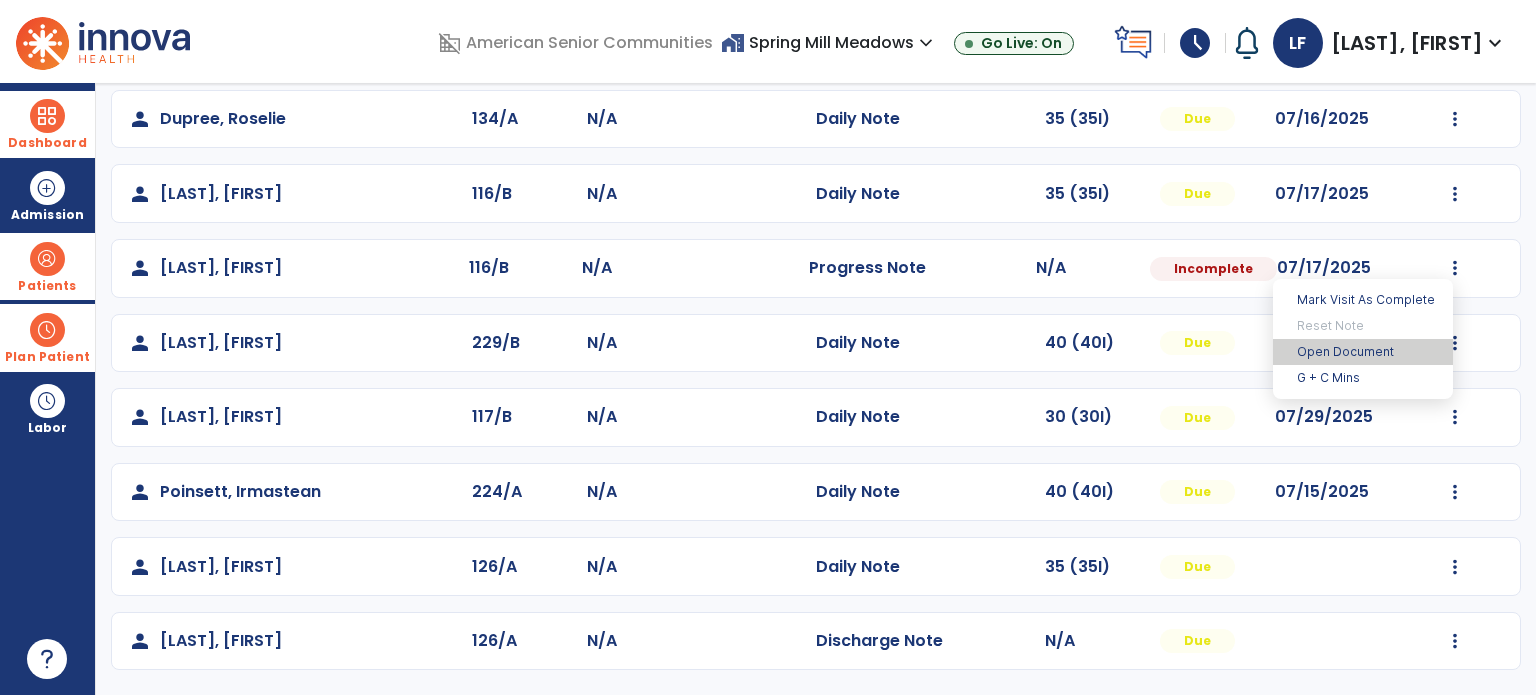 click on "Open Document" at bounding box center (1363, 352) 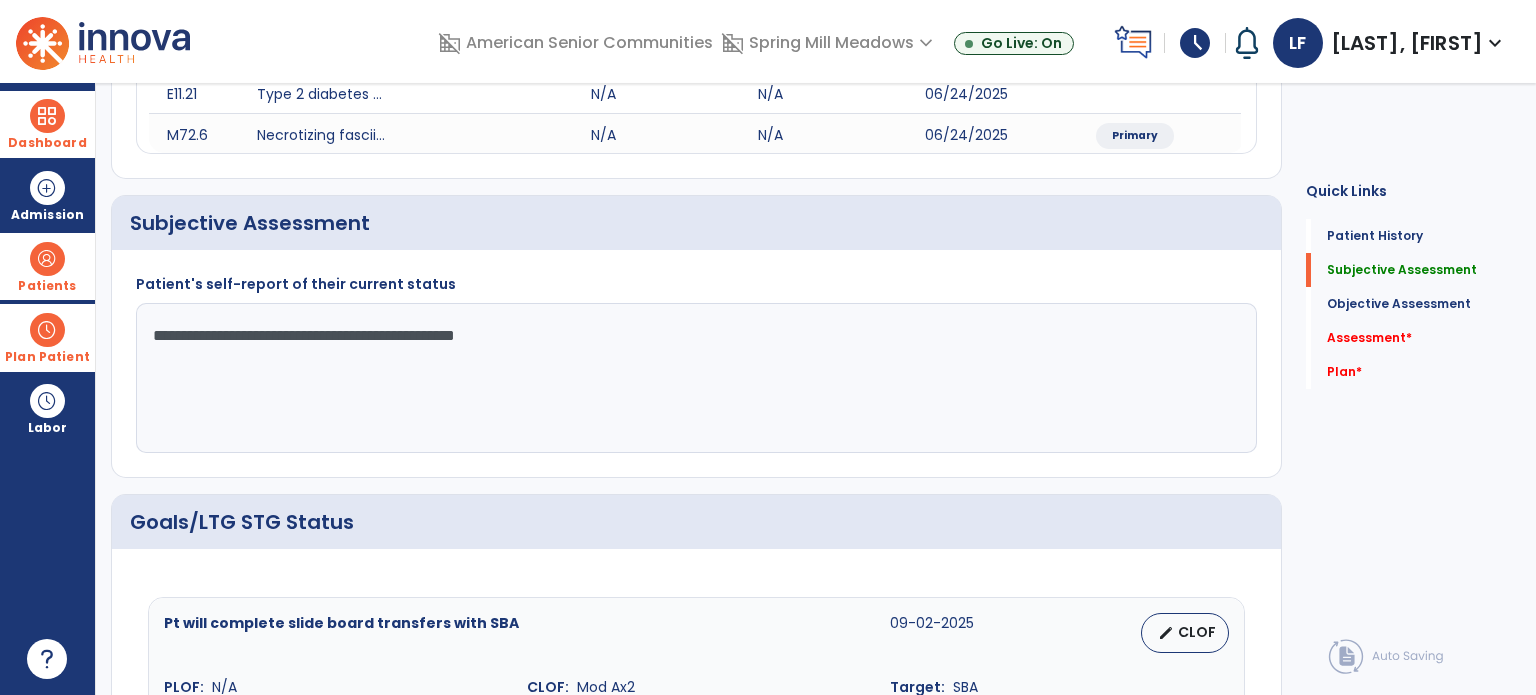 click on "**********" 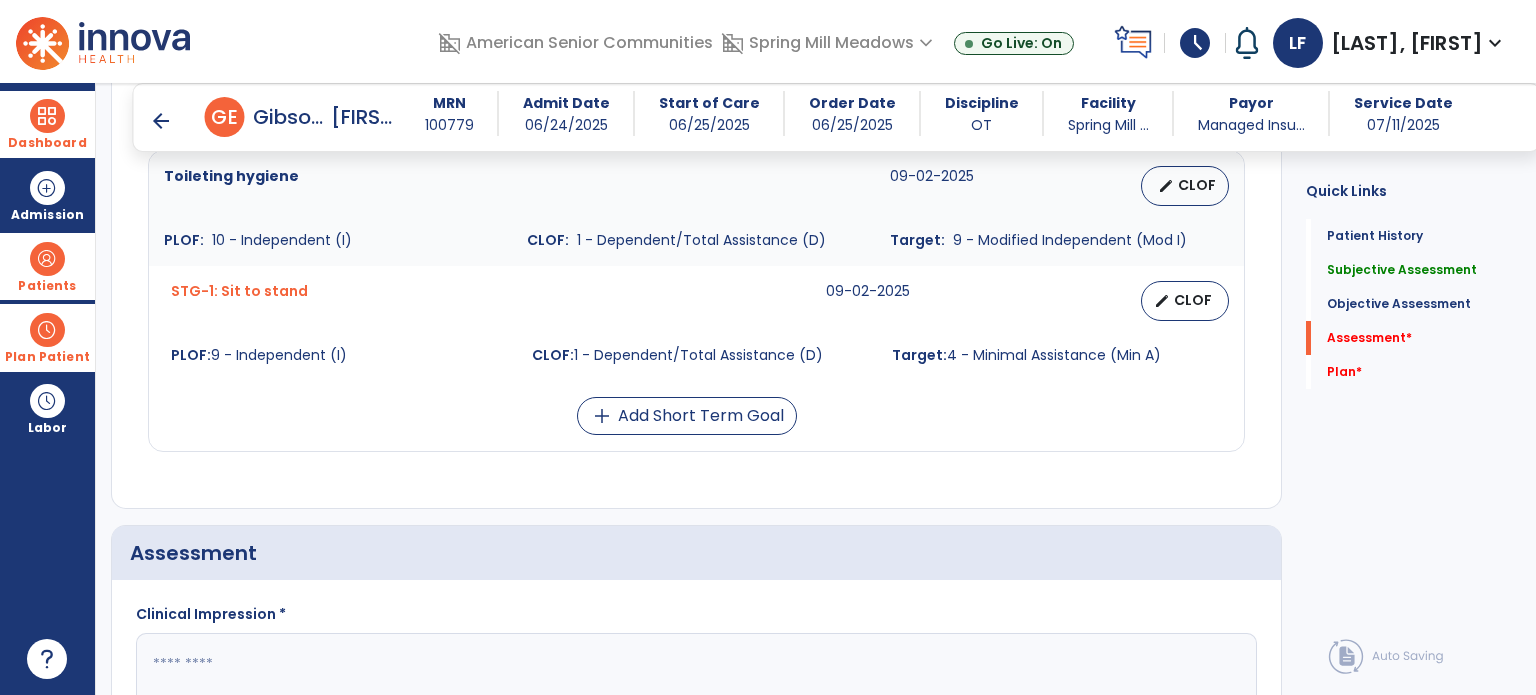 scroll, scrollTop: 1784, scrollLeft: 0, axis: vertical 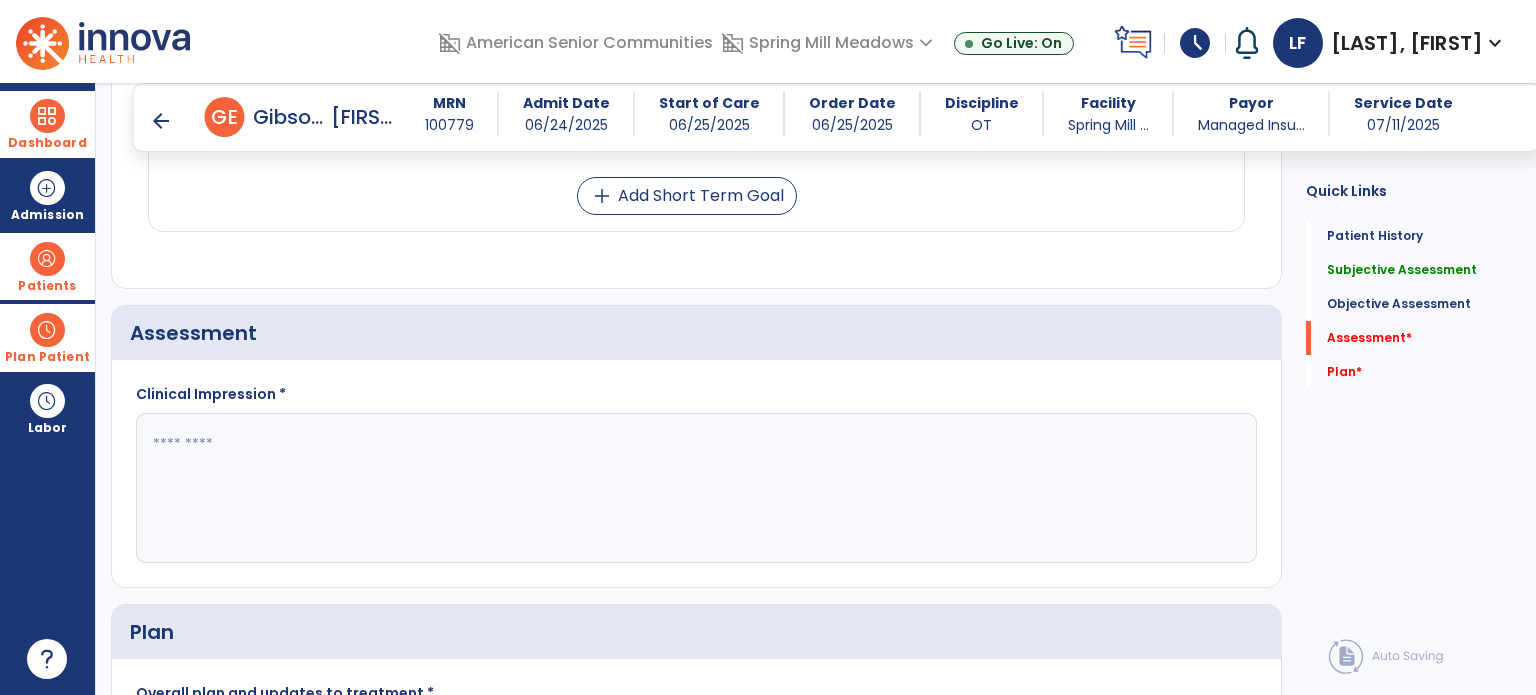 type on "**********" 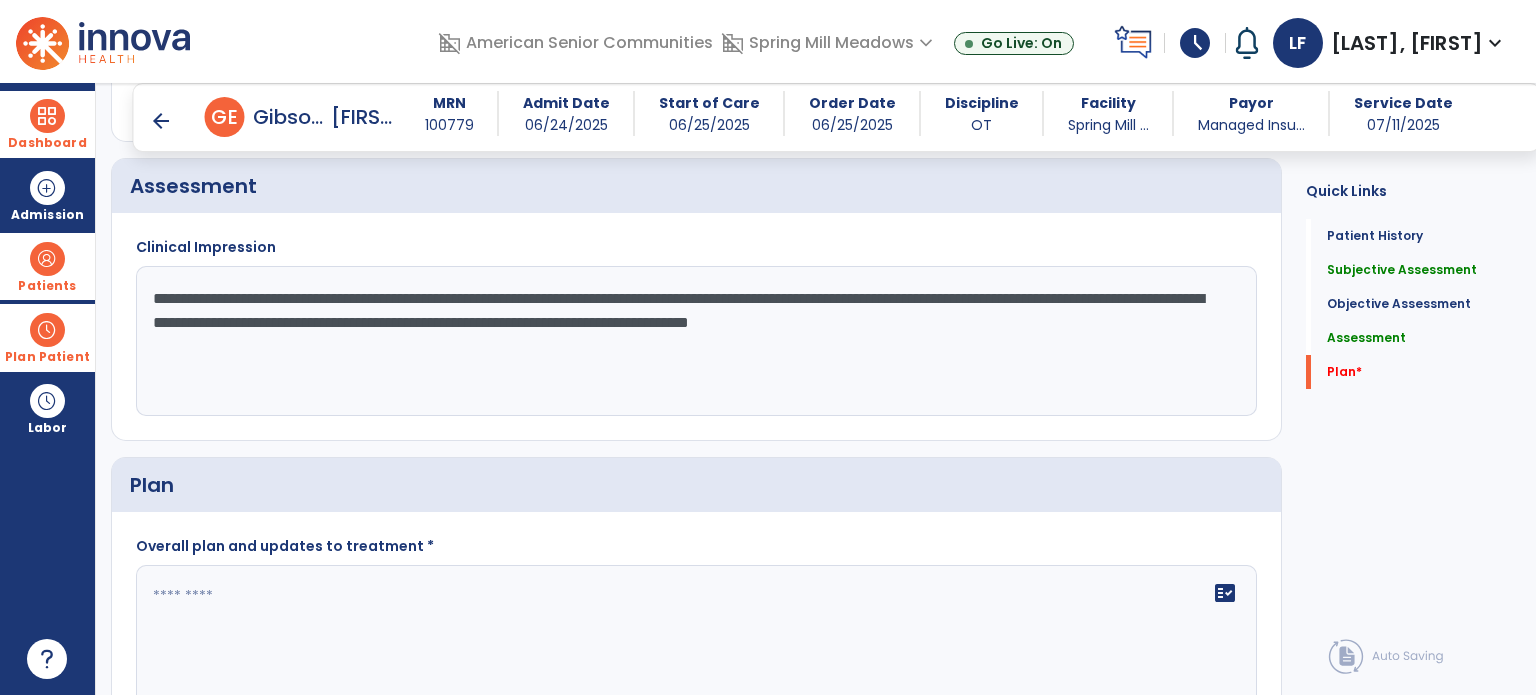 scroll, scrollTop: 1940, scrollLeft: 0, axis: vertical 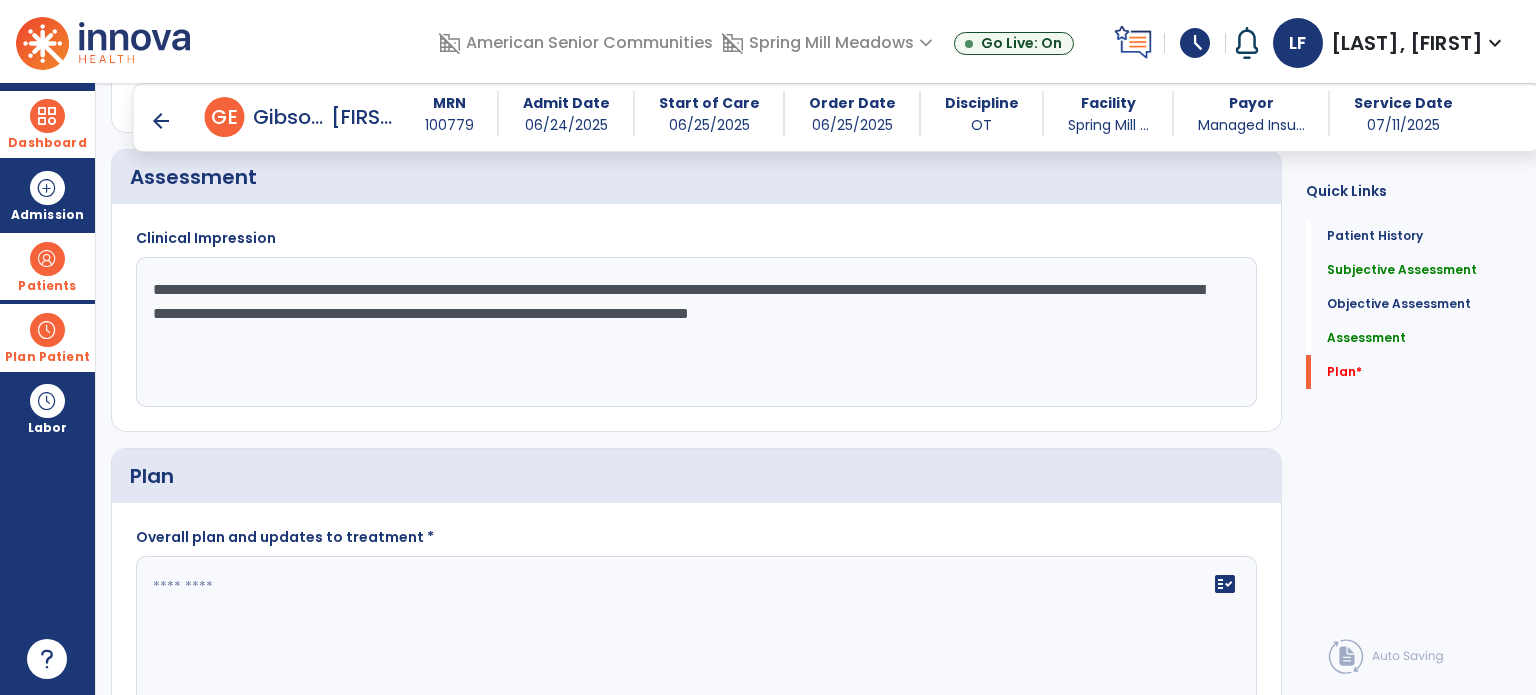 type on "**********" 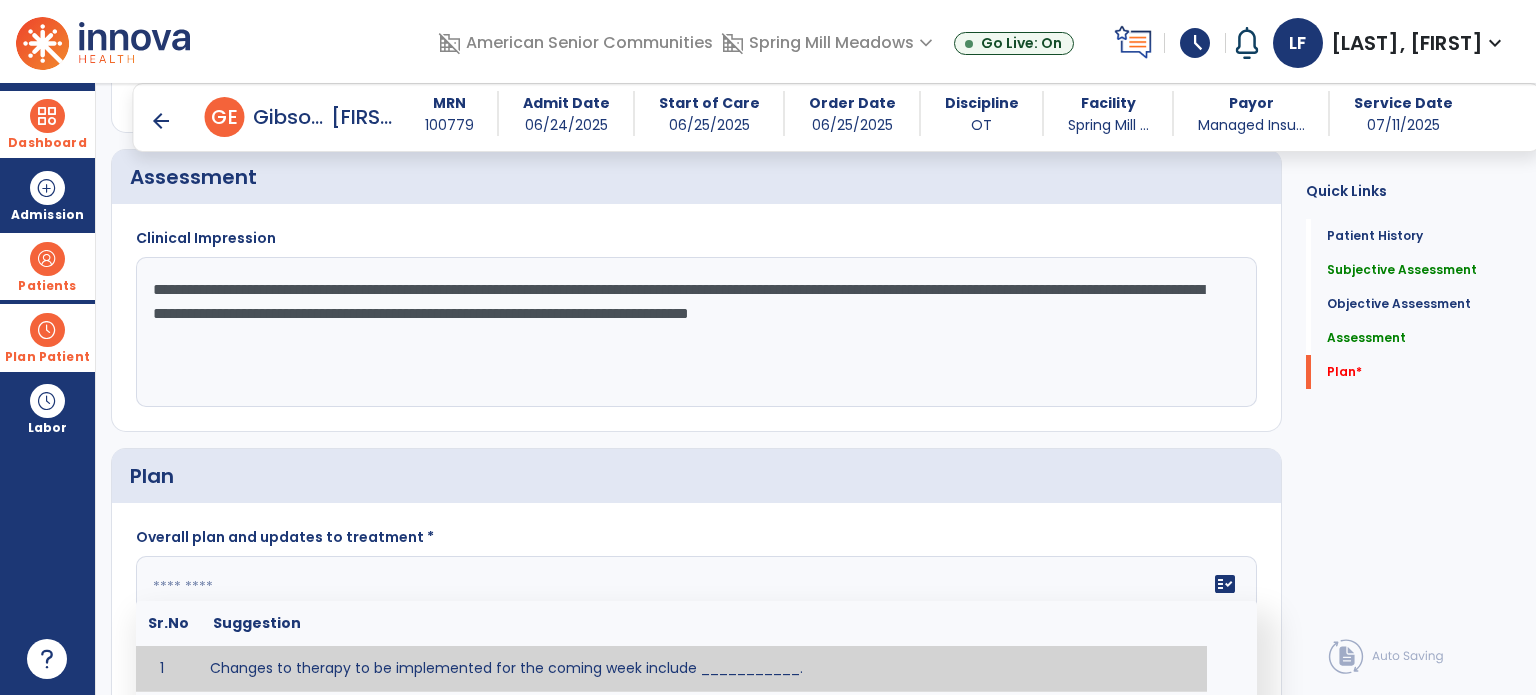 click 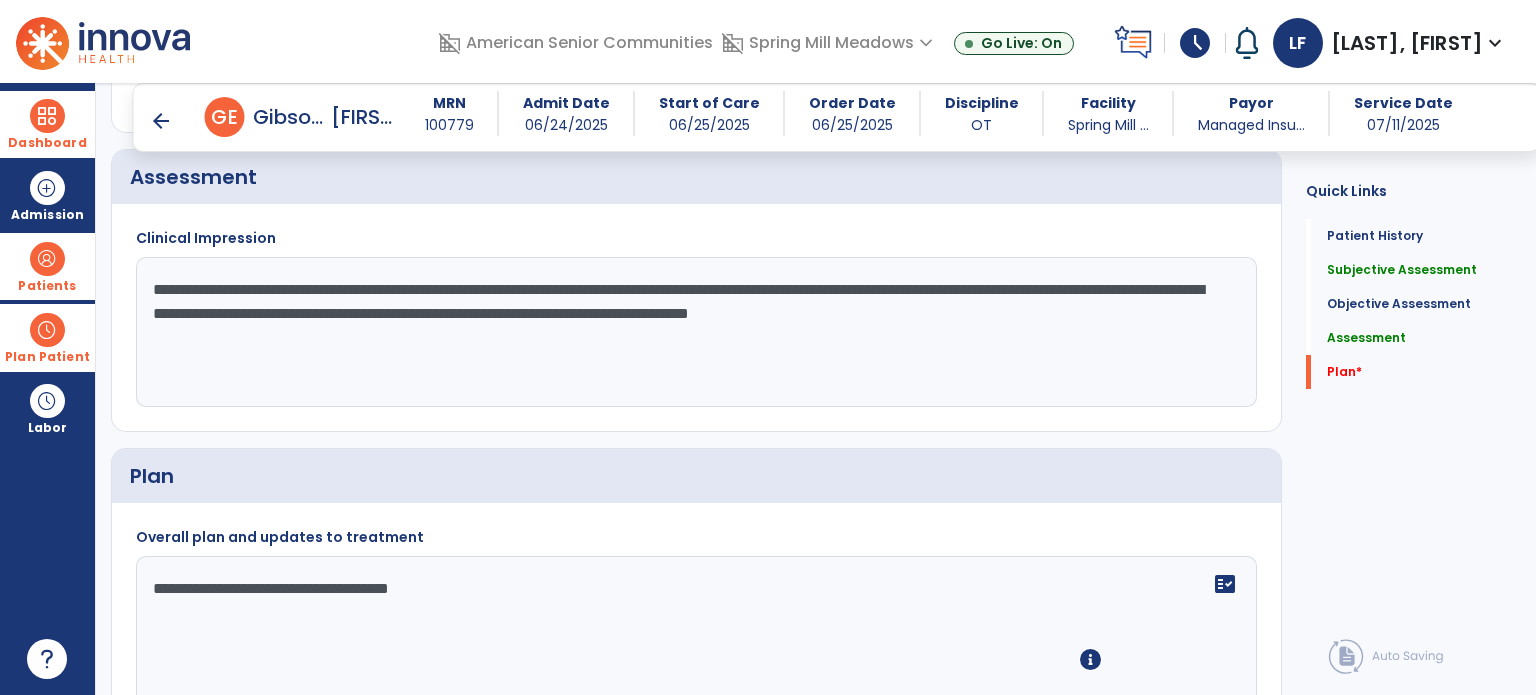 scroll, scrollTop: 2040, scrollLeft: 0, axis: vertical 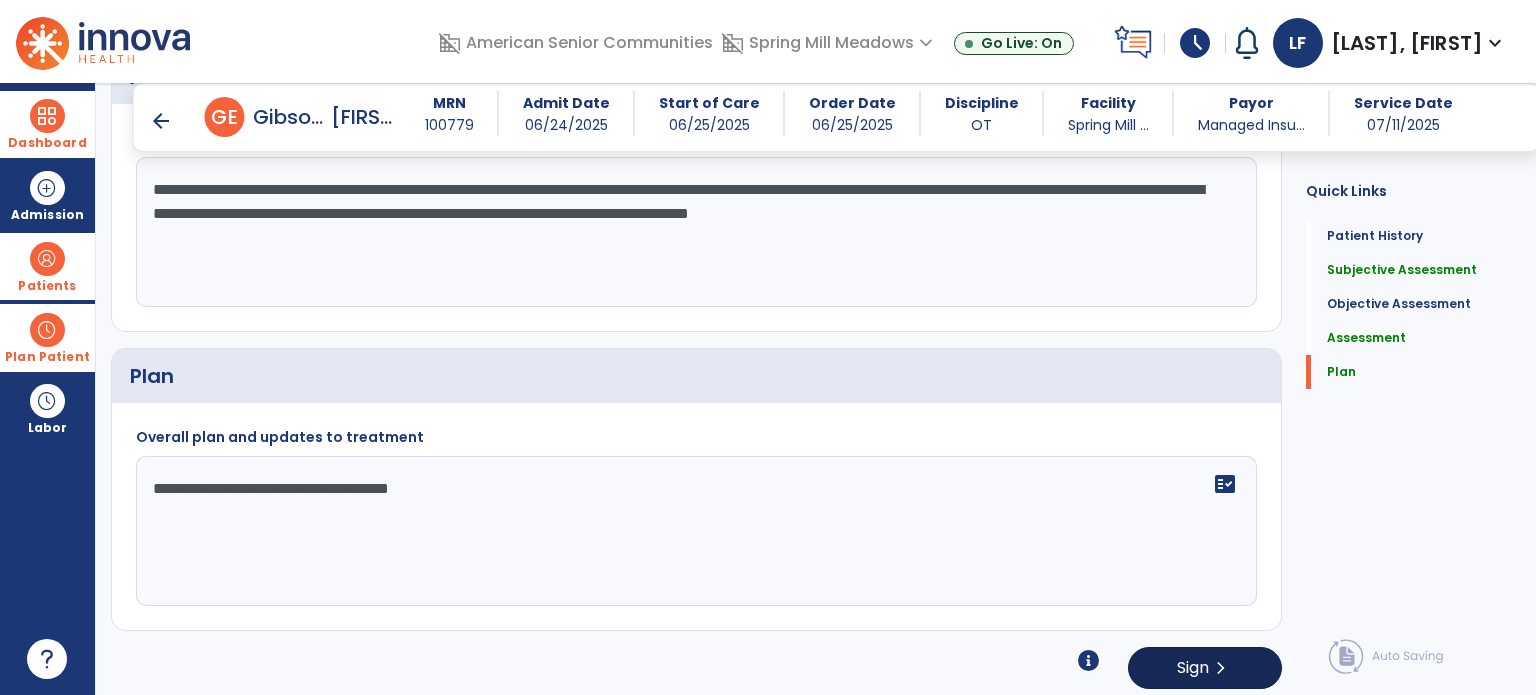 type on "**********" 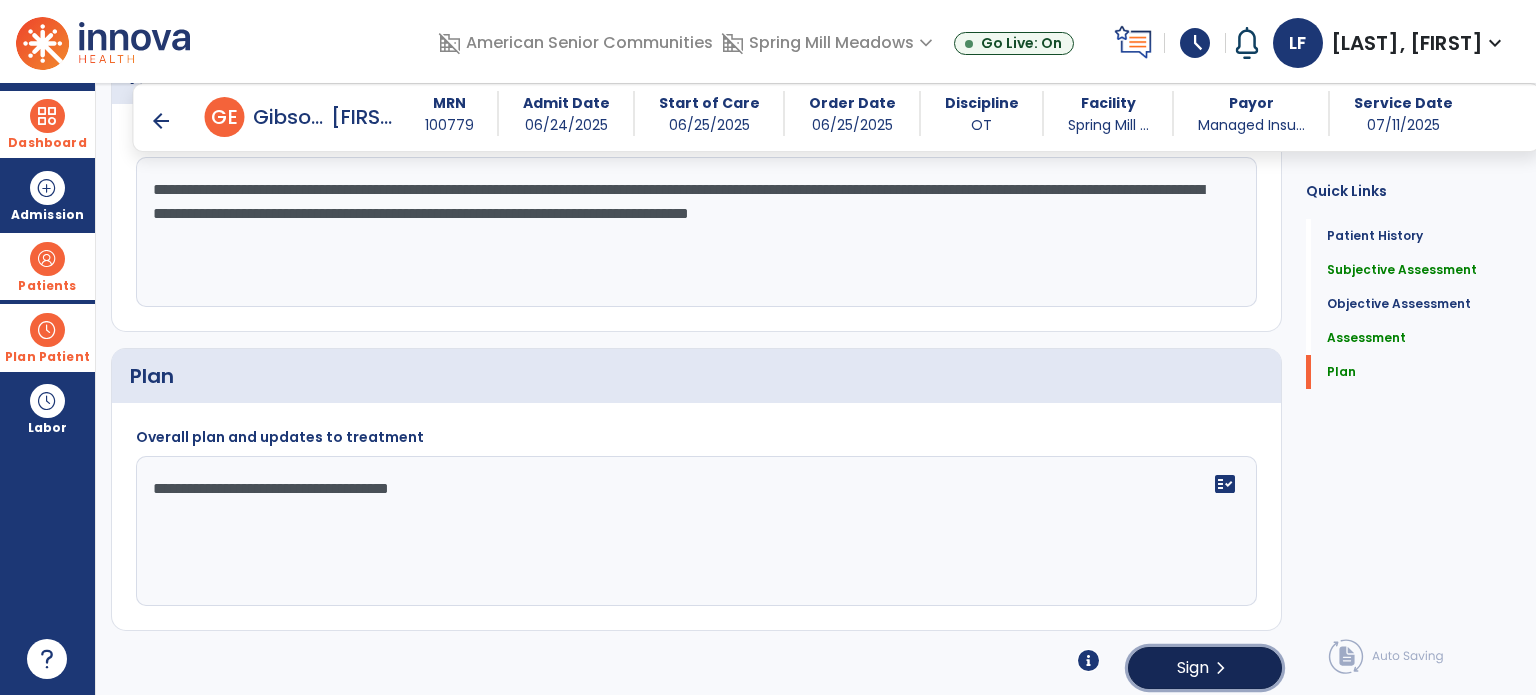 click on "Sign" 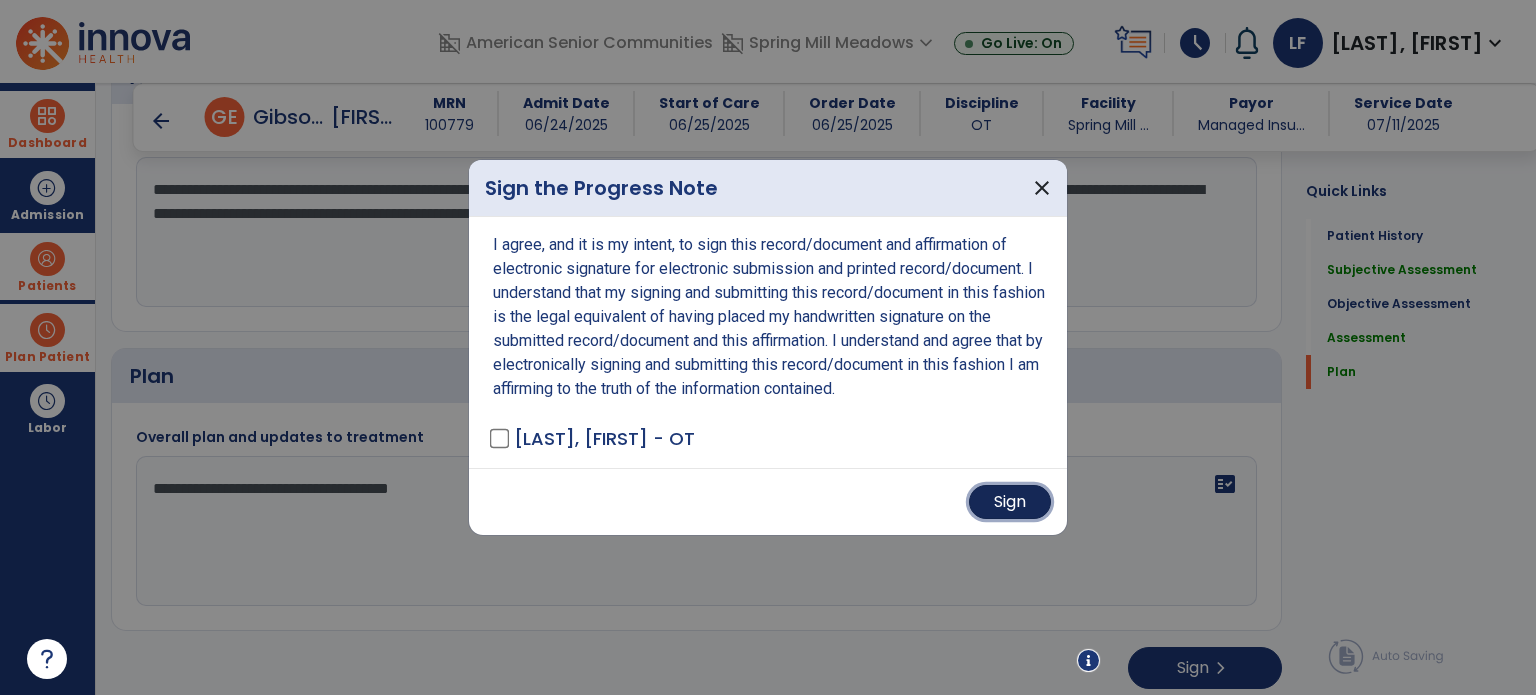 click on "Sign" at bounding box center [1010, 502] 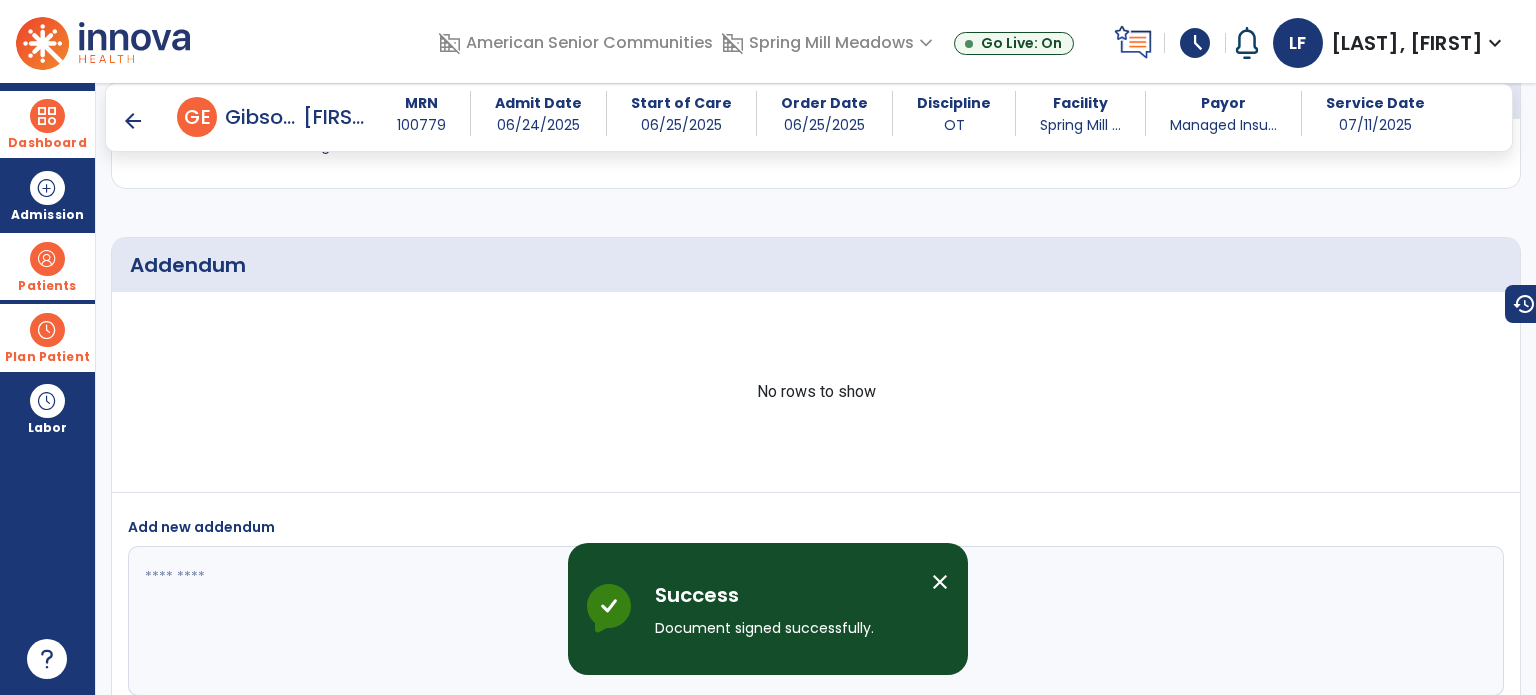 scroll, scrollTop: 2892, scrollLeft: 0, axis: vertical 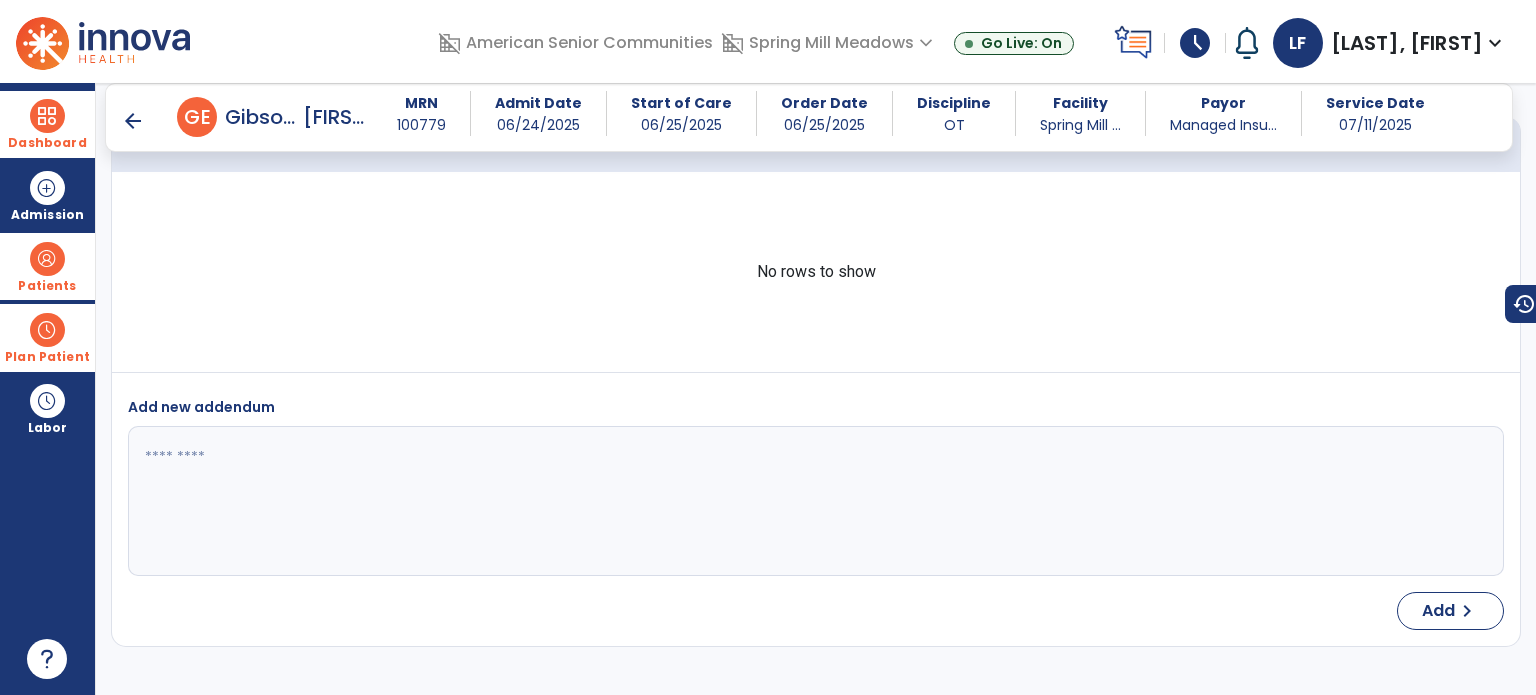 click at bounding box center (47, 116) 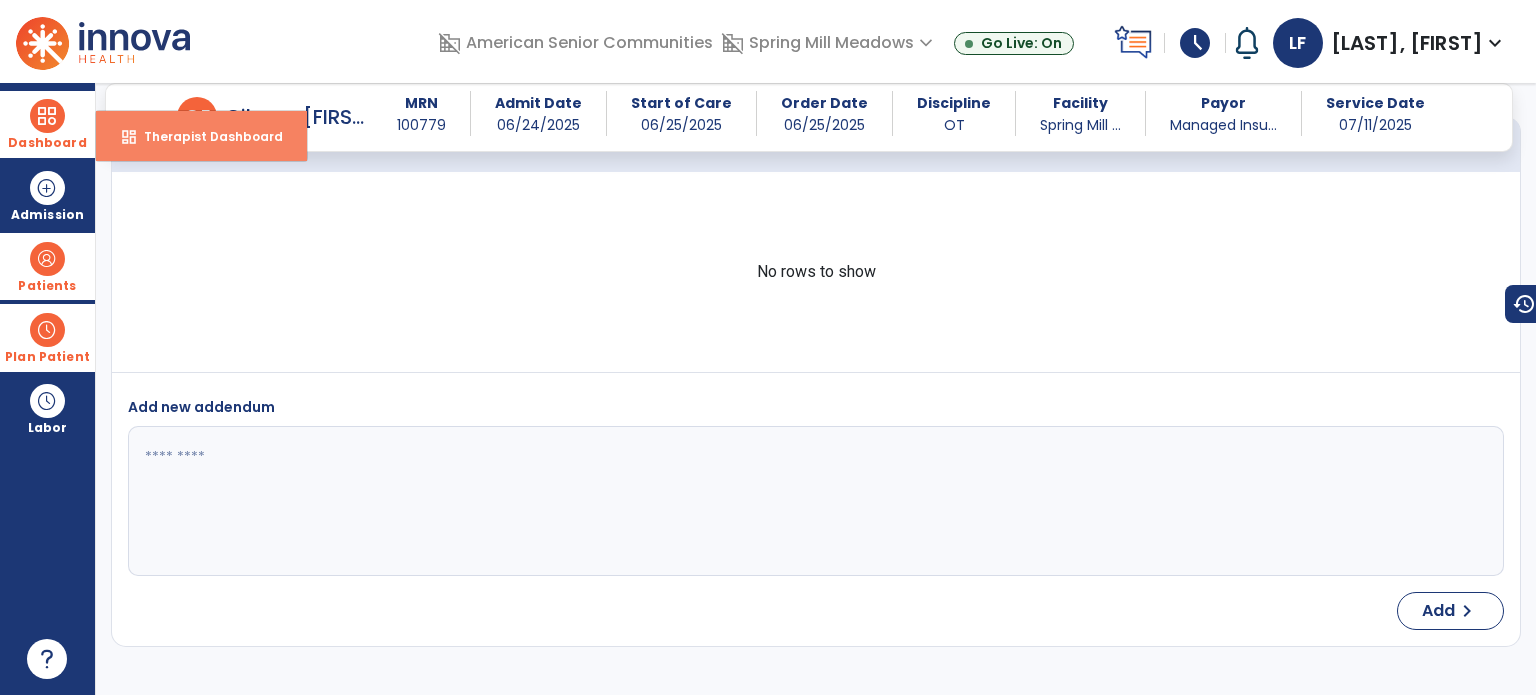 click on "dashboard  Therapist Dashboard" at bounding box center (201, 136) 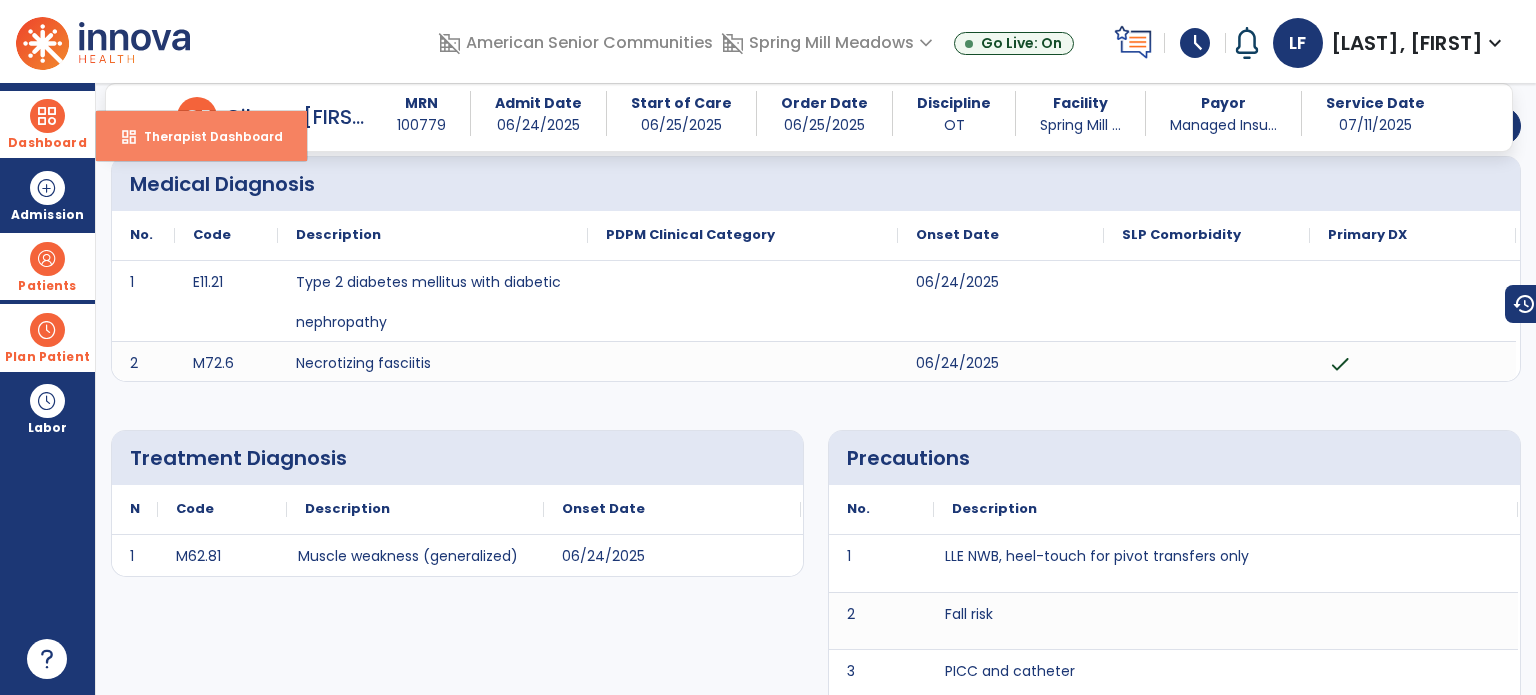 select on "****" 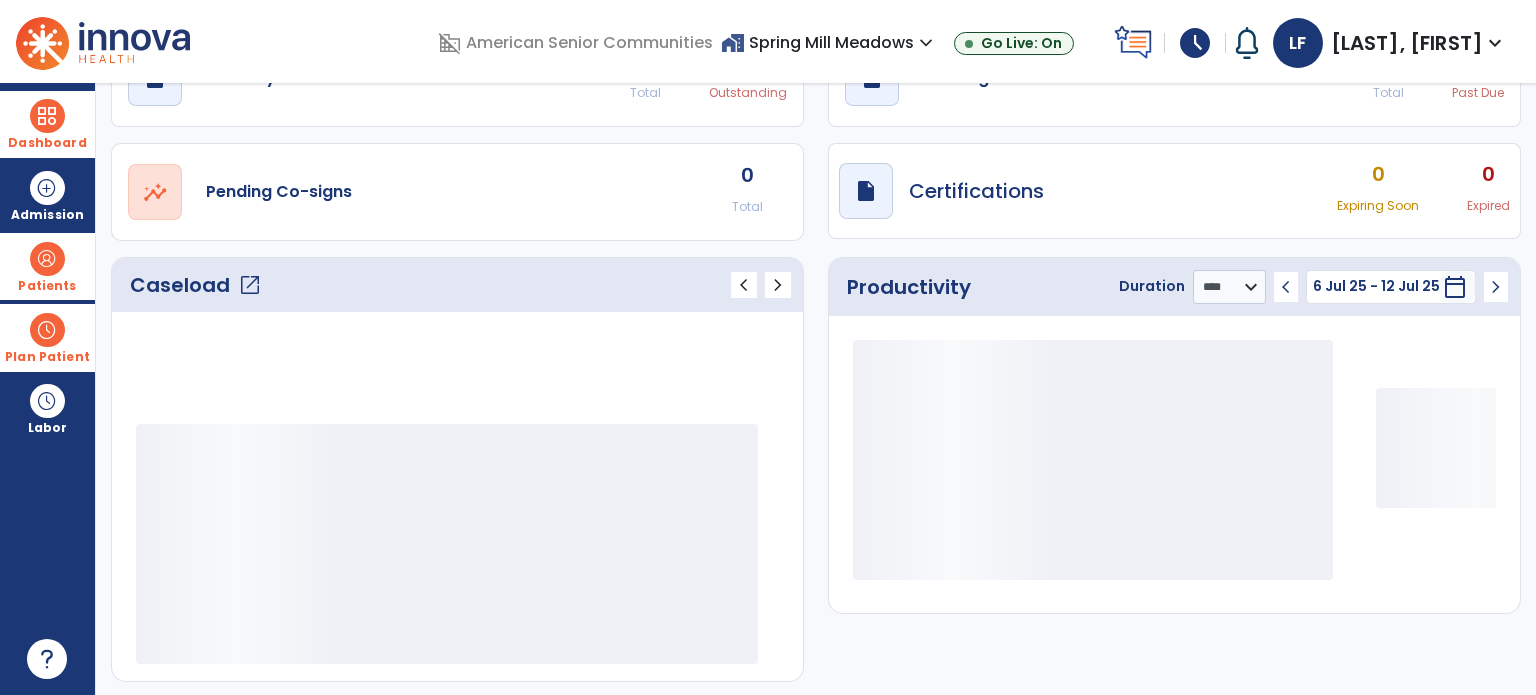 scroll, scrollTop: 52, scrollLeft: 0, axis: vertical 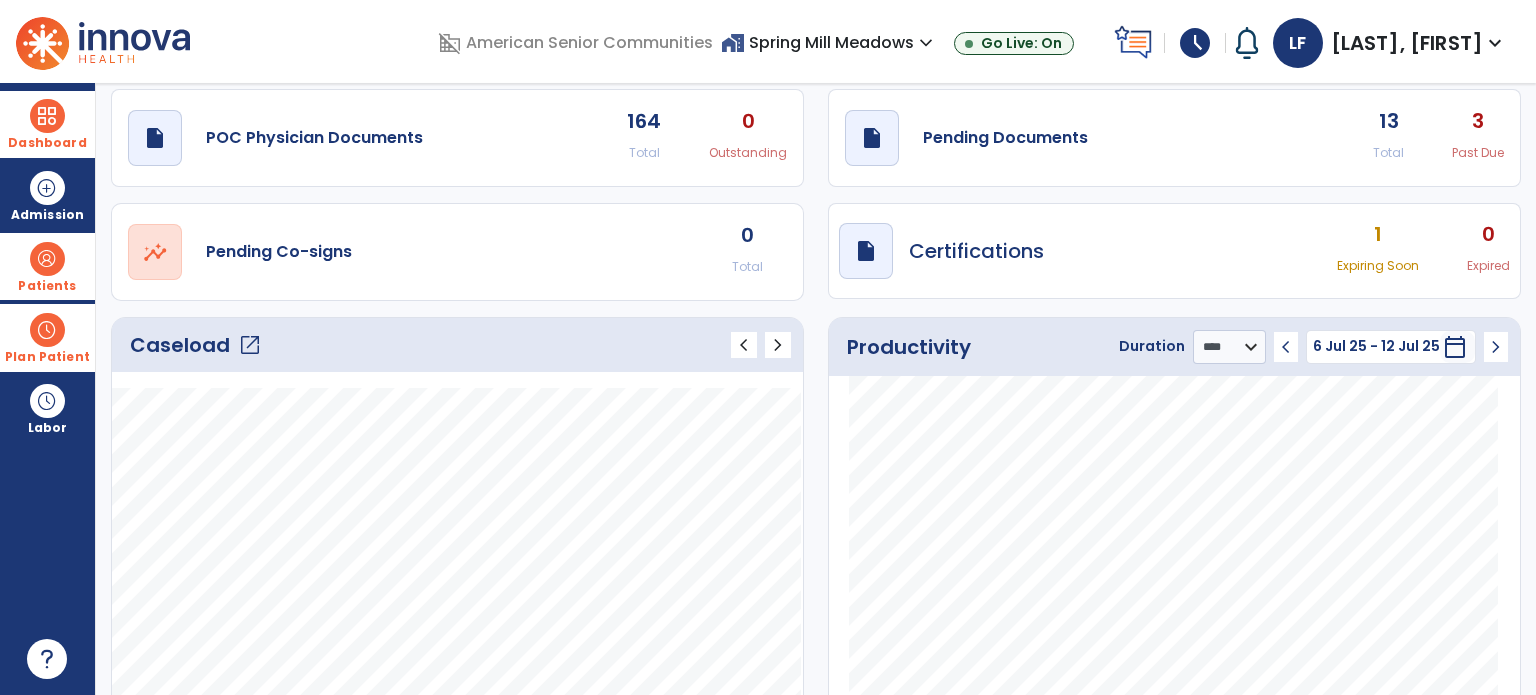 click on "open_in_new" 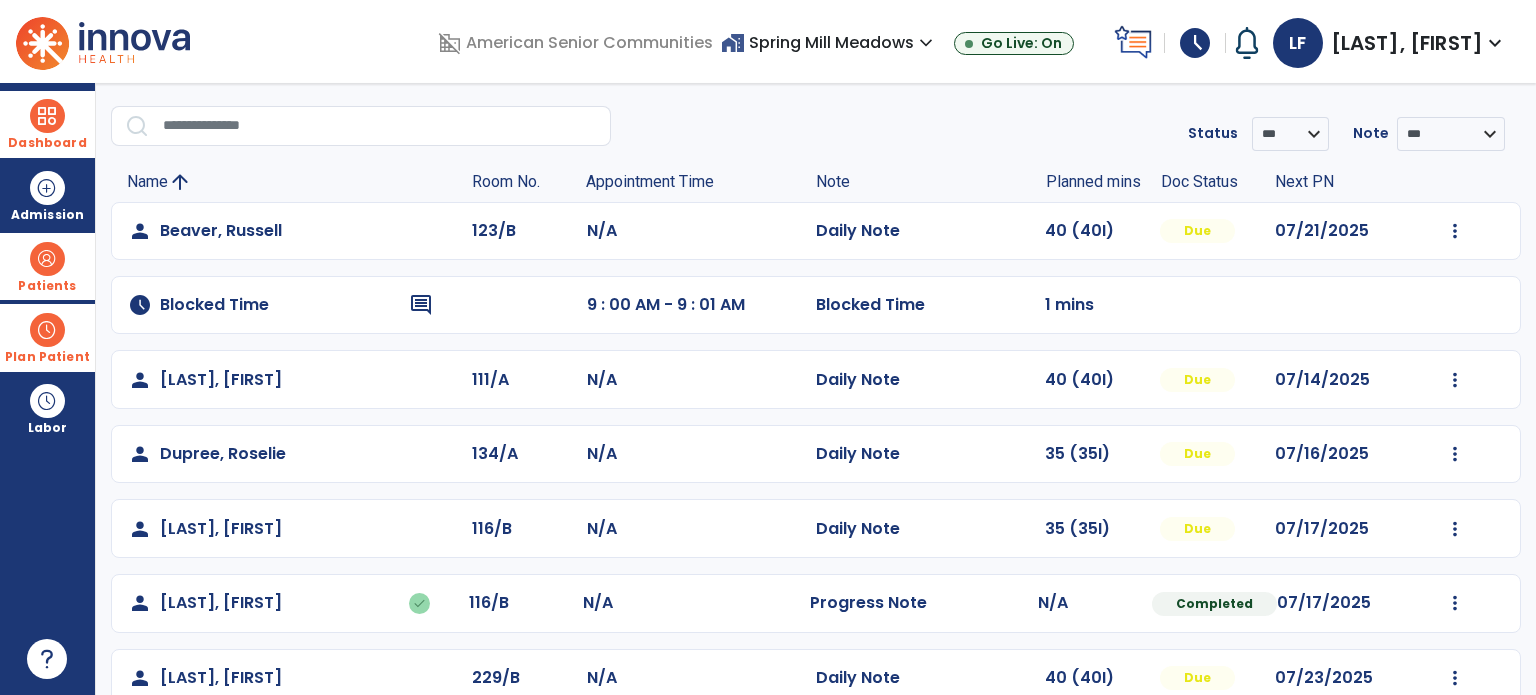scroll, scrollTop: 0, scrollLeft: 0, axis: both 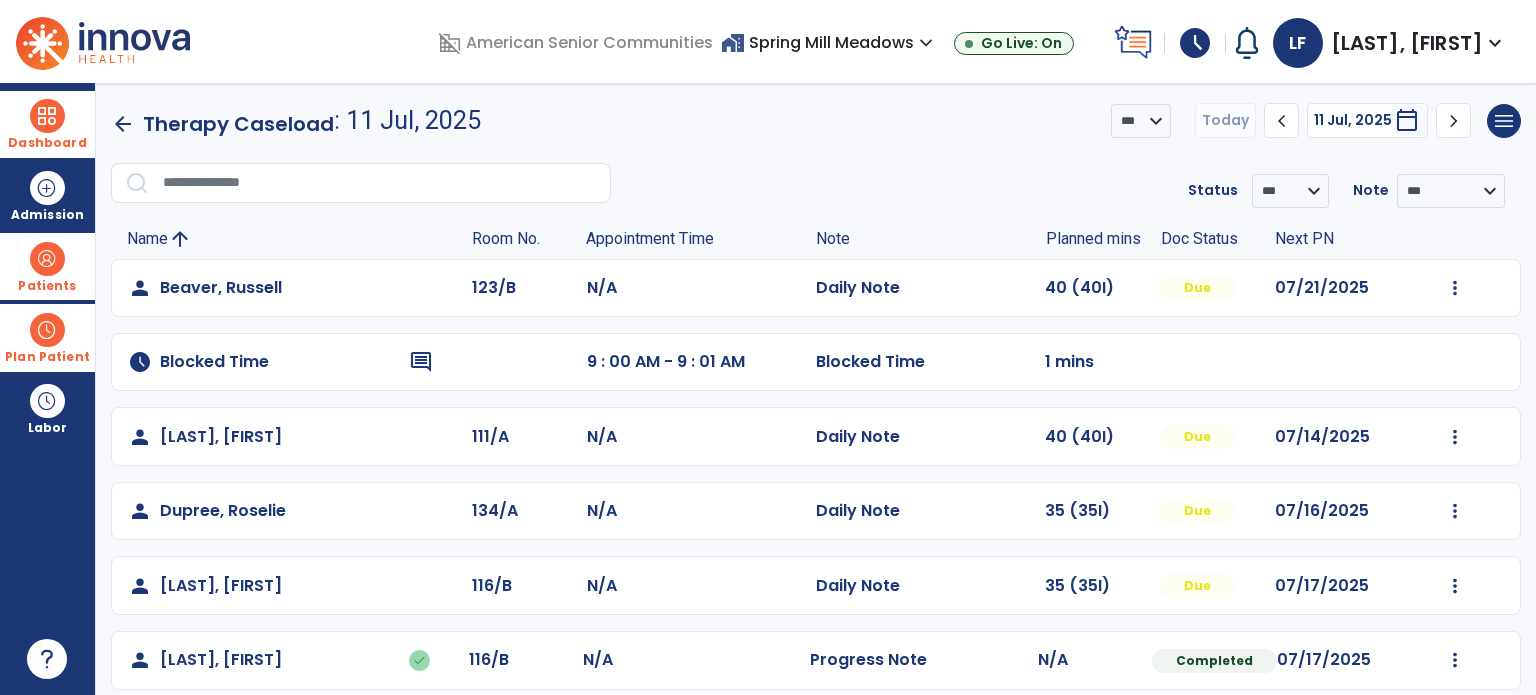 click on "Patients" at bounding box center (47, 266) 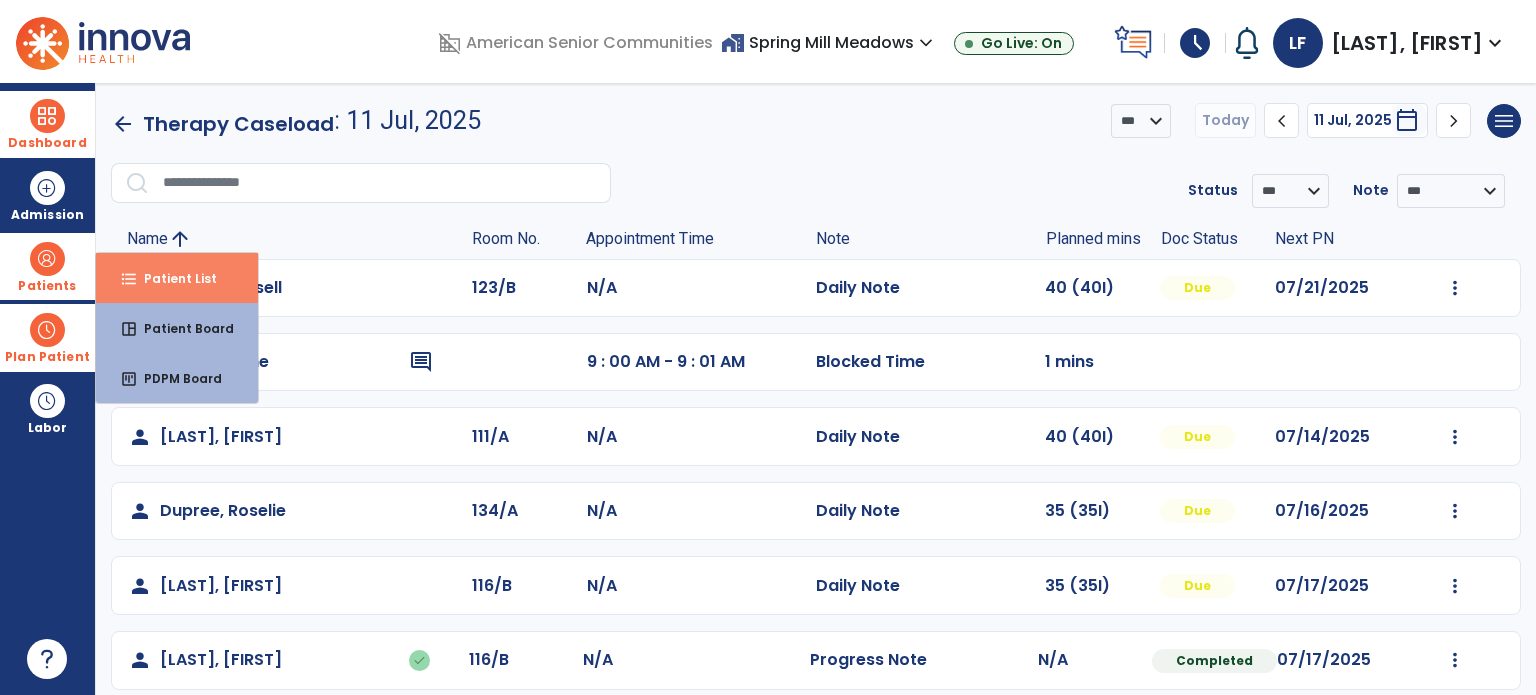 click on "format_list_bulleted  Patient List" at bounding box center (177, 278) 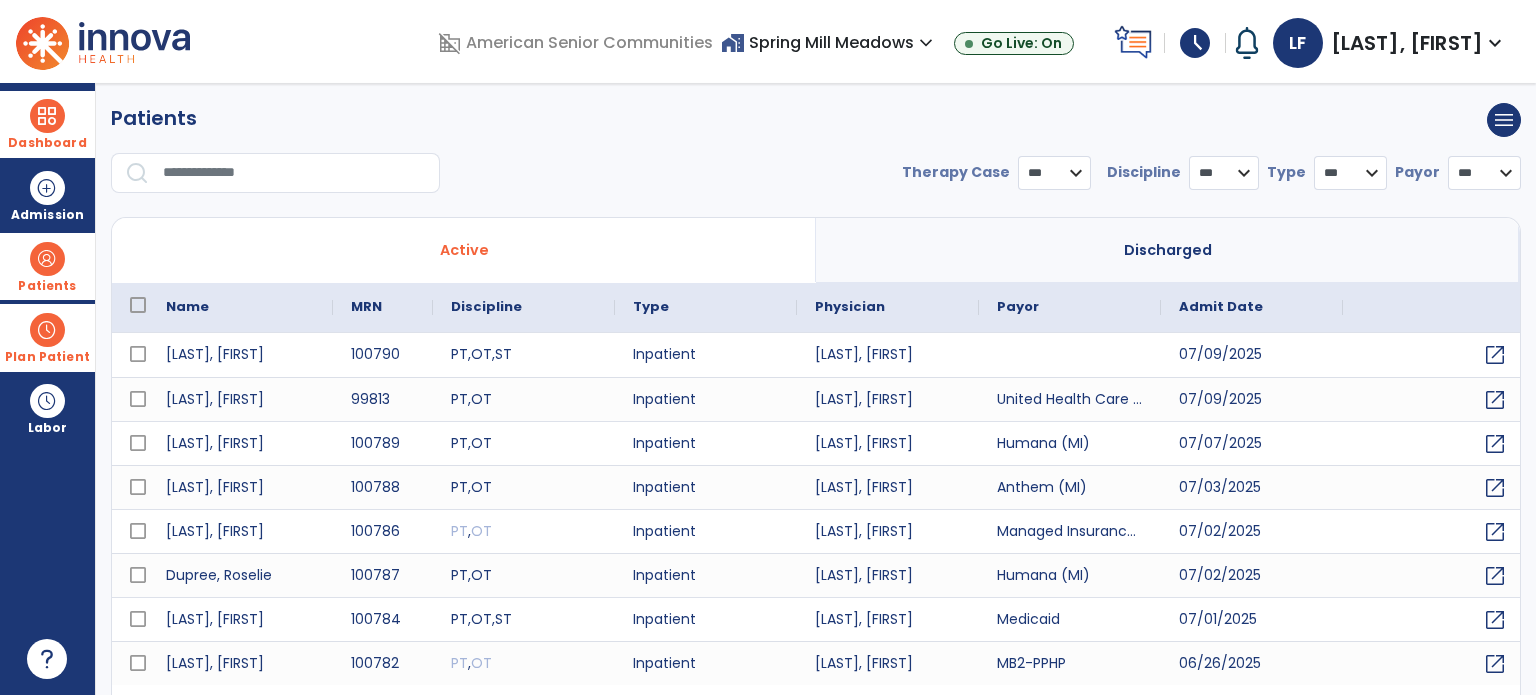 select on "***" 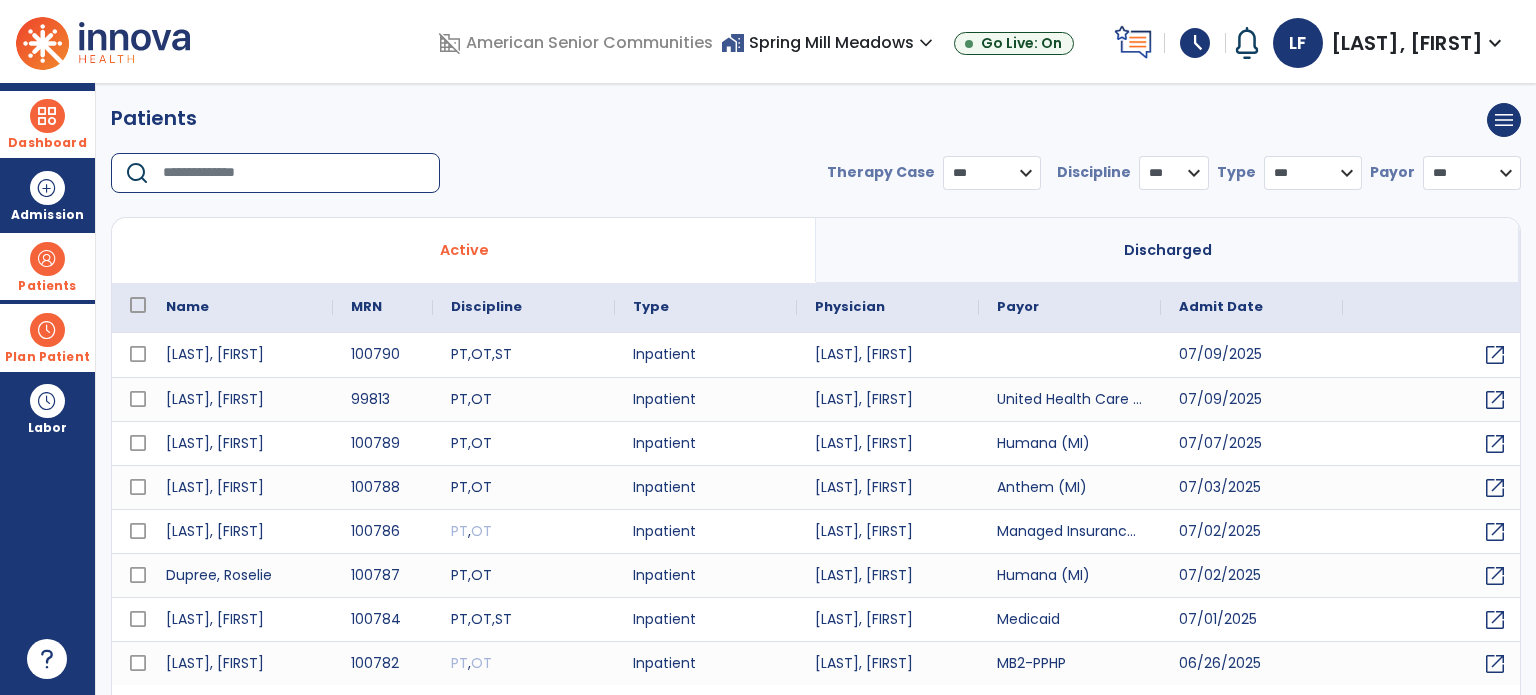 click at bounding box center [294, 173] 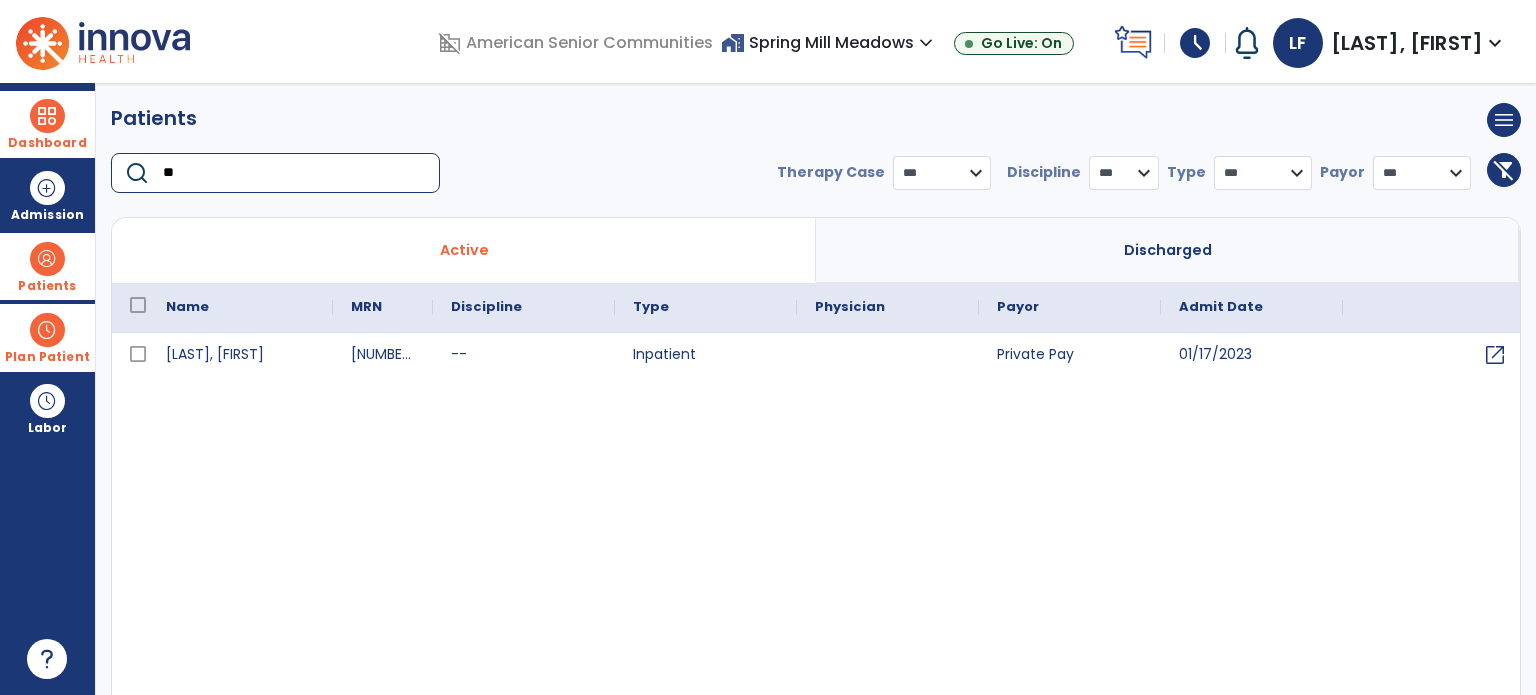 type on "*" 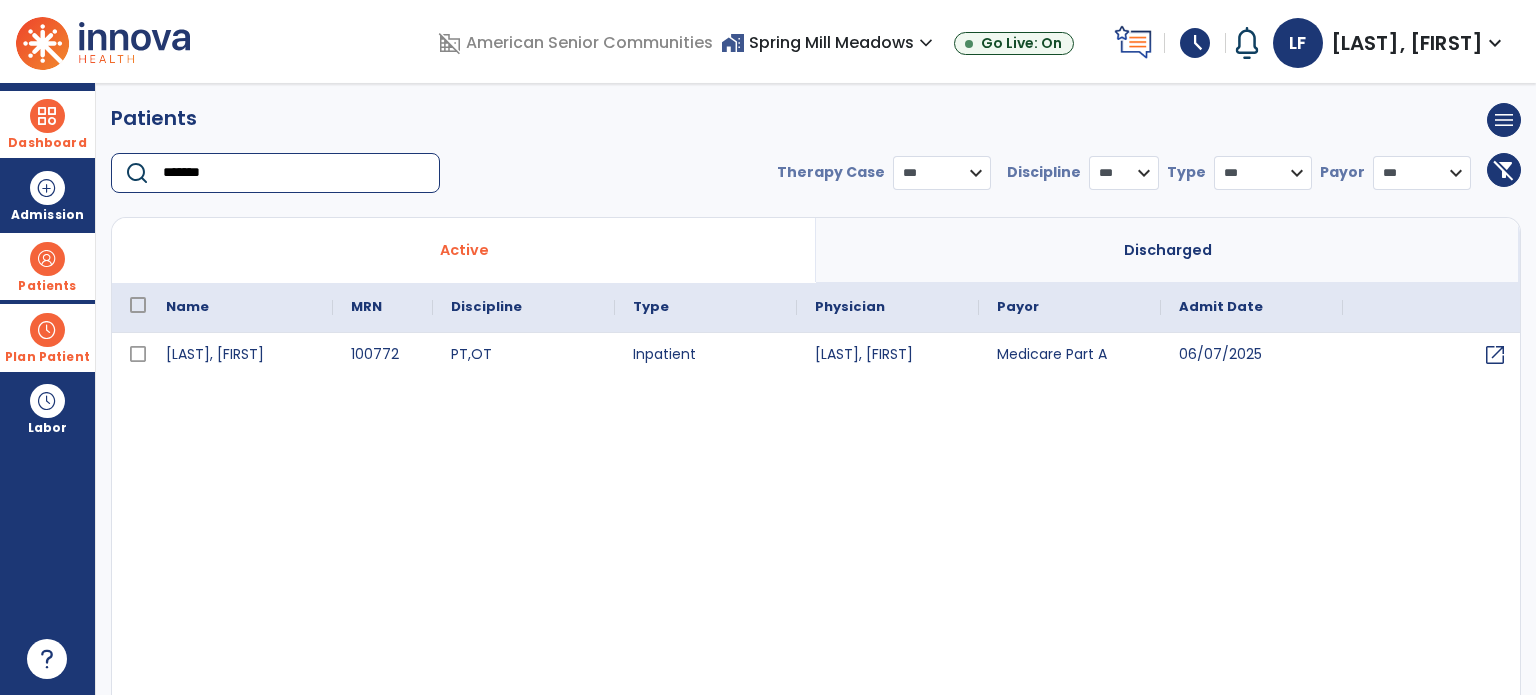 type on "*******" 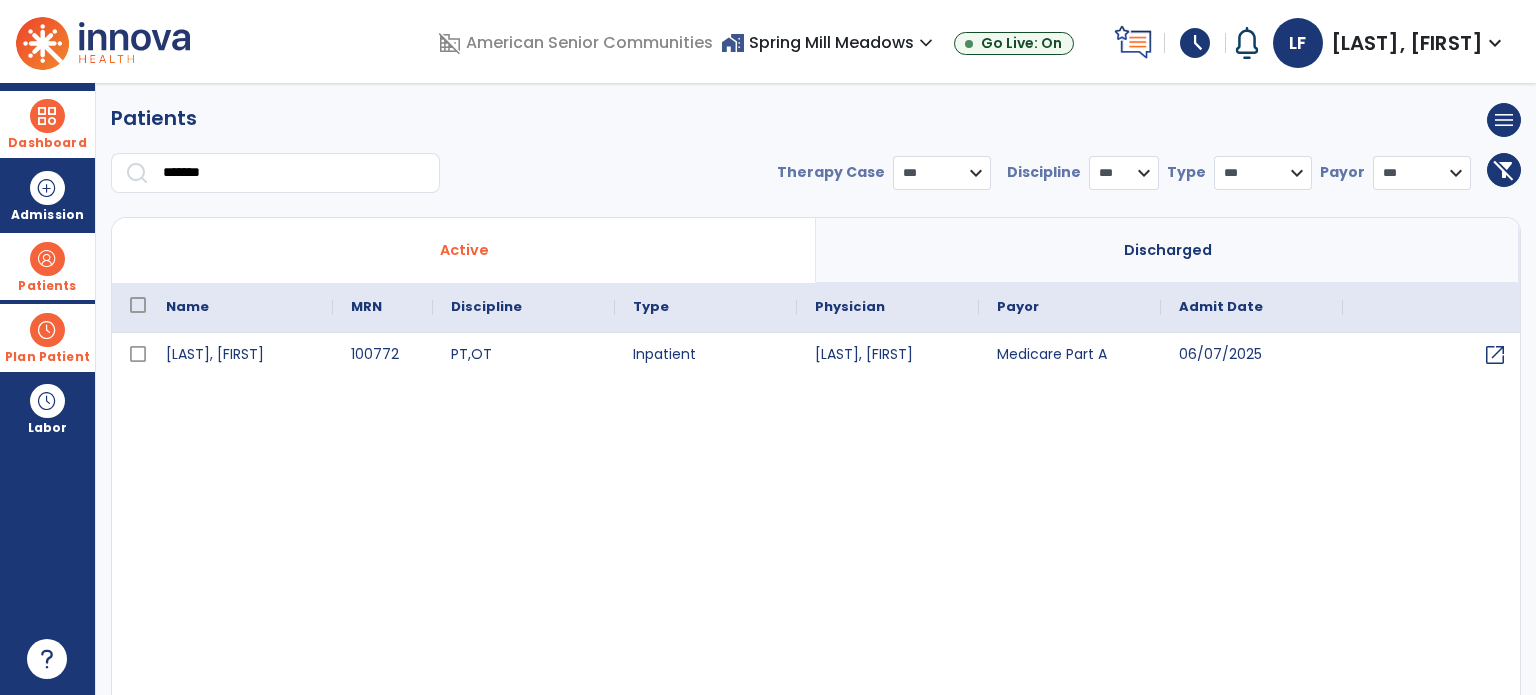 click on "Kowalik, James 100772 PT , OT Inpatient Paracha, Ibrar Medicare Part A 06/07/2025 open_in_new" at bounding box center [816, 511] 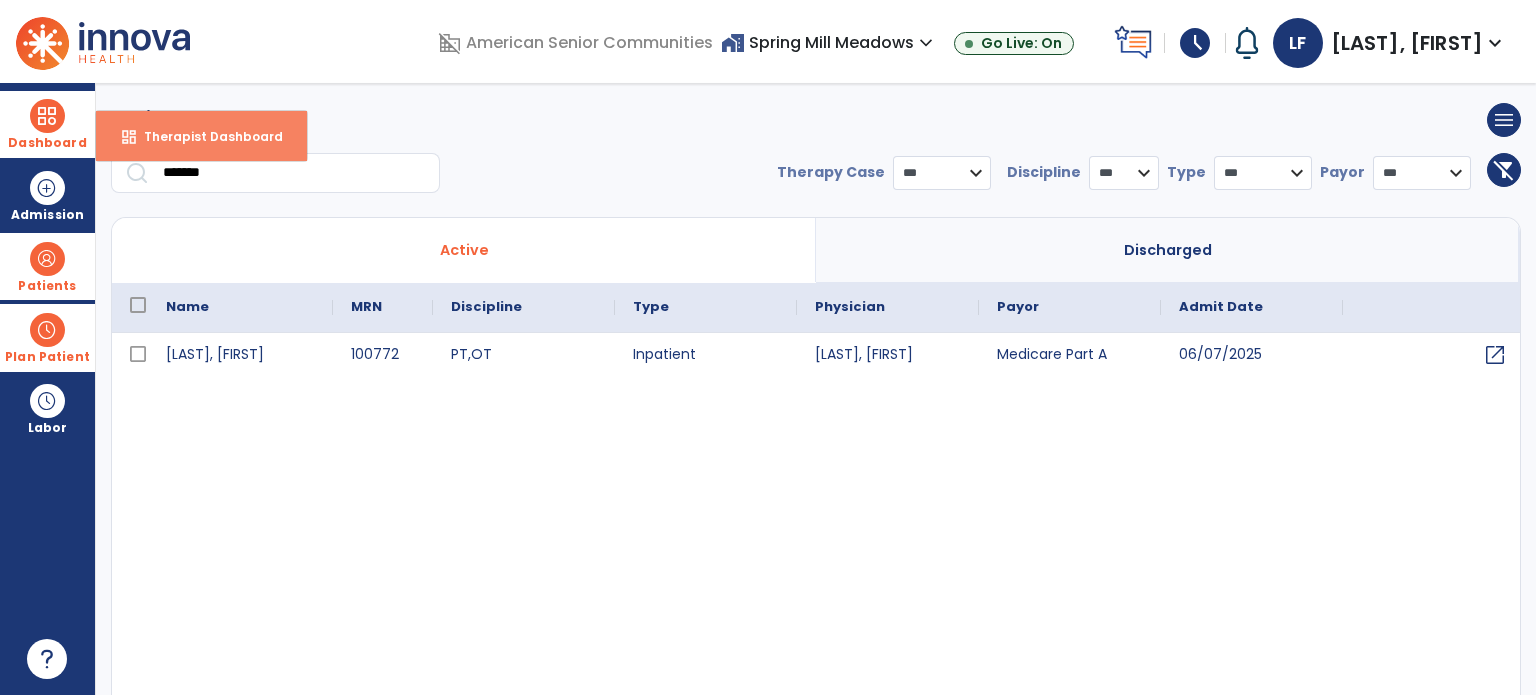 click on "dashboard  Therapist Dashboard" at bounding box center (201, 136) 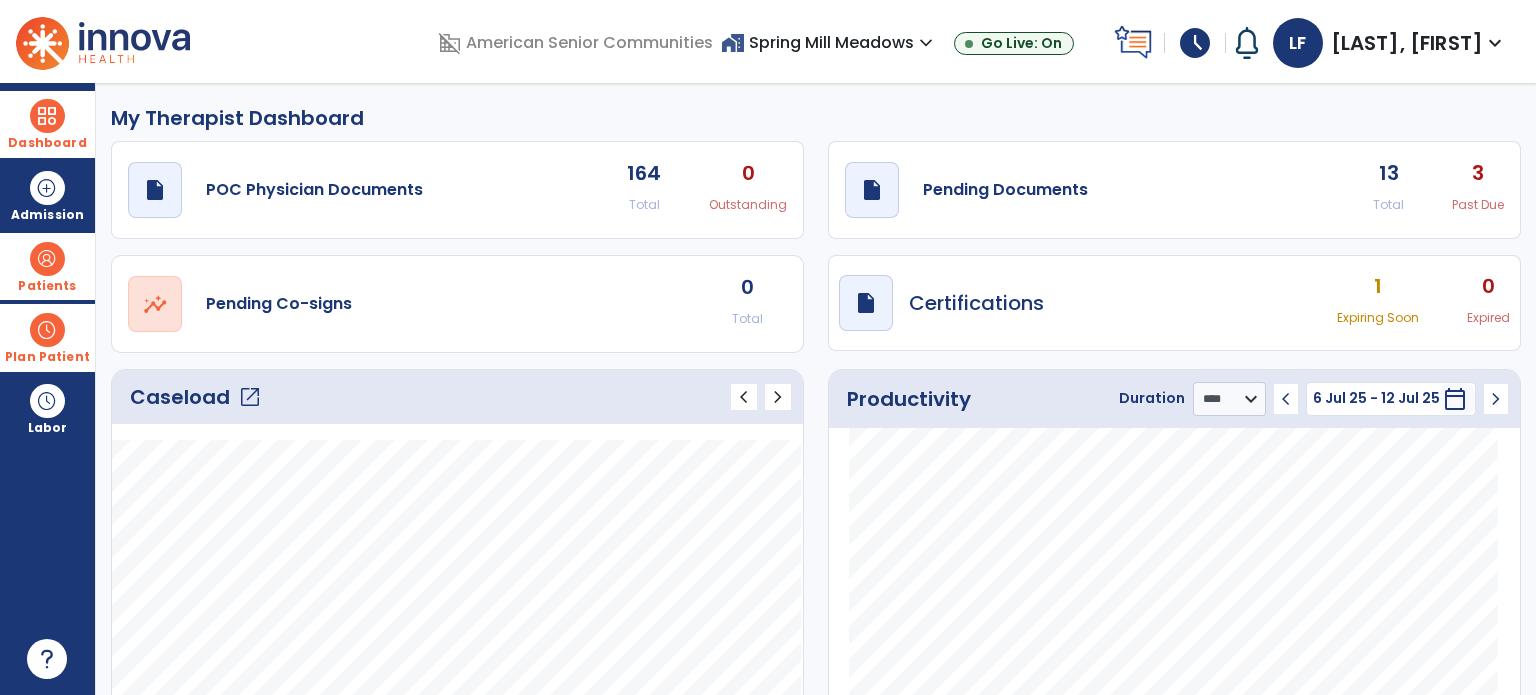 click on "draft   open_in_new  POC Physician Documents 164 Total 0 Outstanding" 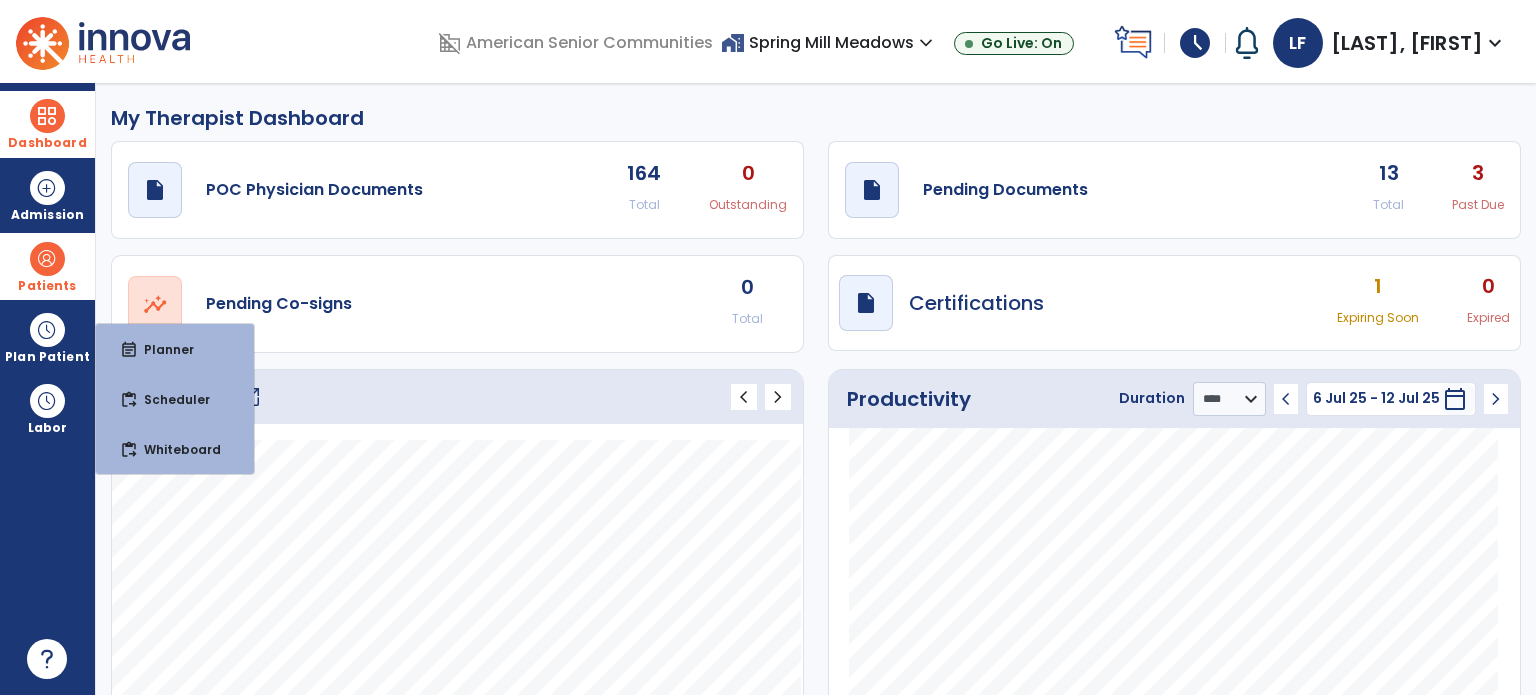 click at bounding box center [47, 259] 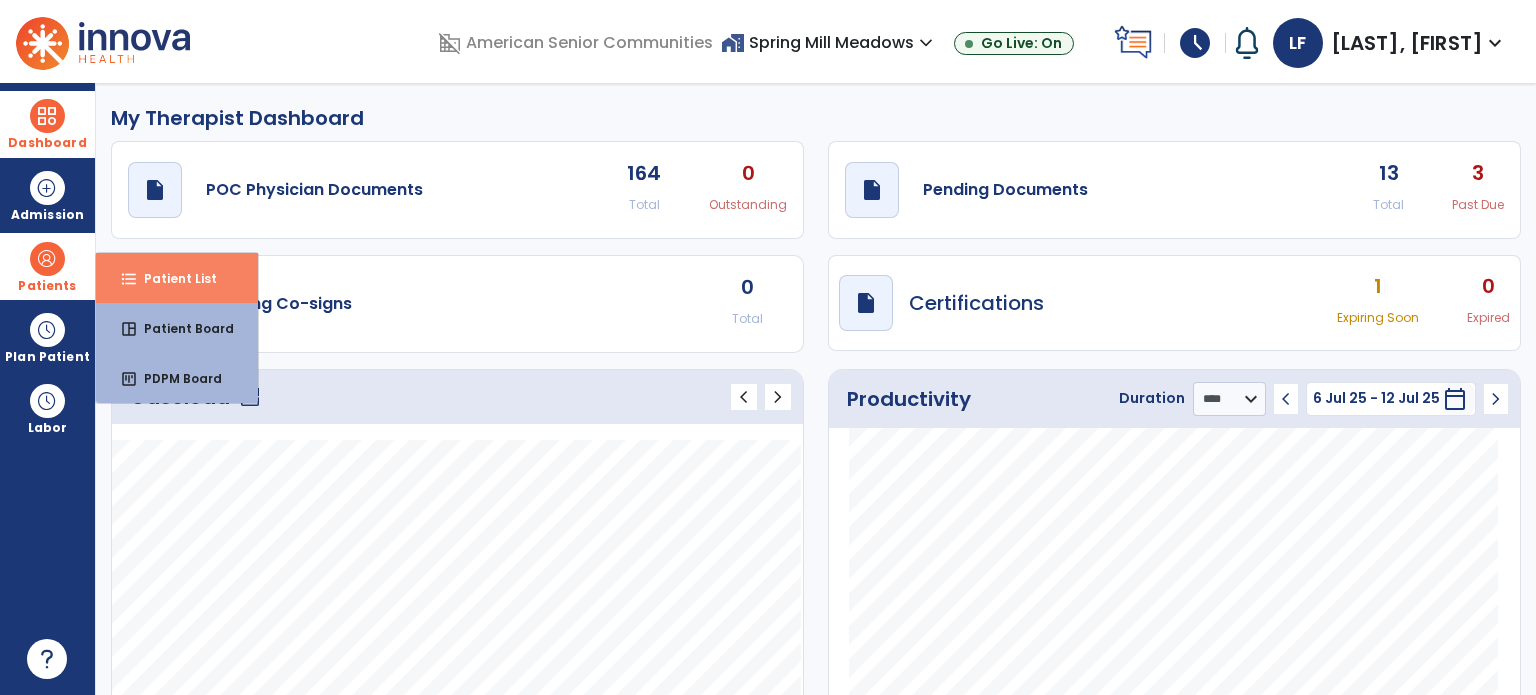 click on "format_list_bulleted  Patient List" at bounding box center [177, 278] 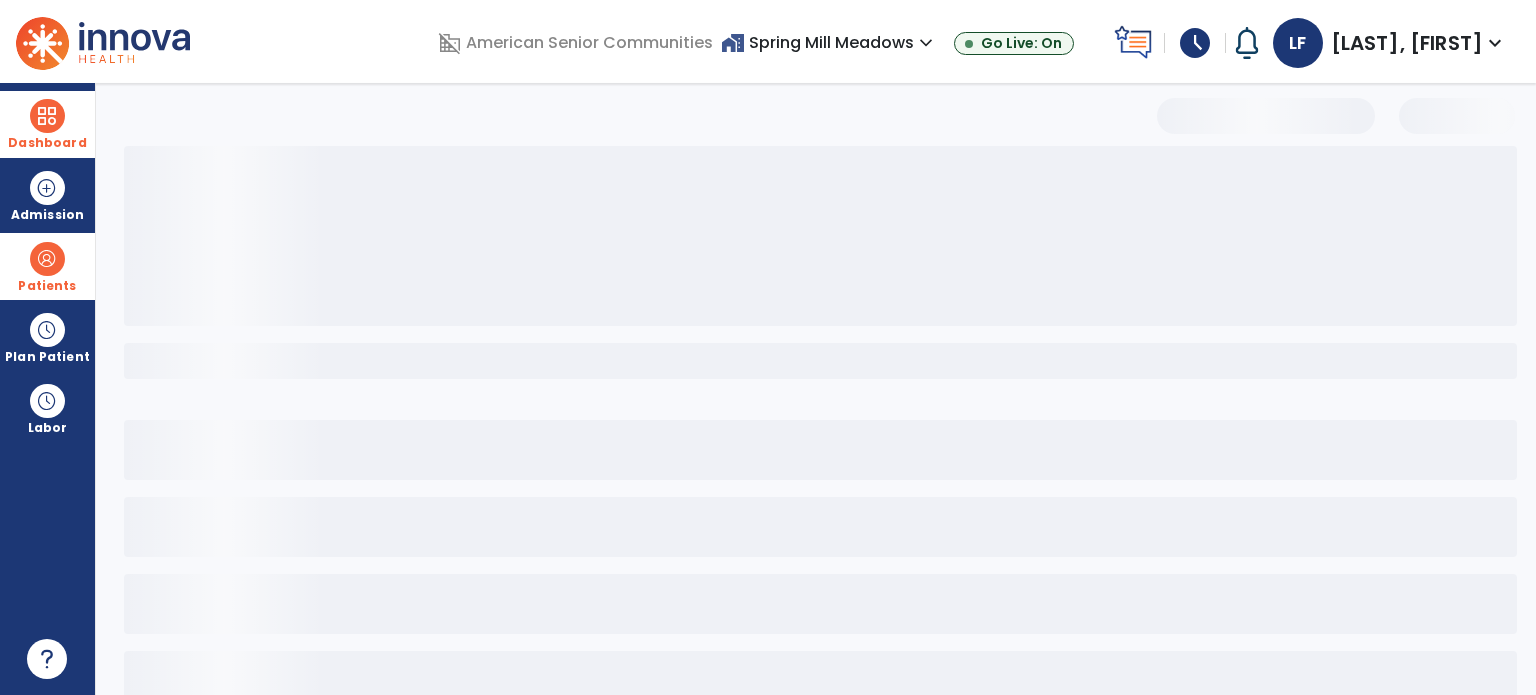select on "***" 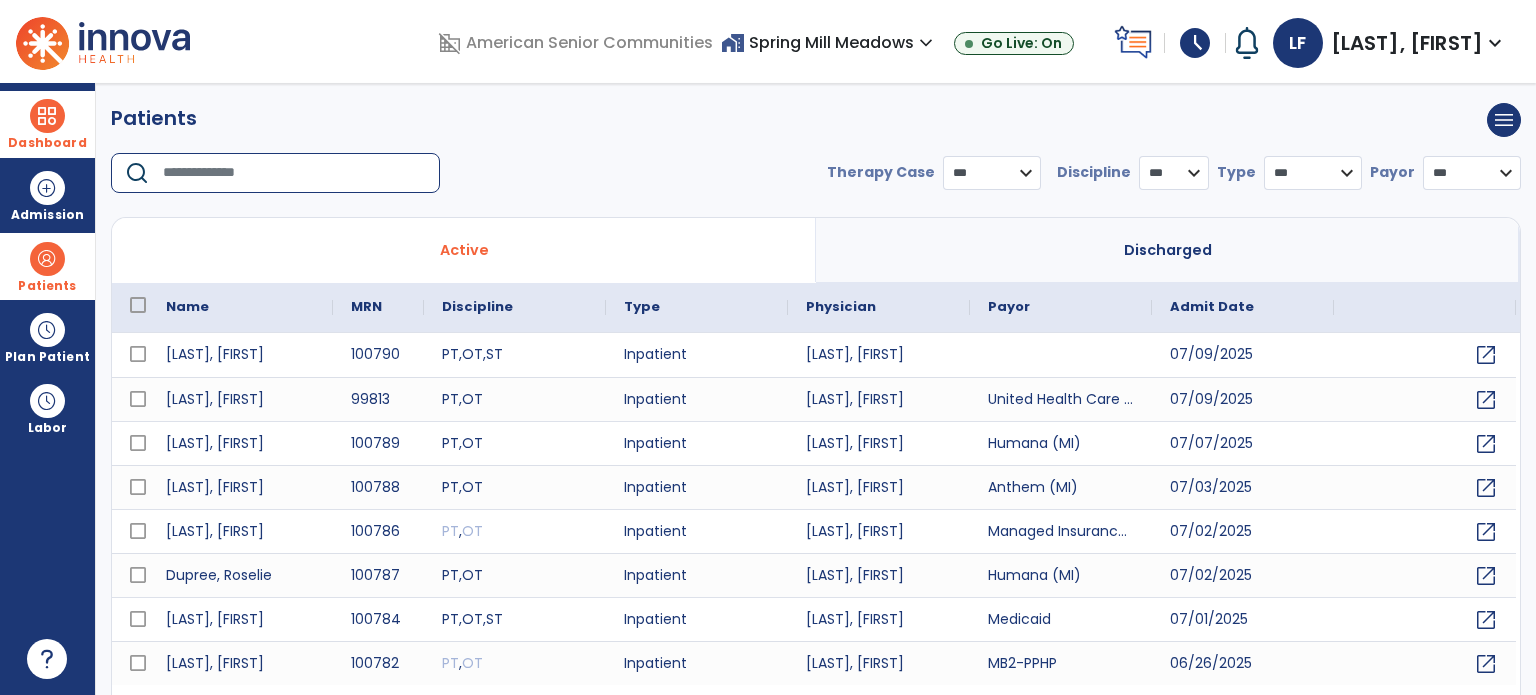 click at bounding box center [294, 173] 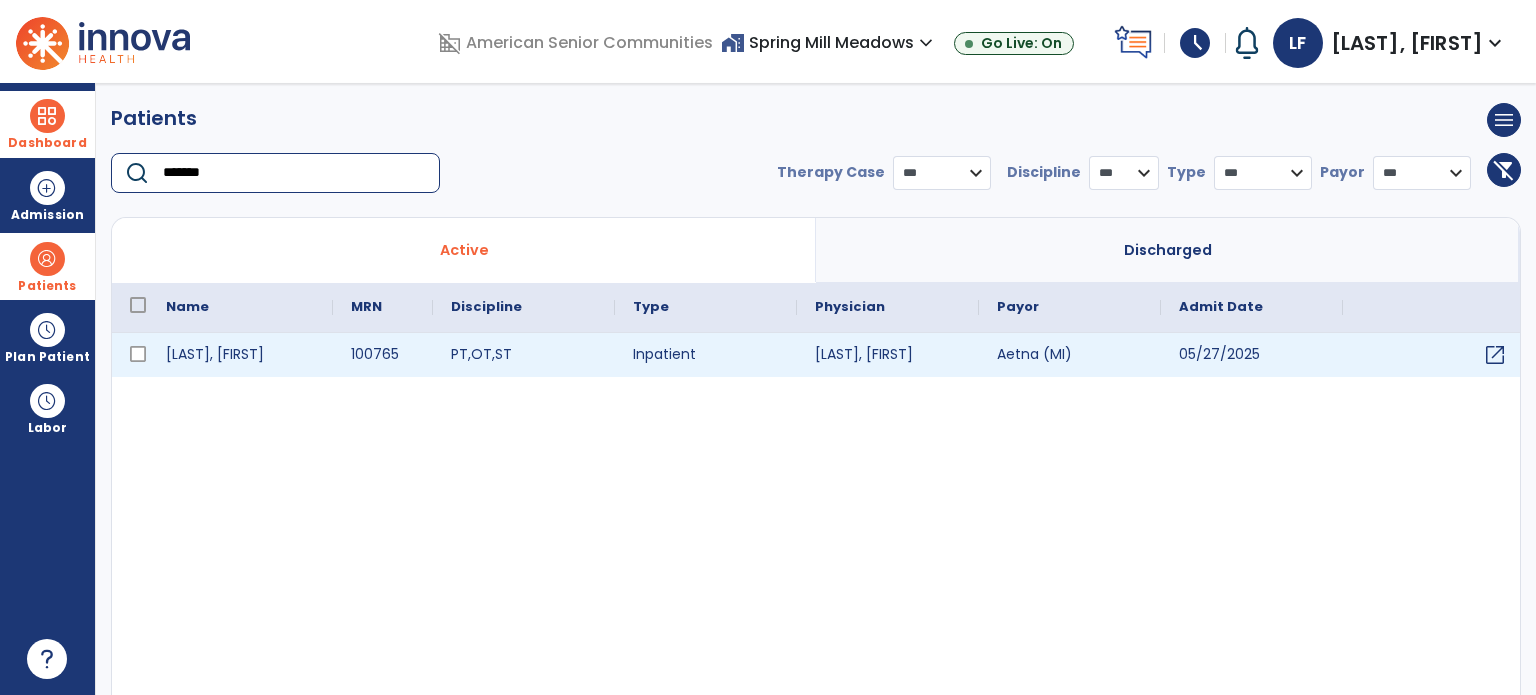 type on "*******" 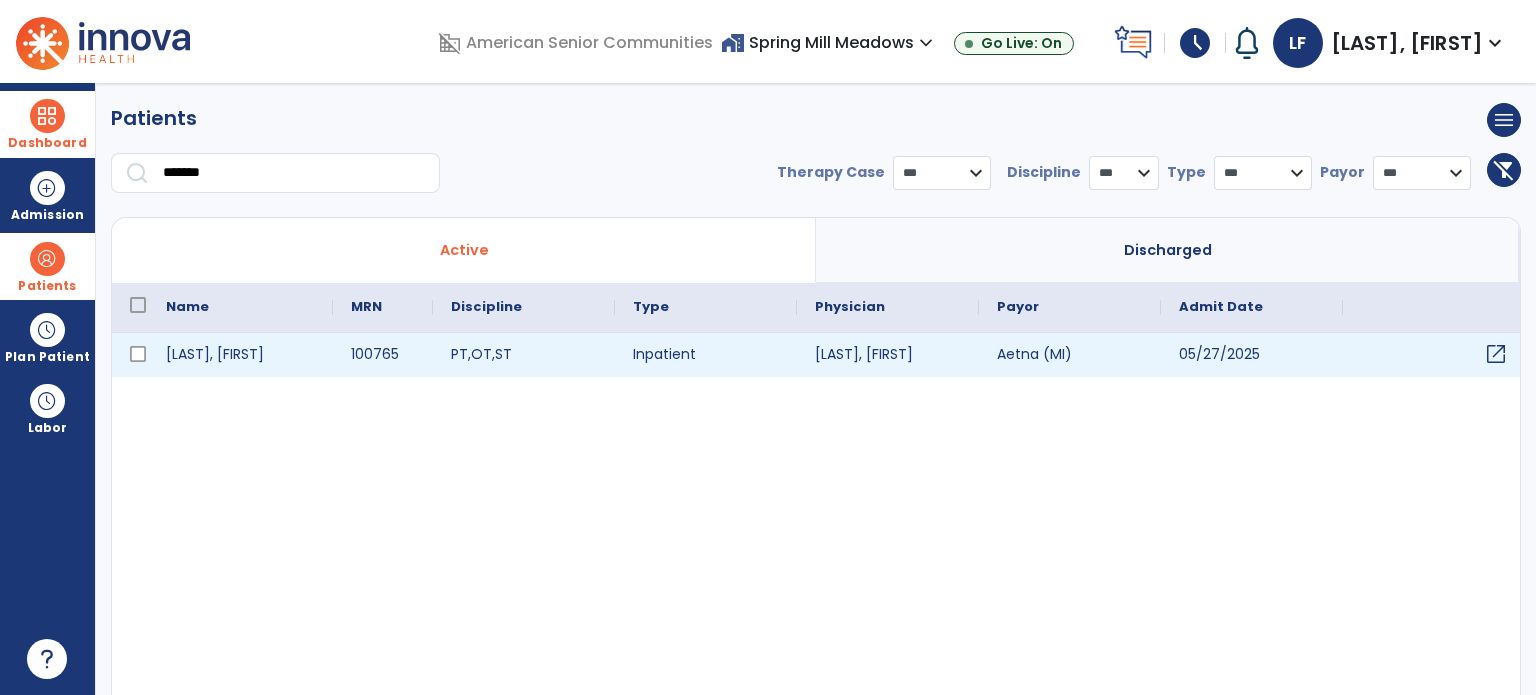click on "open_in_new" at bounding box center (1496, 354) 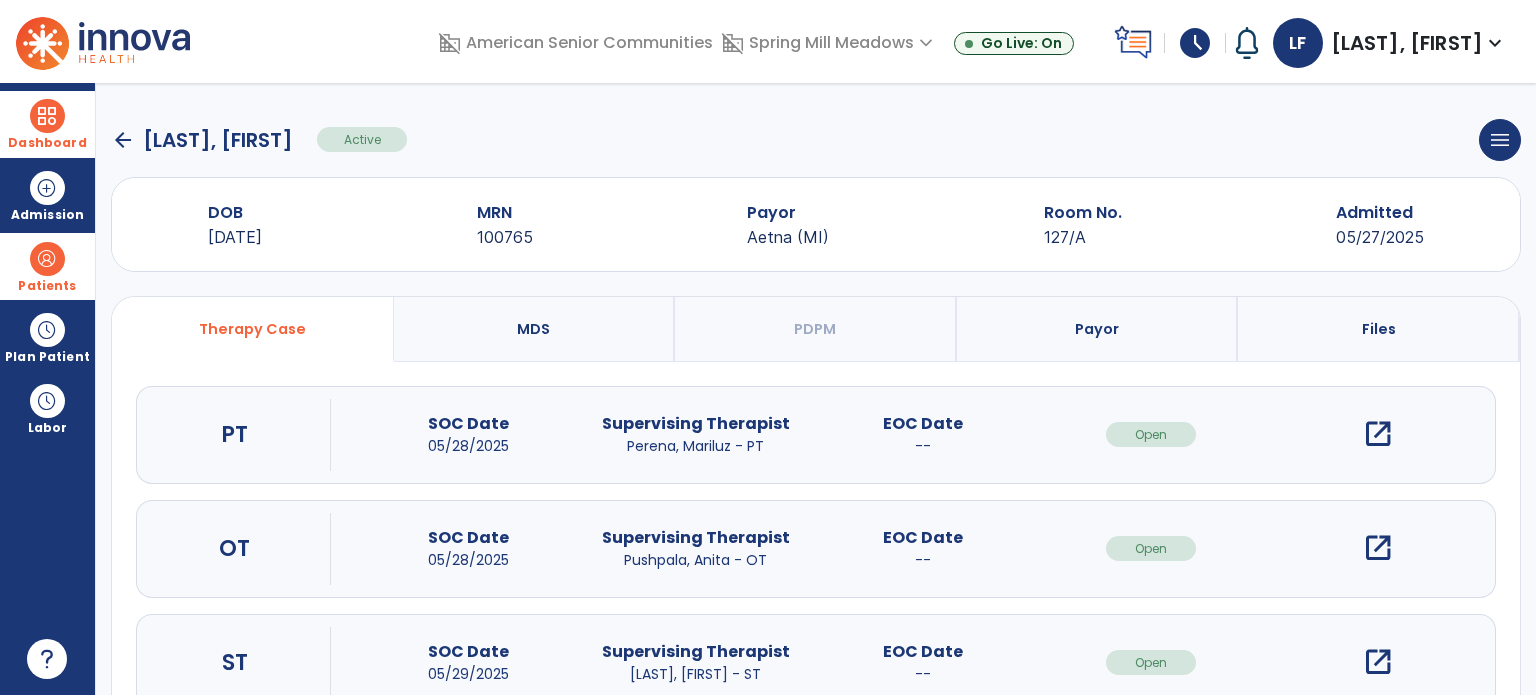 click on "open_in_new" at bounding box center [1378, 434] 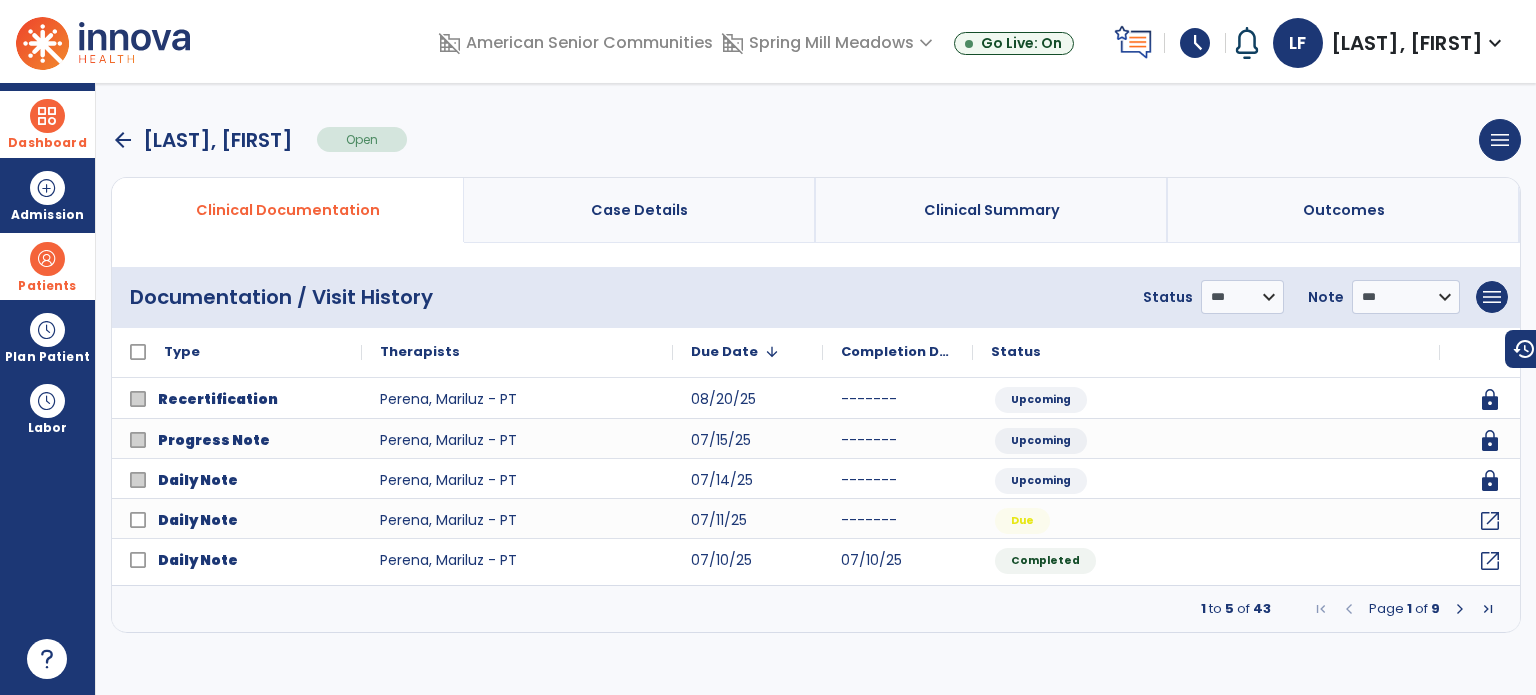 click on "Dashboard" at bounding box center [47, 124] 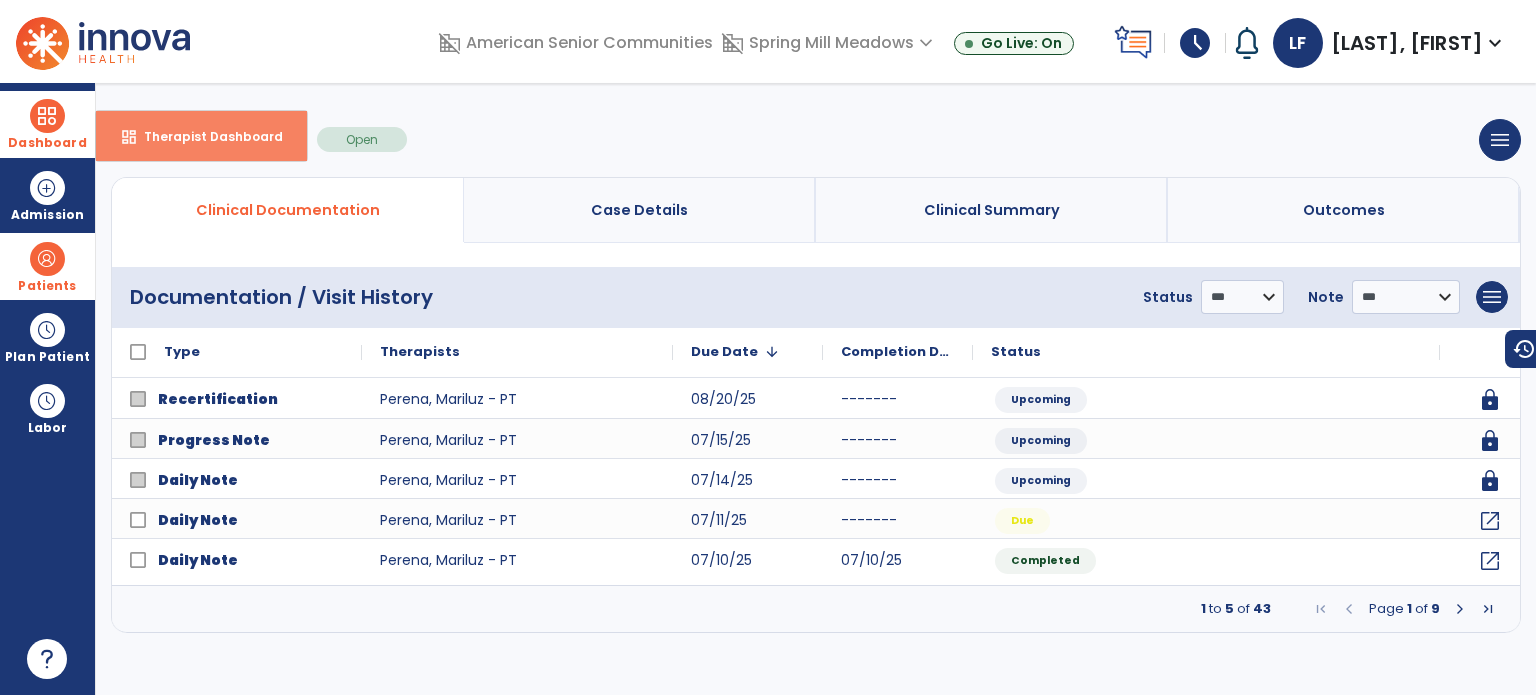 click on "dashboard" at bounding box center (129, 137) 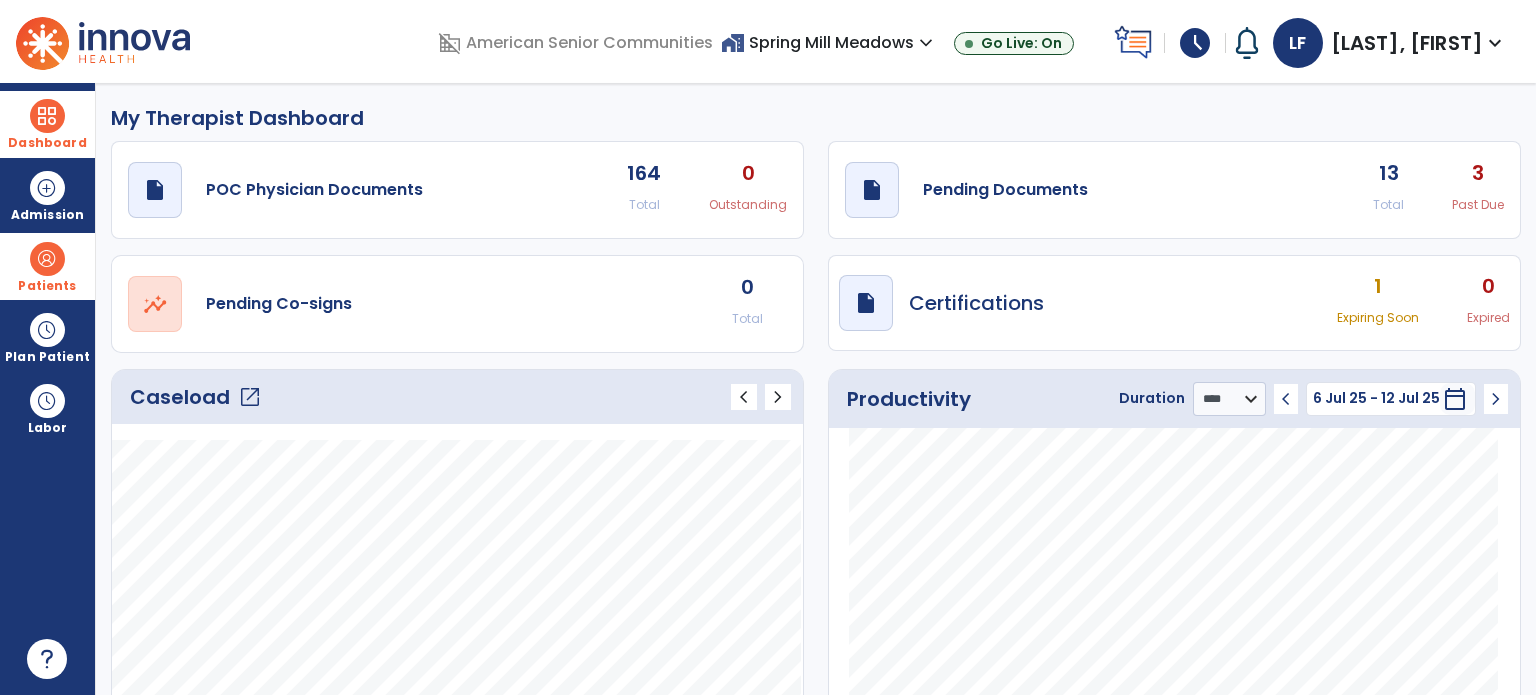 click on "open_in_new" 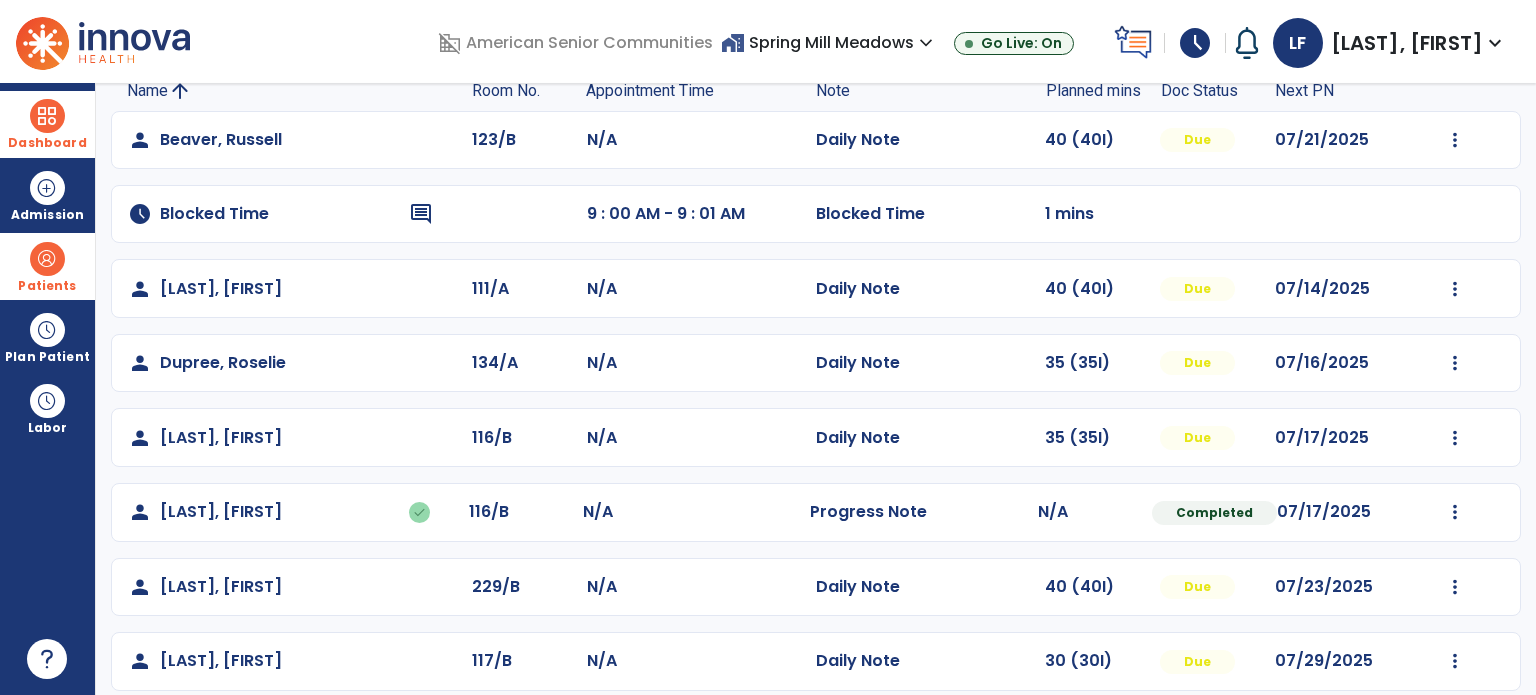 scroll, scrollTop: 0, scrollLeft: 0, axis: both 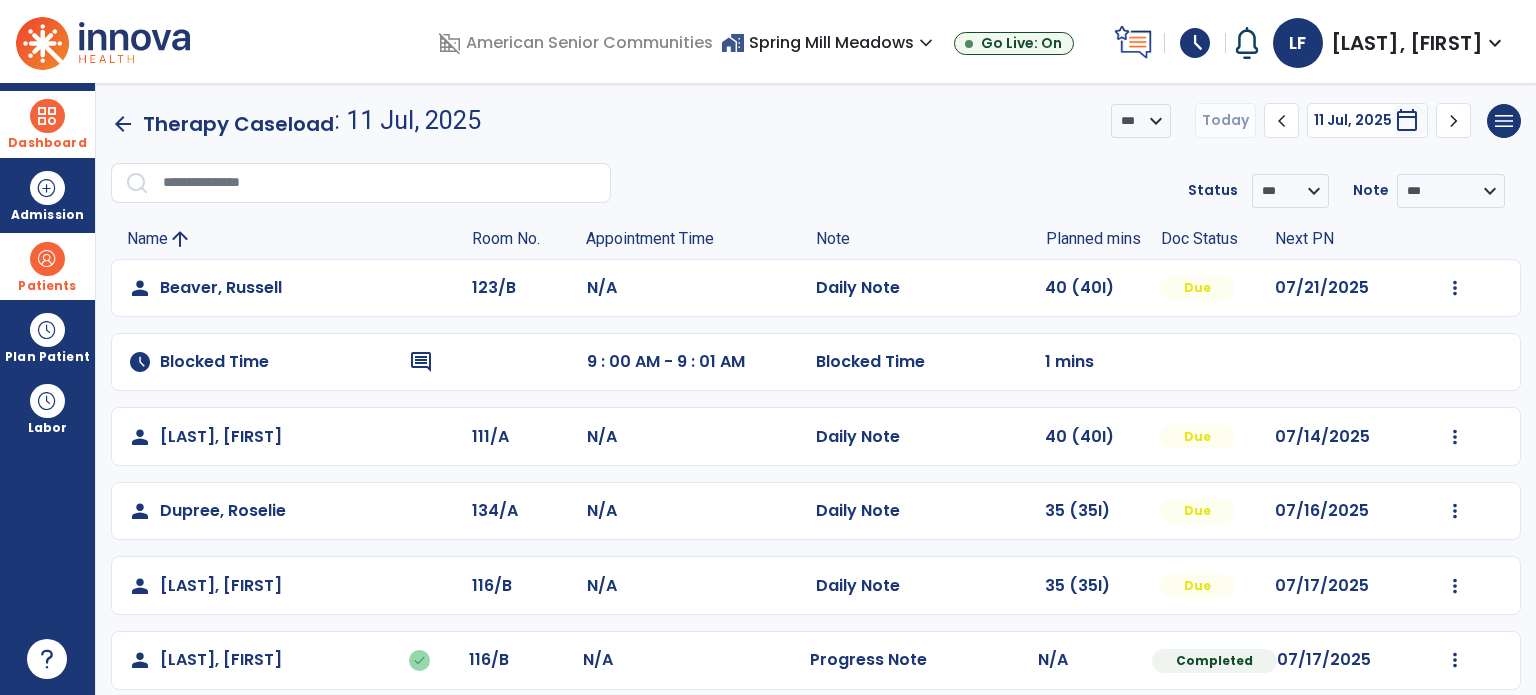 click on "Patients" at bounding box center [47, 286] 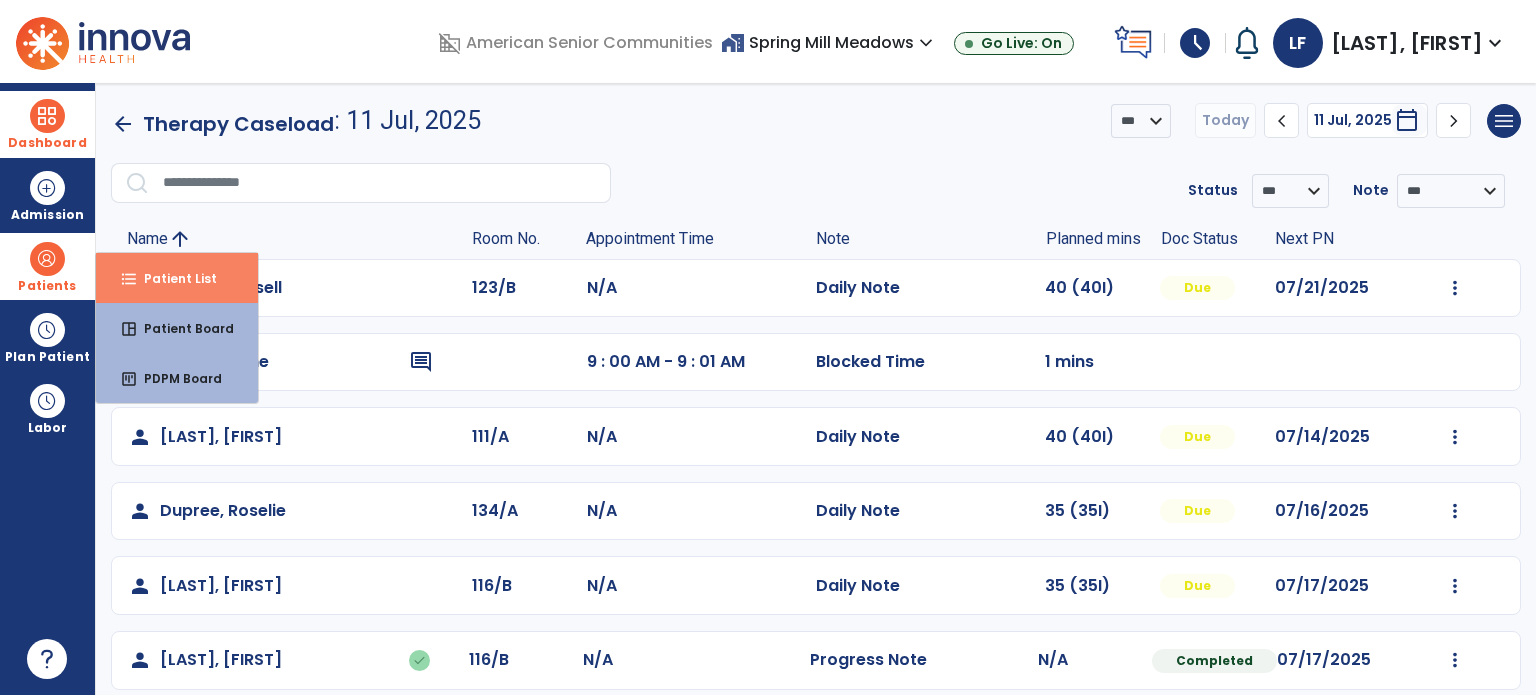 click on "Patient List" at bounding box center [172, 278] 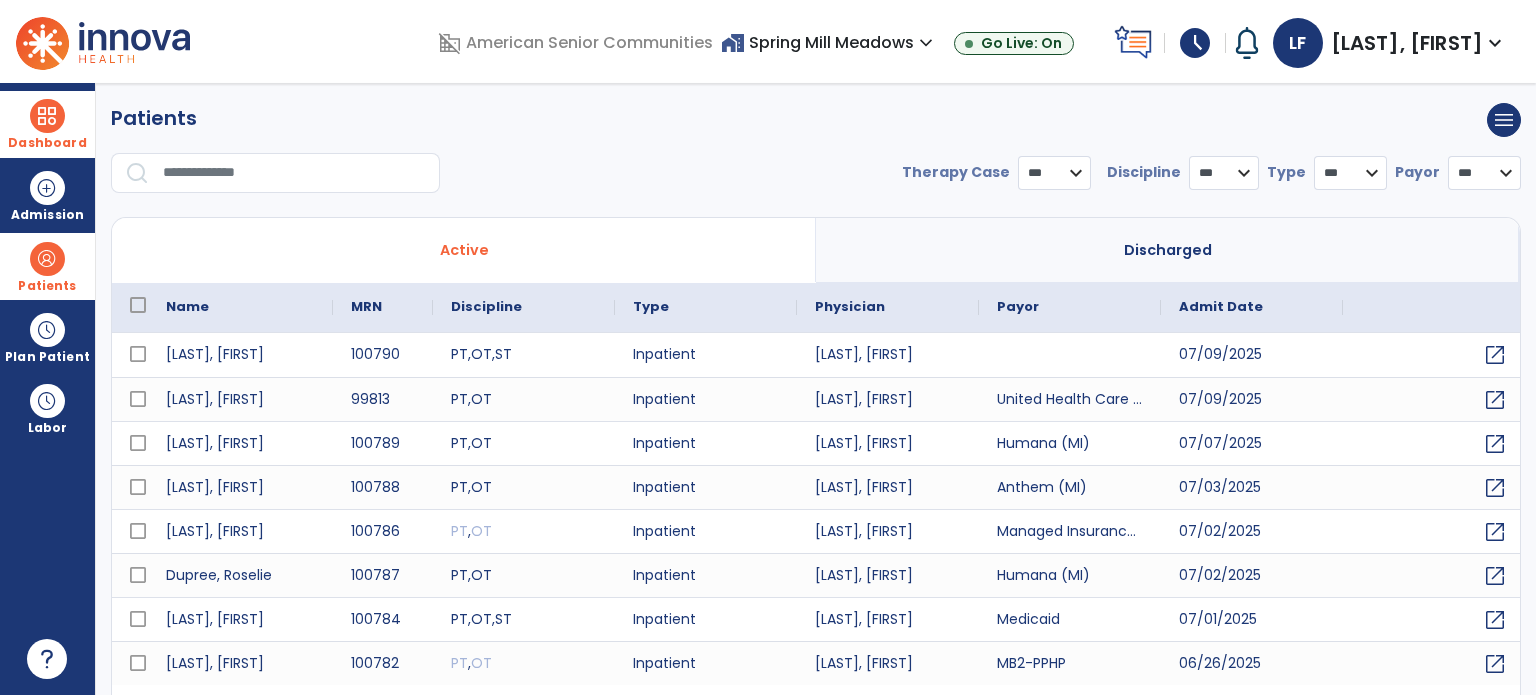select on "***" 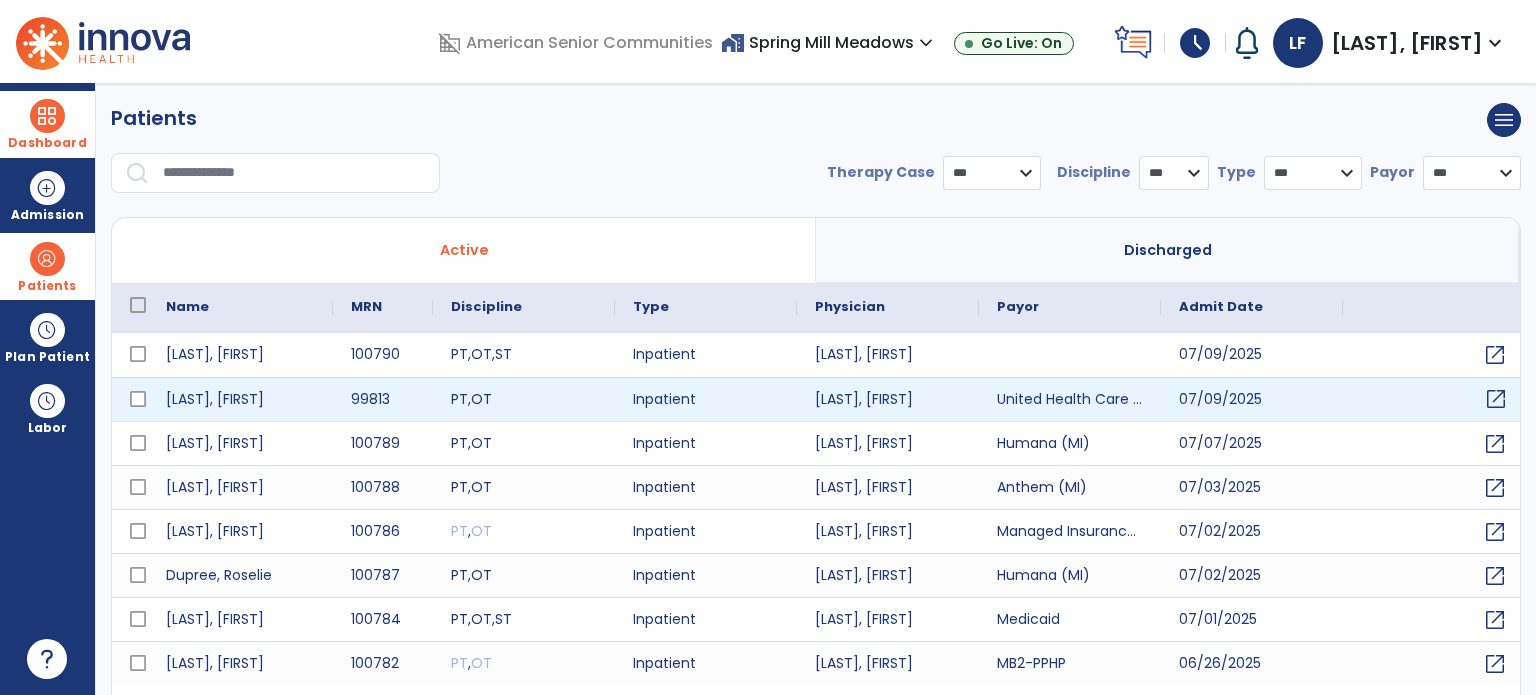 click on "open_in_new" at bounding box center (1496, 399) 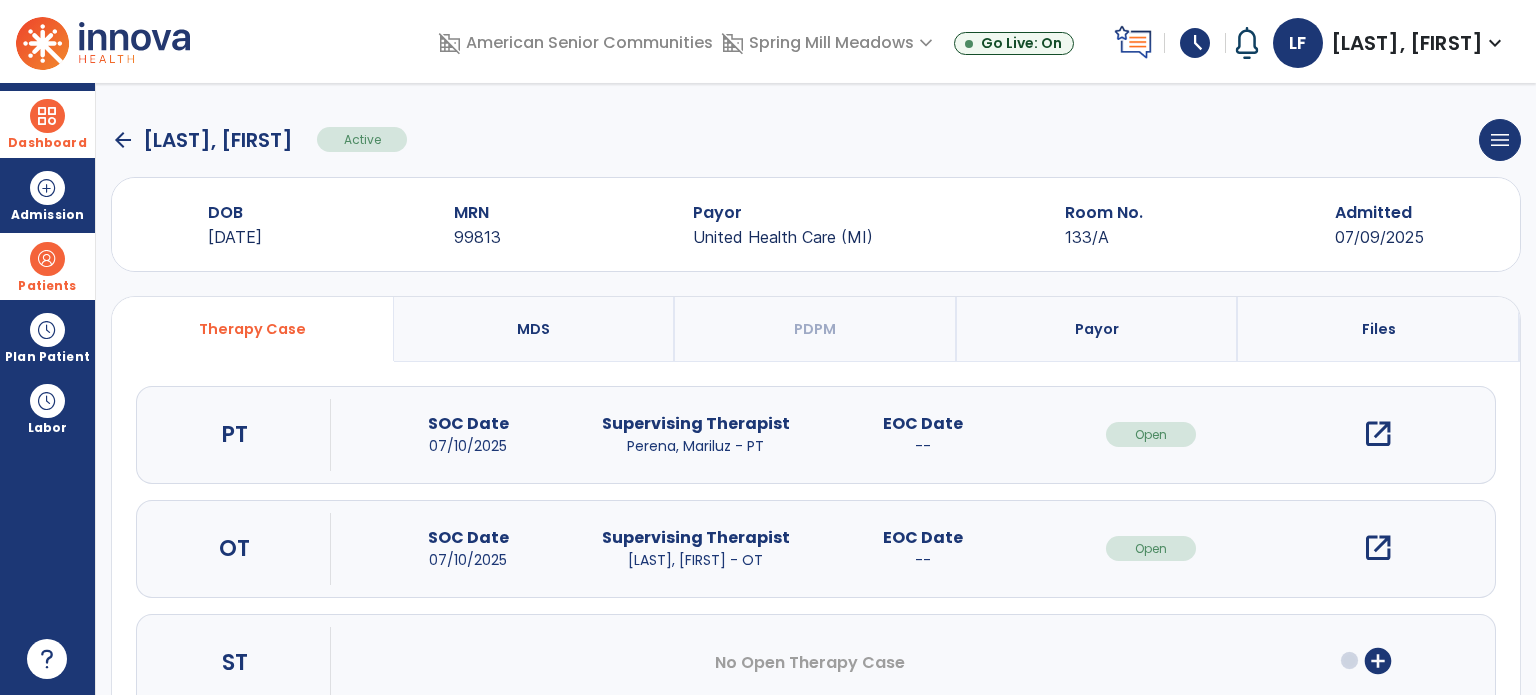 click on "open_in_new" at bounding box center [1378, 548] 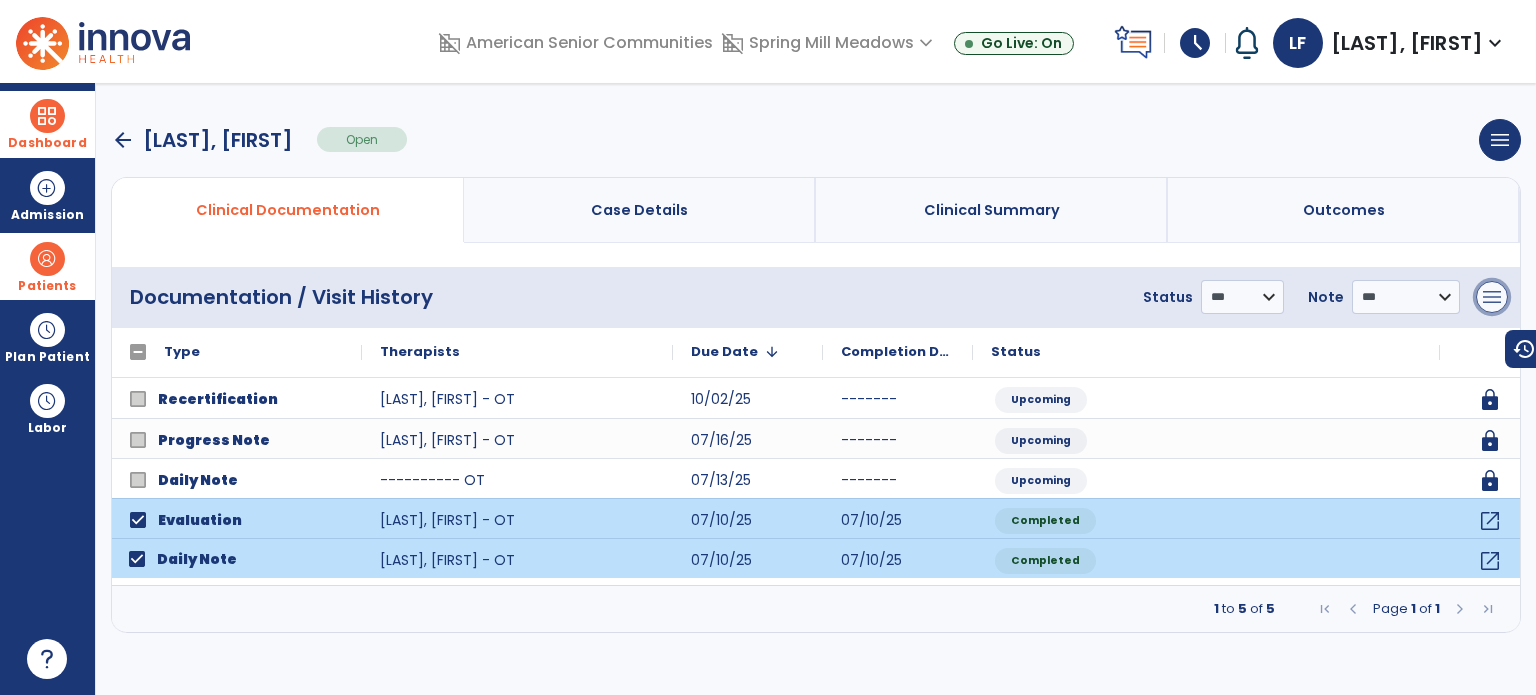 click on "menu" at bounding box center (1492, 297) 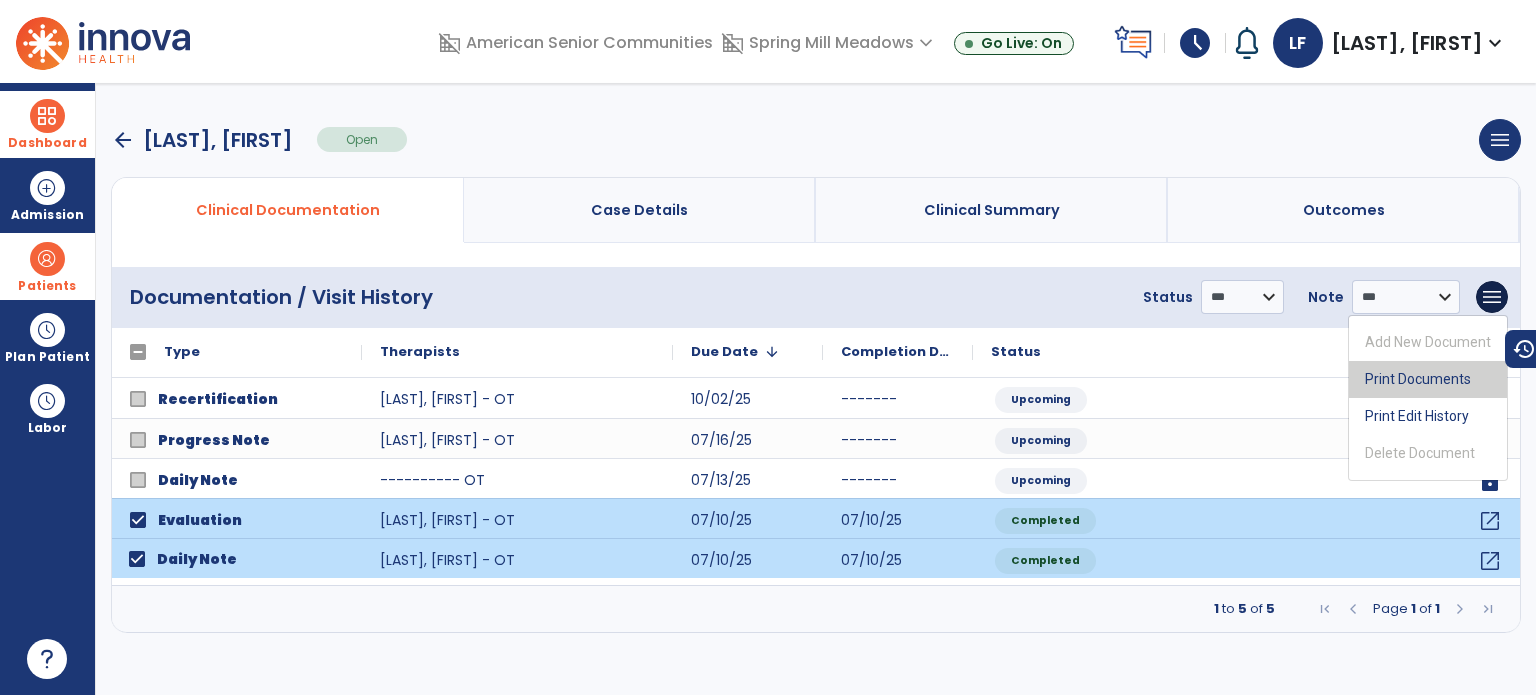click on "Print Documents" at bounding box center (1428, 379) 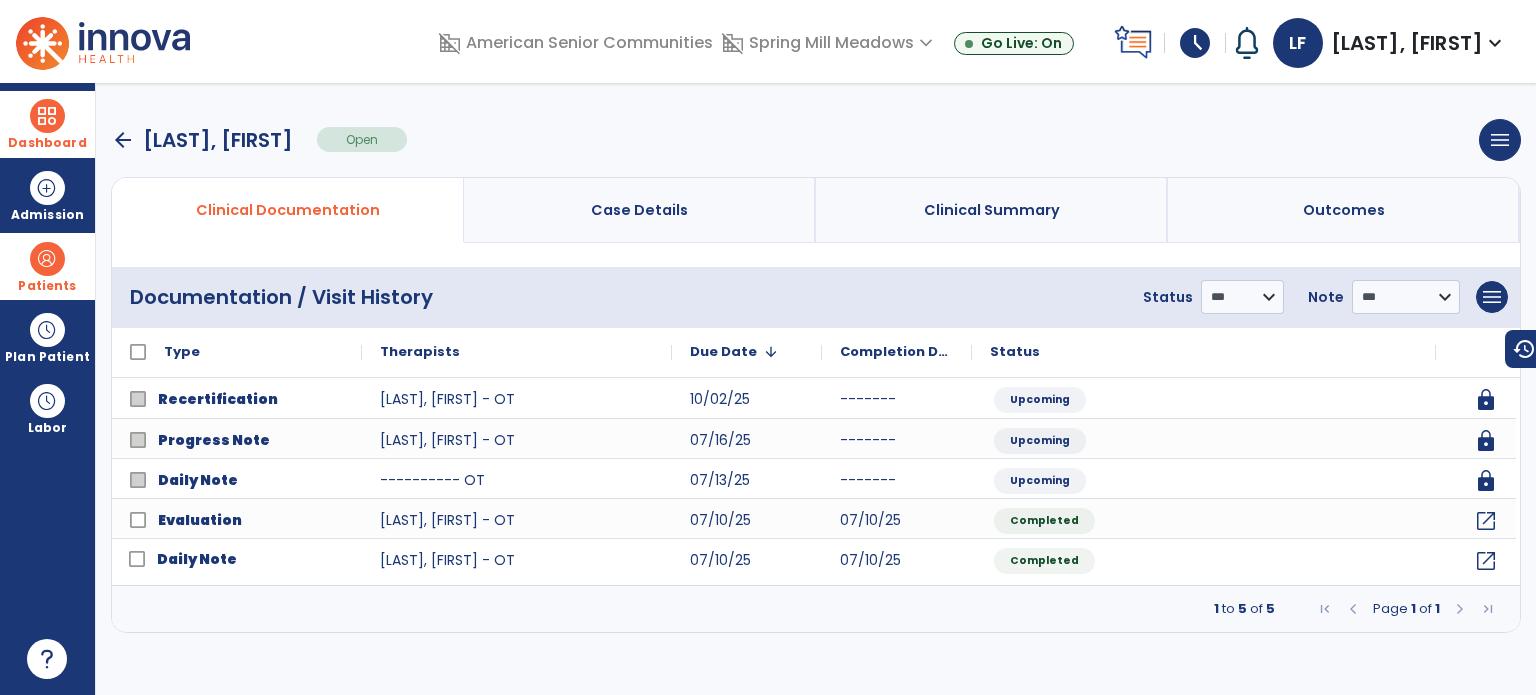 click on "arrow_back" at bounding box center [123, 140] 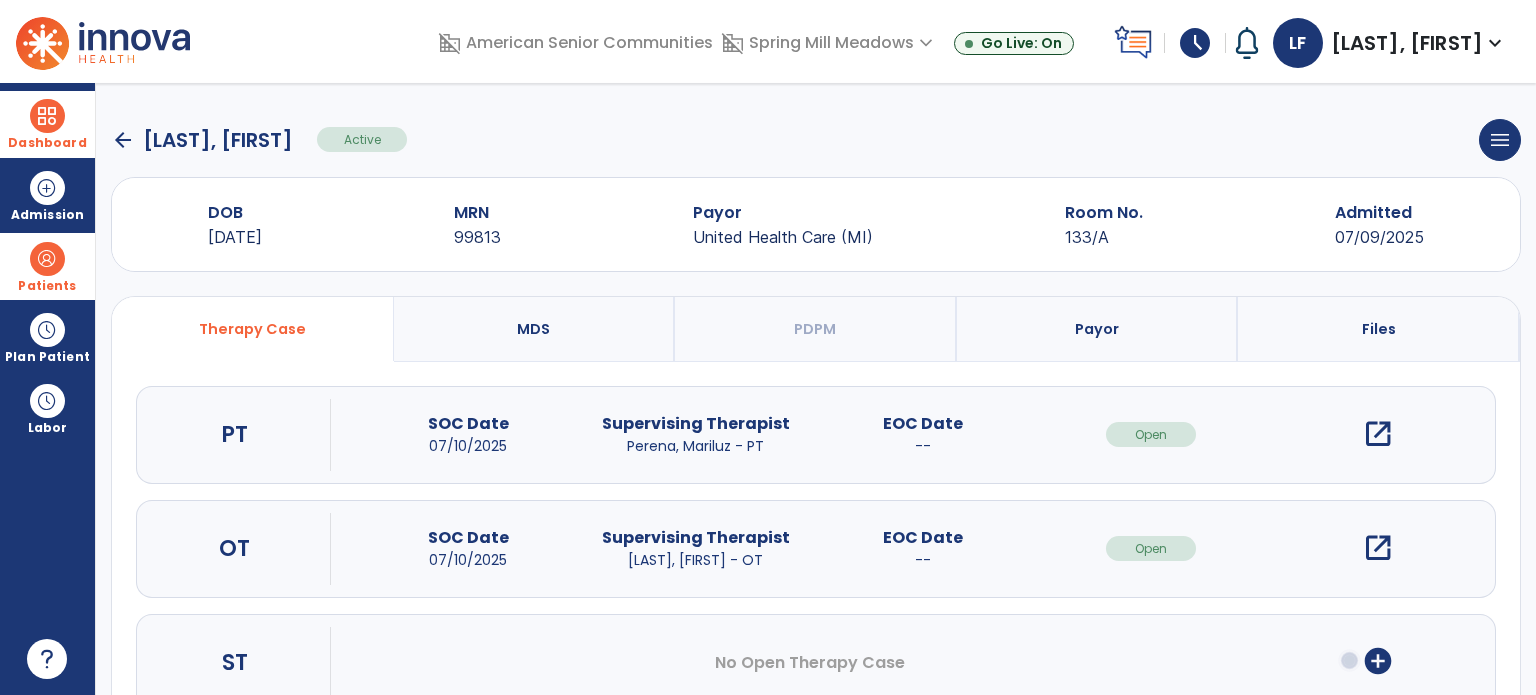 click on "open_in_new" at bounding box center (1378, 434) 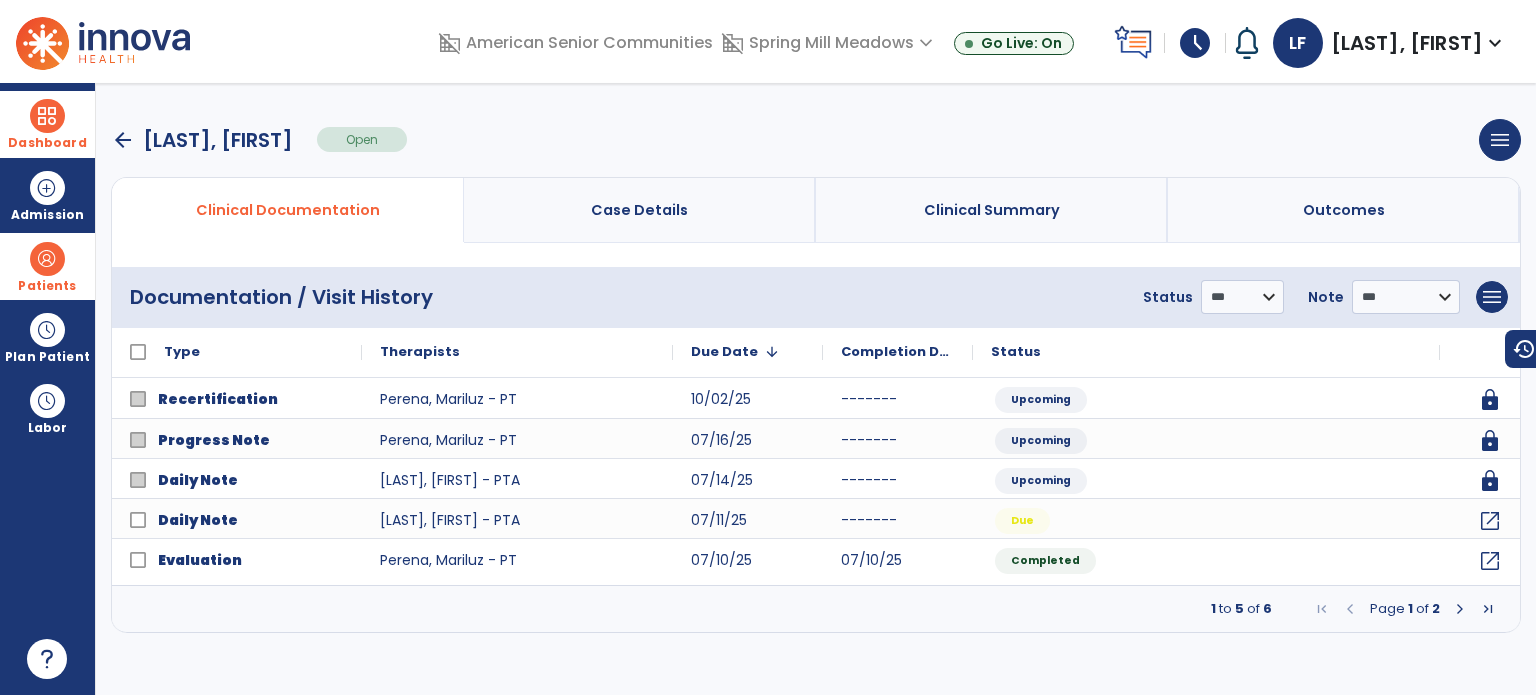 click on "arrow_back   Kumb, Fred  Open  menu   Edit Therapy Case   Delete Therapy Case   Close Therapy Case" at bounding box center (816, 140) 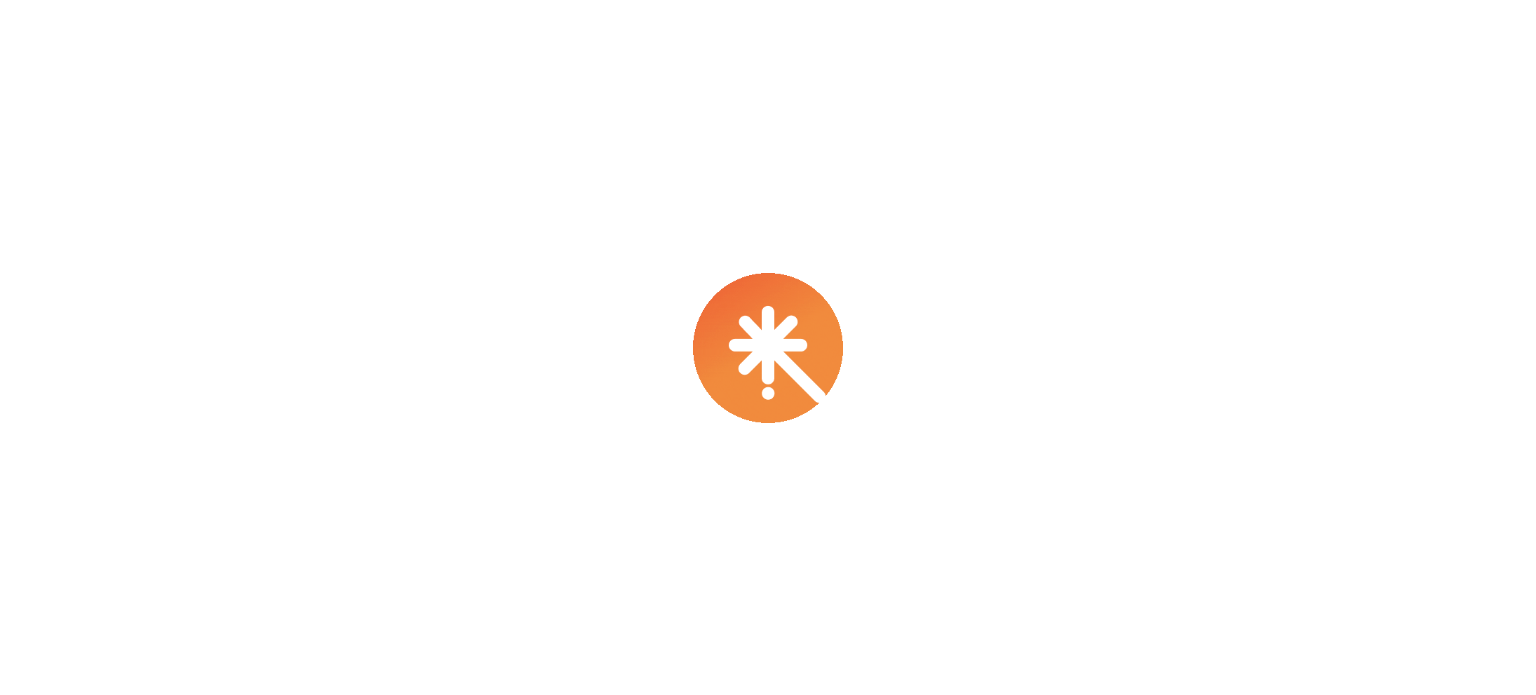 scroll, scrollTop: 0, scrollLeft: 0, axis: both 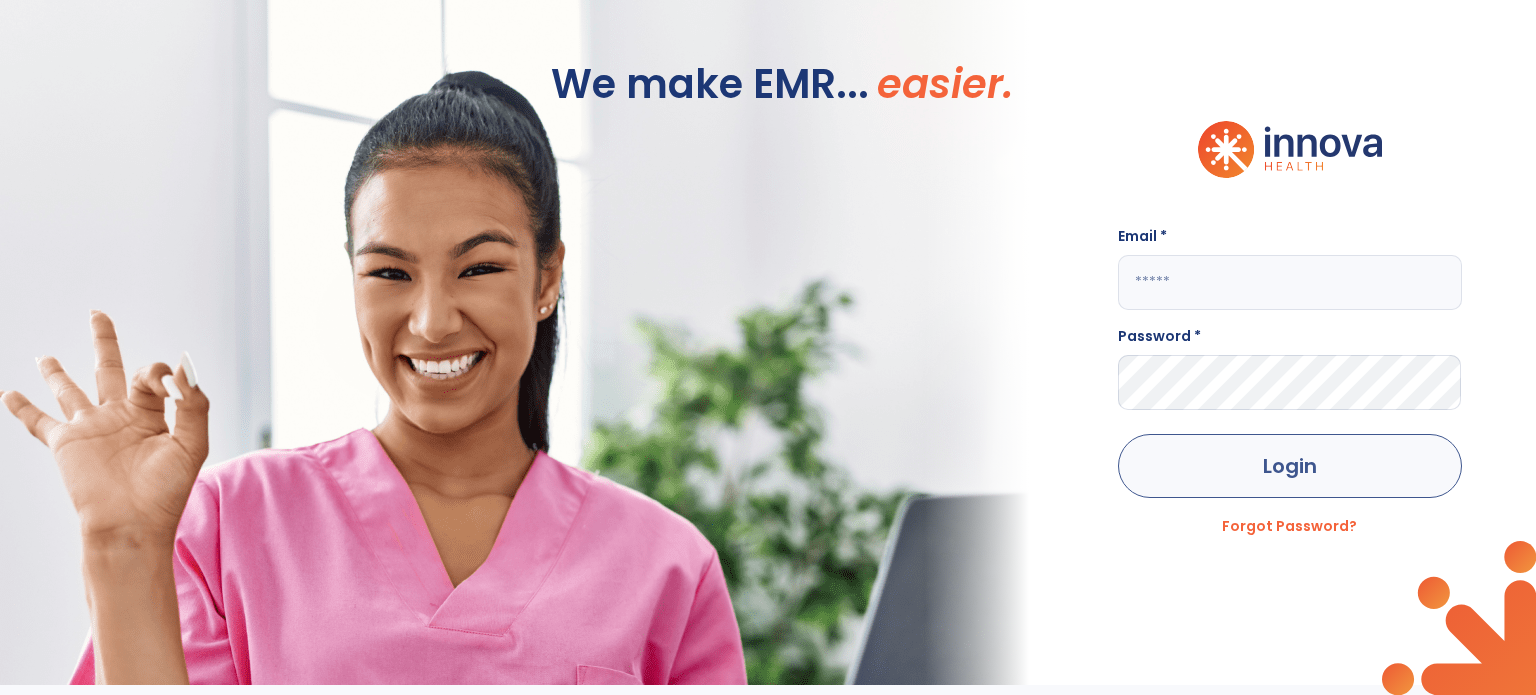 type on "**********" 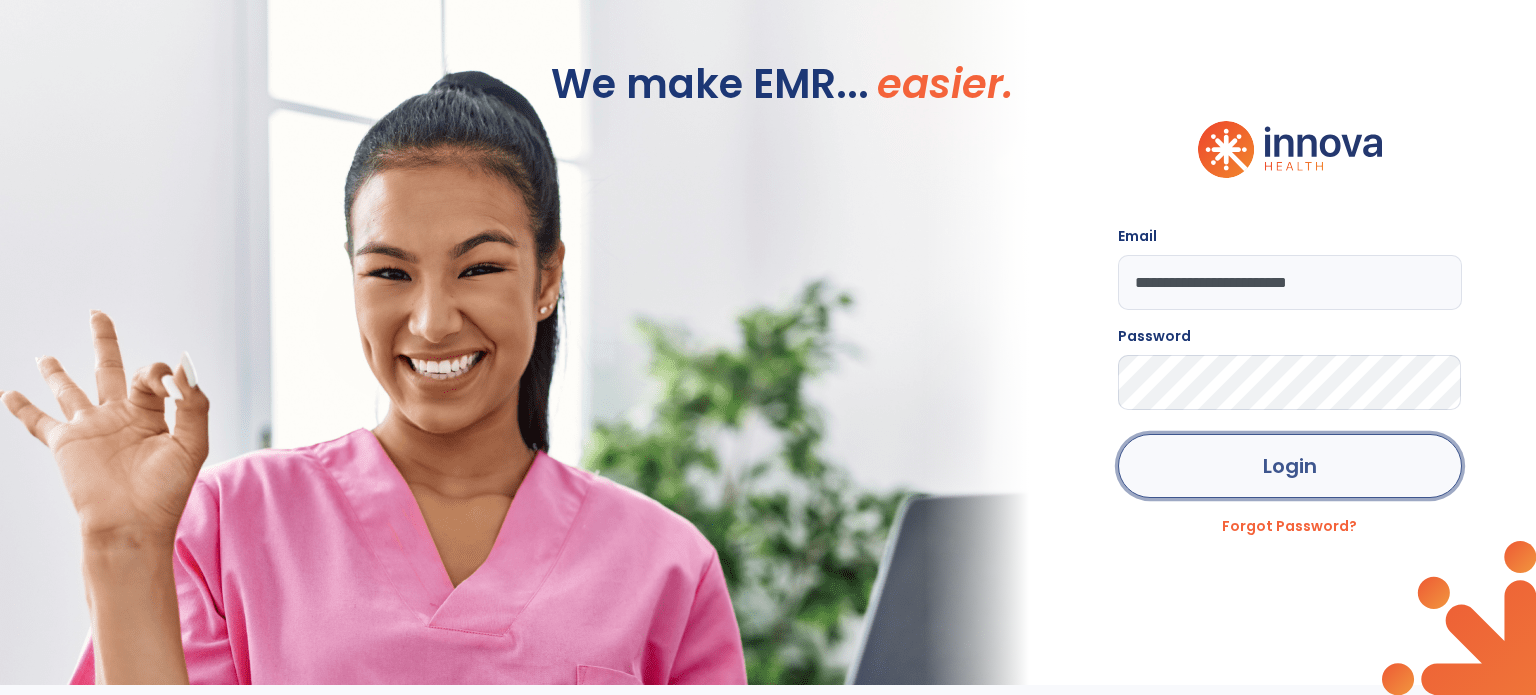 click on "Login" 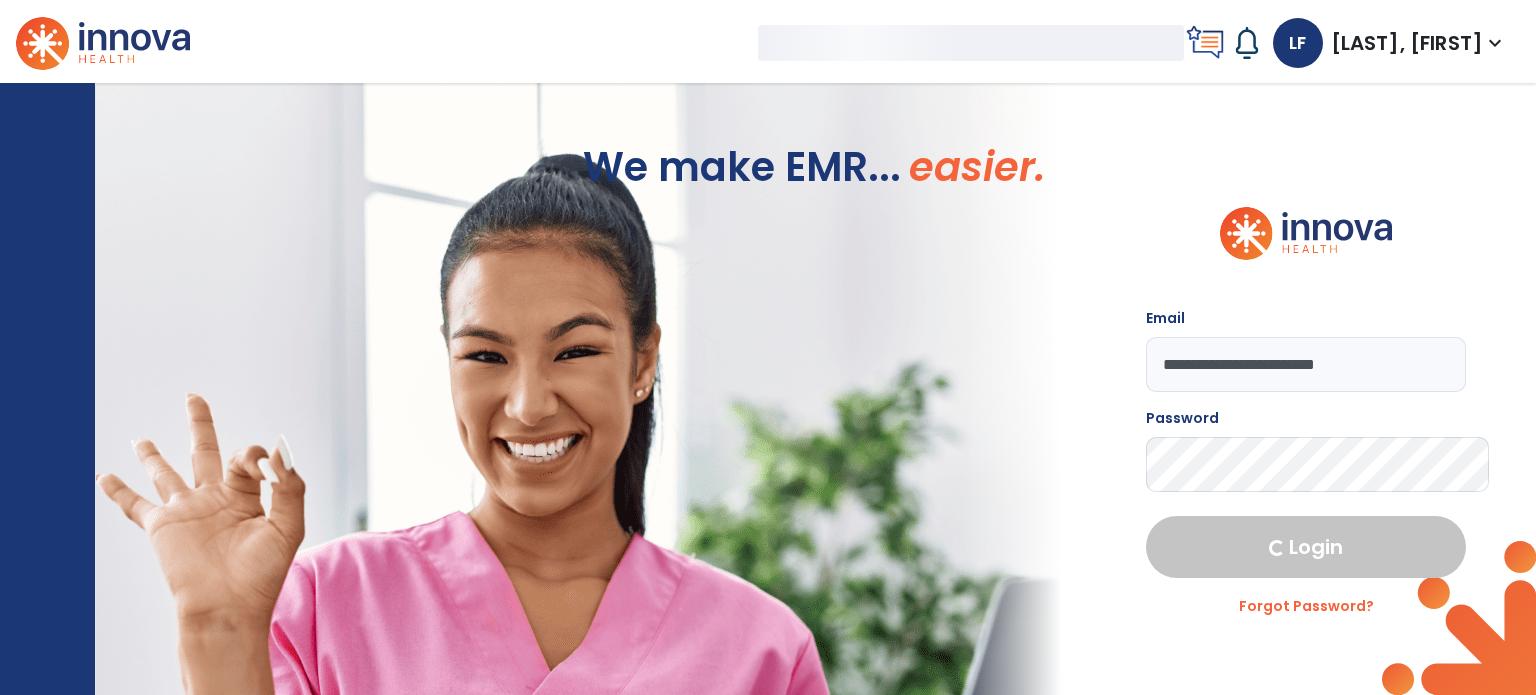select on "****" 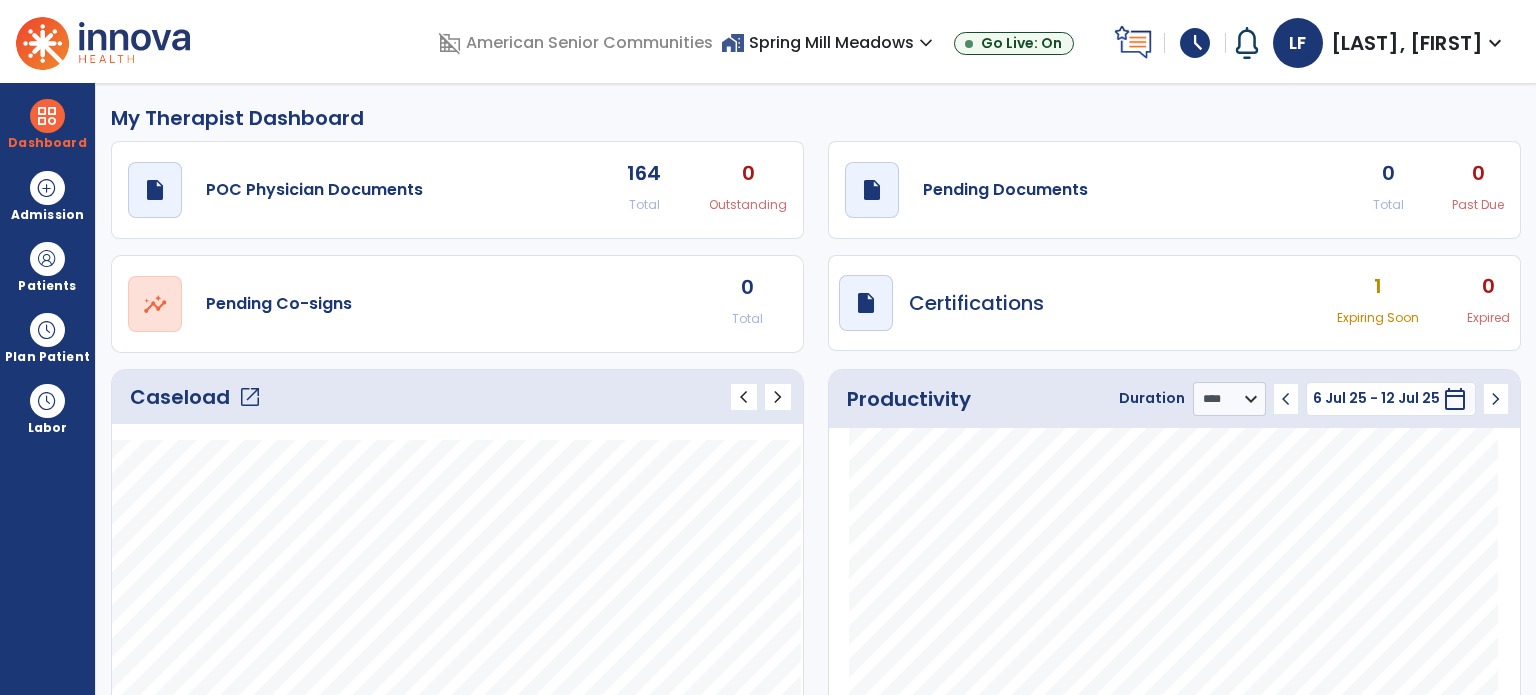 click on "open_in_new" 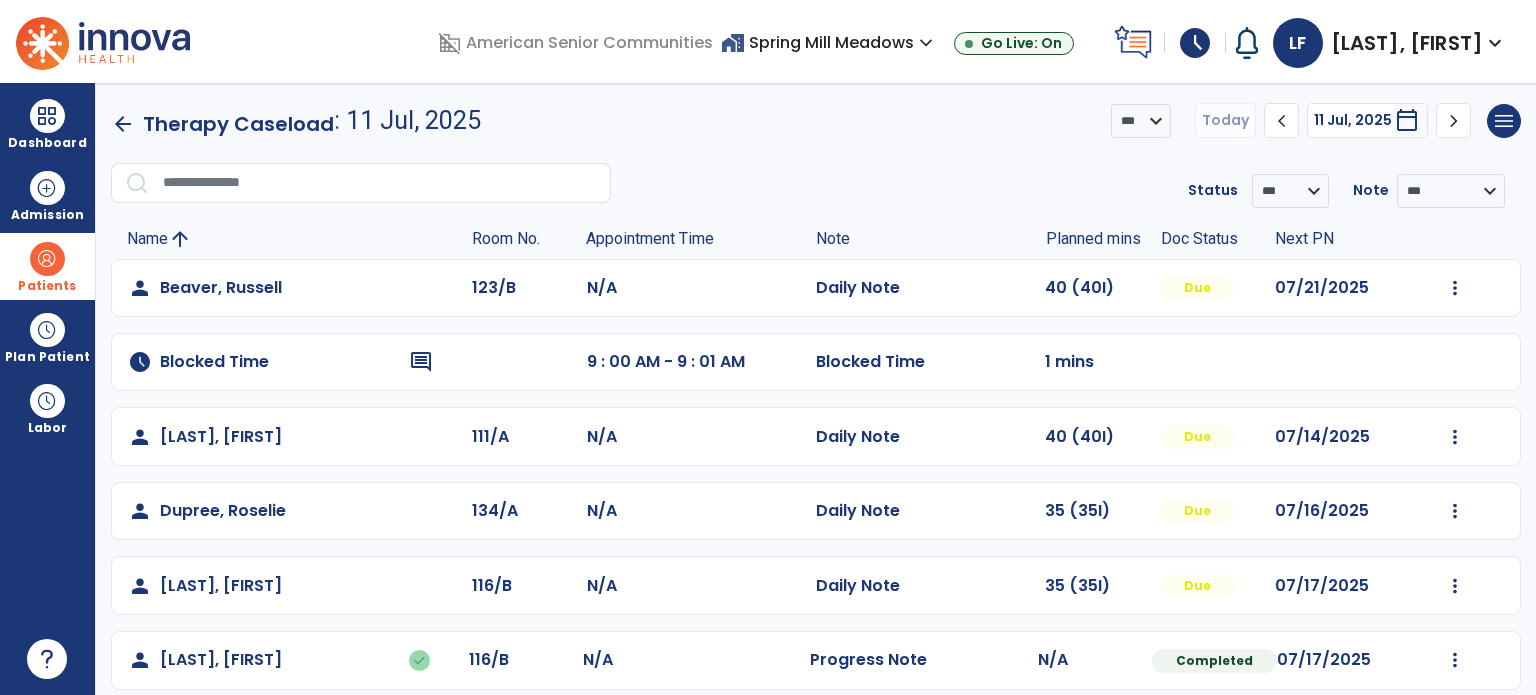 click at bounding box center (47, 259) 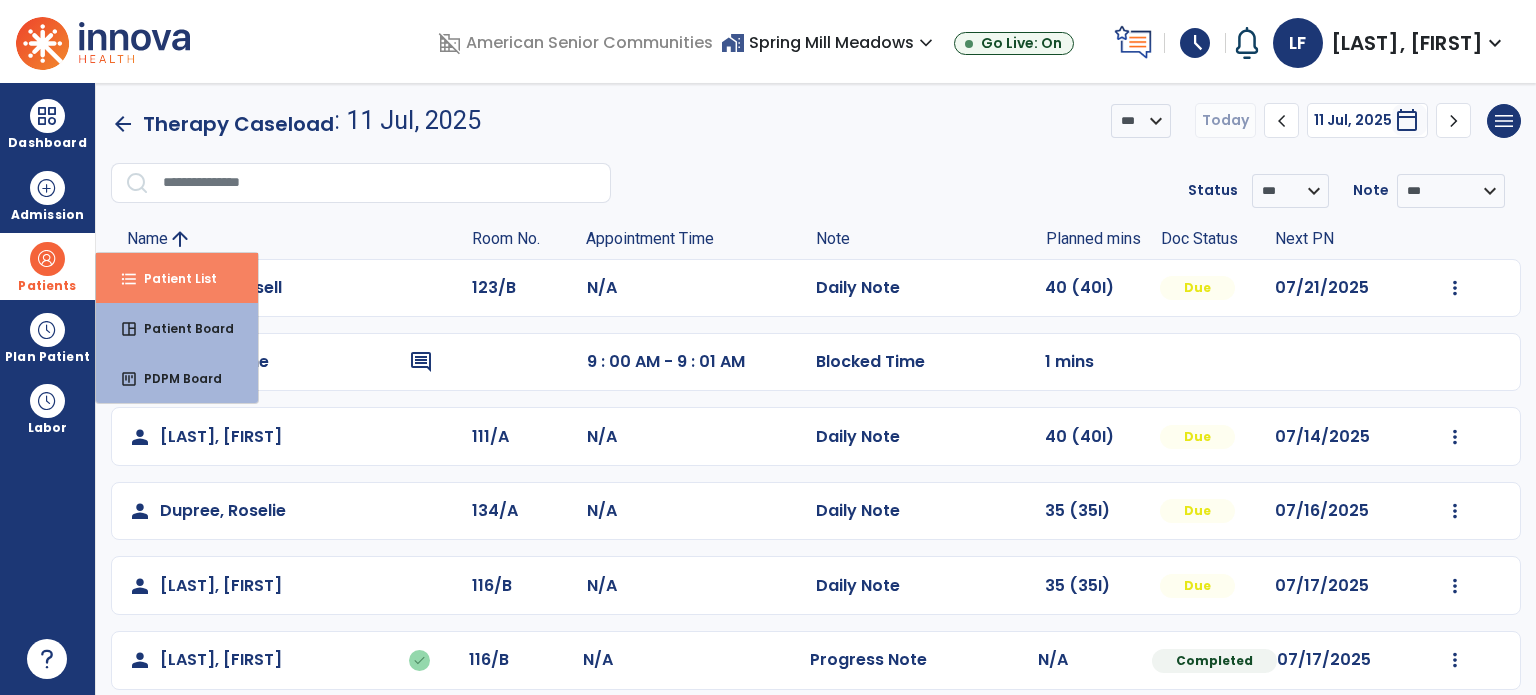 click on "format_list_bulleted  Patient List" at bounding box center [177, 278] 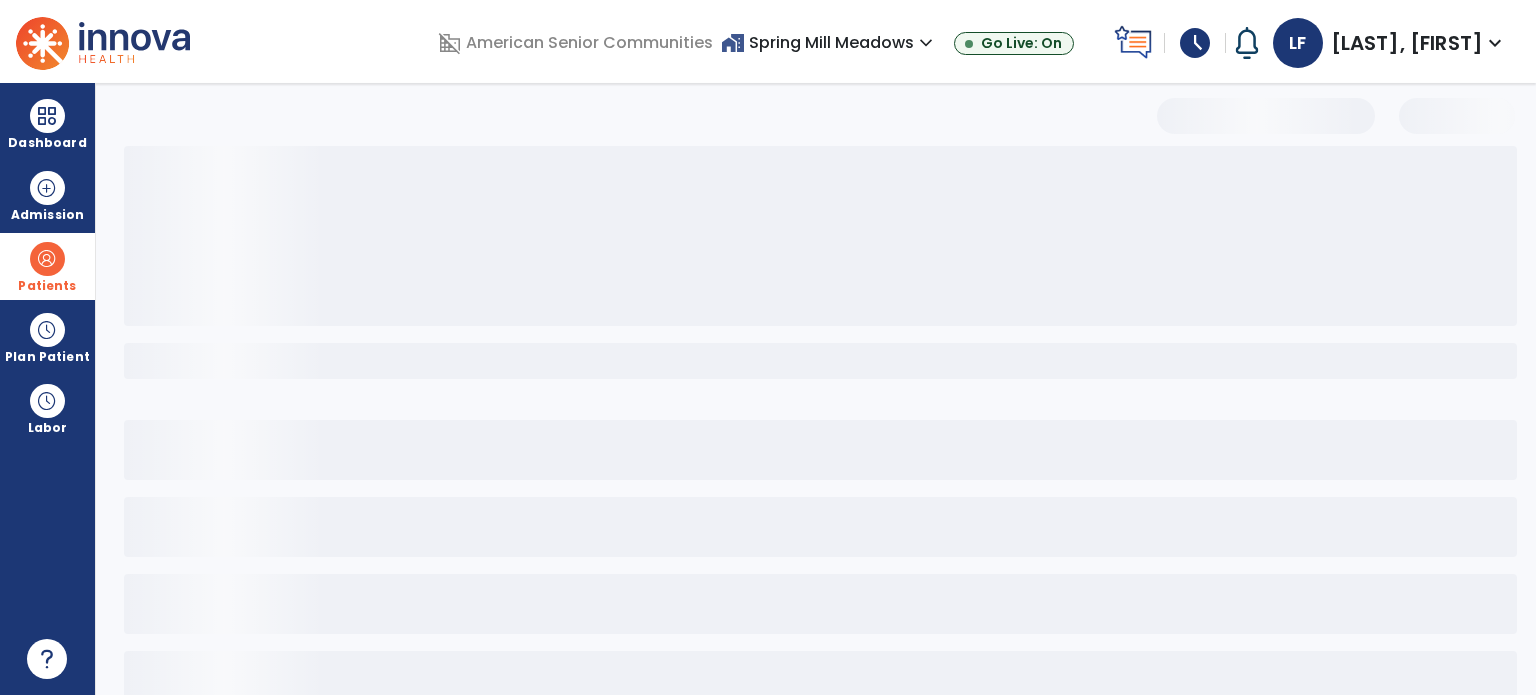 select on "***" 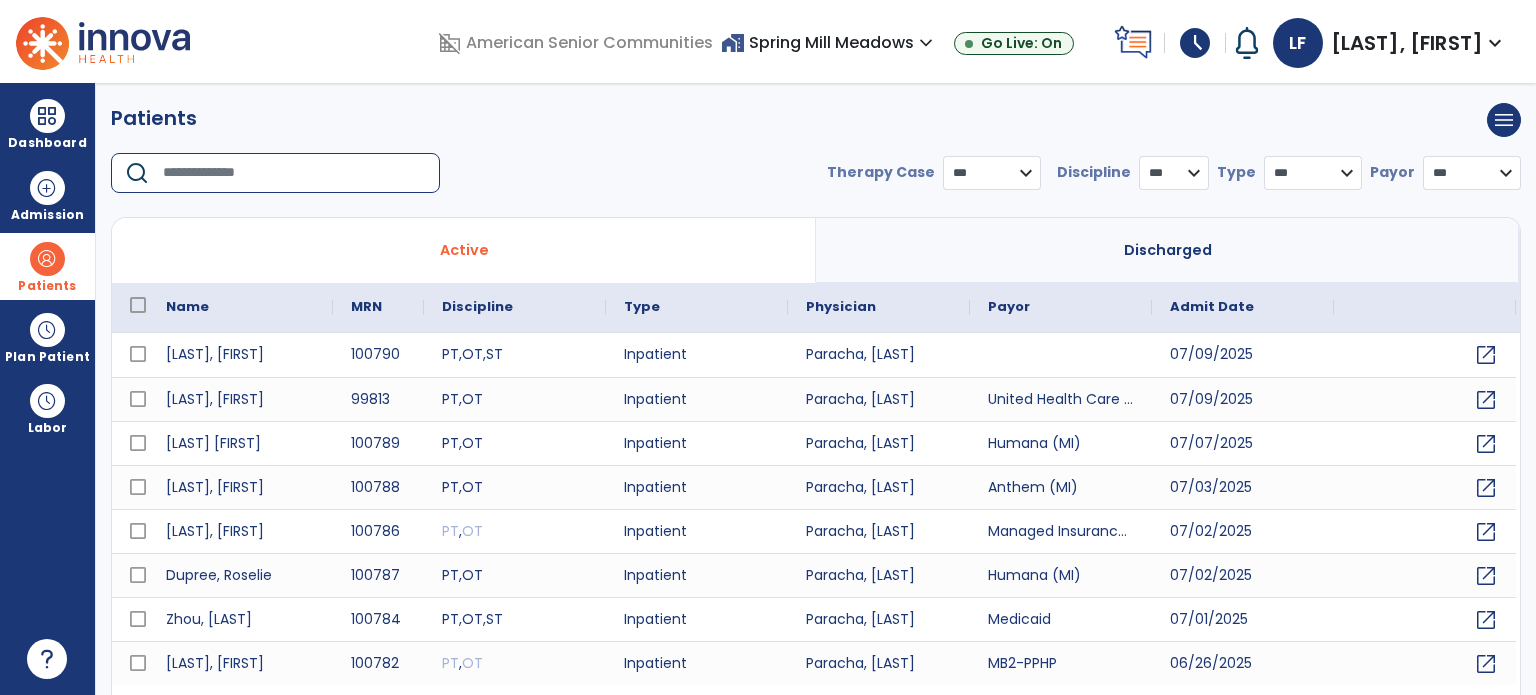 click at bounding box center (294, 173) 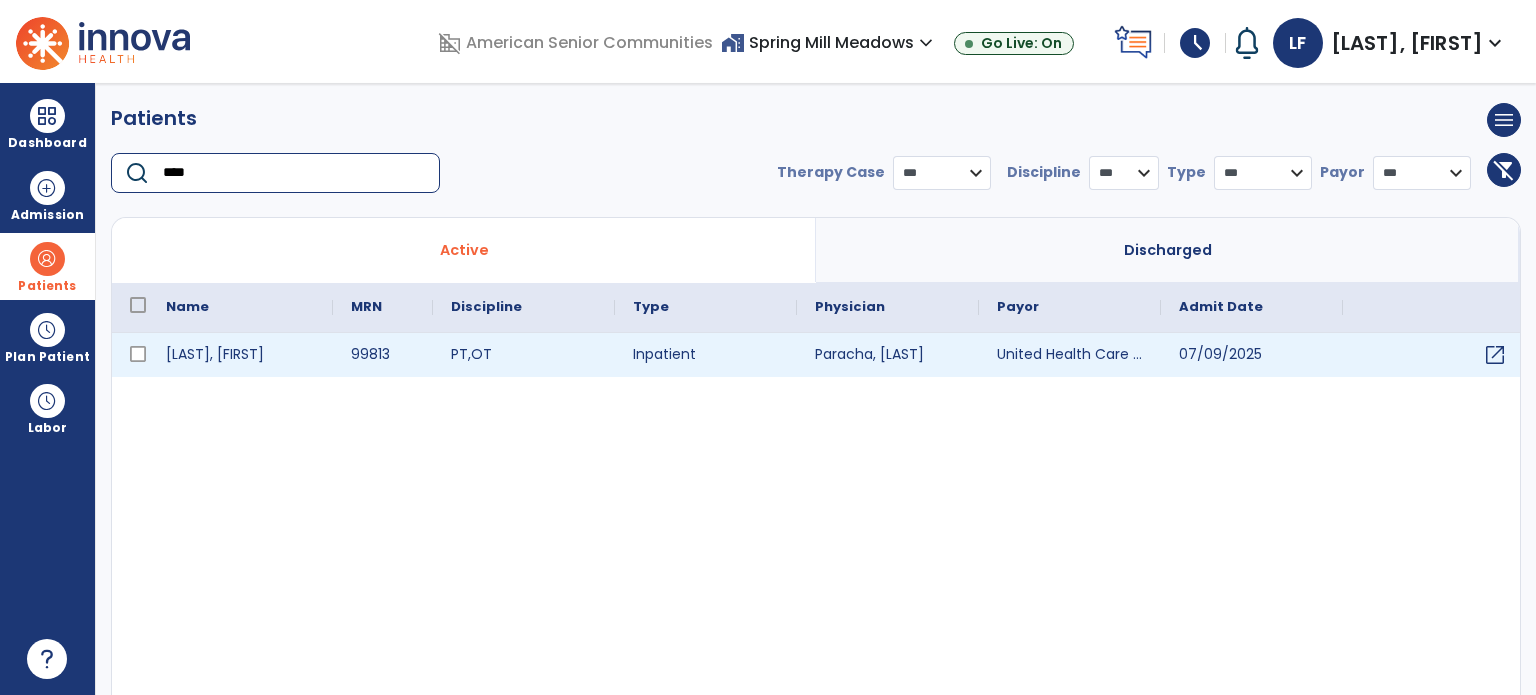 type on "****" 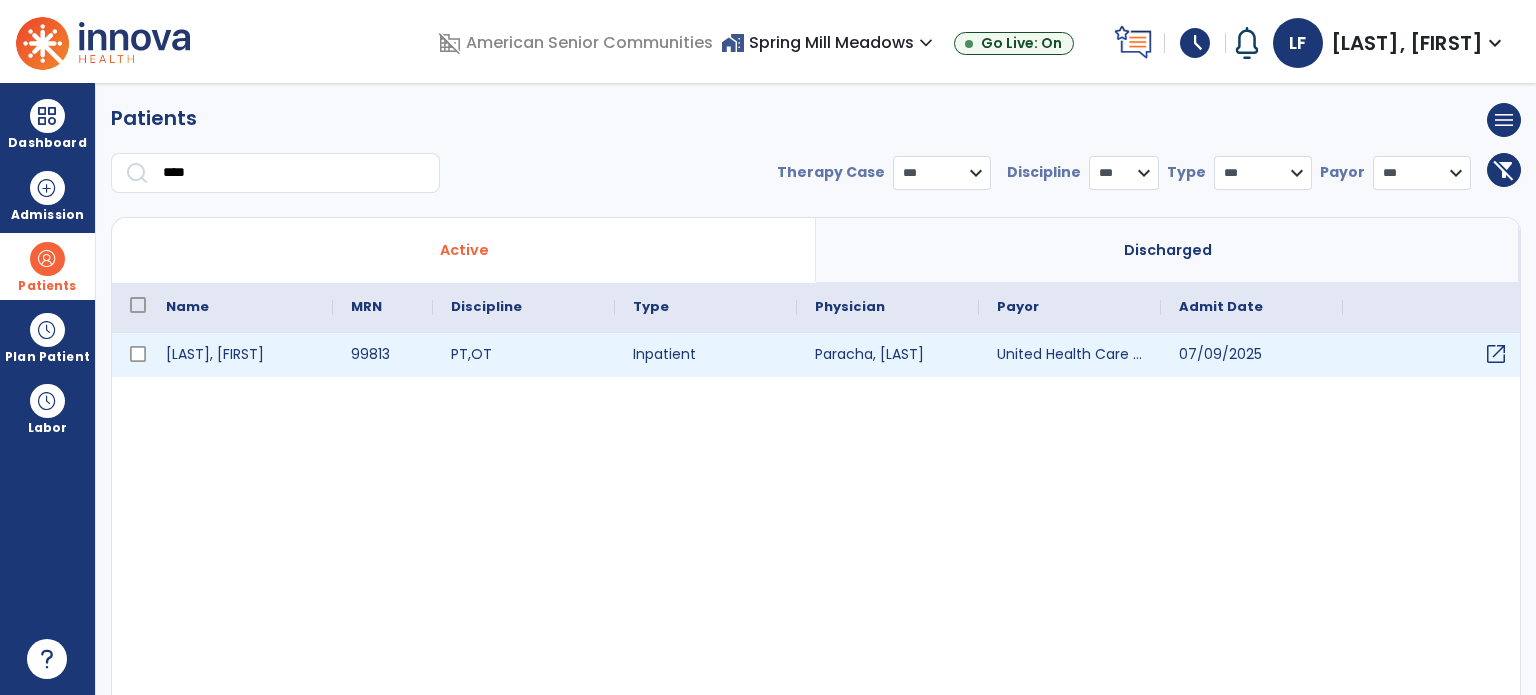 click on "open_in_new" at bounding box center (1496, 354) 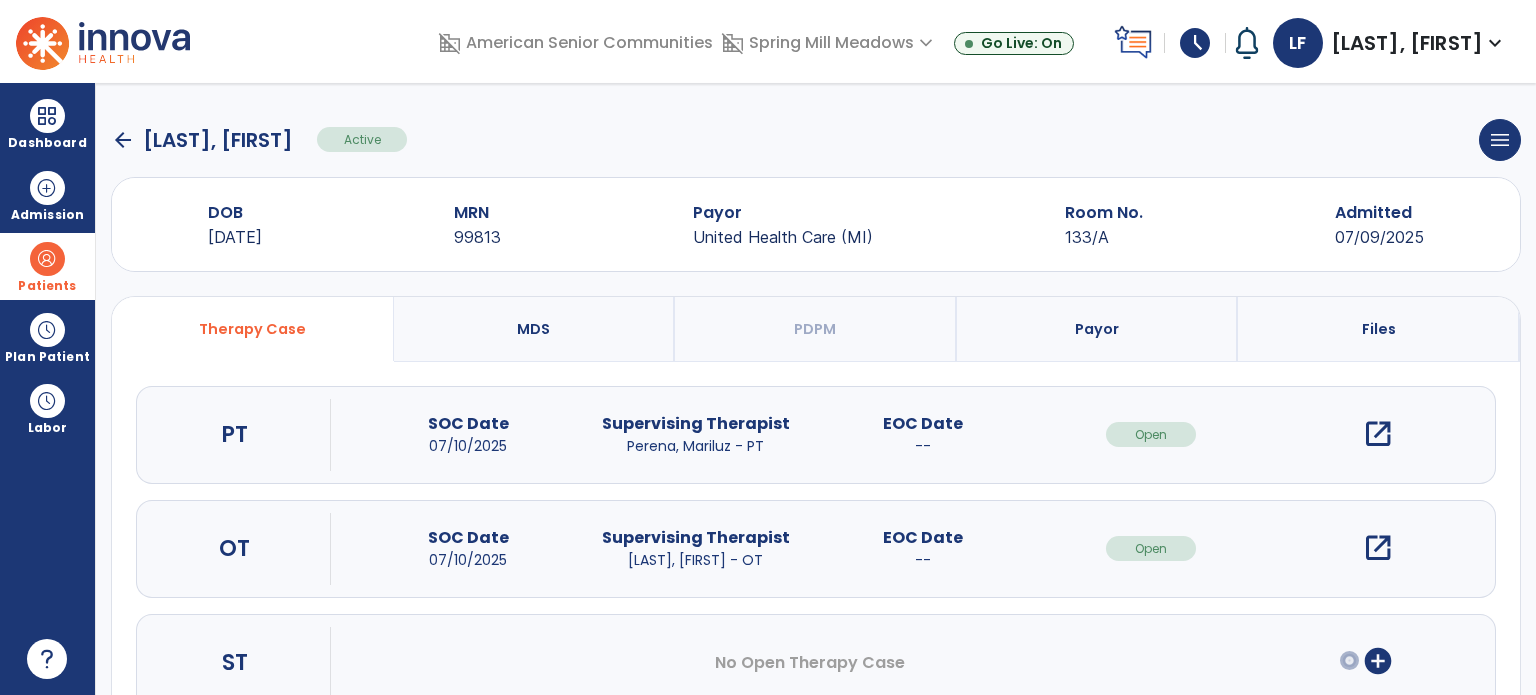 click on "open_in_new" at bounding box center (1378, 434) 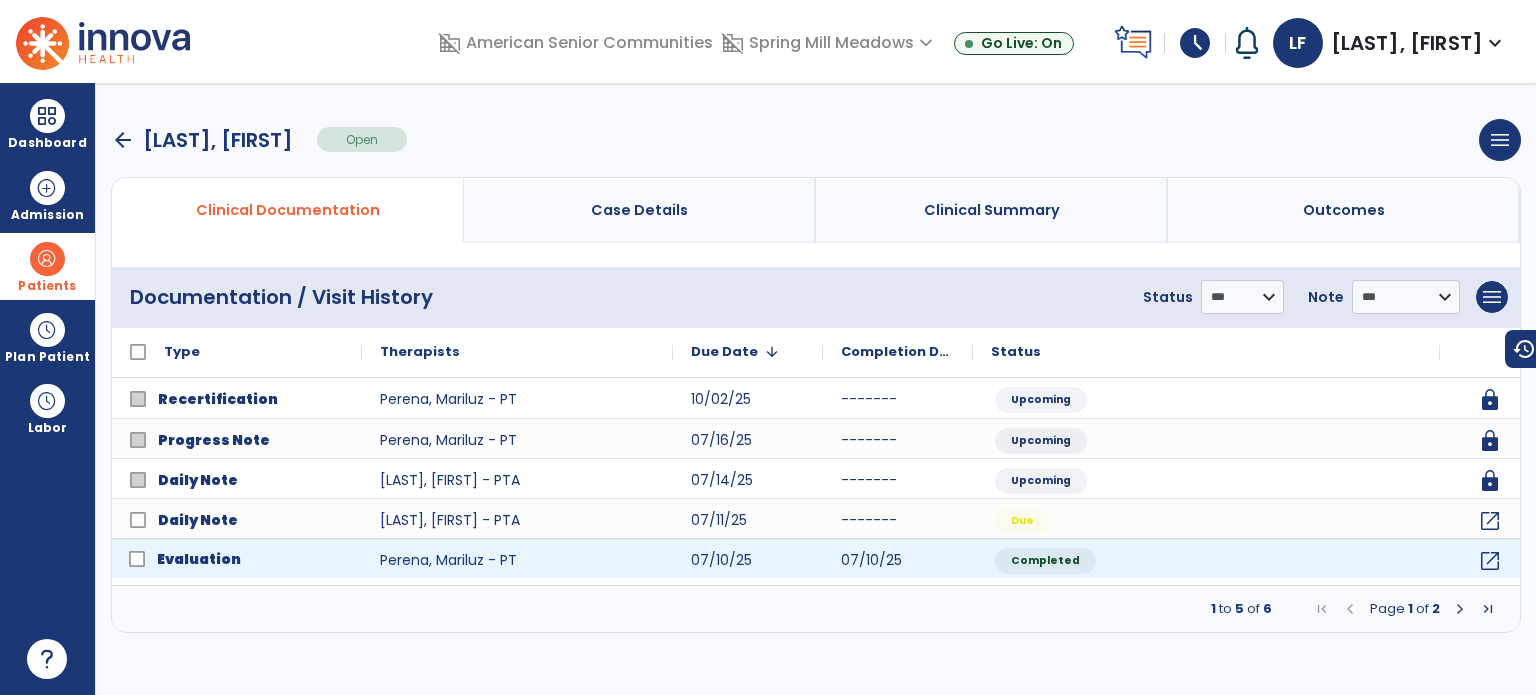 click on "Evaluation" 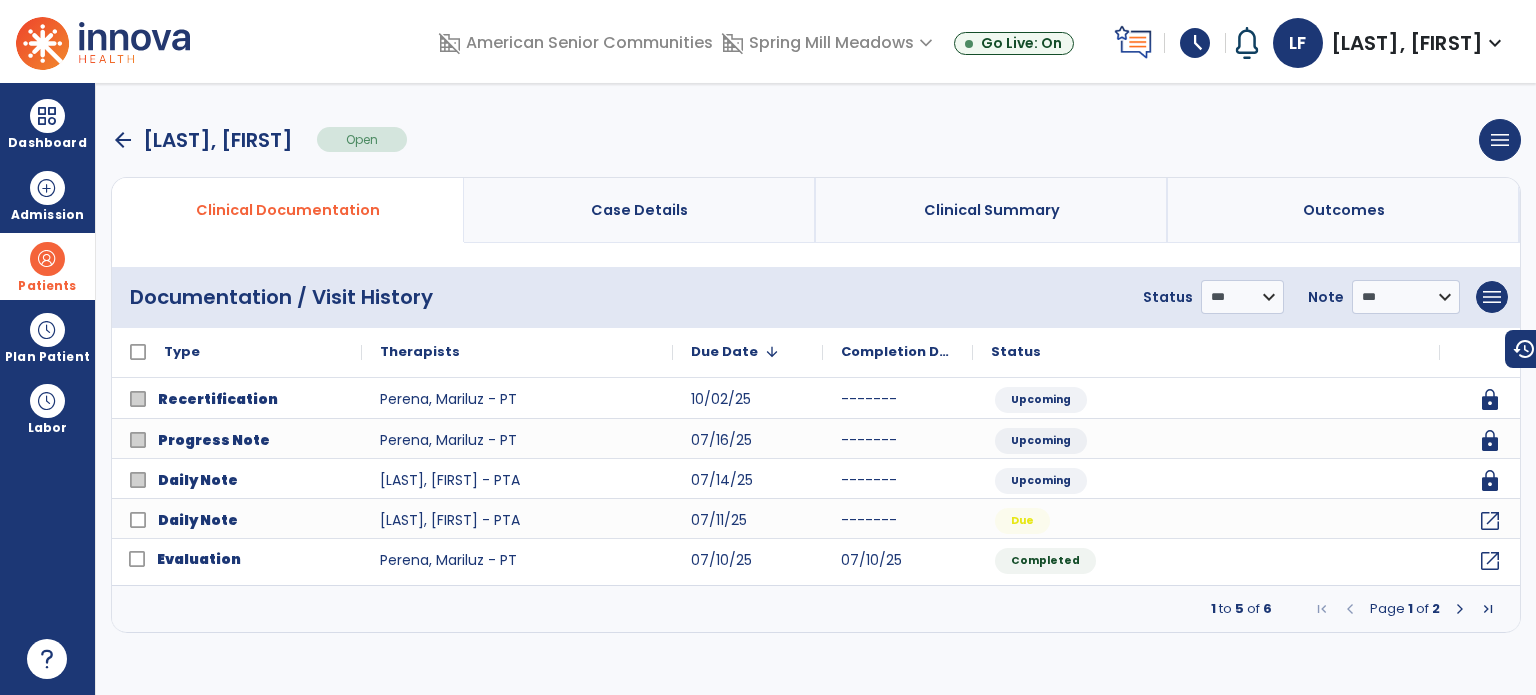 click on "Clinical Documentation" at bounding box center [288, 210] 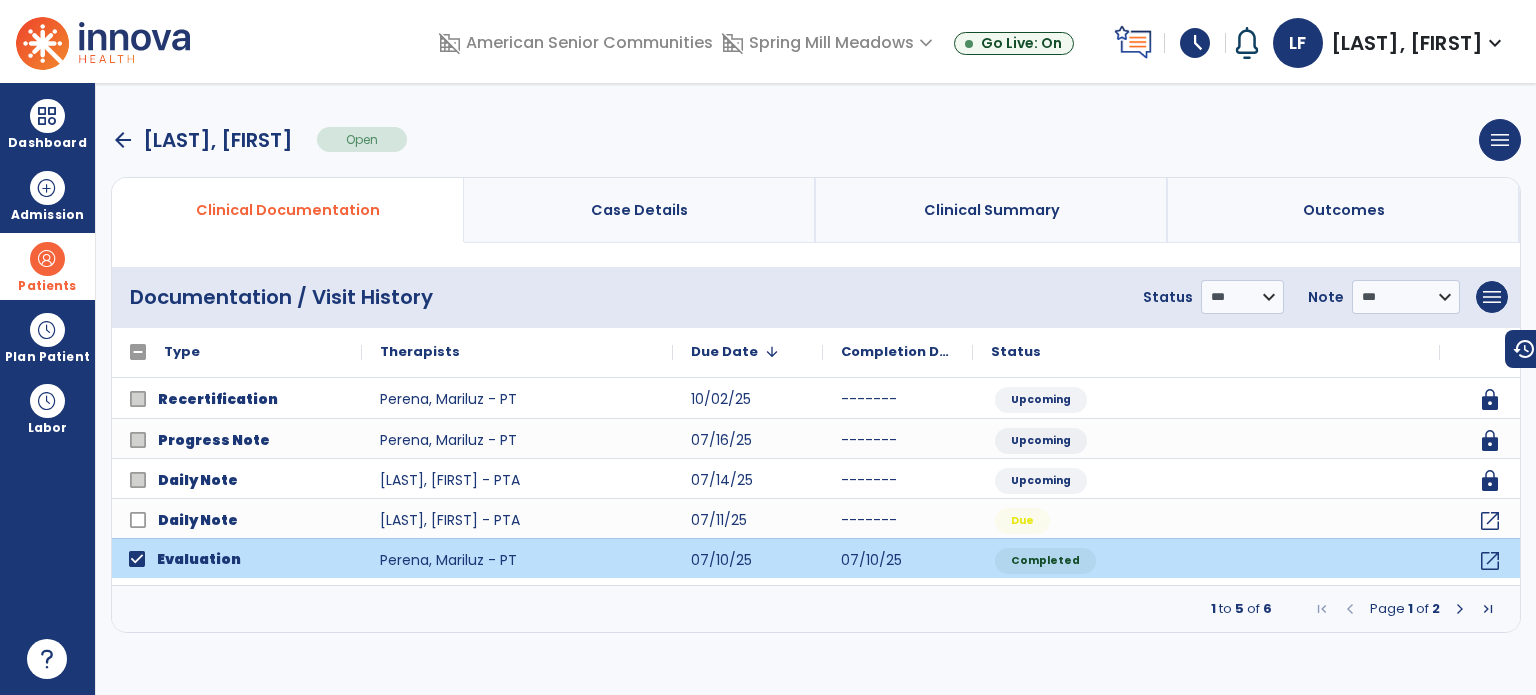 click at bounding box center (1460, 609) 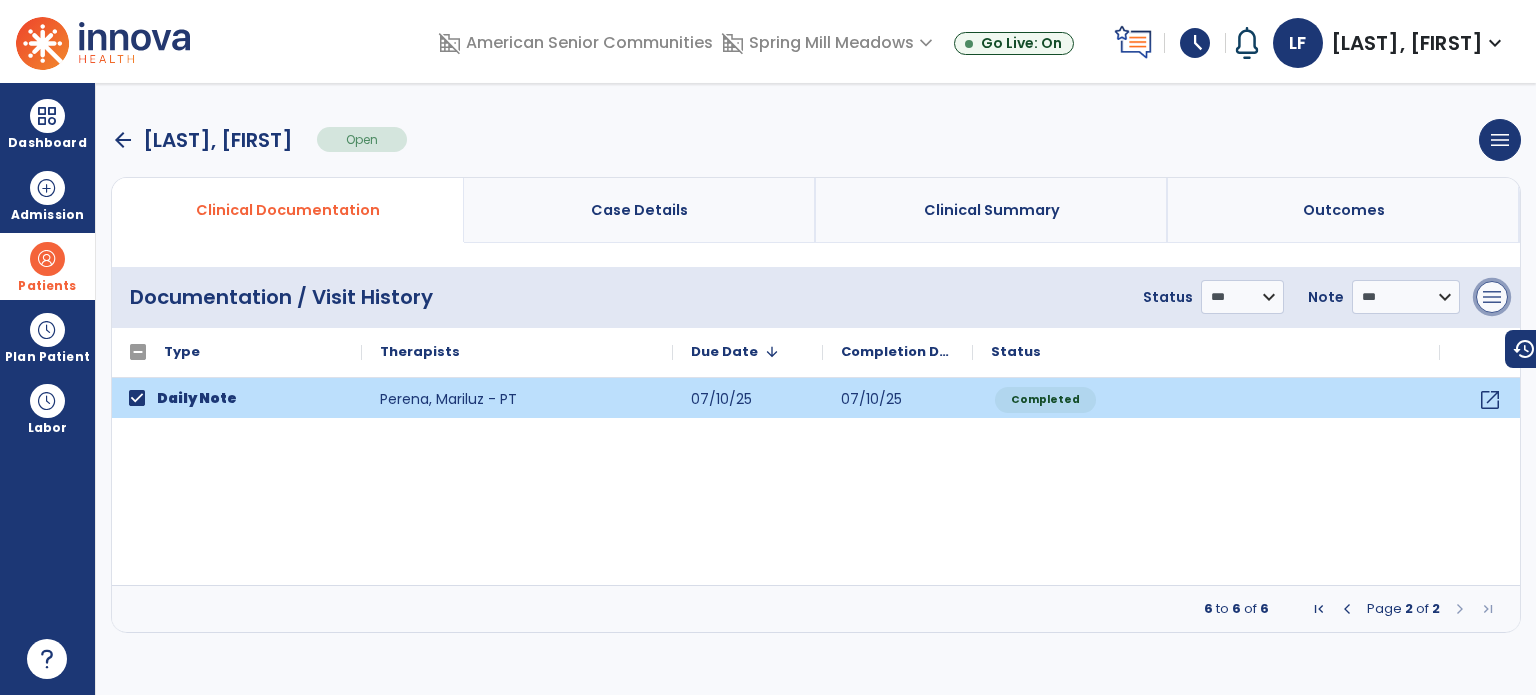 click on "menu" at bounding box center [1492, 297] 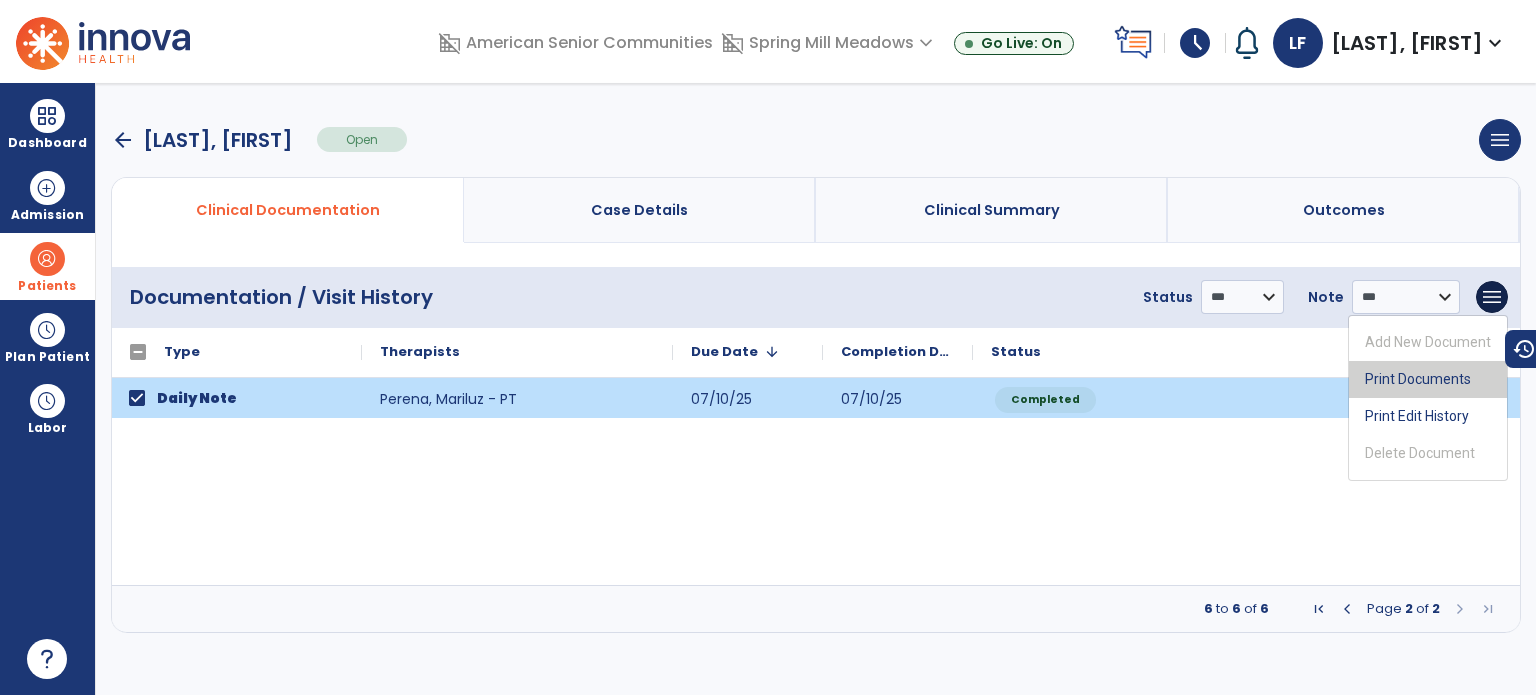 click on "Print Documents" at bounding box center [1428, 379] 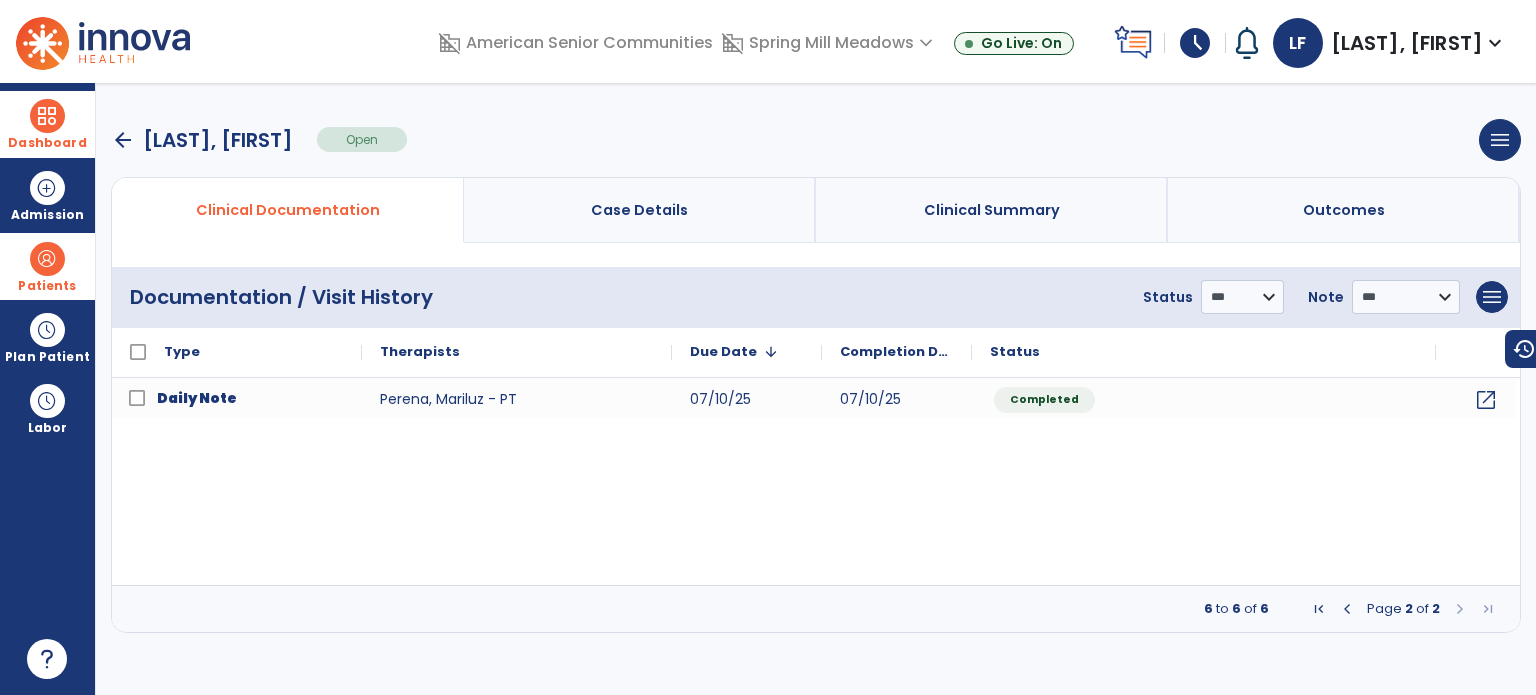 click at bounding box center [47, 116] 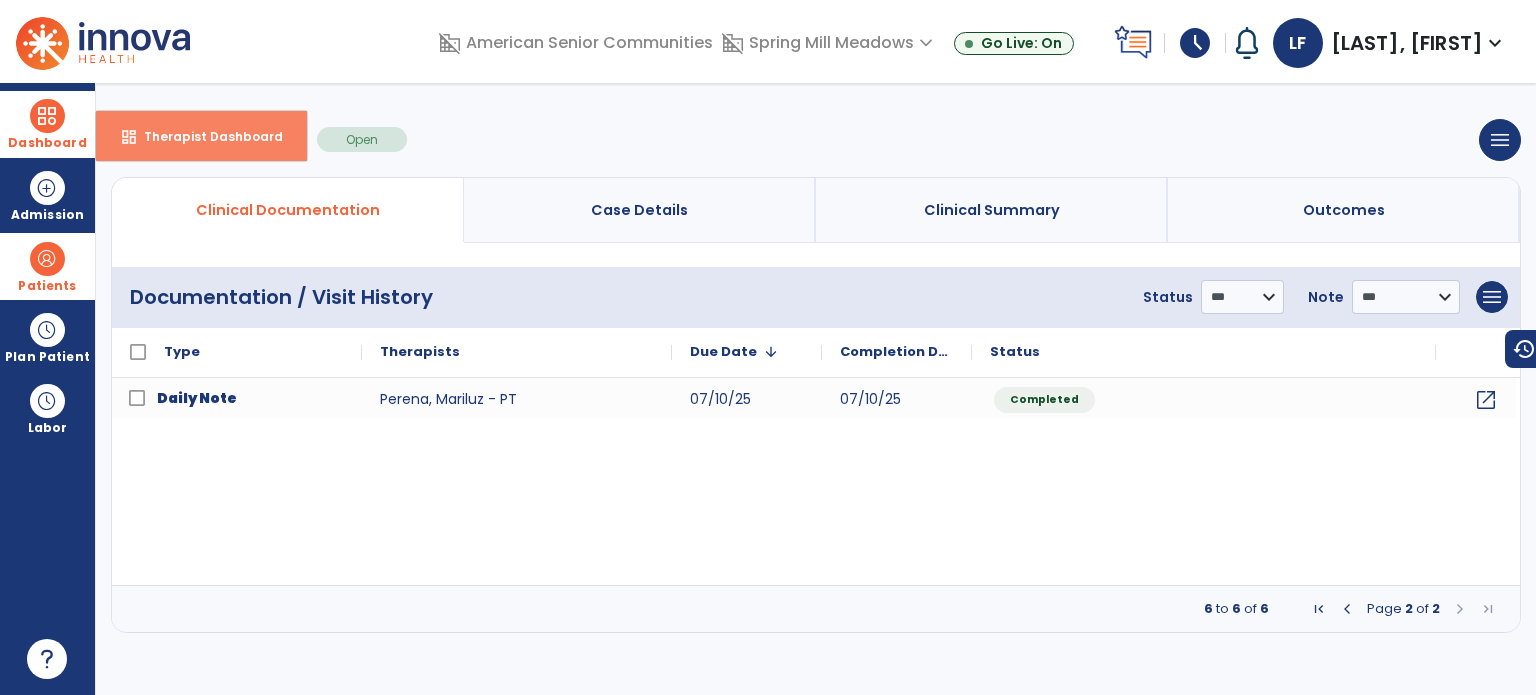 click on "dashboard  Therapist Dashboard" at bounding box center [201, 136] 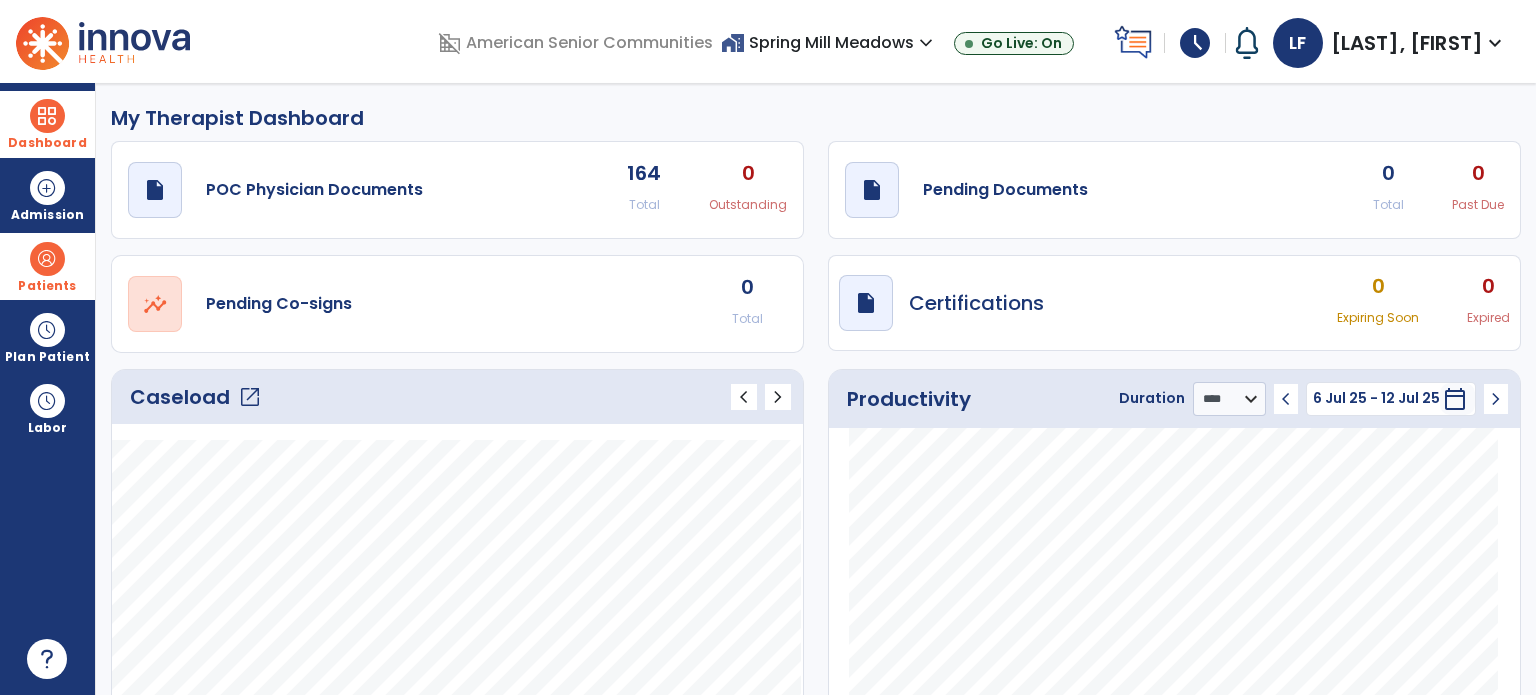 click on "open_in_new" 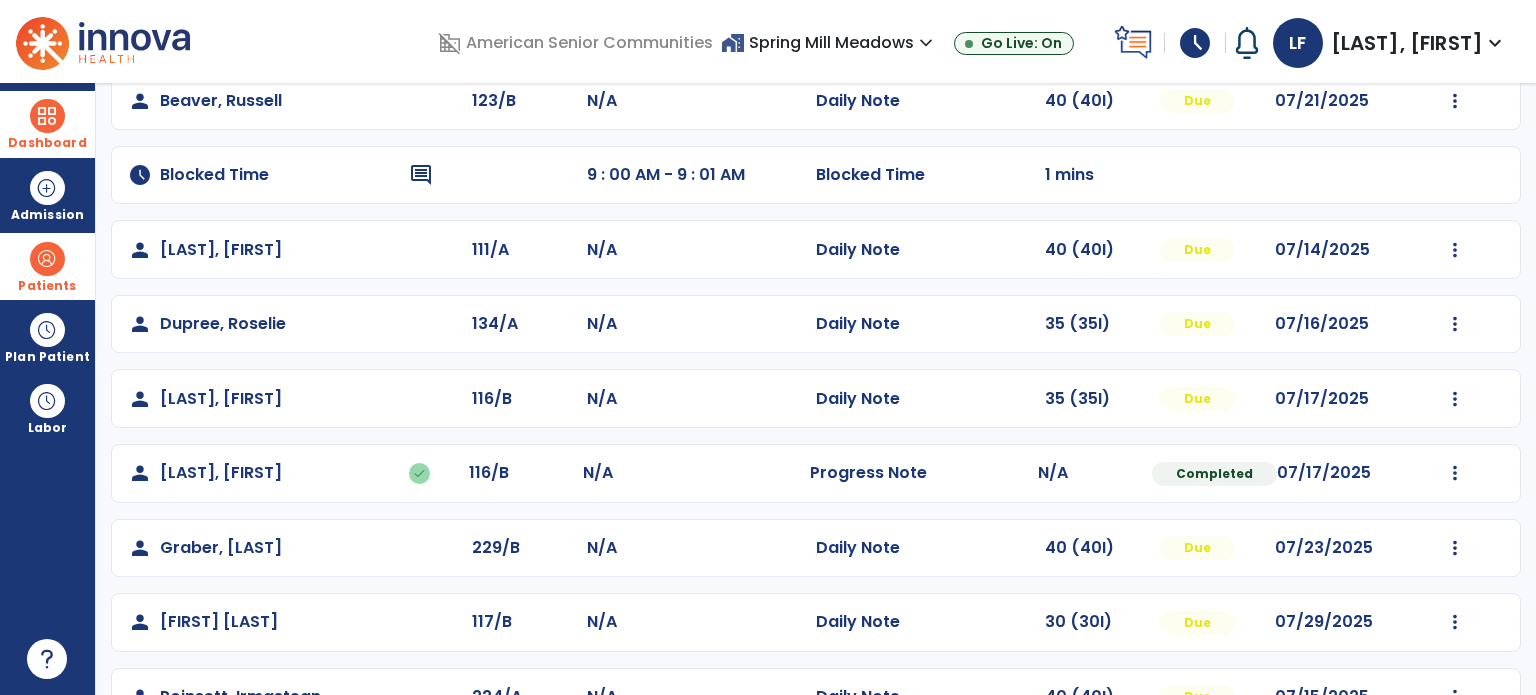 scroll, scrollTop: 184, scrollLeft: 0, axis: vertical 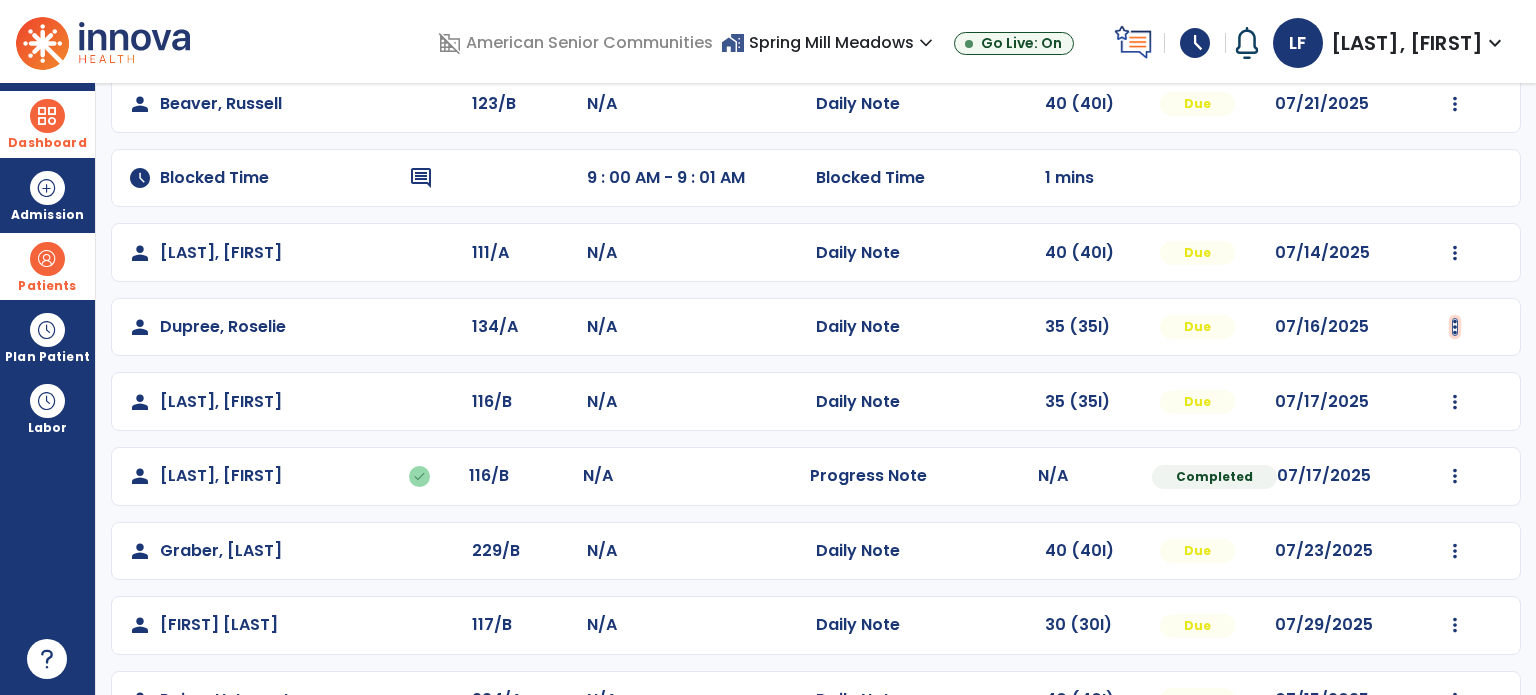 click at bounding box center [1455, 104] 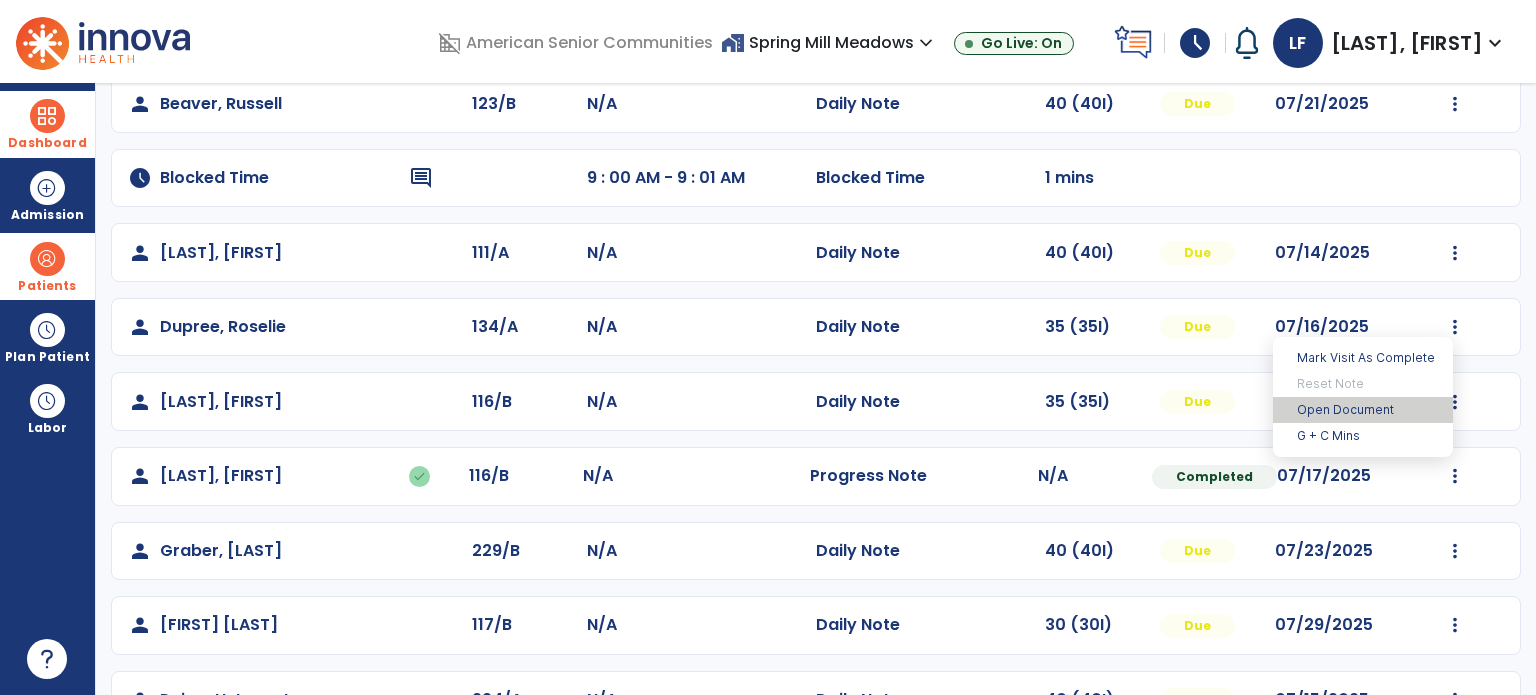 click on "Open Document" at bounding box center [1363, 410] 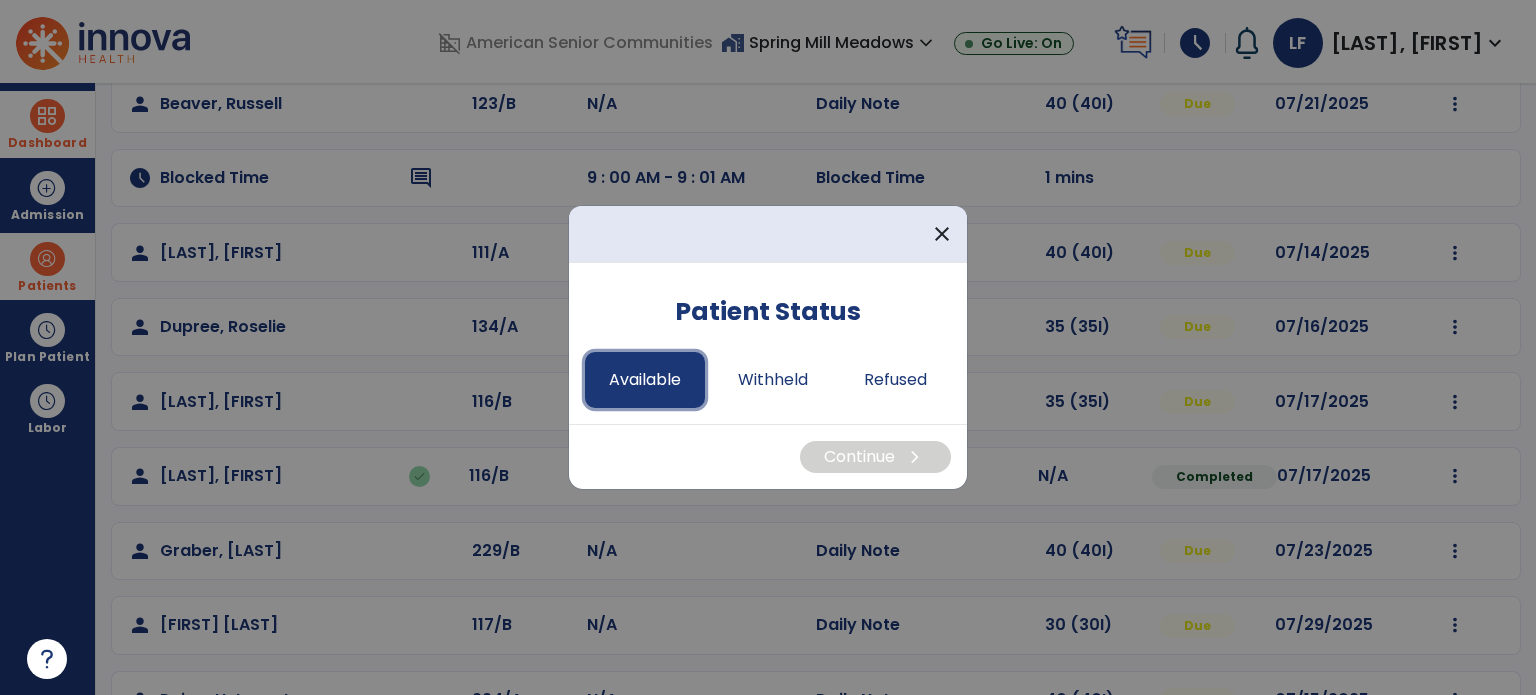 click on "Available" at bounding box center (645, 380) 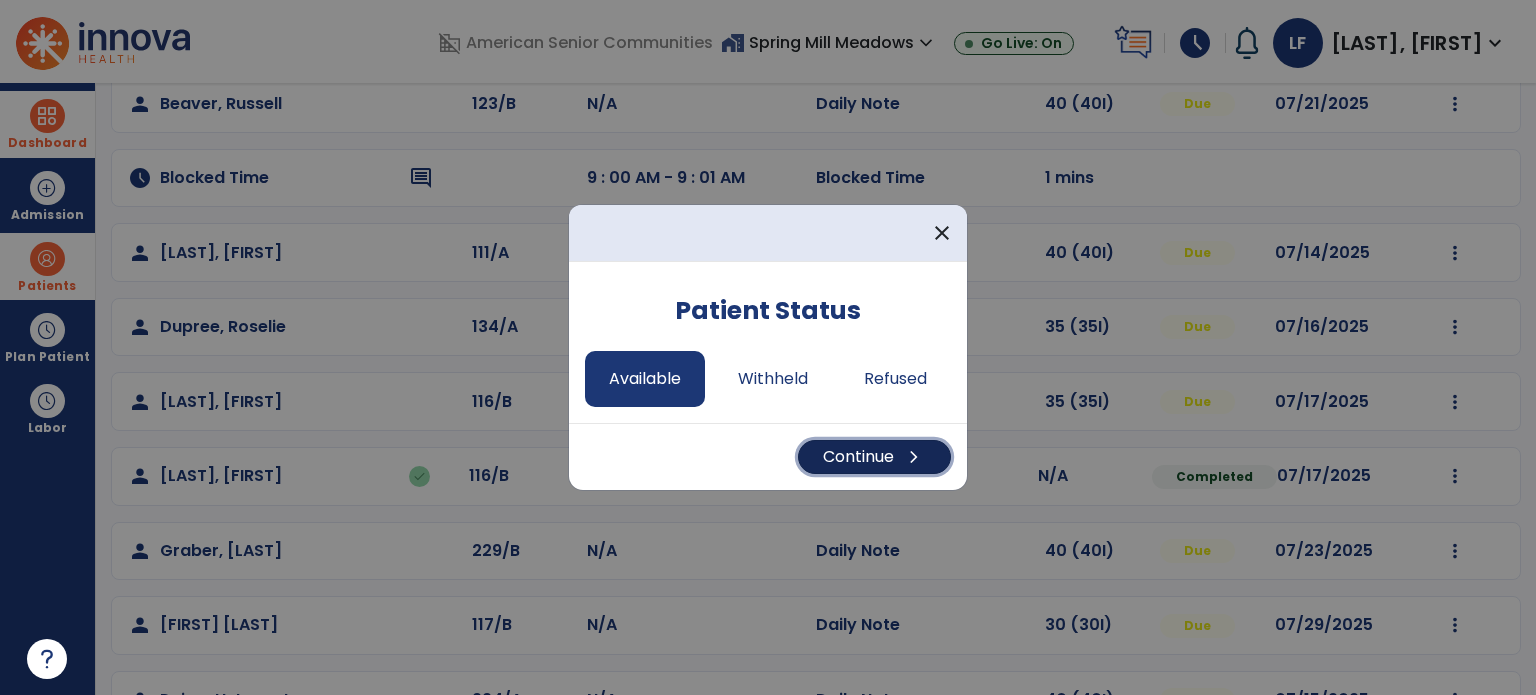 click on "Continue   chevron_right" at bounding box center [874, 457] 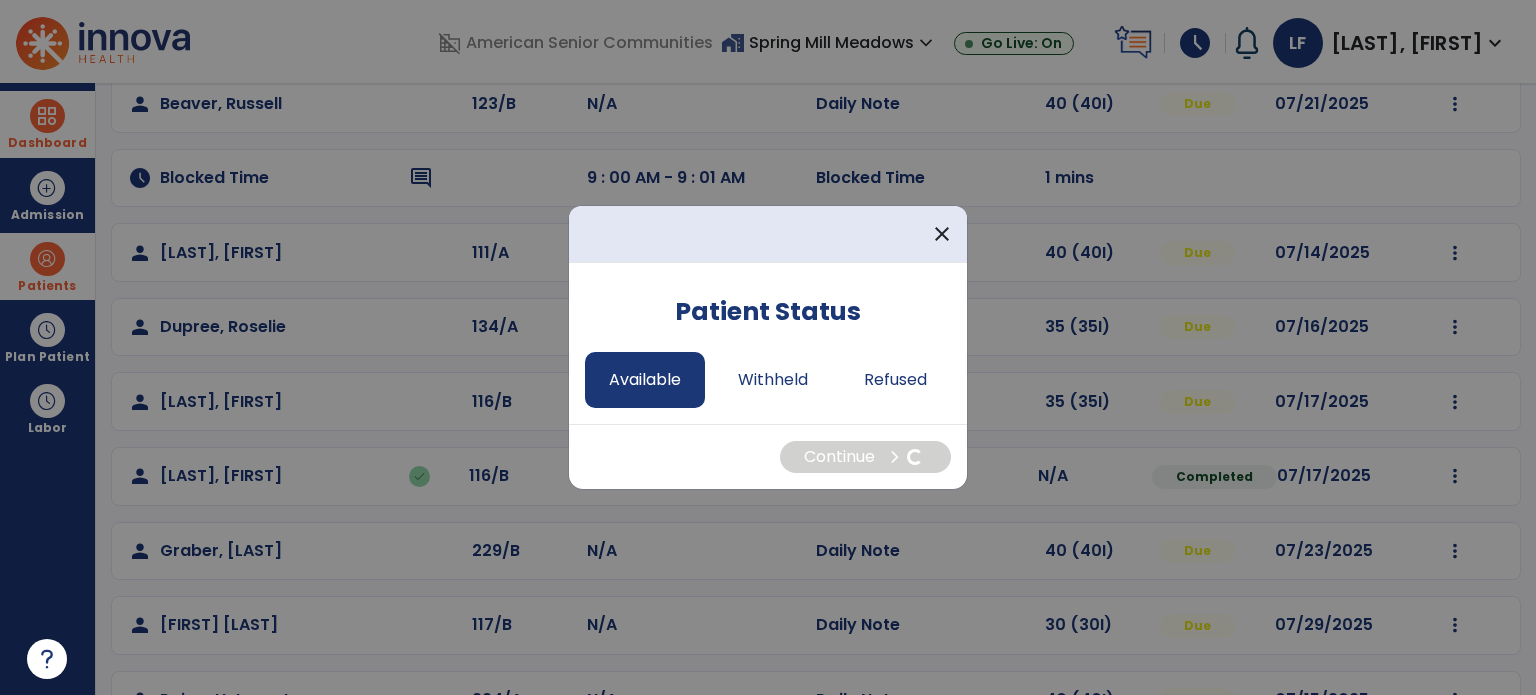 select on "*" 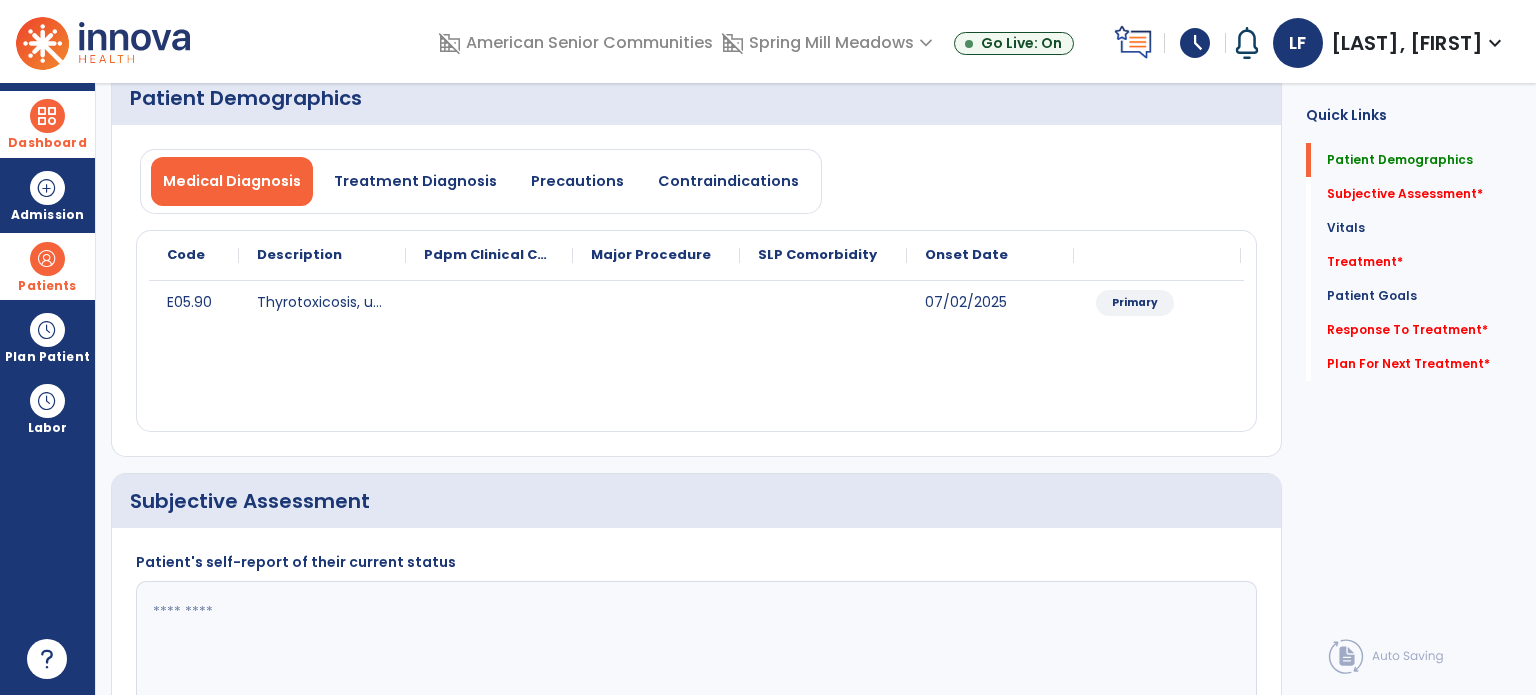 click 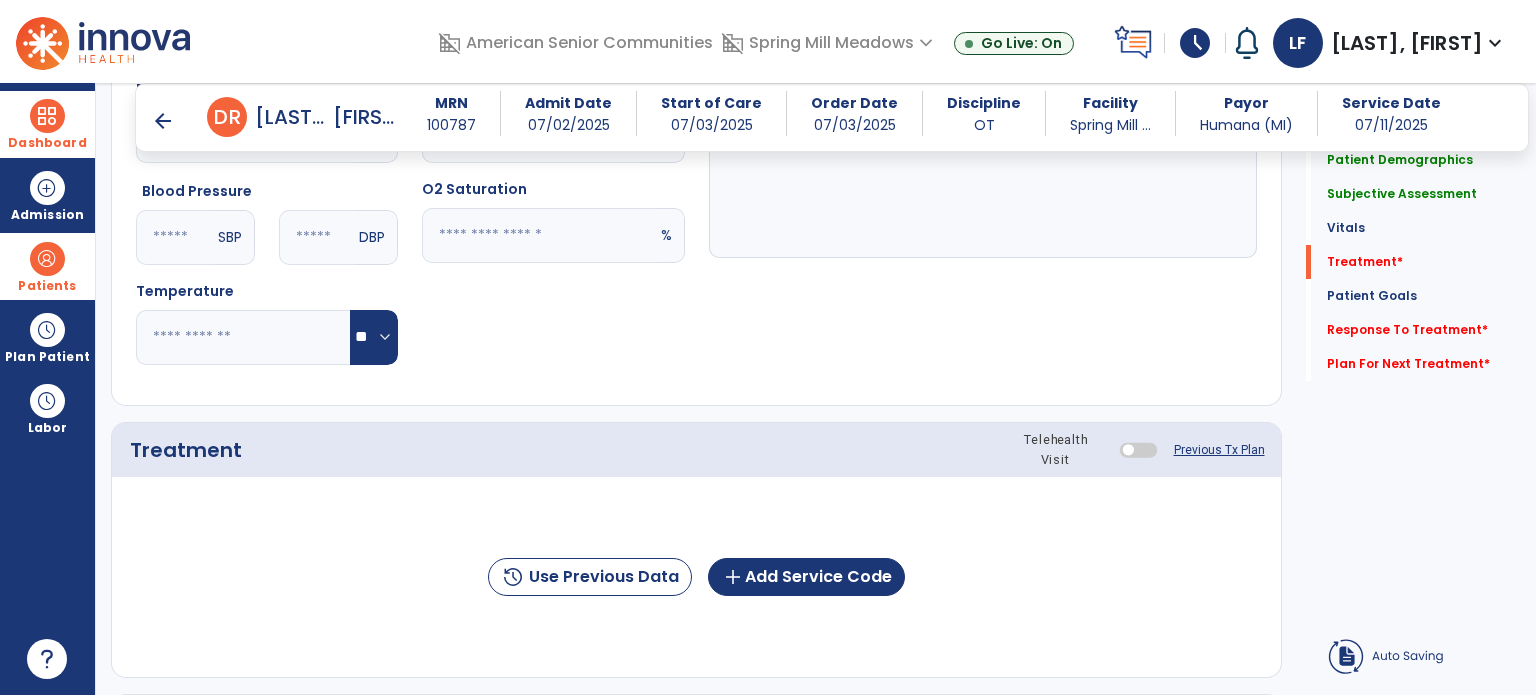scroll, scrollTop: 1028, scrollLeft: 0, axis: vertical 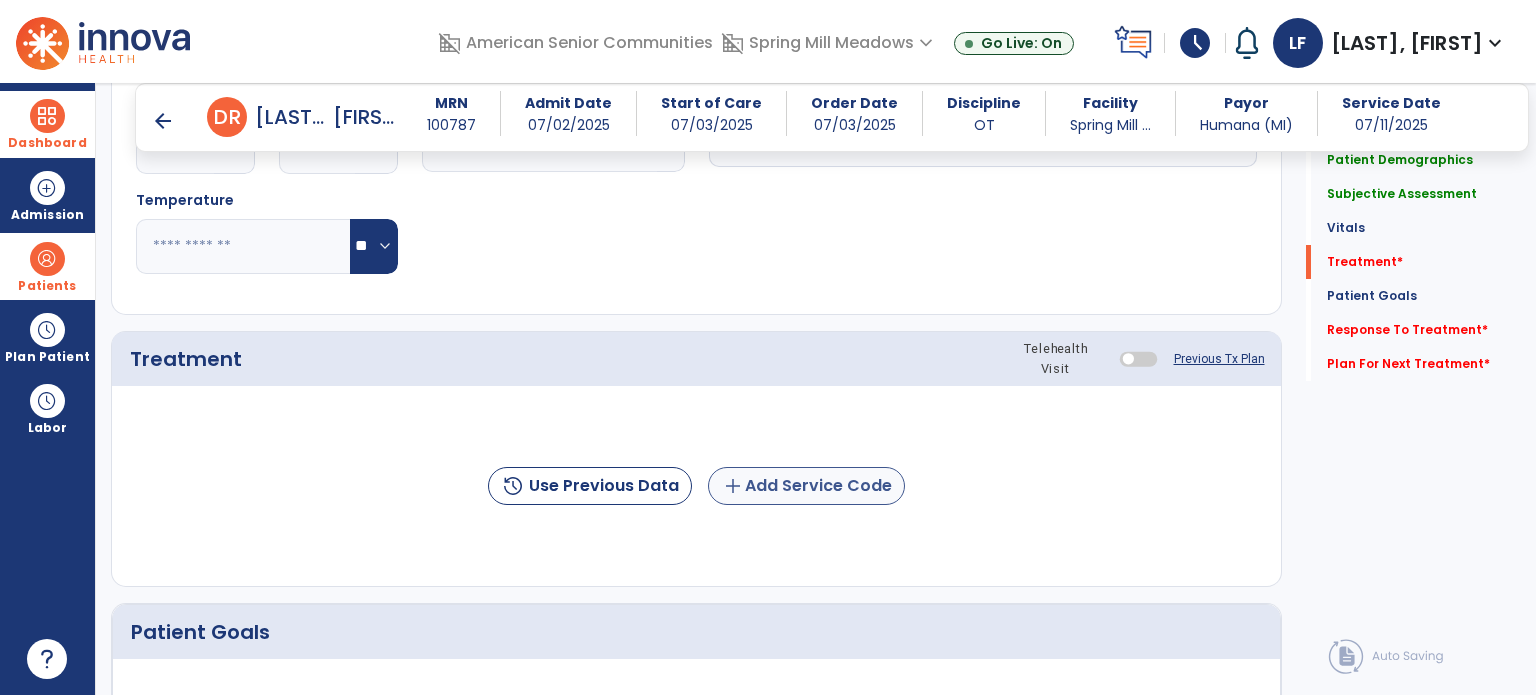 type on "**********" 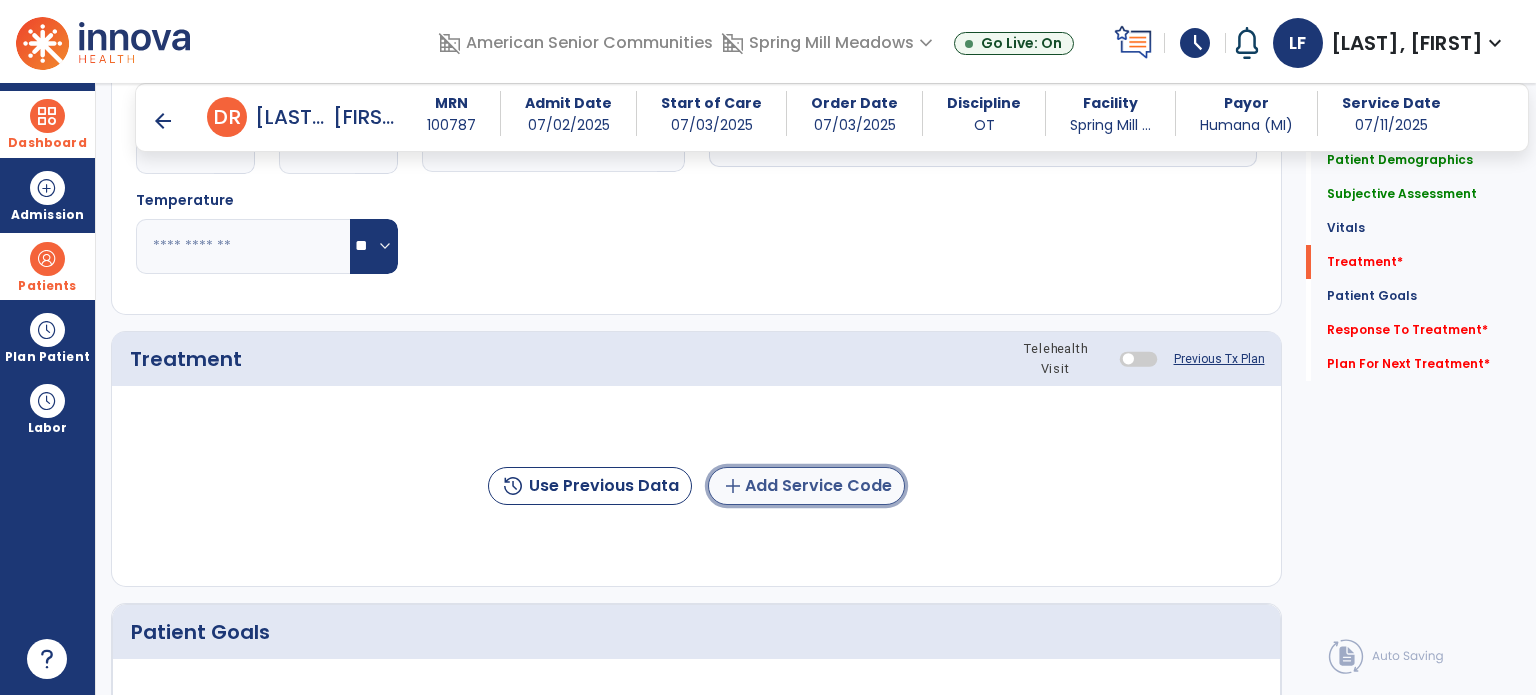 click on "add  Add Service Code" 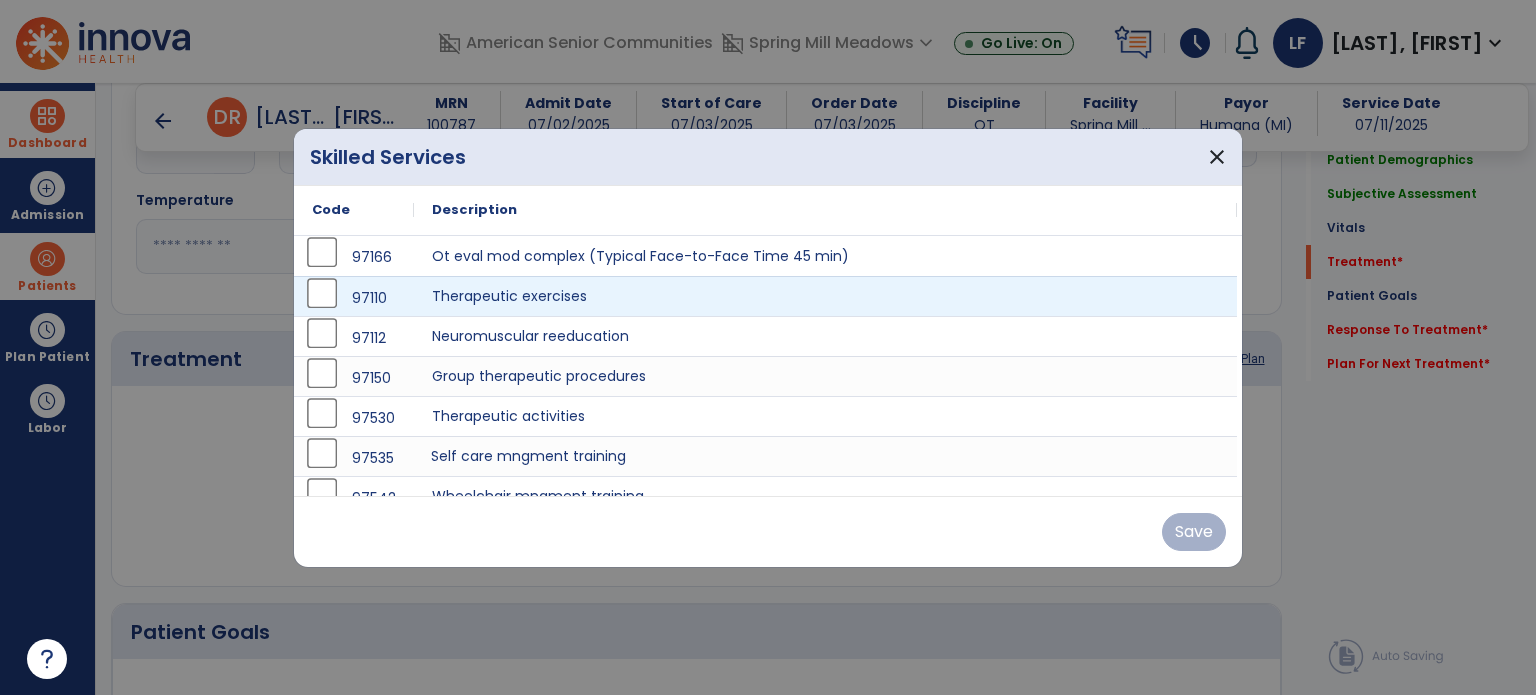 drag, startPoint x: 488, startPoint y: 451, endPoint x: 562, endPoint y: 291, distance: 176.28386 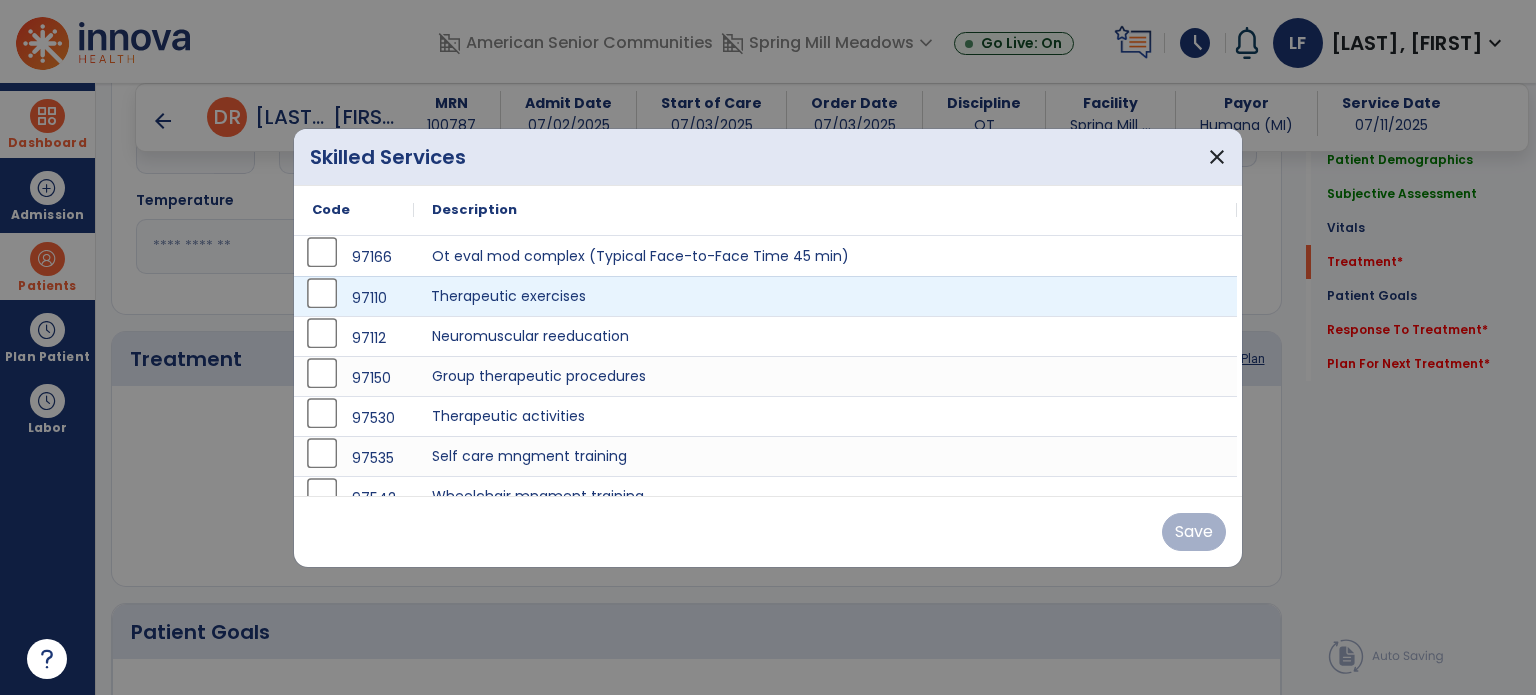 click on "Therapeutic exercises" at bounding box center (825, 296) 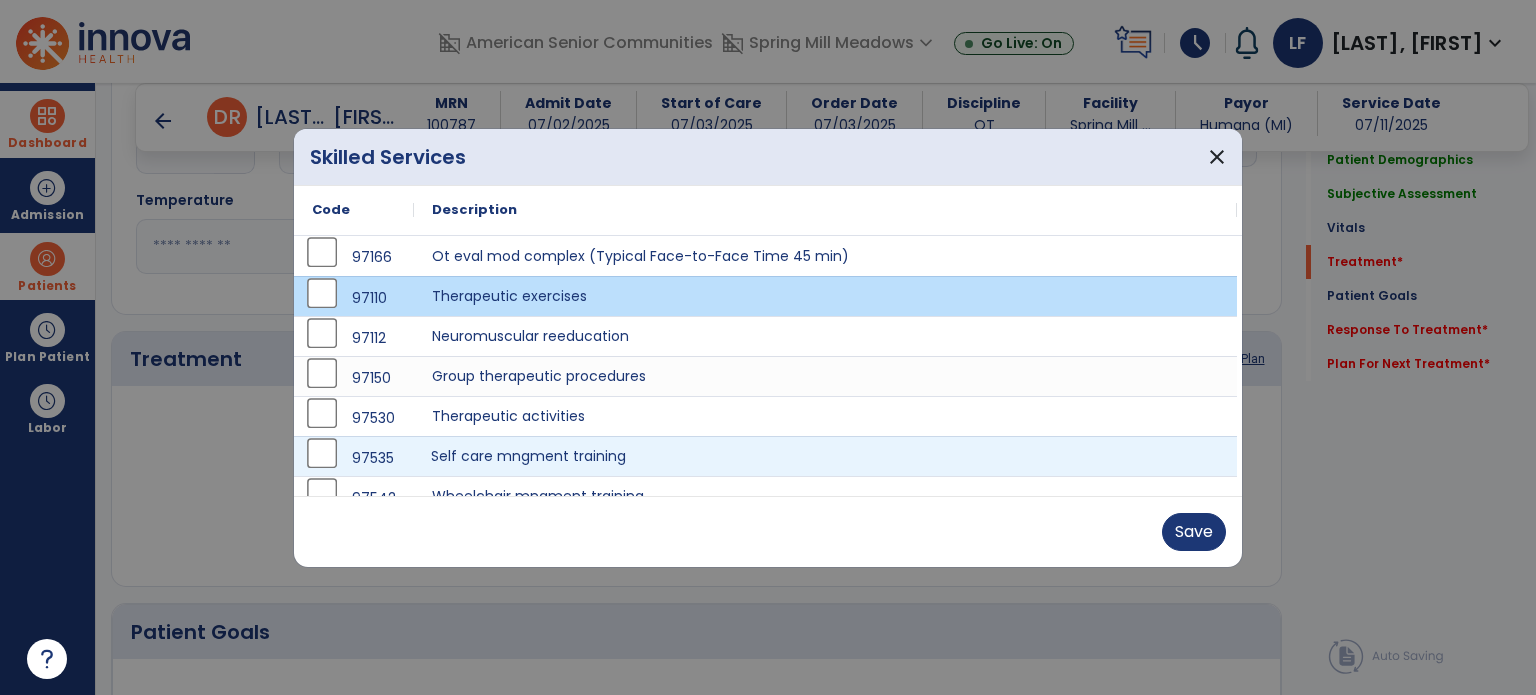 click on "Self care mngment training" at bounding box center [825, 456] 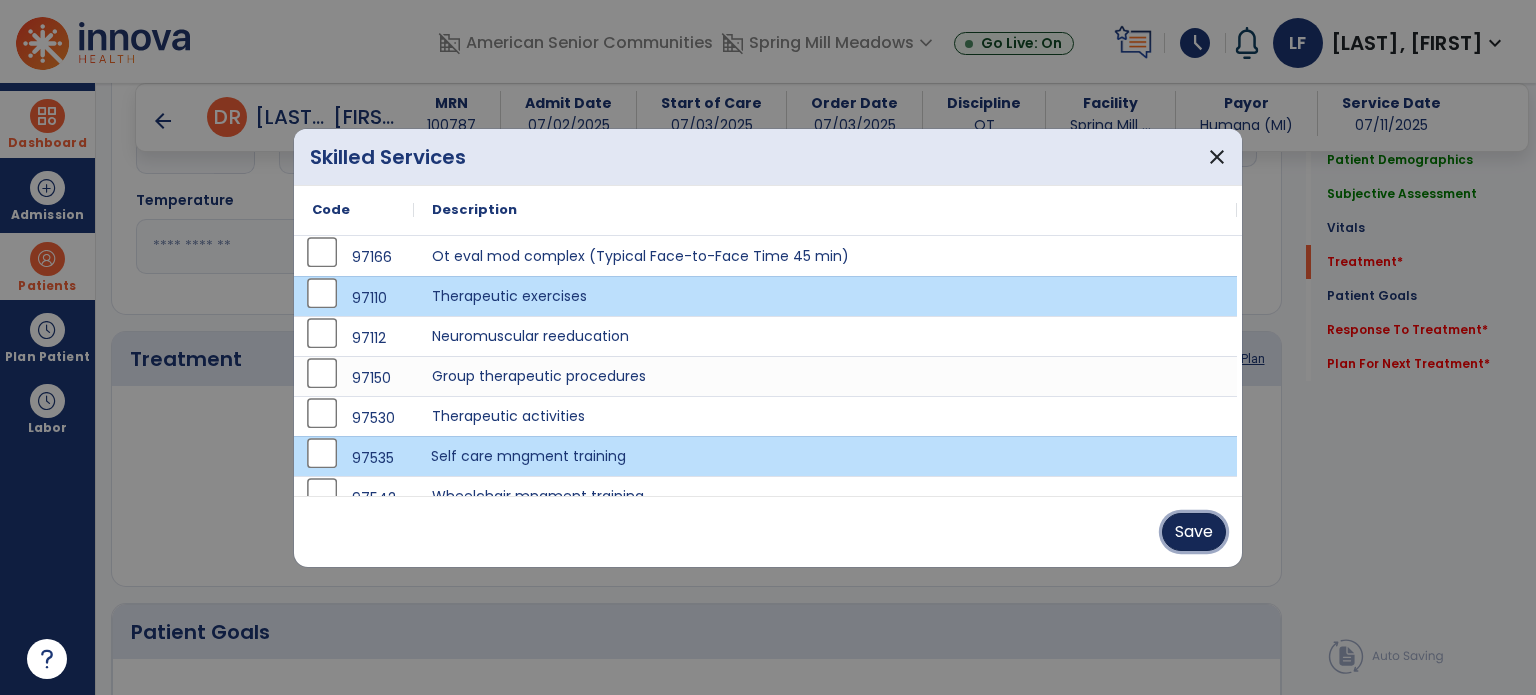 click on "Save" at bounding box center (1194, 532) 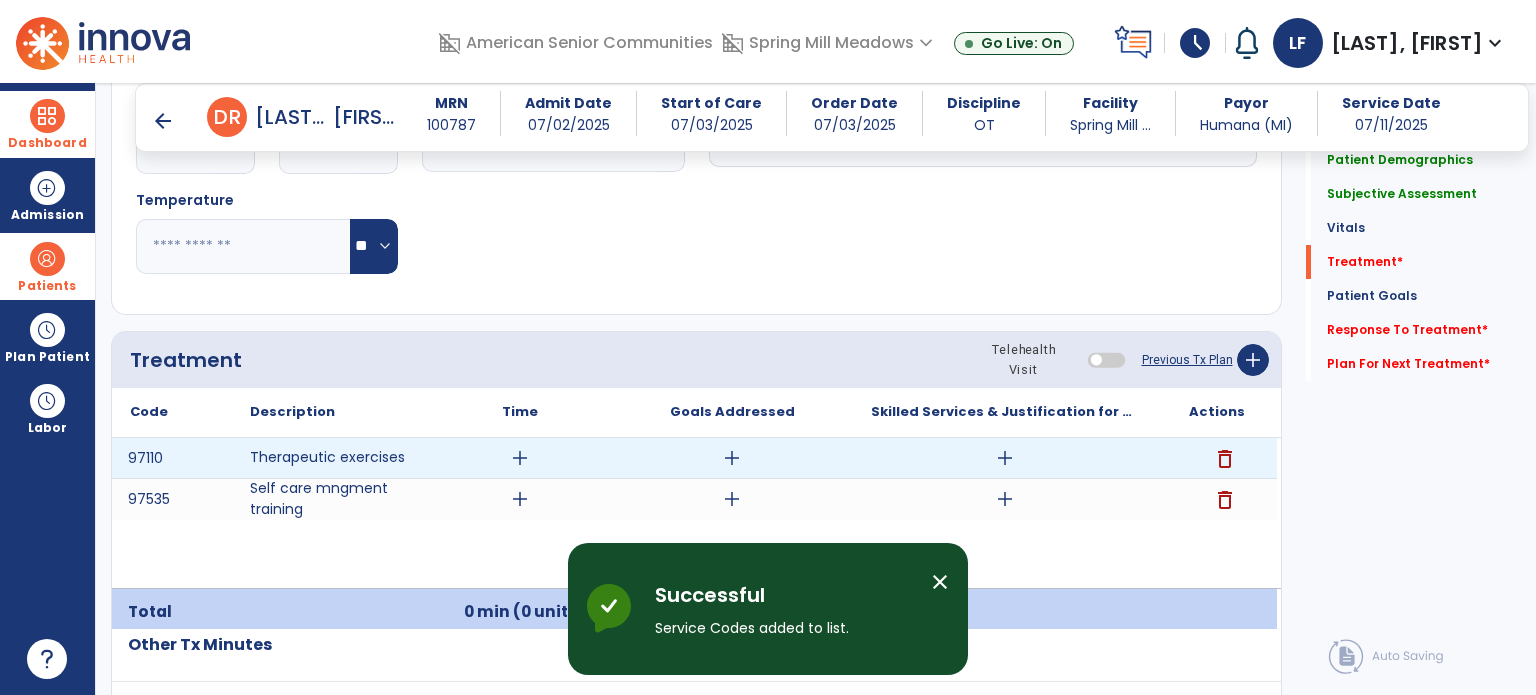 click on "add" at bounding box center (520, 458) 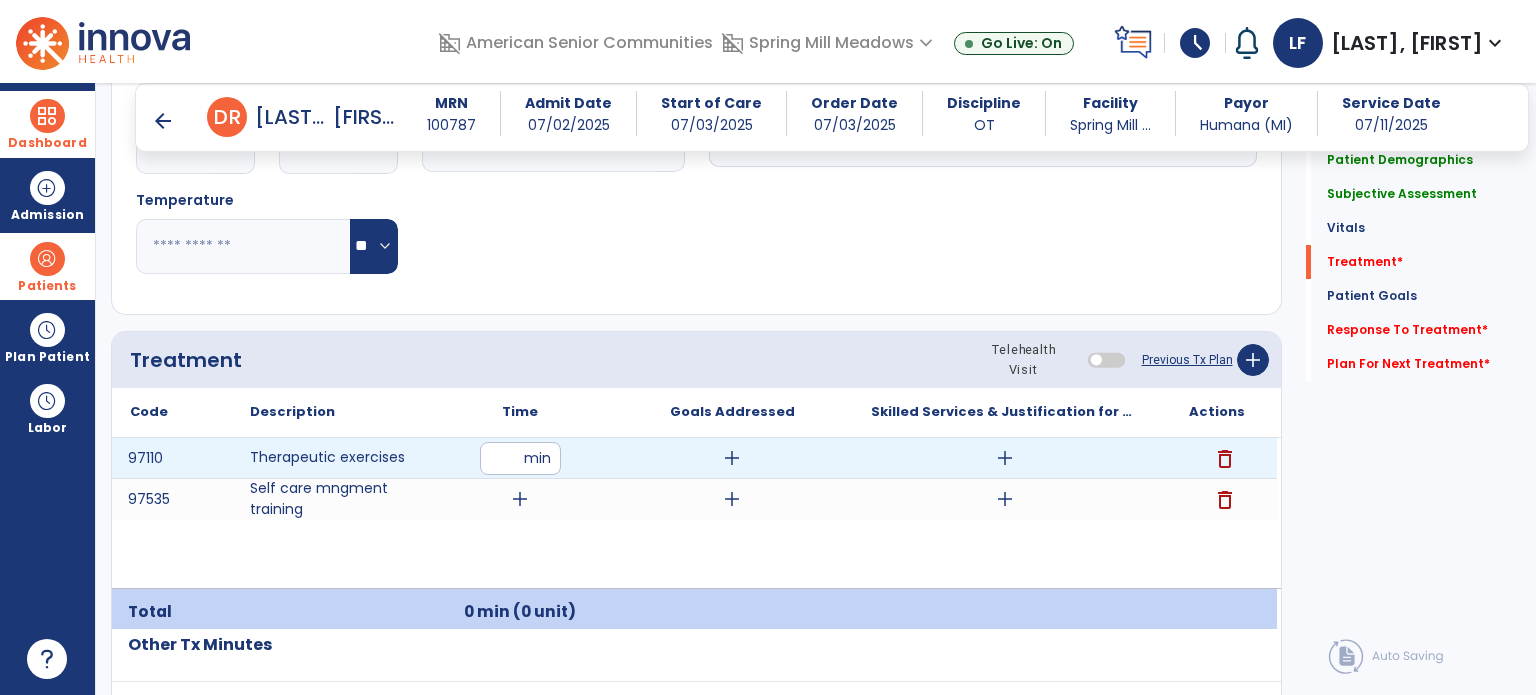 type on "**" 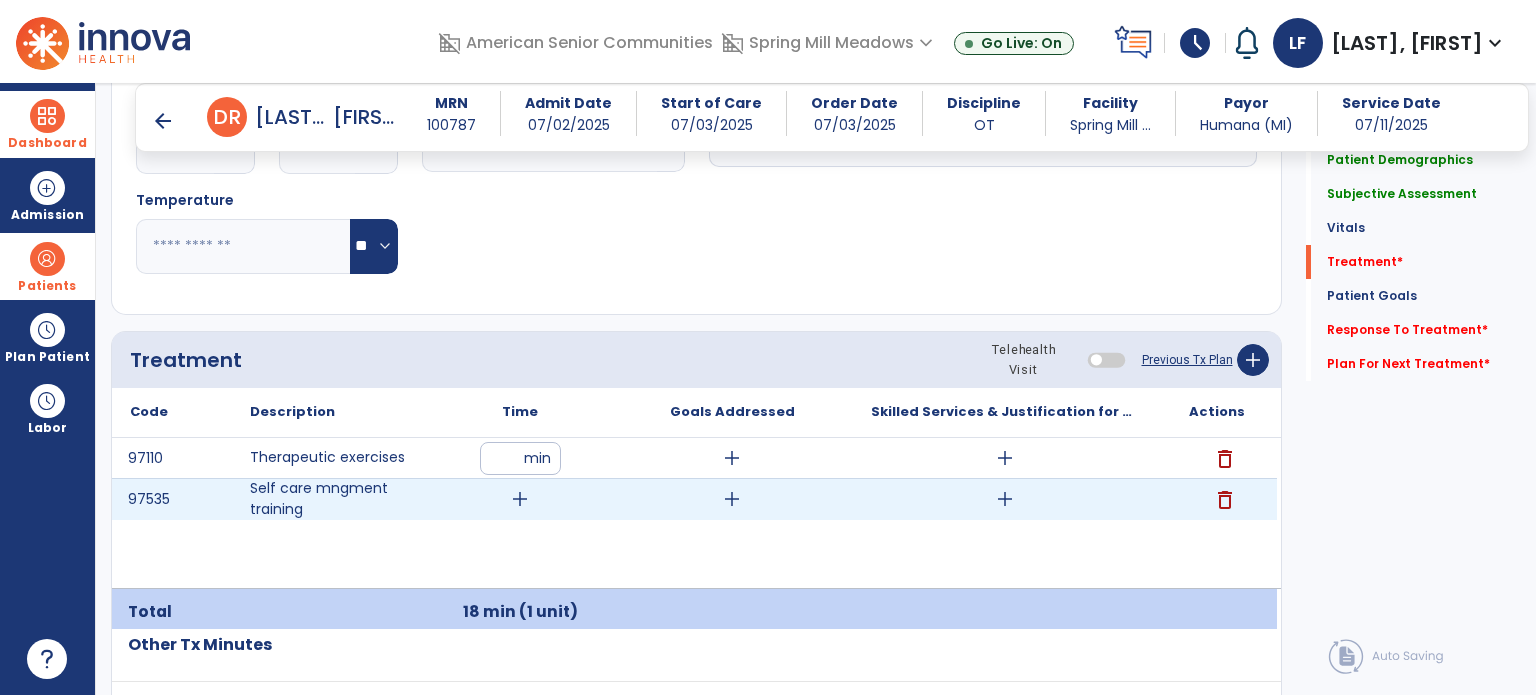 click on "add" at bounding box center [520, 499] 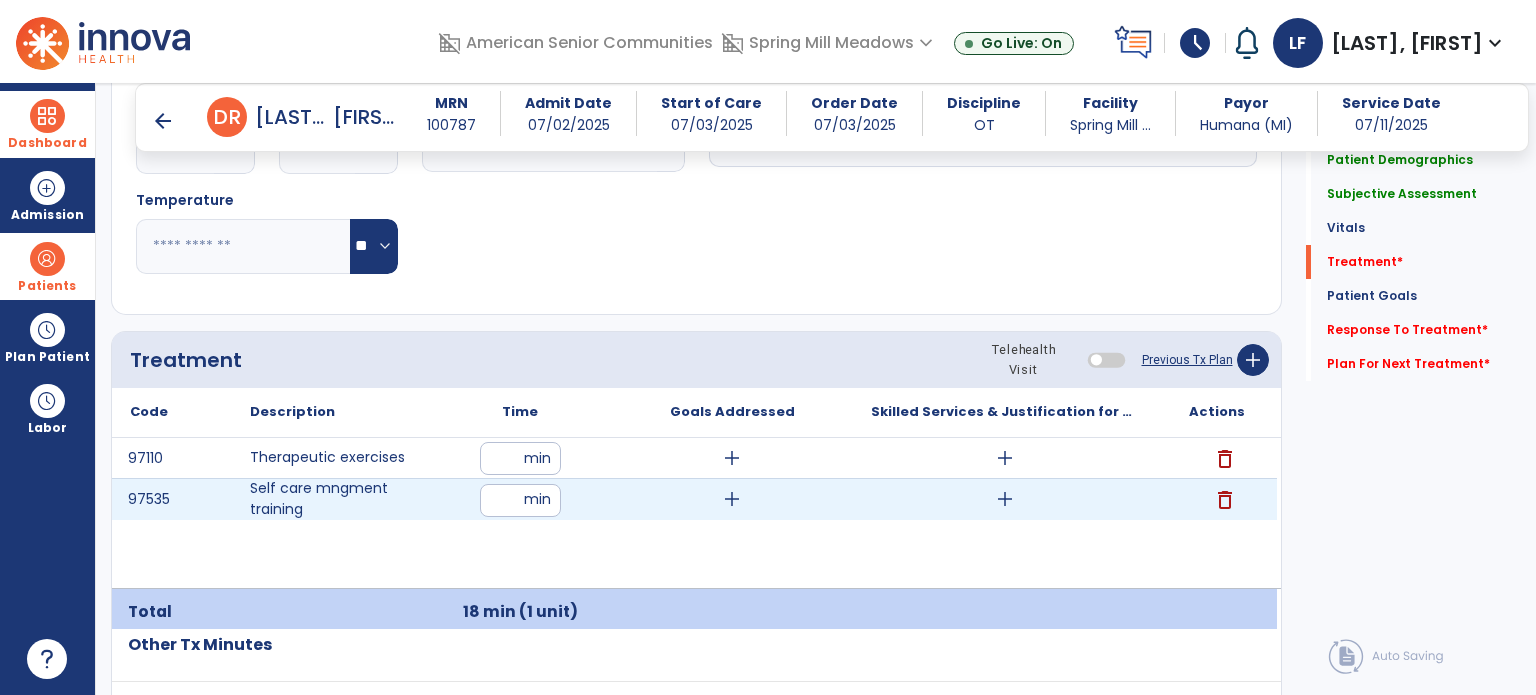 type on "**" 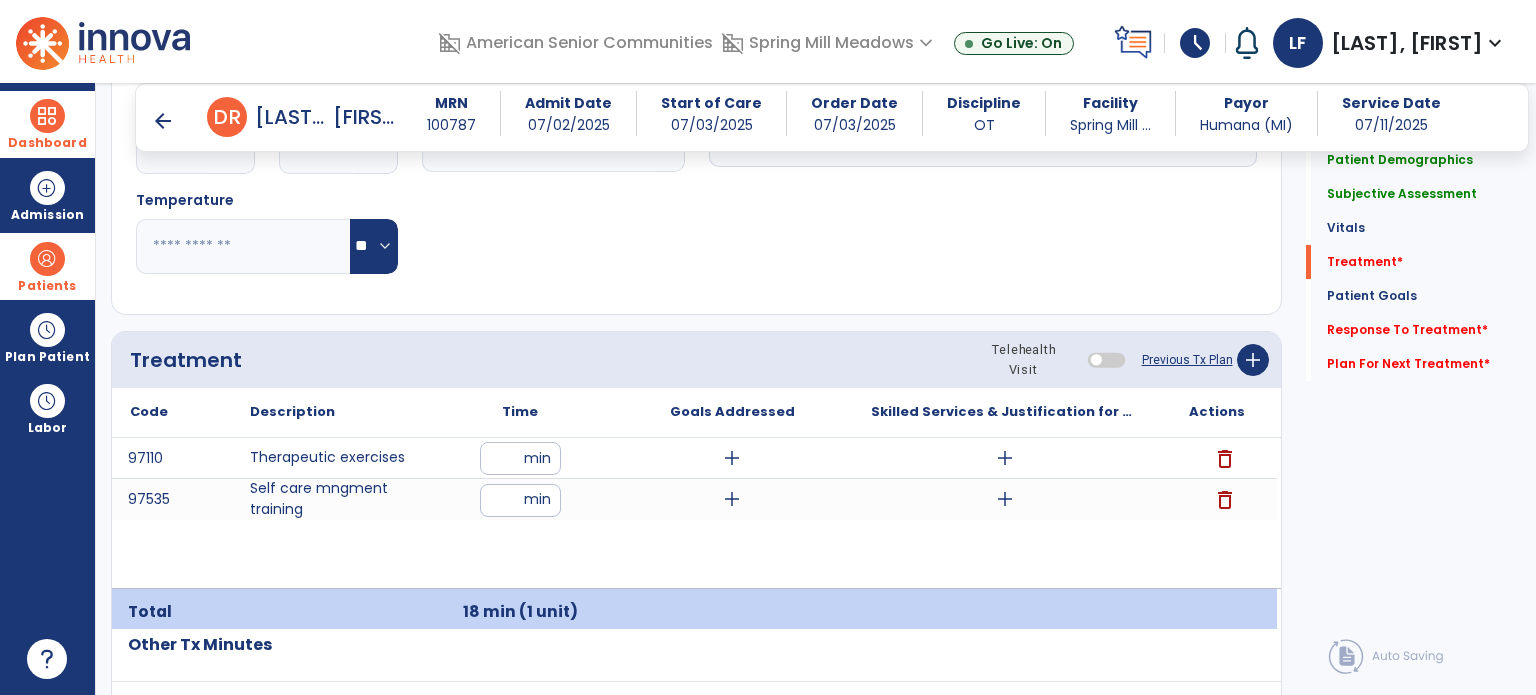 click at bounding box center [47, 259] 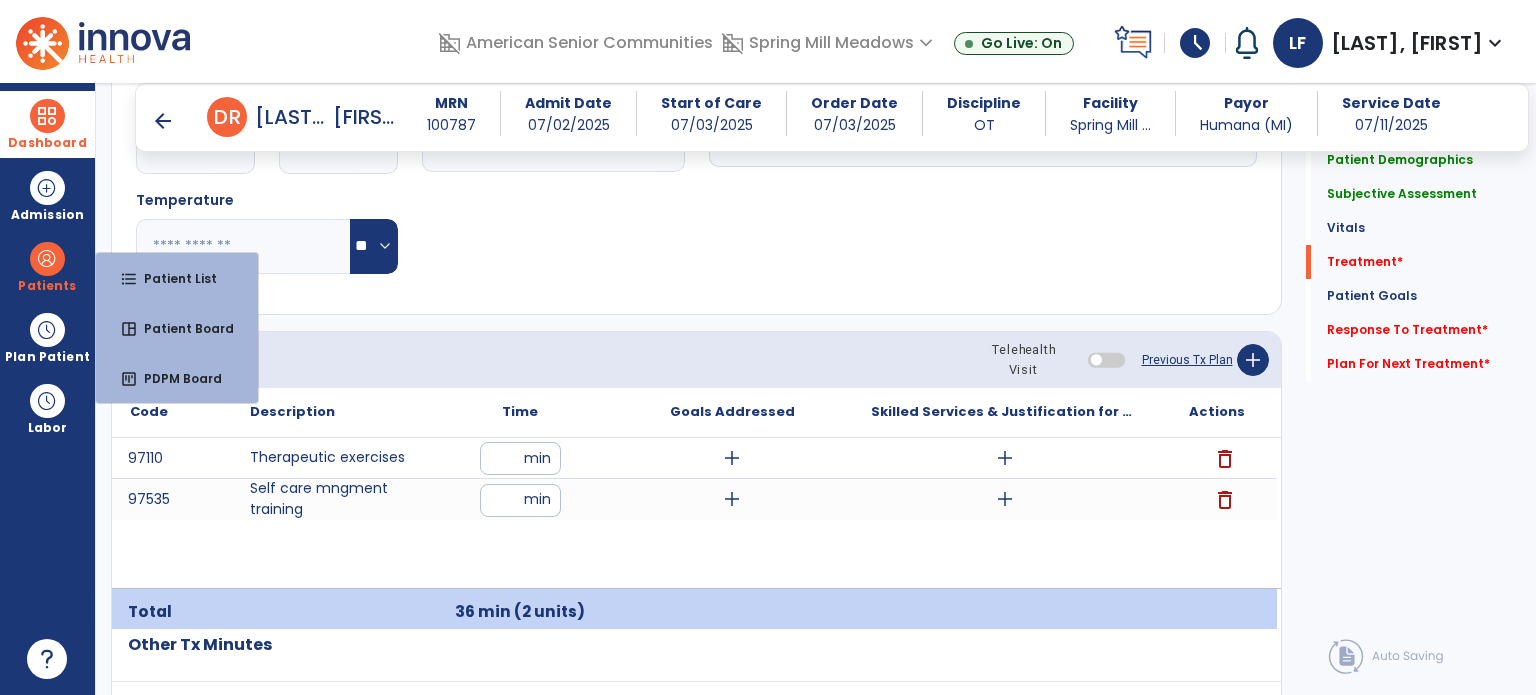 click on "Pulse Rate  BPM O2 Saturation  %" 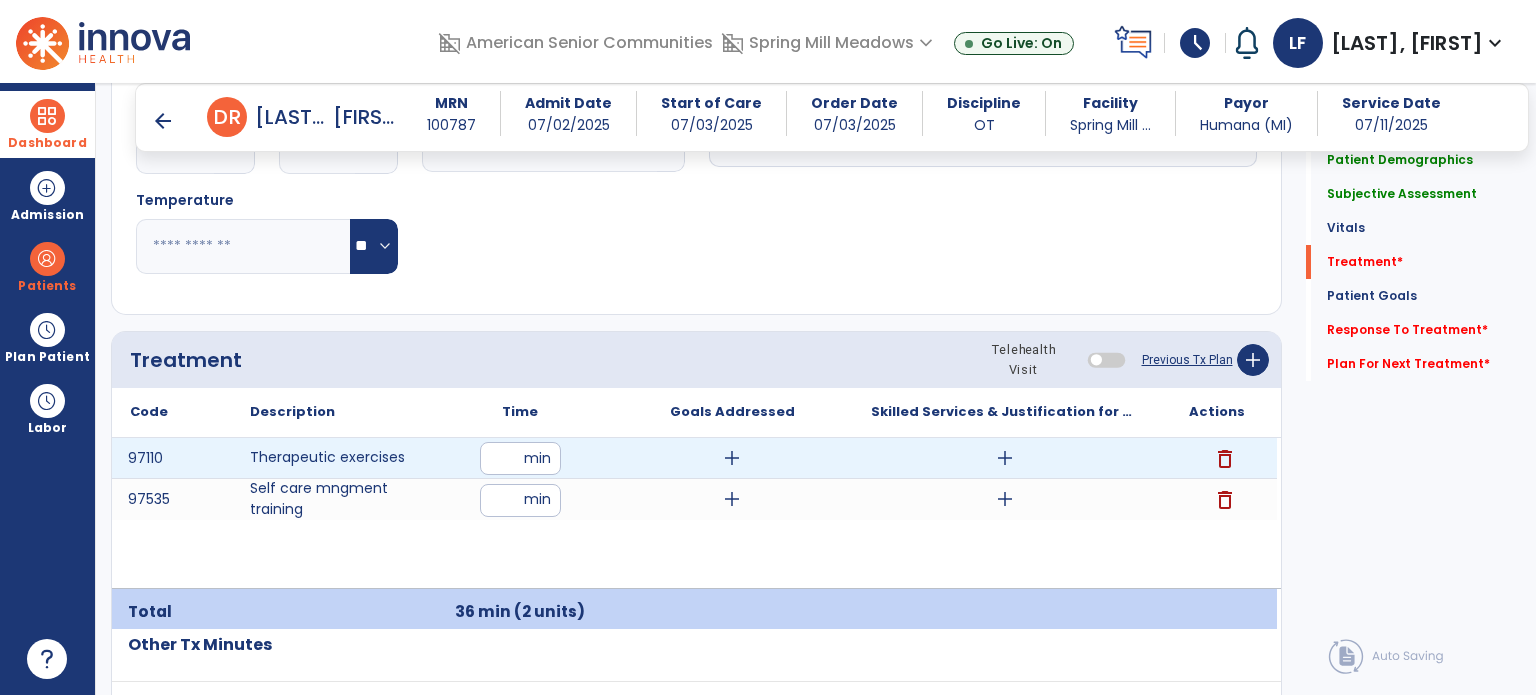 click on "add" at bounding box center [732, 458] 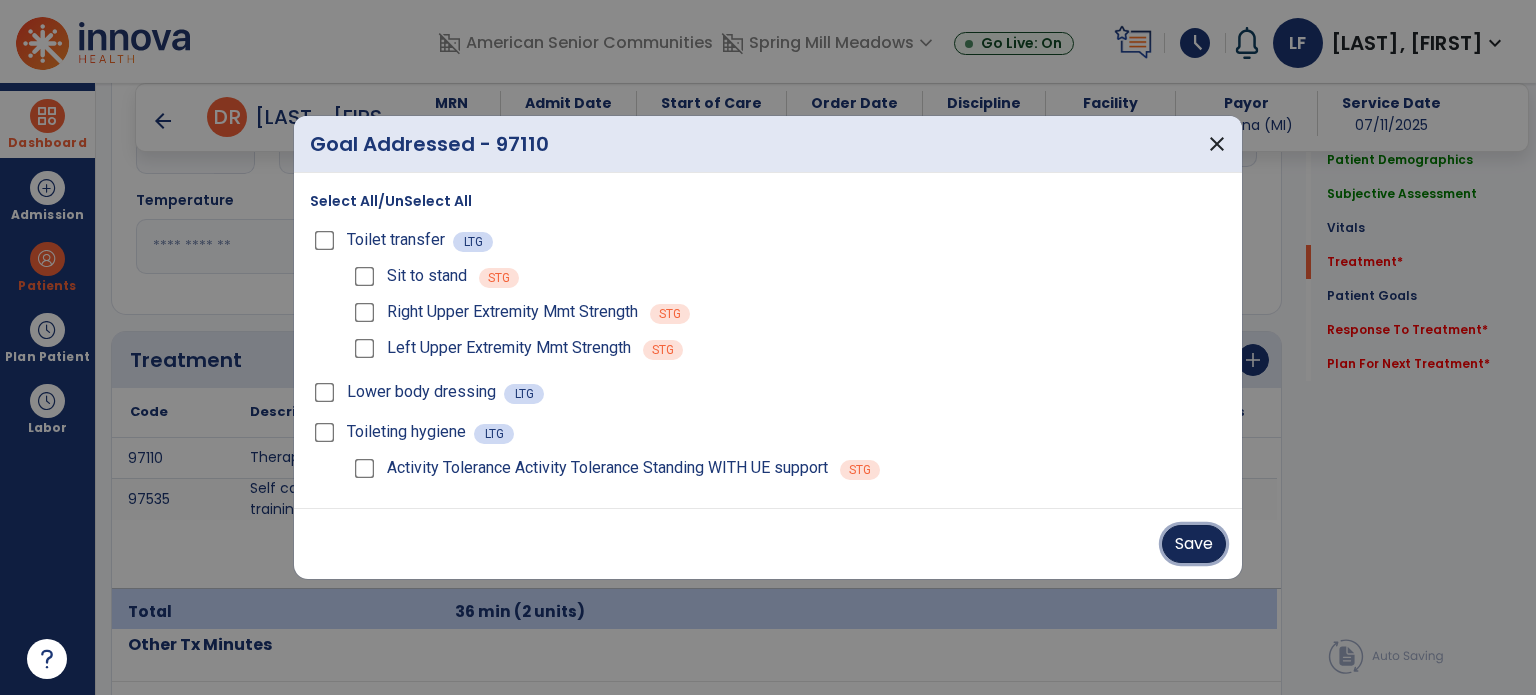 click on "Save" at bounding box center (1194, 544) 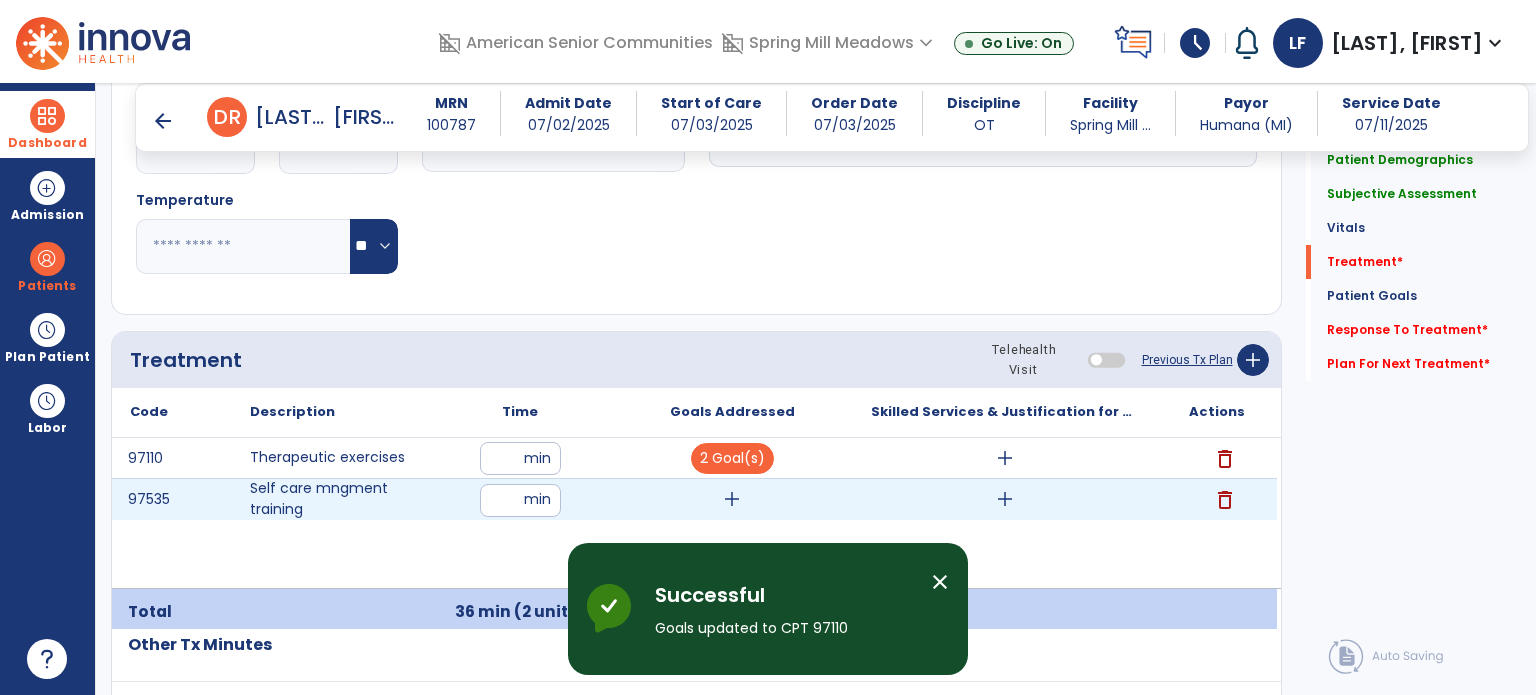 click on "add" at bounding box center [732, 499] 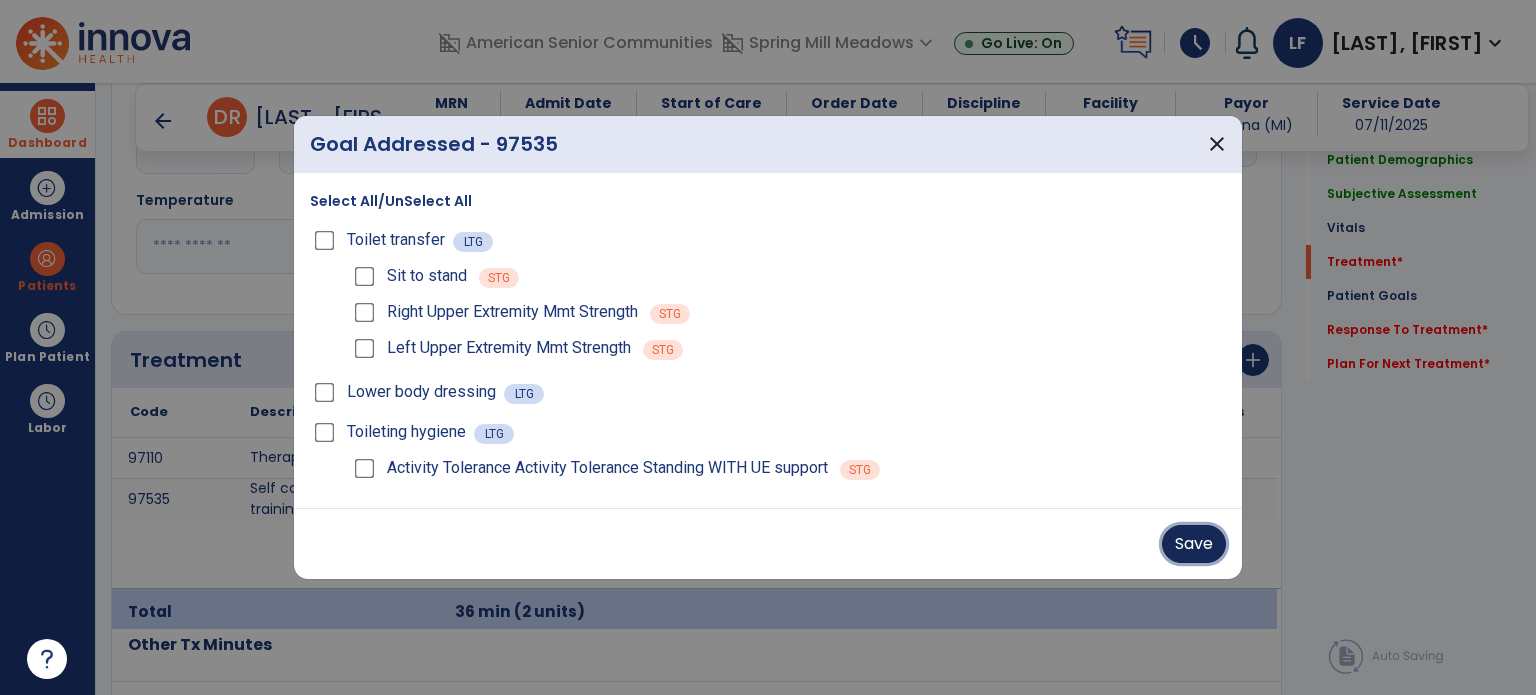 click on "Save" at bounding box center (1194, 544) 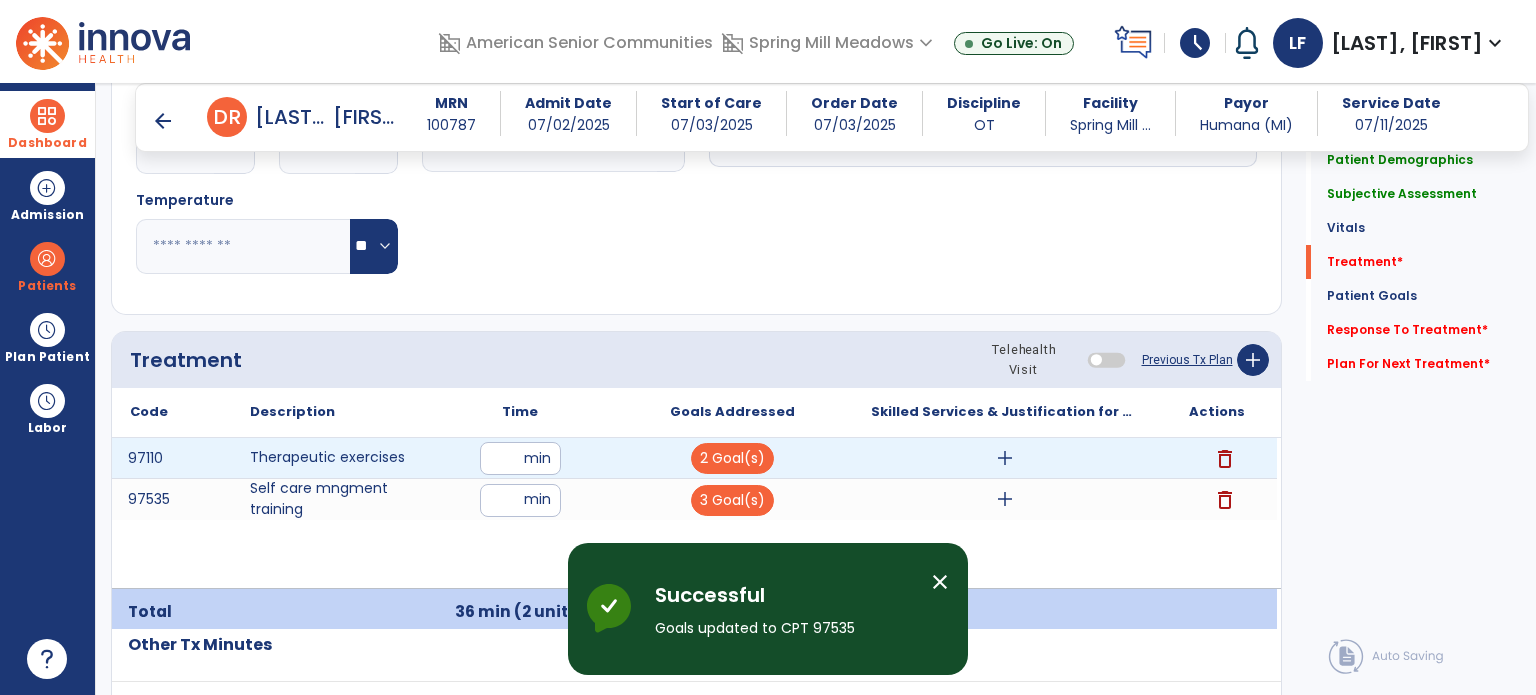 click on "add" at bounding box center [1005, 458] 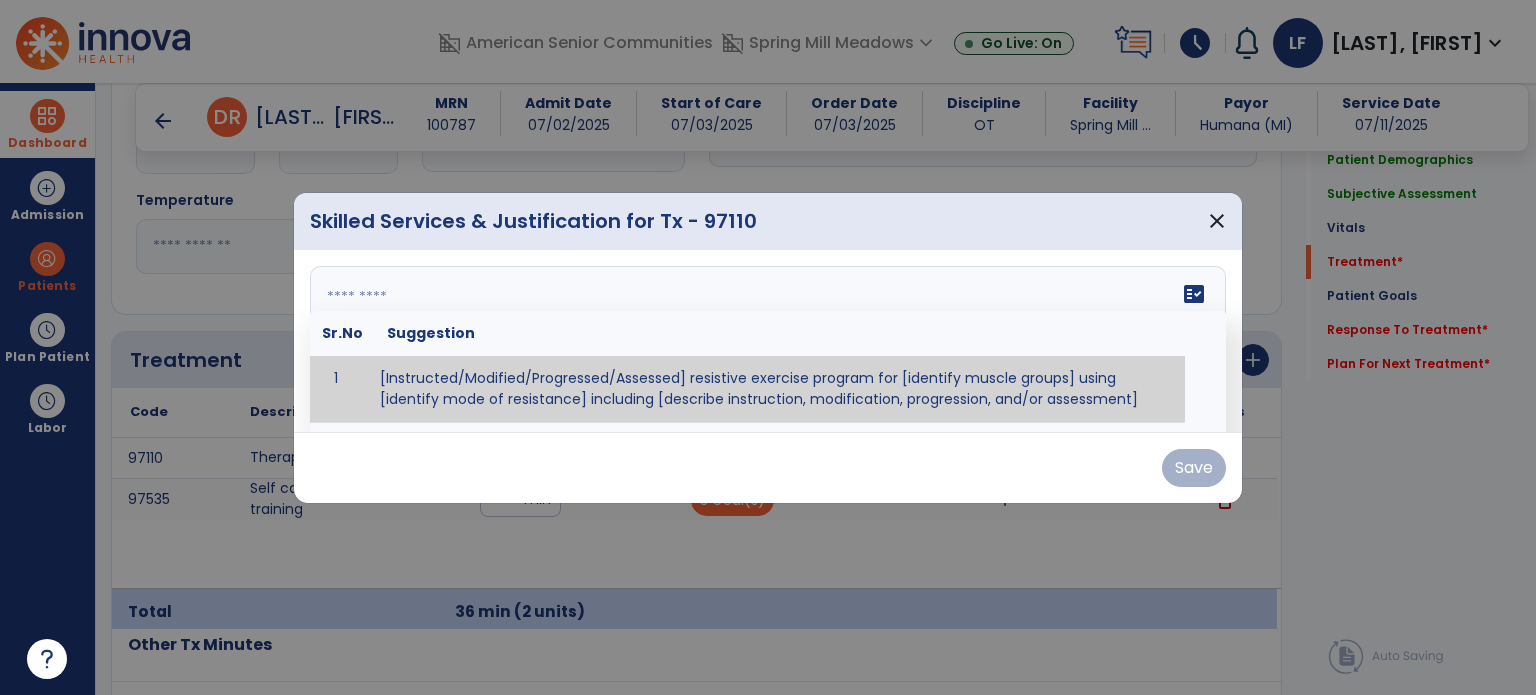 click on "fact_check  Sr.No Suggestion 1 [Instructed/Modified/Progressed/Assessed] resistive exercise program for [identify muscle groups] using [identify mode of resistance] including [describe instruction, modification, progression, and/or assessment] 2 [Instructed/Modified/Progressed/Assessed] aerobic exercise program using [identify equipment/mode] including [describe instruction, modification,progression, and/or assessment] 3 [Instructed/Modified/Progressed/Assessed] [PROM/A/AROM/AROM] program for [identify joint movements] using [contract-relax, over-pressure, inhibitory techniques, other] 4 [Assessed/Tested] aerobic capacity with administration of [aerobic capacity test]" at bounding box center (768, 341) 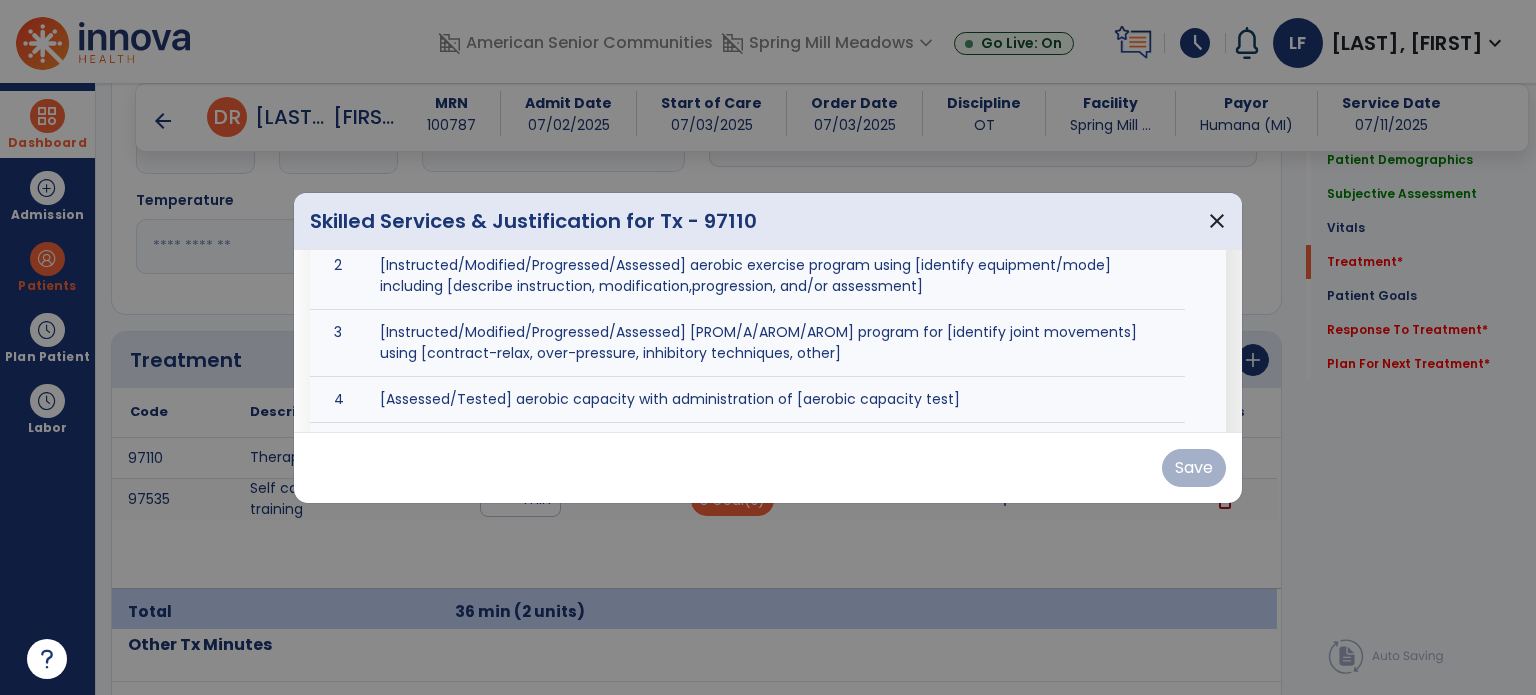 scroll, scrollTop: 183, scrollLeft: 0, axis: vertical 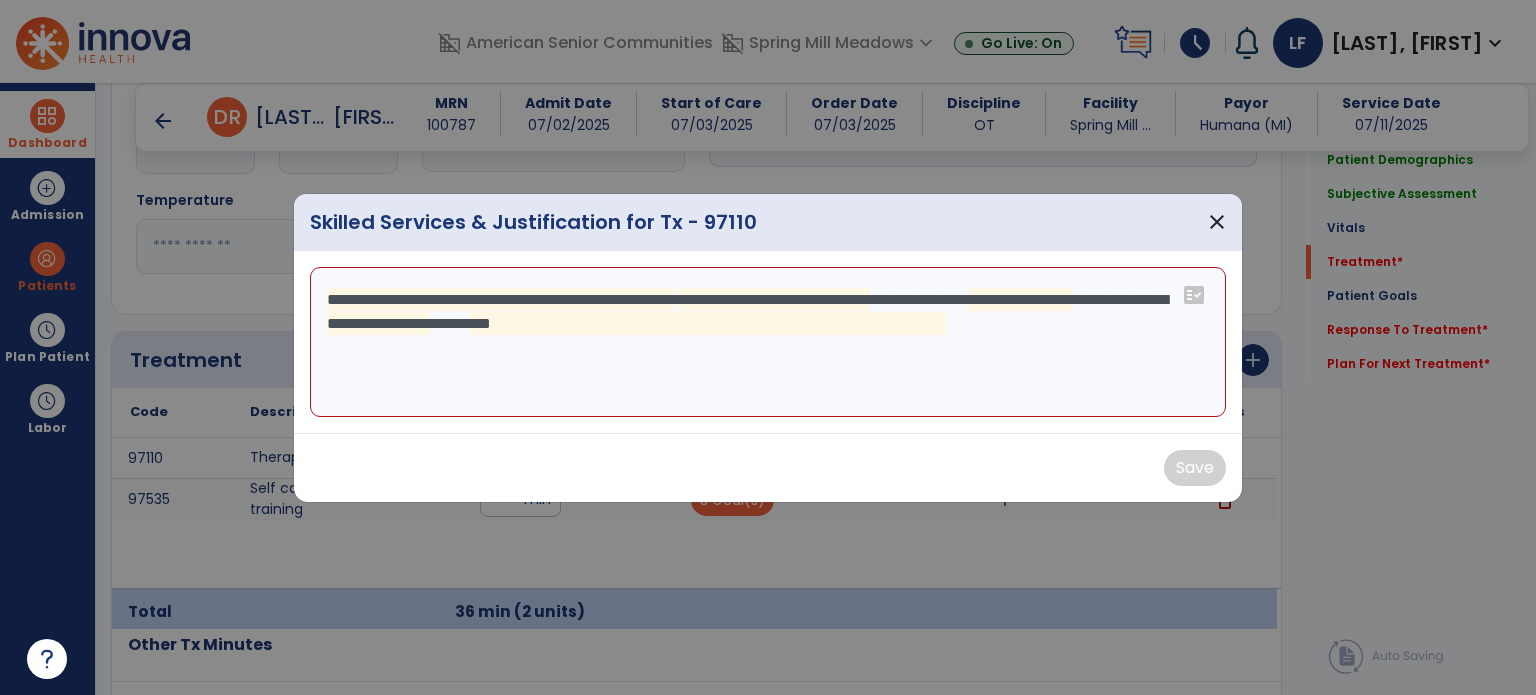 click on "**********" at bounding box center [768, 342] 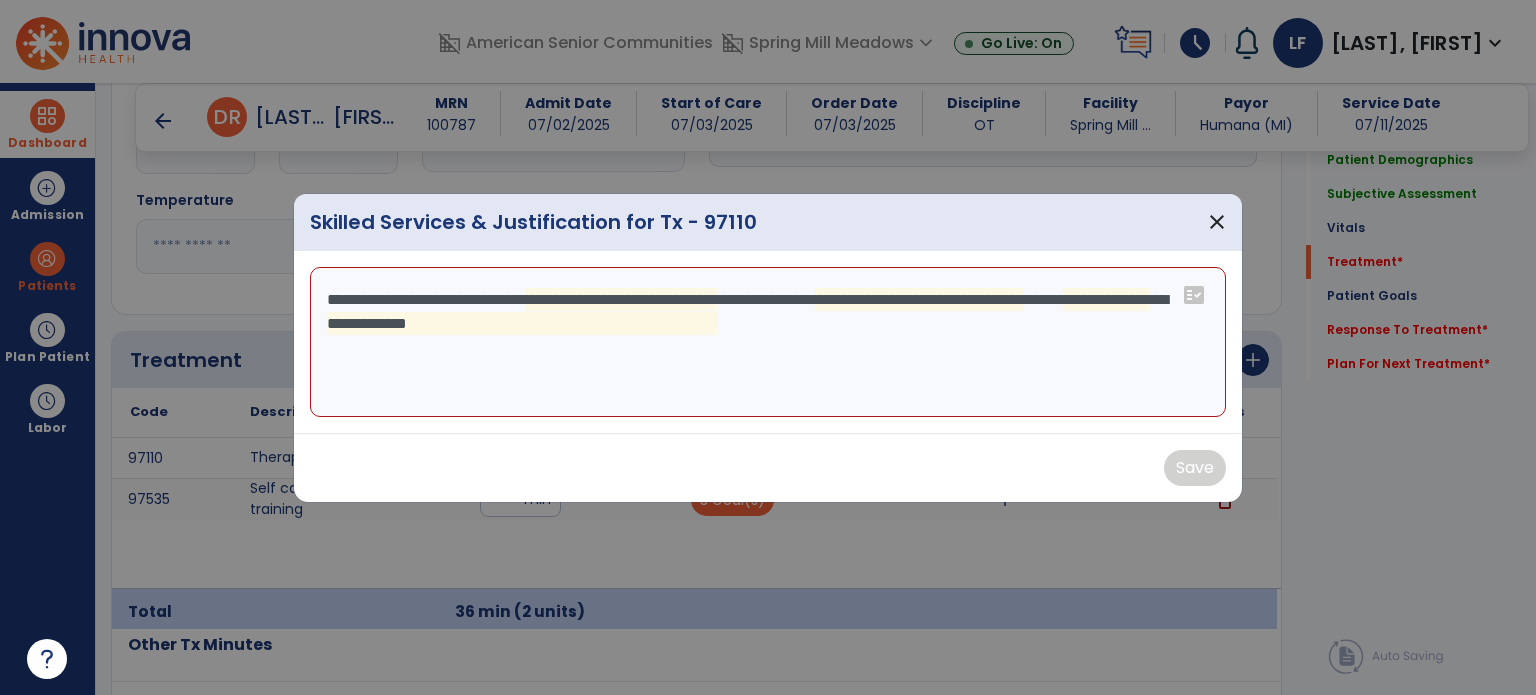 click on "**********" at bounding box center (768, 342) 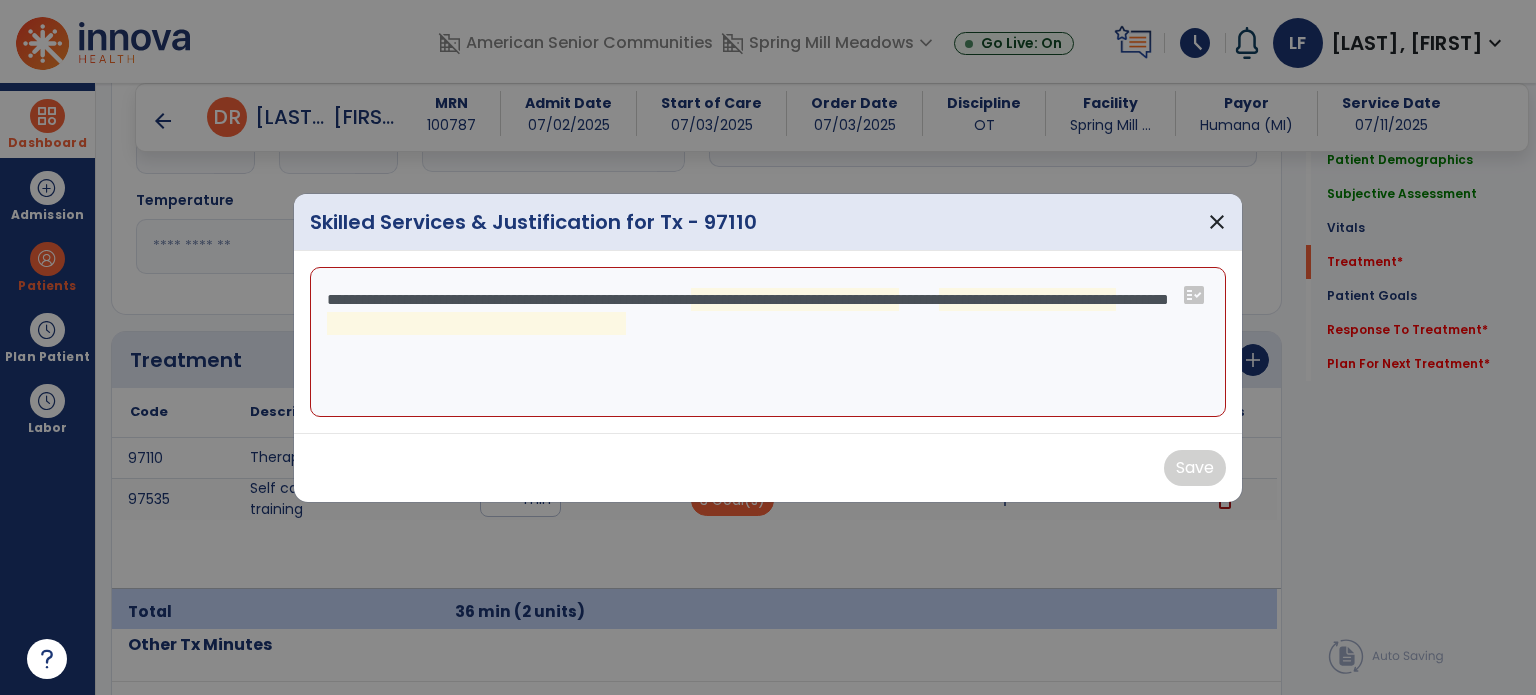click on "**********" at bounding box center (768, 342) 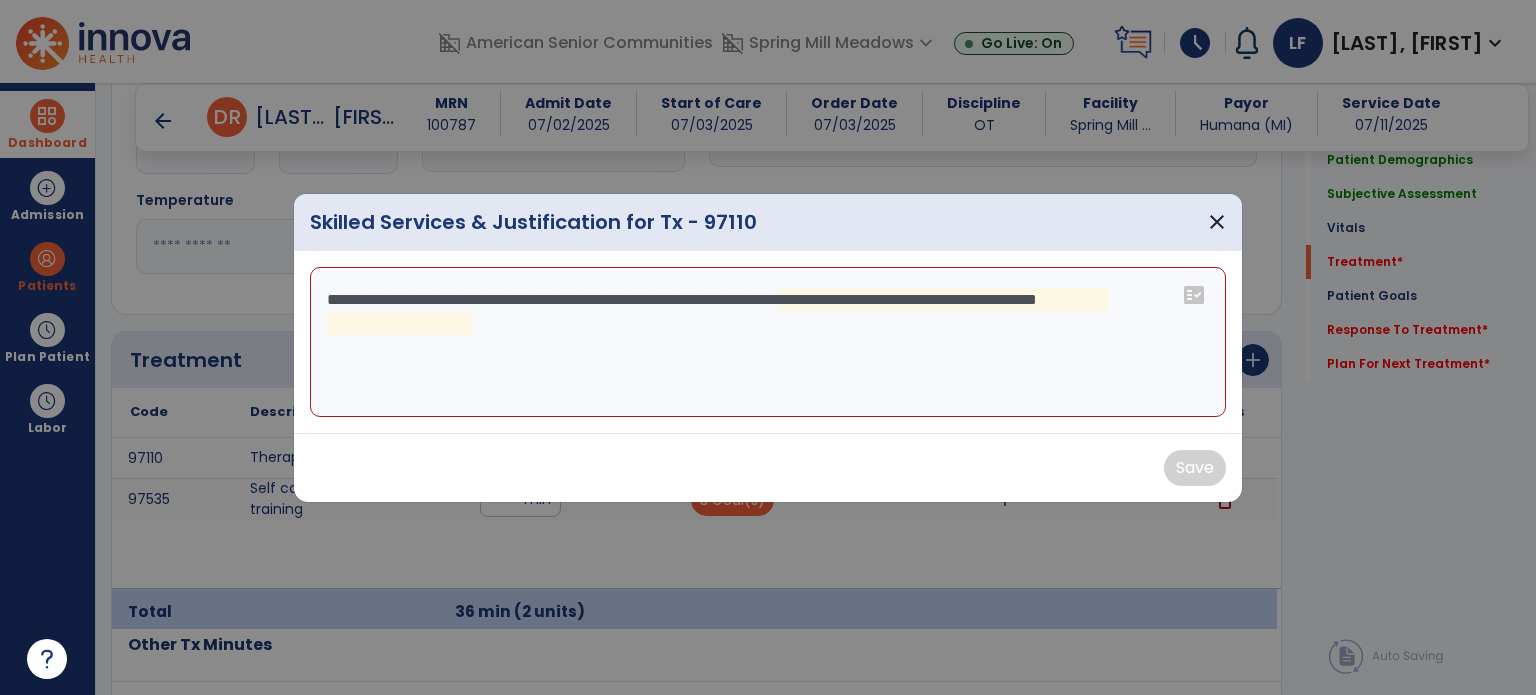 click on "**********" at bounding box center (768, 342) 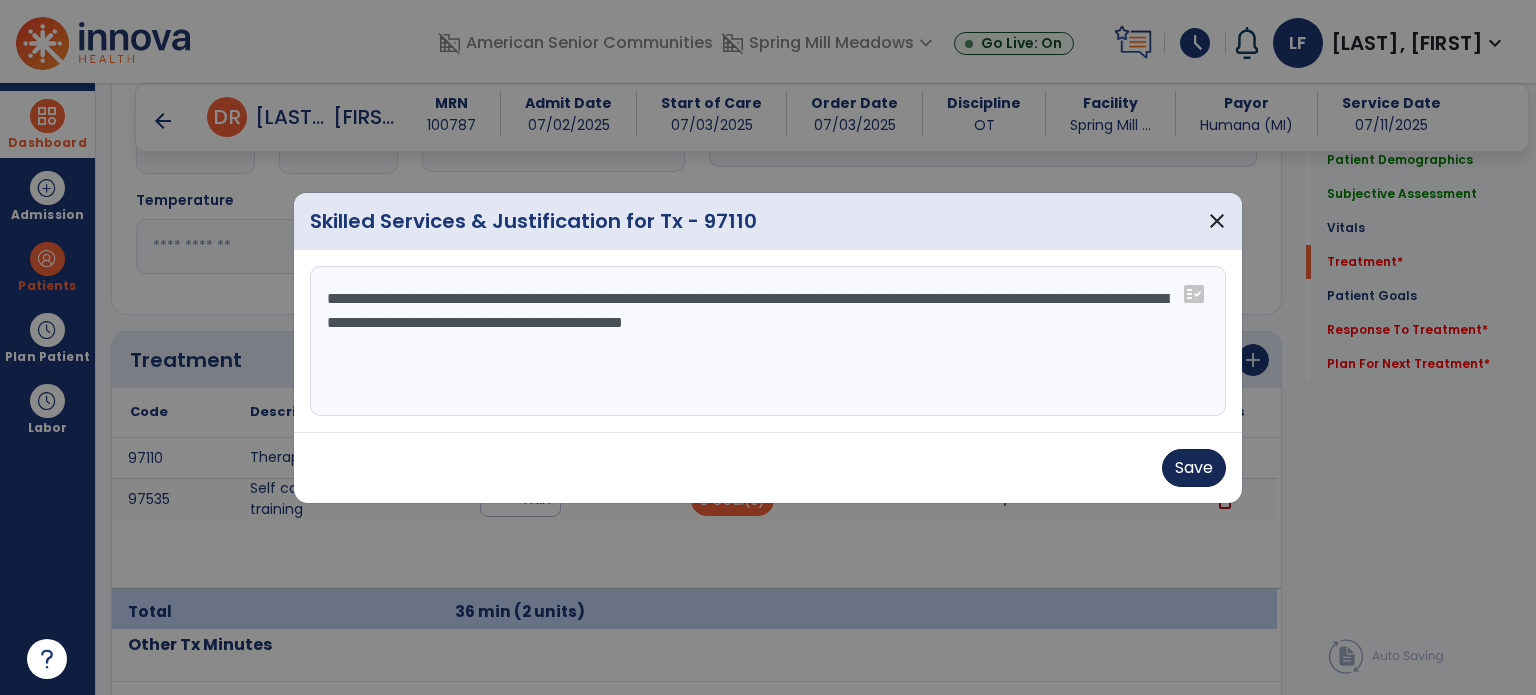 type on "**********" 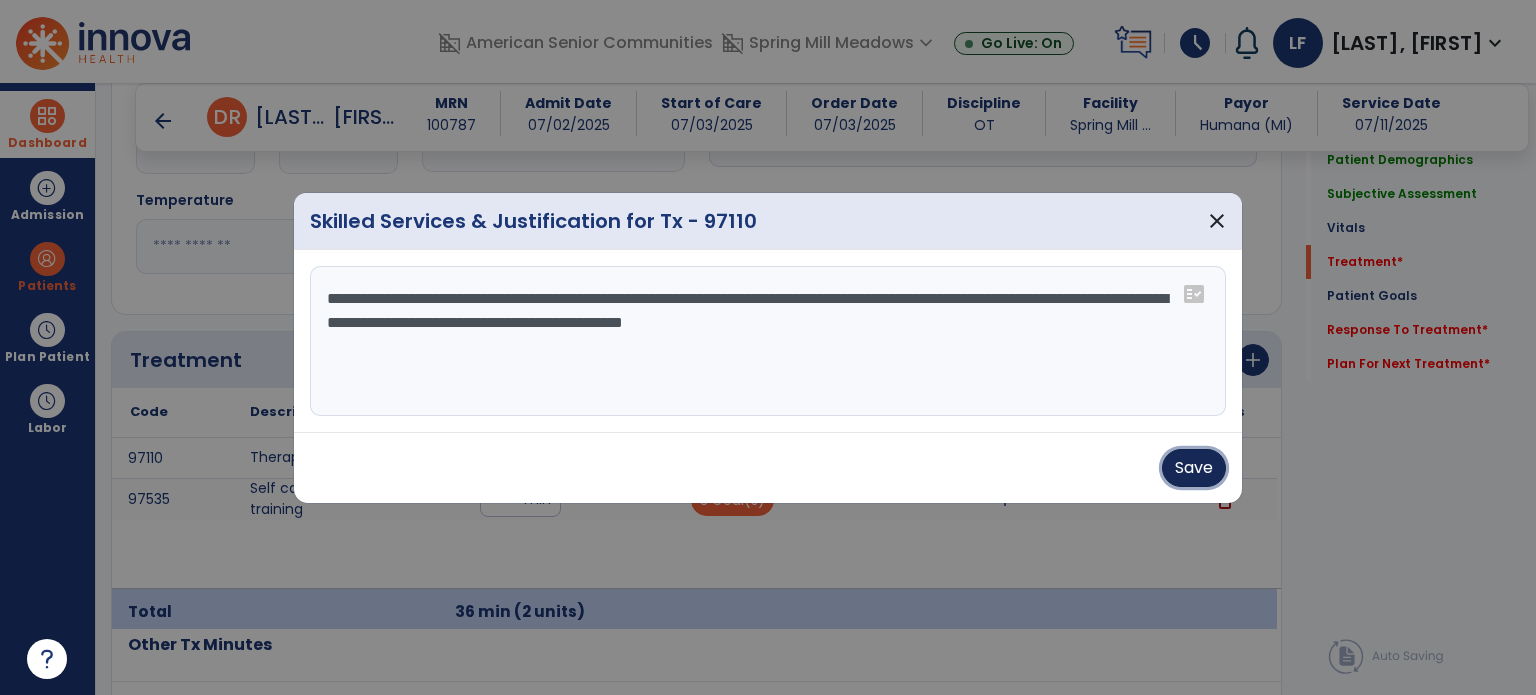 click on "Save" at bounding box center (1194, 468) 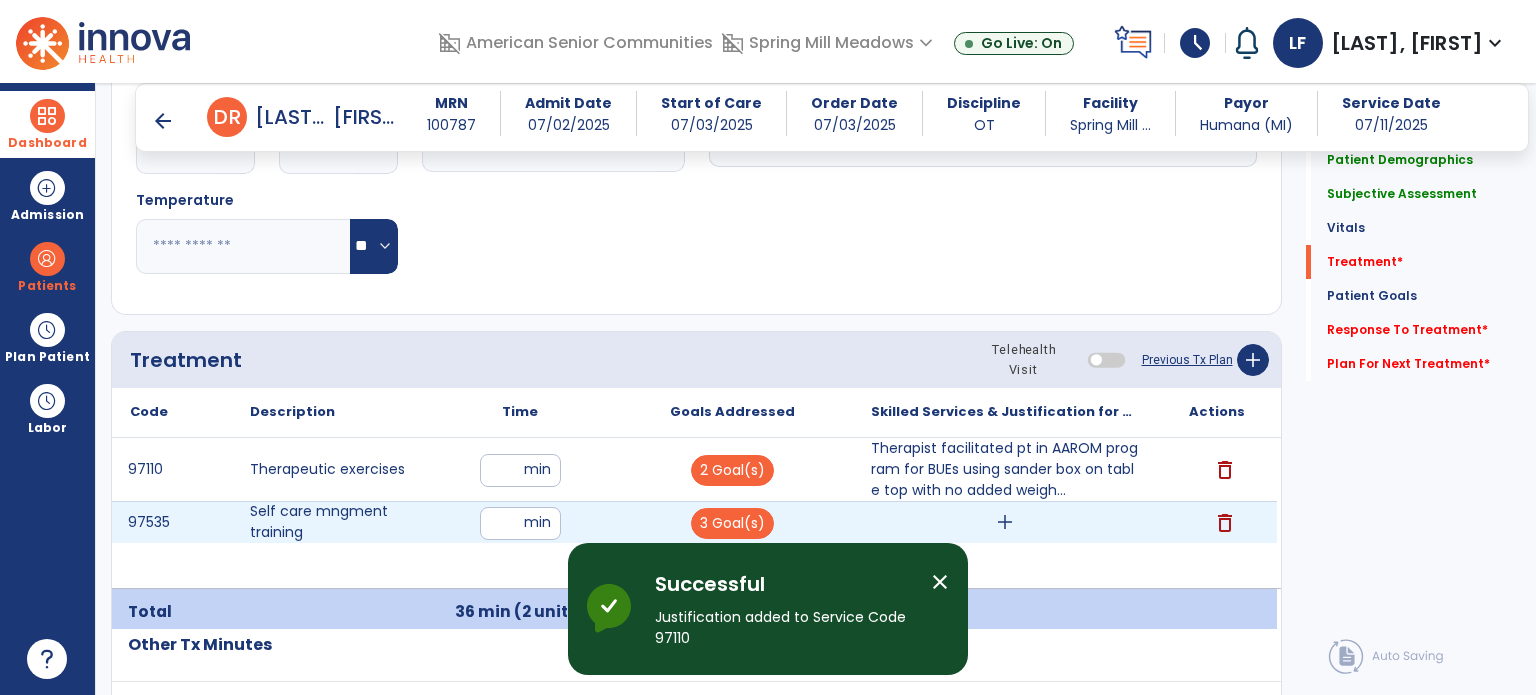 click on "add" at bounding box center [1005, 522] 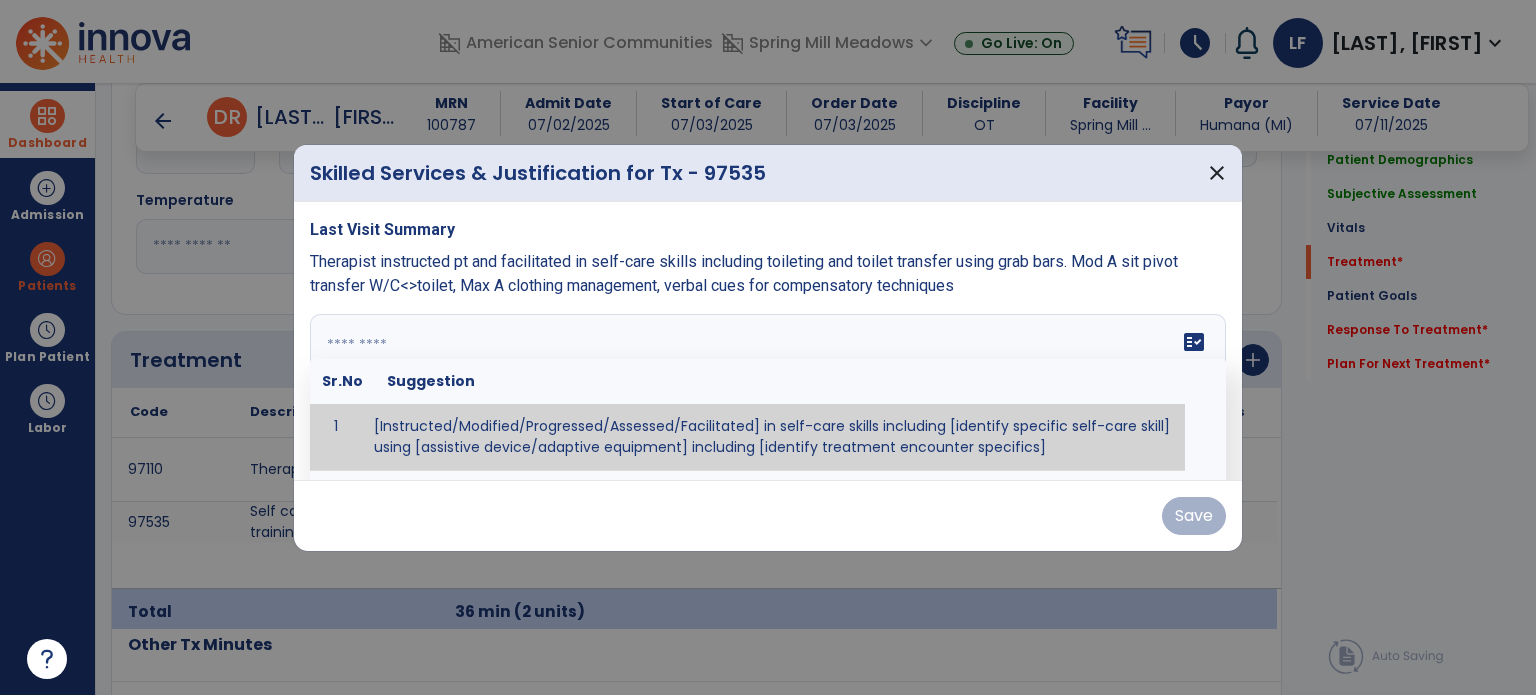 click on "fact_check  Sr.No Suggestion 1 [Instructed/Modified/Progressed/Assessed/Facilitated] in self-care skills including [identify specific self-care skill] using [assistive device/adaptive equipment] including [identify treatment encounter specifics]" at bounding box center [768, 389] 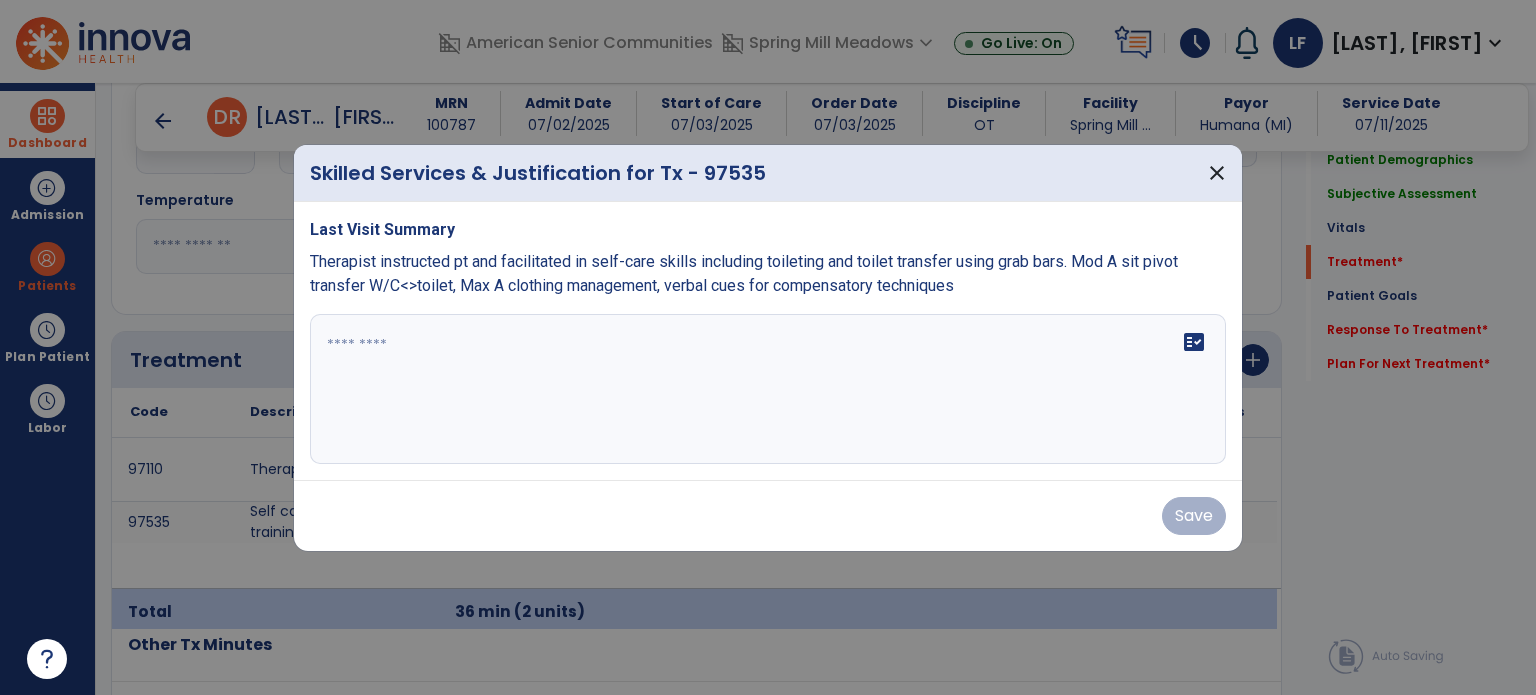 click on "Therapist instructed pt and facilitated in self-care skills including toileting and toilet transfer using grab bars. Mod A sit pivot transfer W/C<>toilet, Max A clothing management, verbal cues for compensatory techniques" at bounding box center (744, 273) 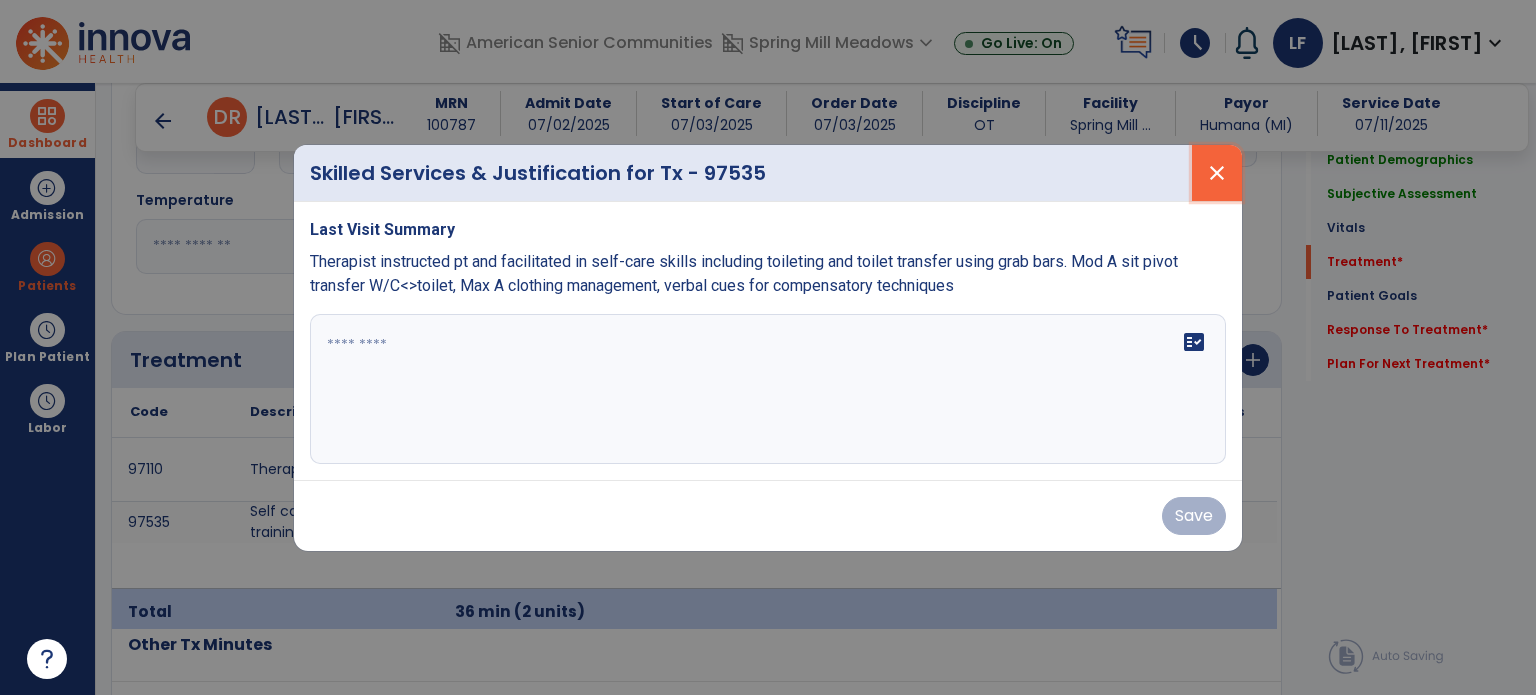 click on "close" at bounding box center [1217, 173] 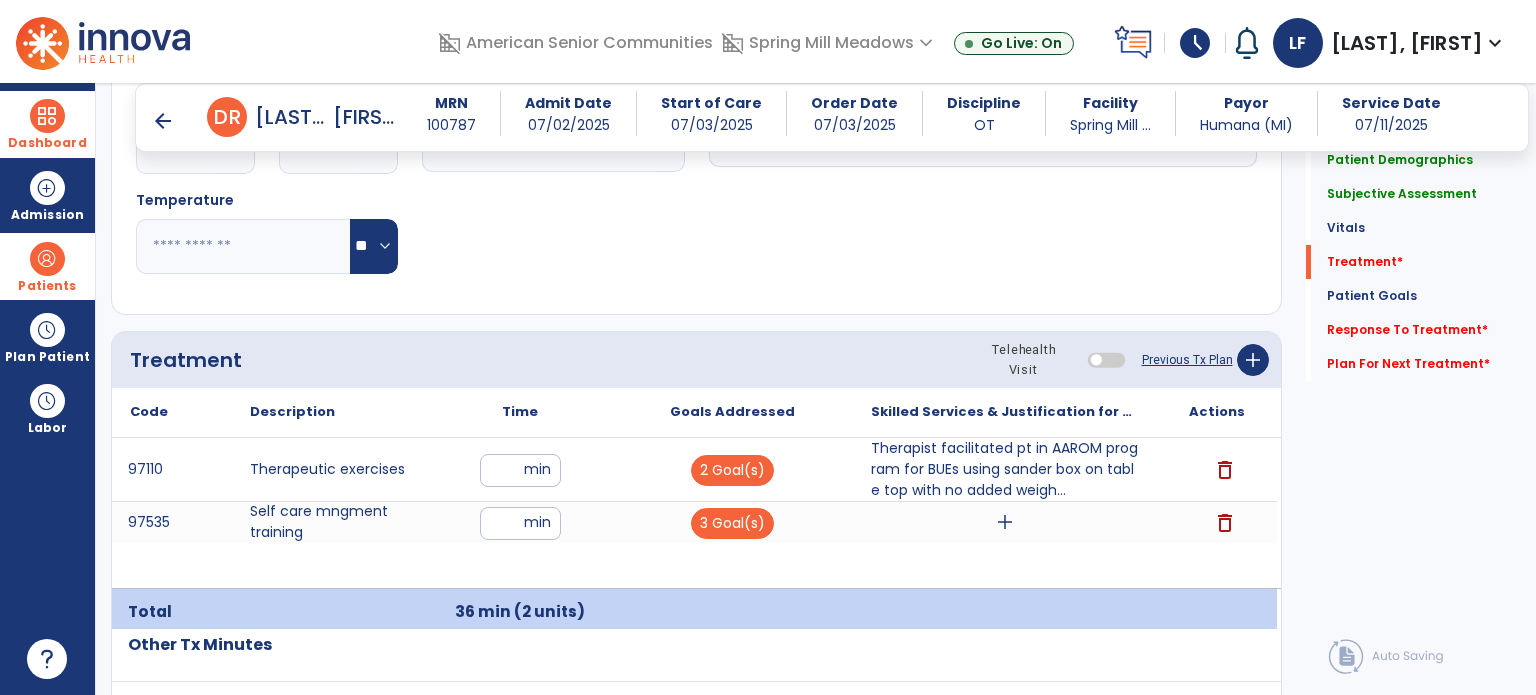 click at bounding box center (47, 259) 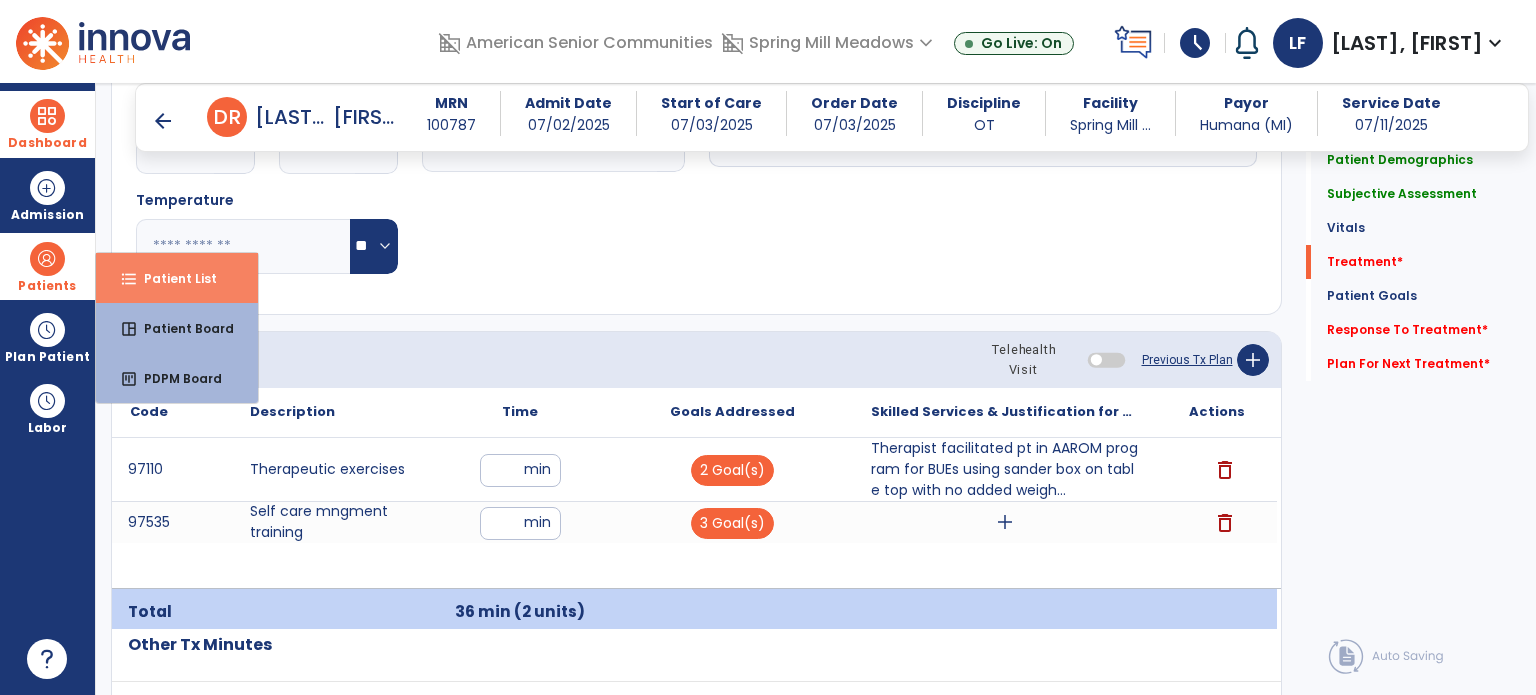 click on "Patient List" at bounding box center [172, 278] 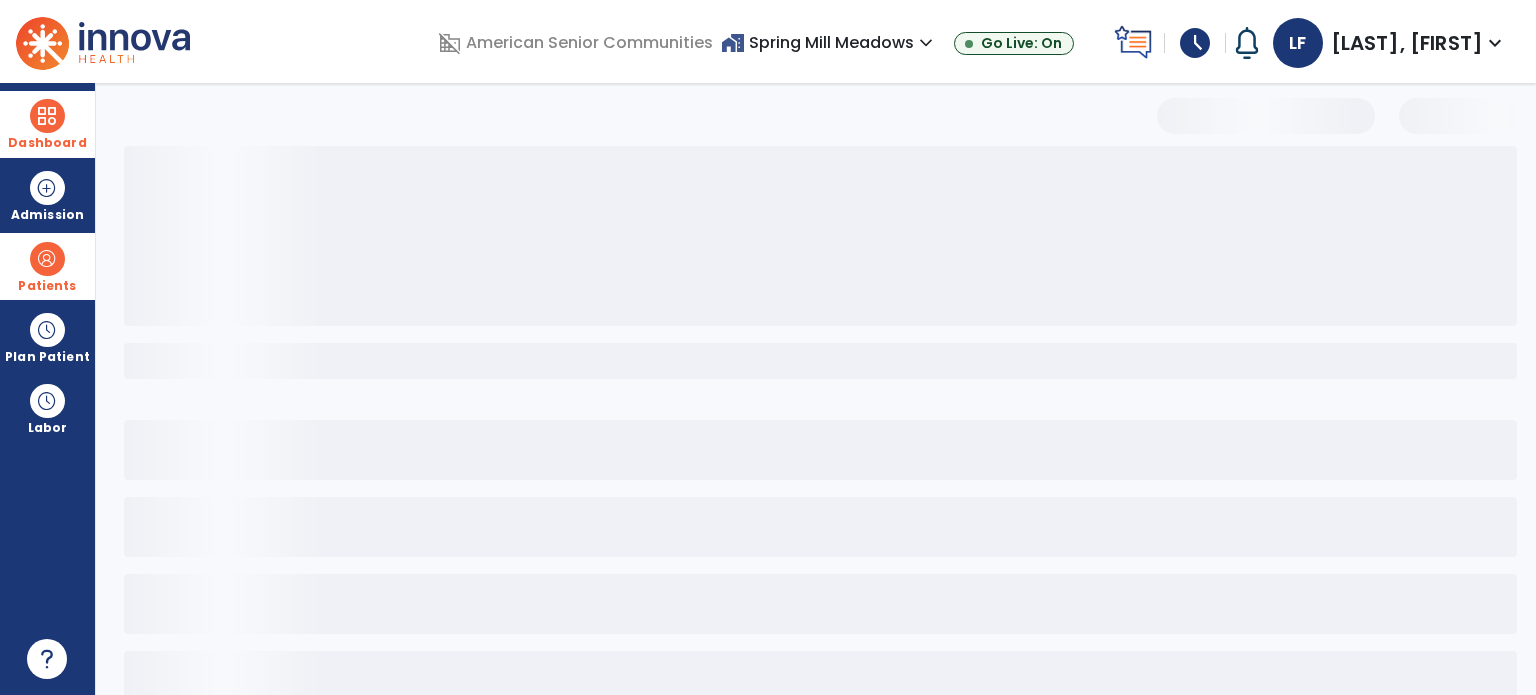 scroll, scrollTop: 46, scrollLeft: 0, axis: vertical 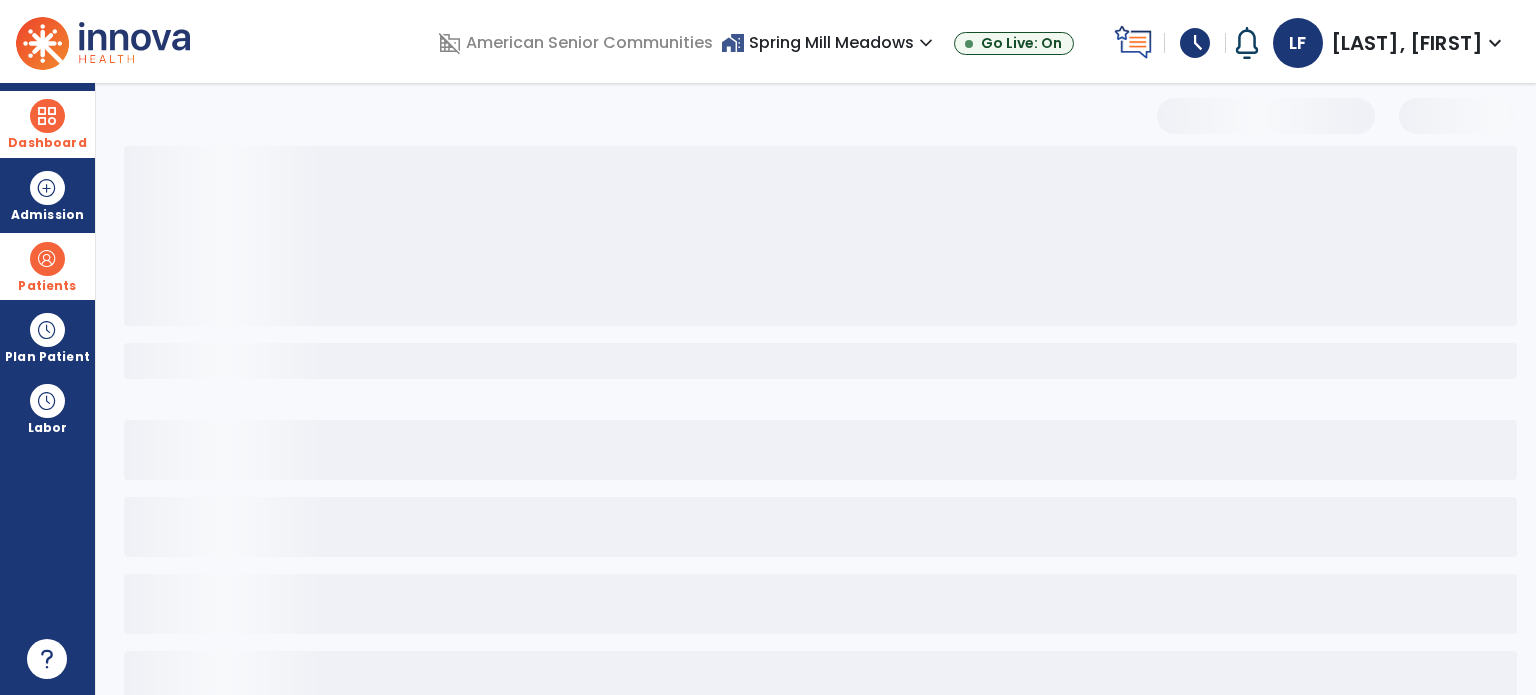 select on "***" 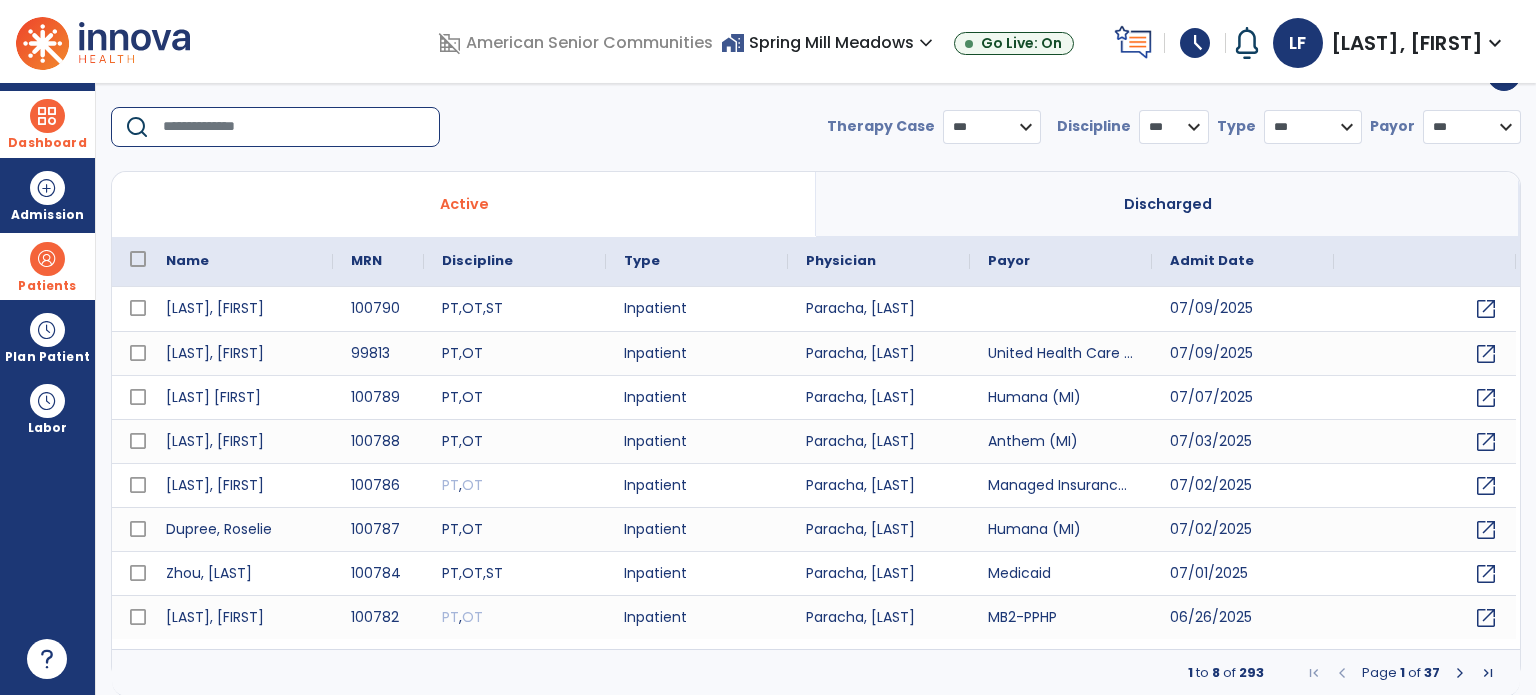 click at bounding box center (294, 127) 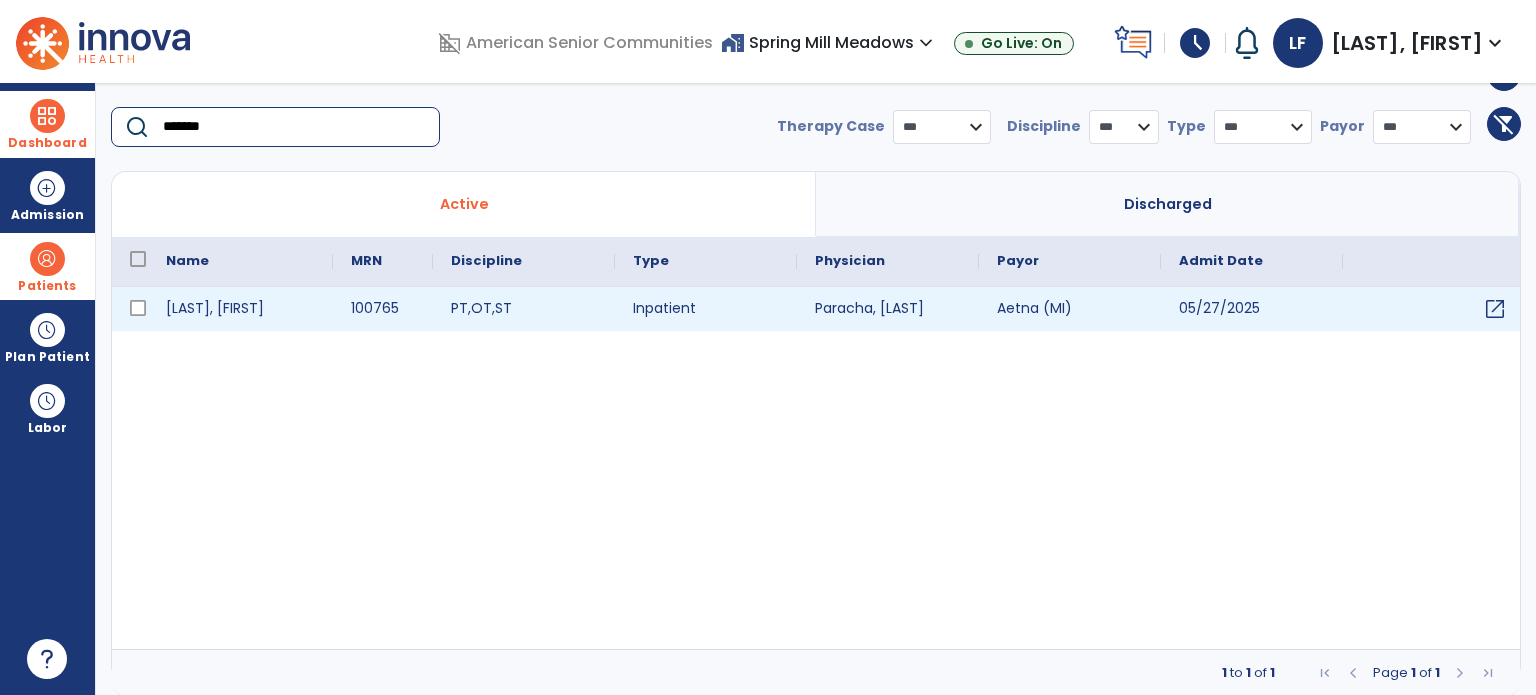 type on "*******" 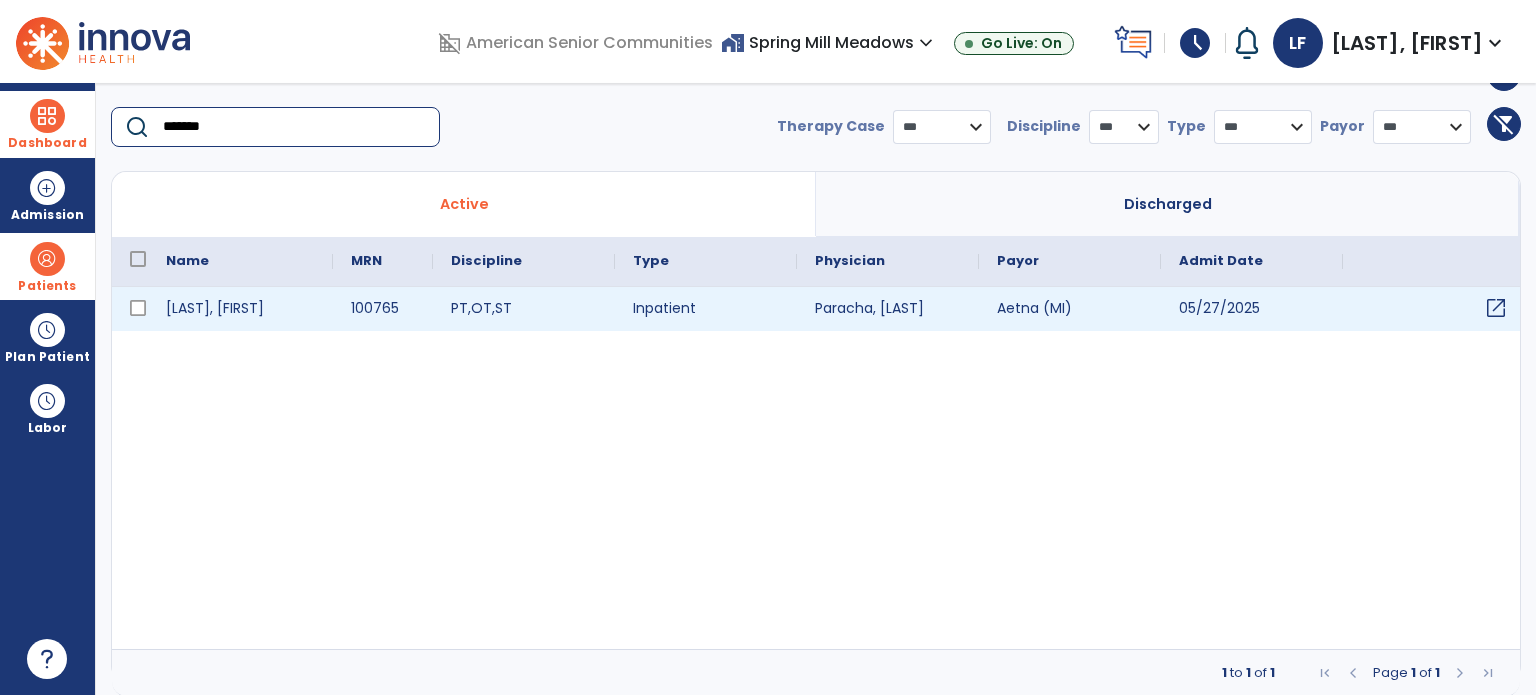 click on "open_in_new" at bounding box center (1496, 308) 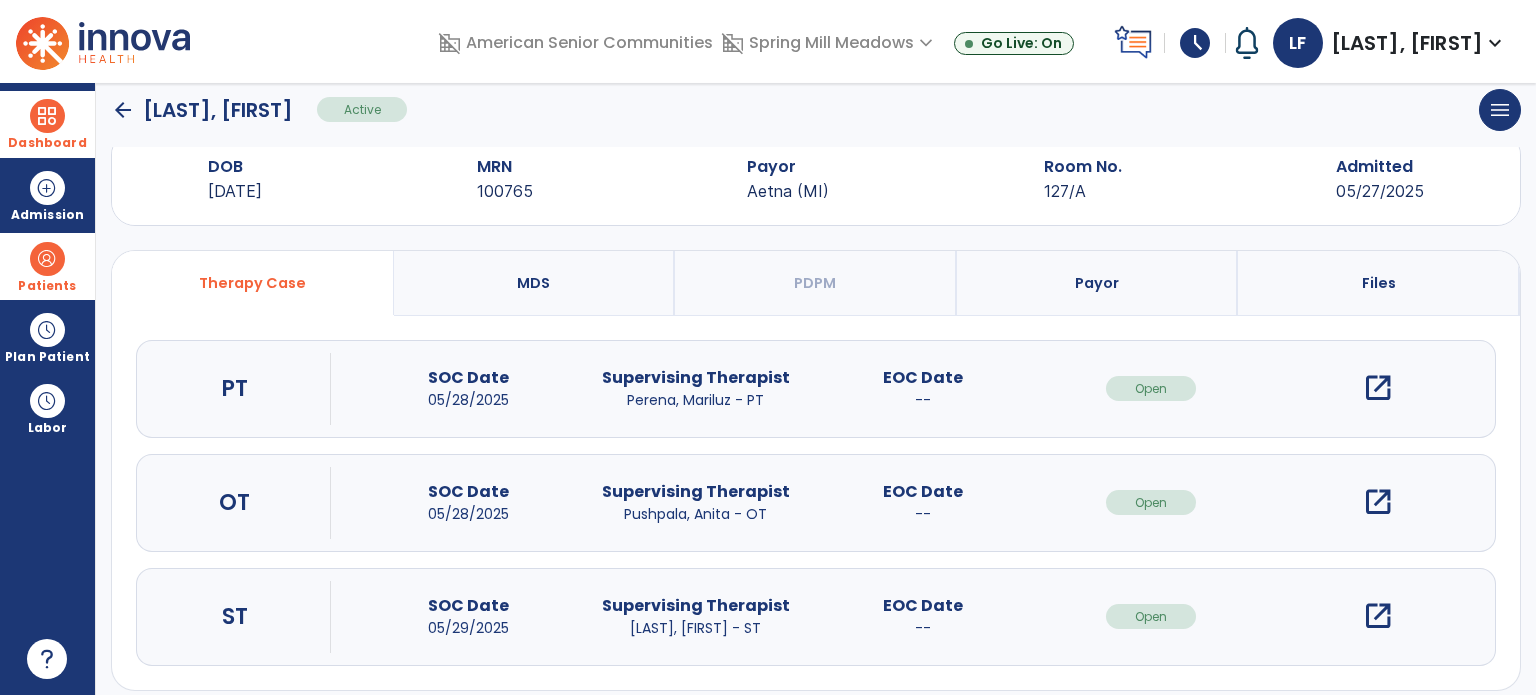 click on "open_in_new" at bounding box center (1378, 502) 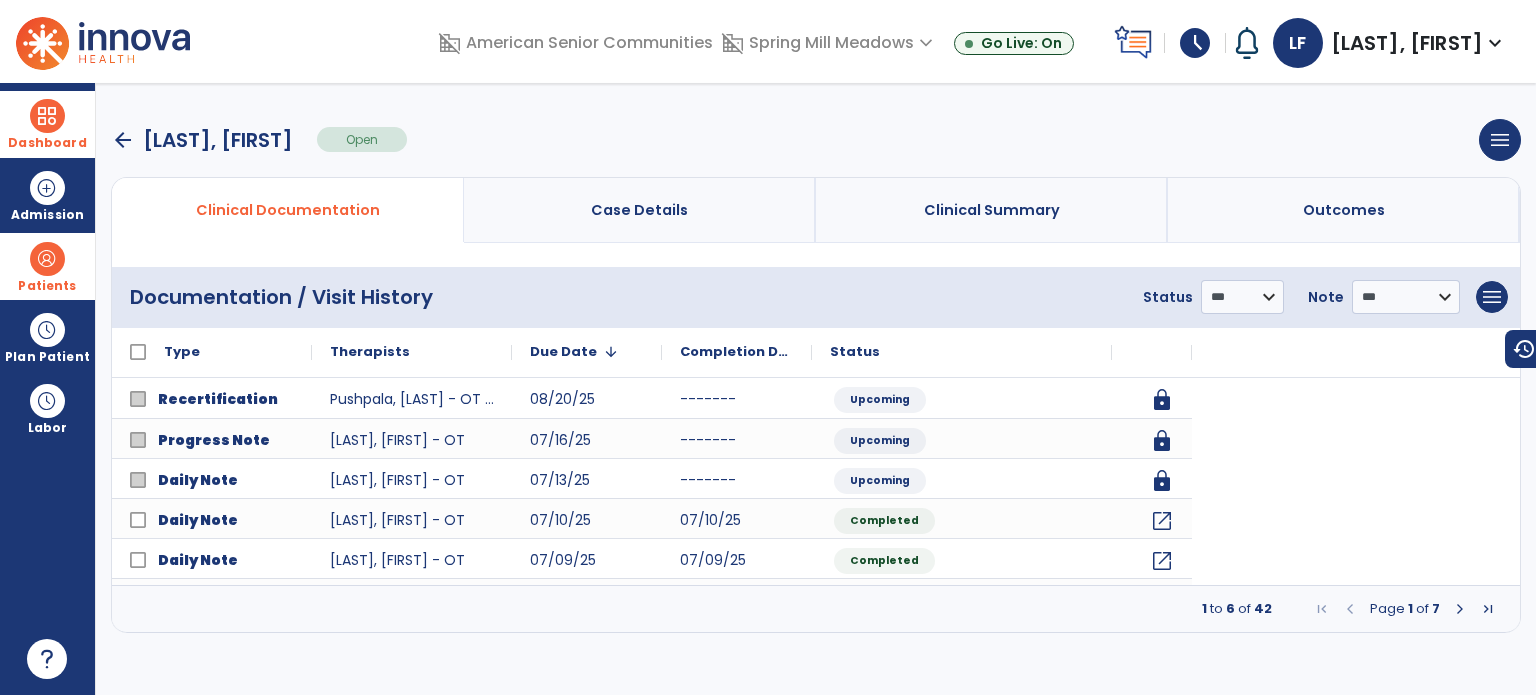 scroll, scrollTop: 0, scrollLeft: 0, axis: both 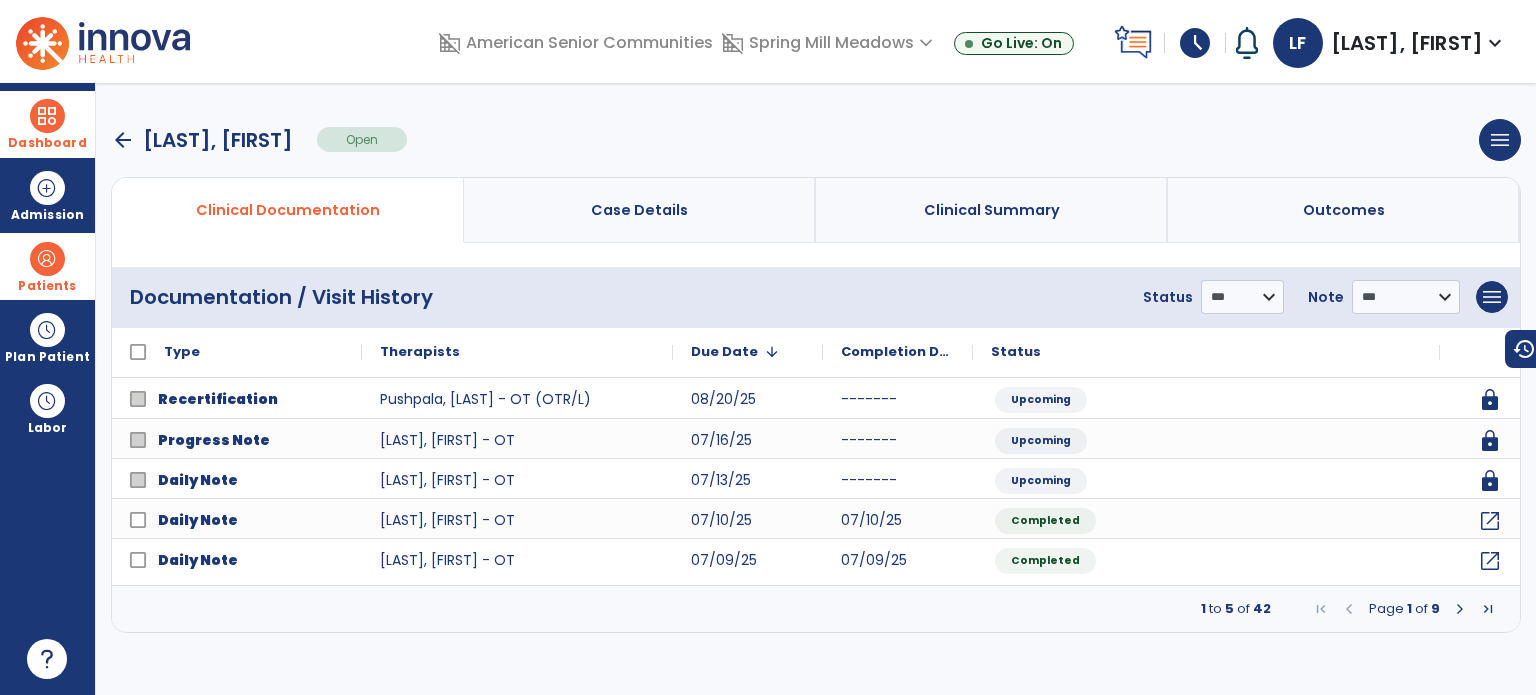 click at bounding box center (1460, 609) 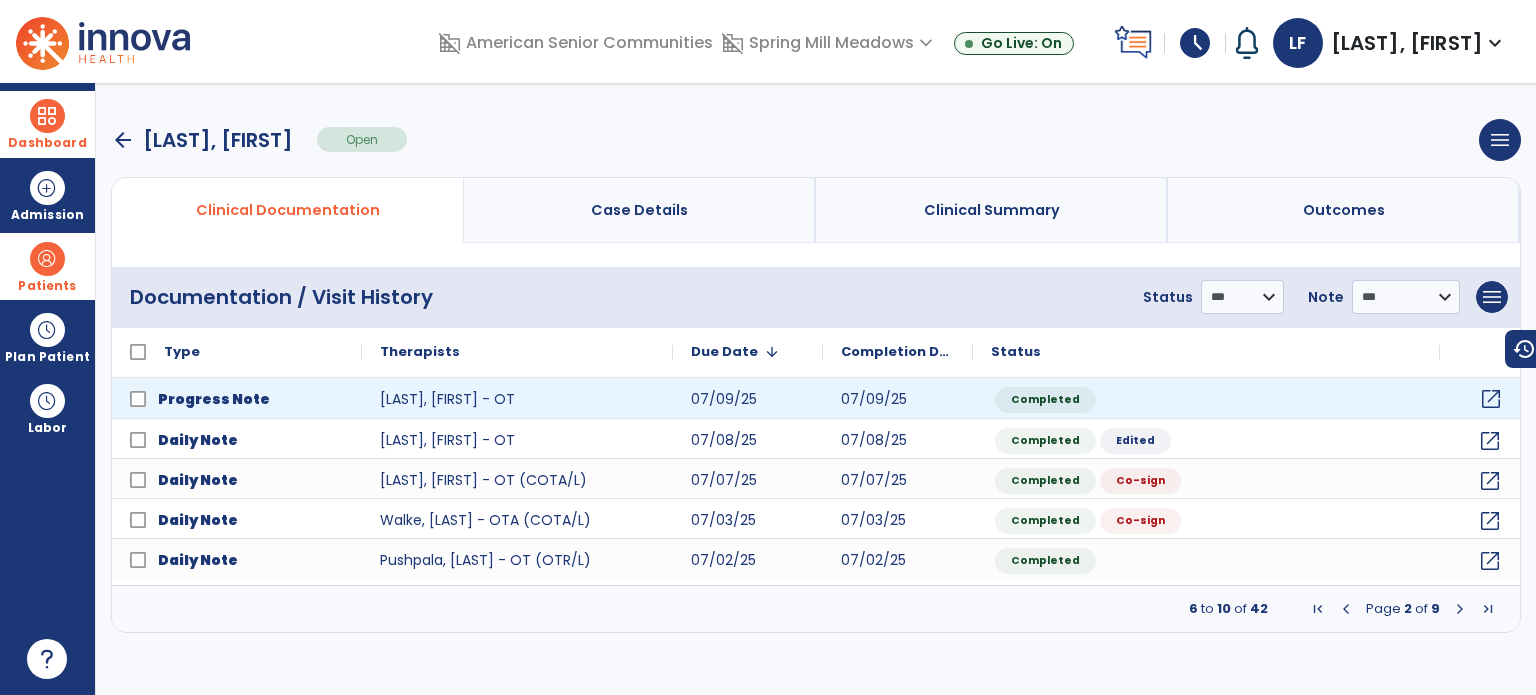 click on "open_in_new" 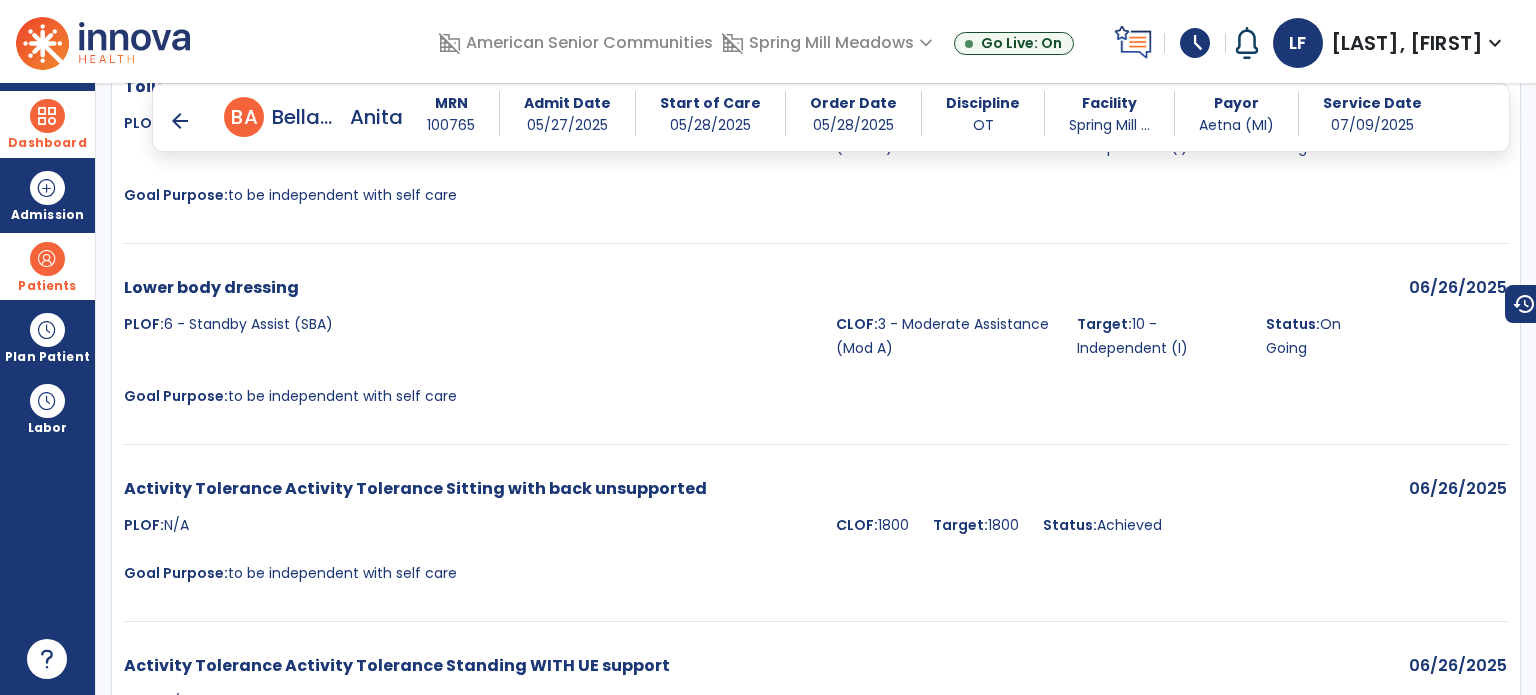 scroll, scrollTop: 0, scrollLeft: 0, axis: both 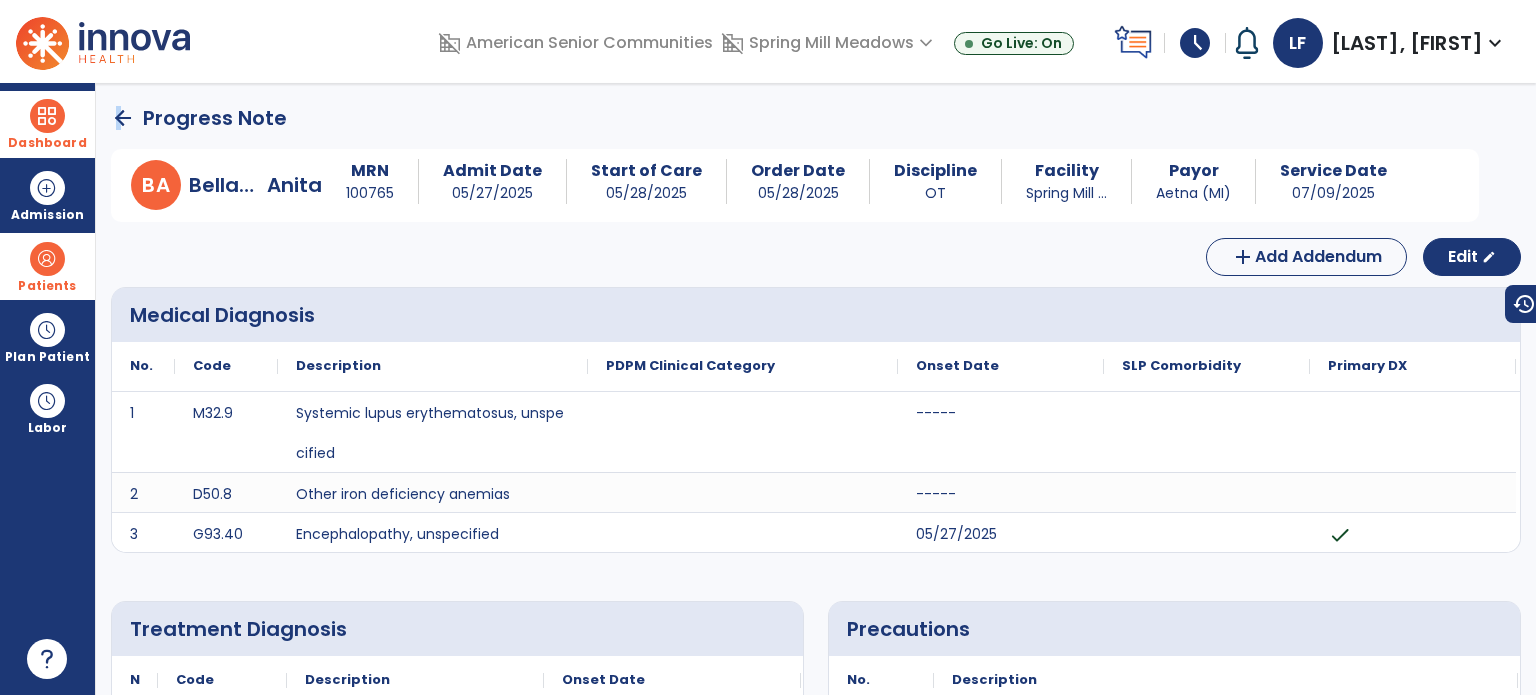 drag, startPoint x: 114, startPoint y: 99, endPoint x: 118, endPoint y: 113, distance: 14.56022 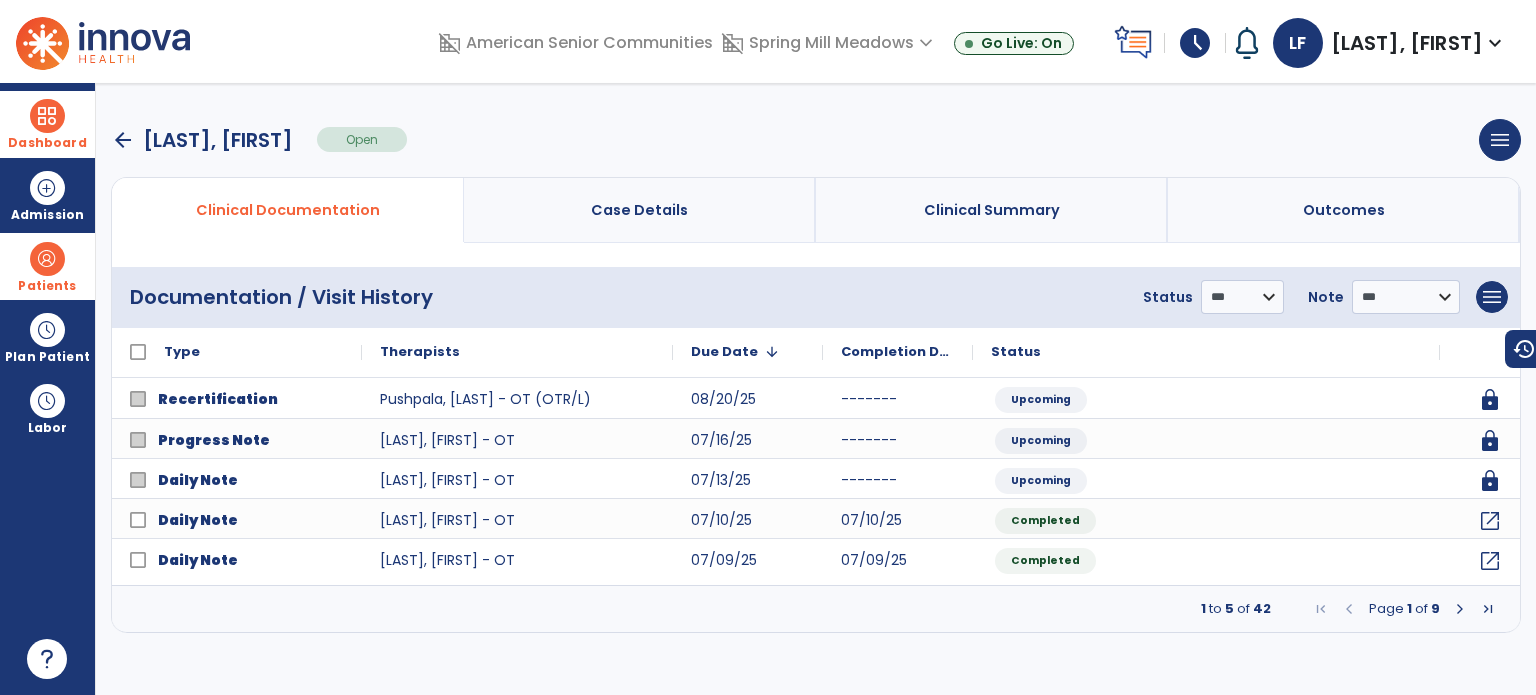 click at bounding box center (1460, 609) 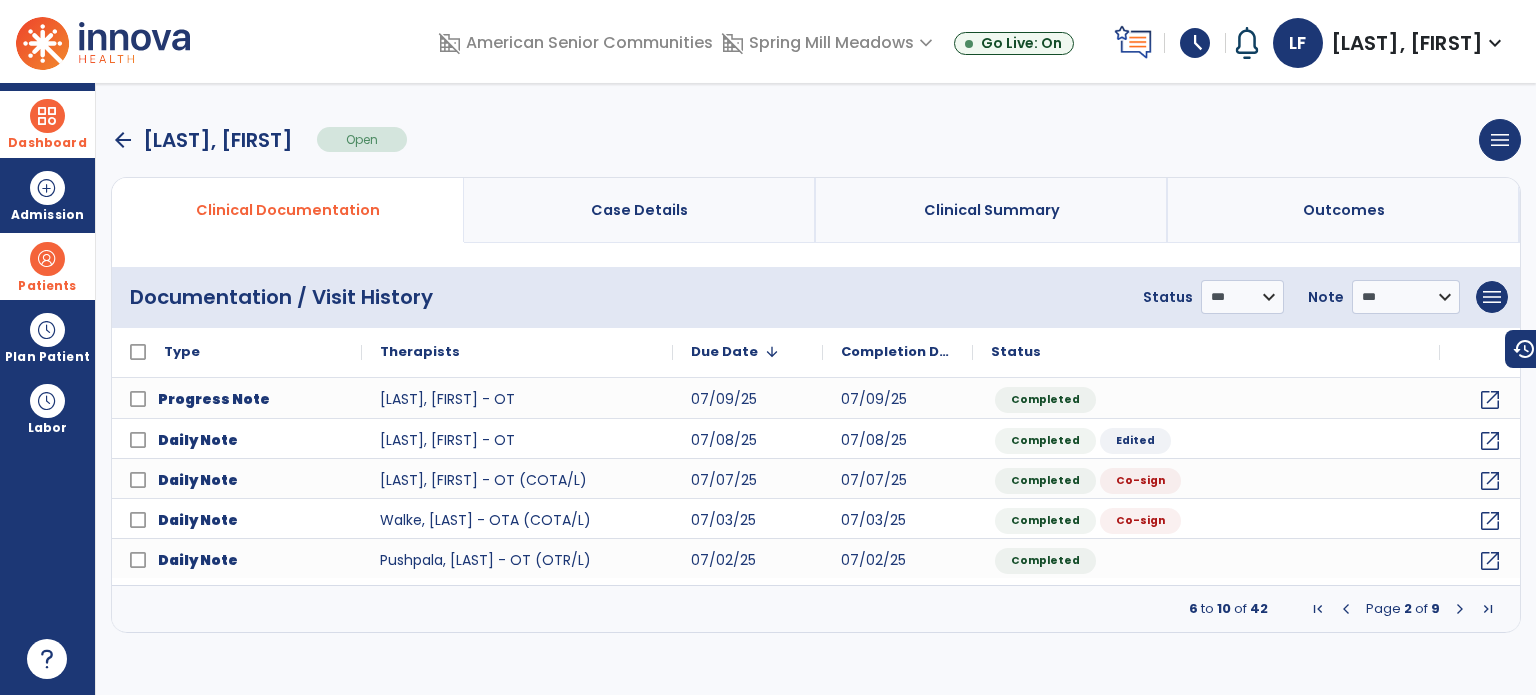 click at bounding box center [1460, 609] 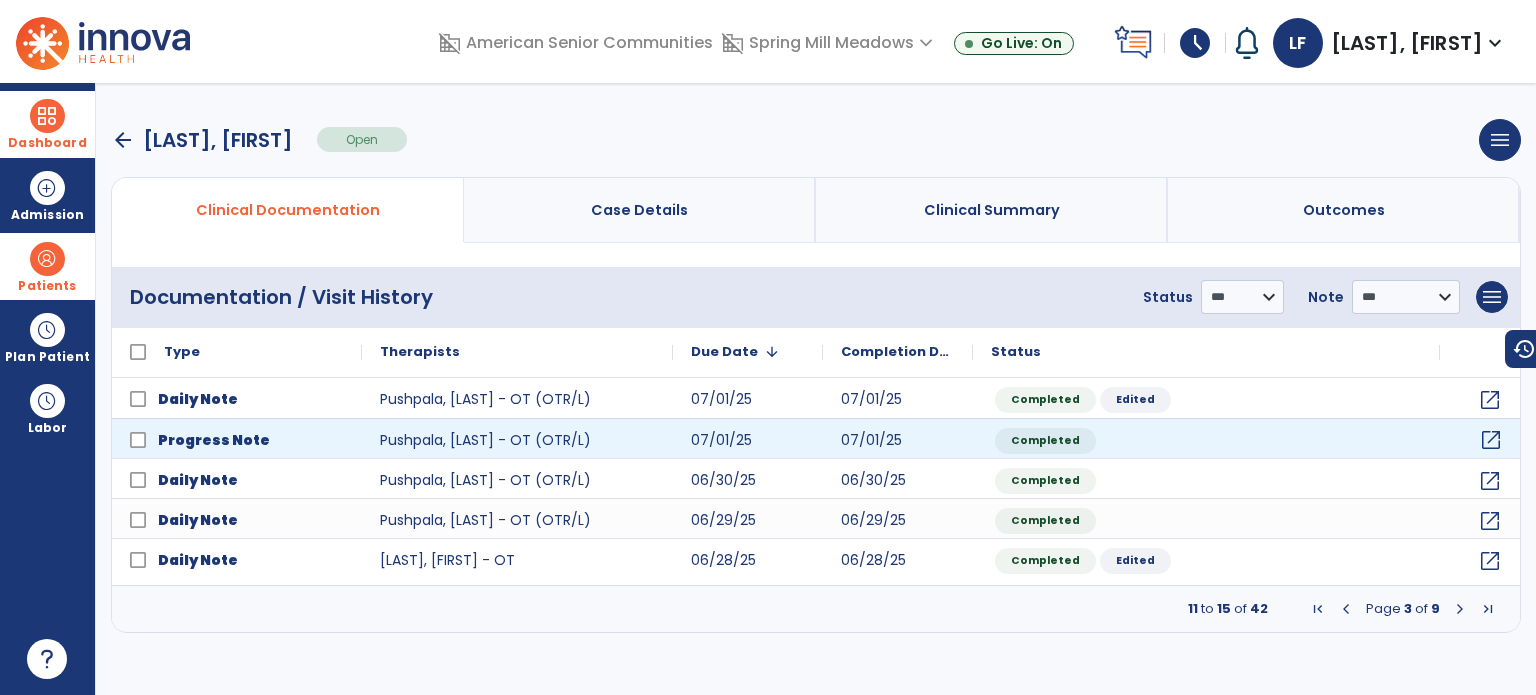 click on "open_in_new" 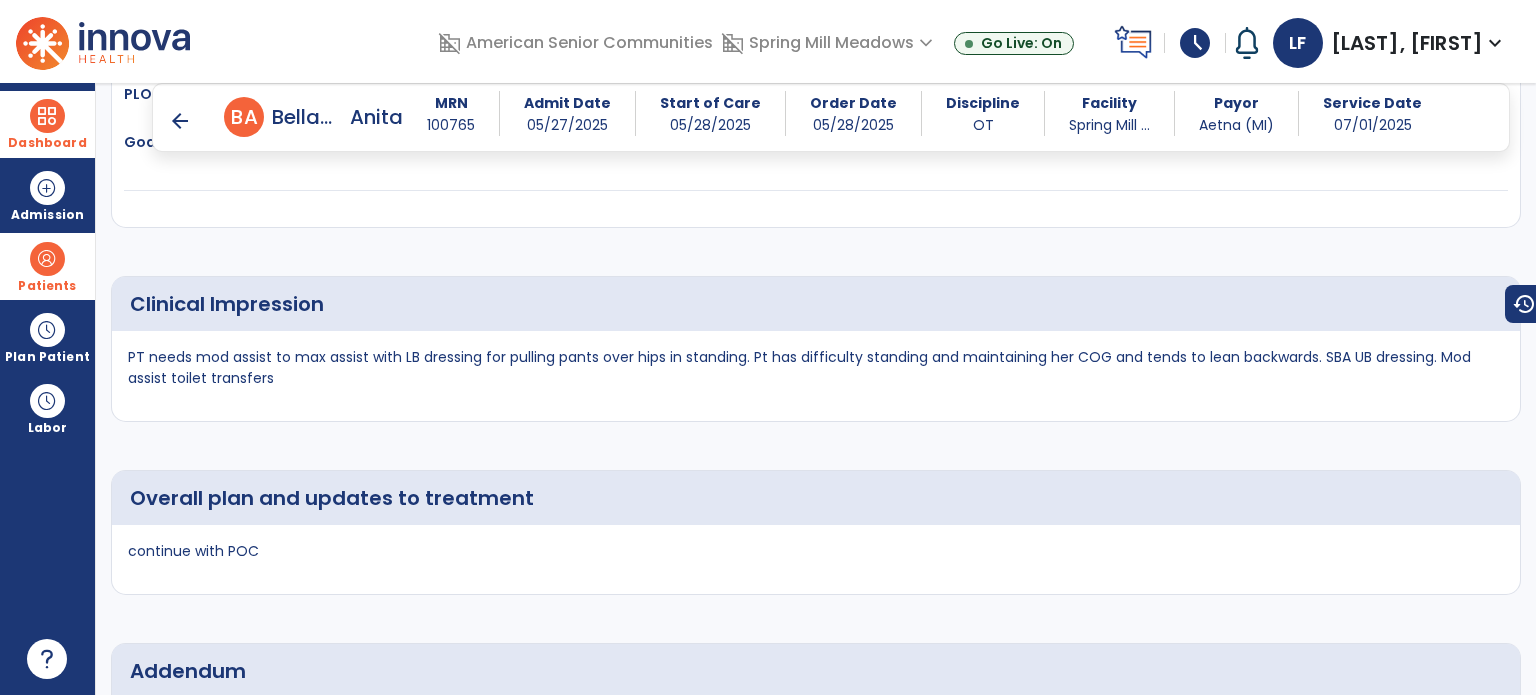 scroll, scrollTop: 2322, scrollLeft: 0, axis: vertical 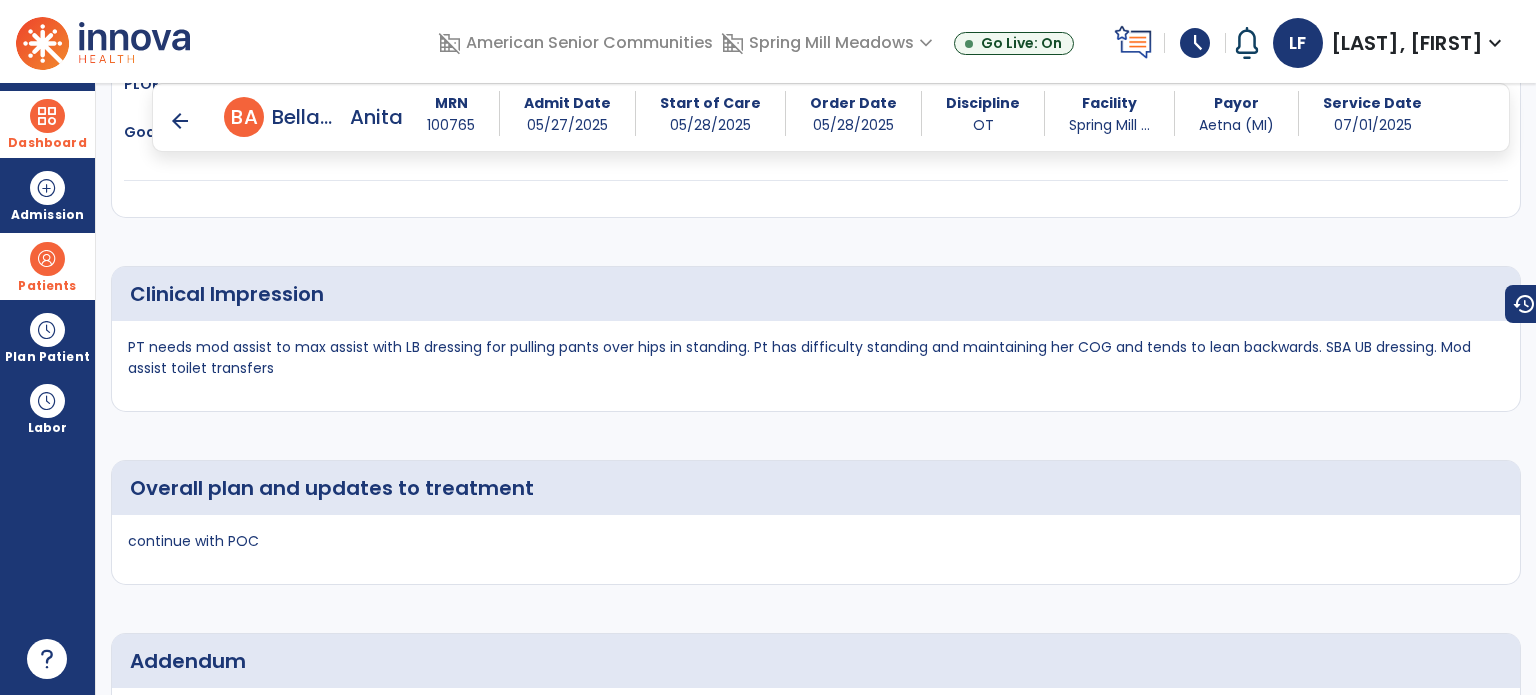 click on "Dashboard" at bounding box center (47, 124) 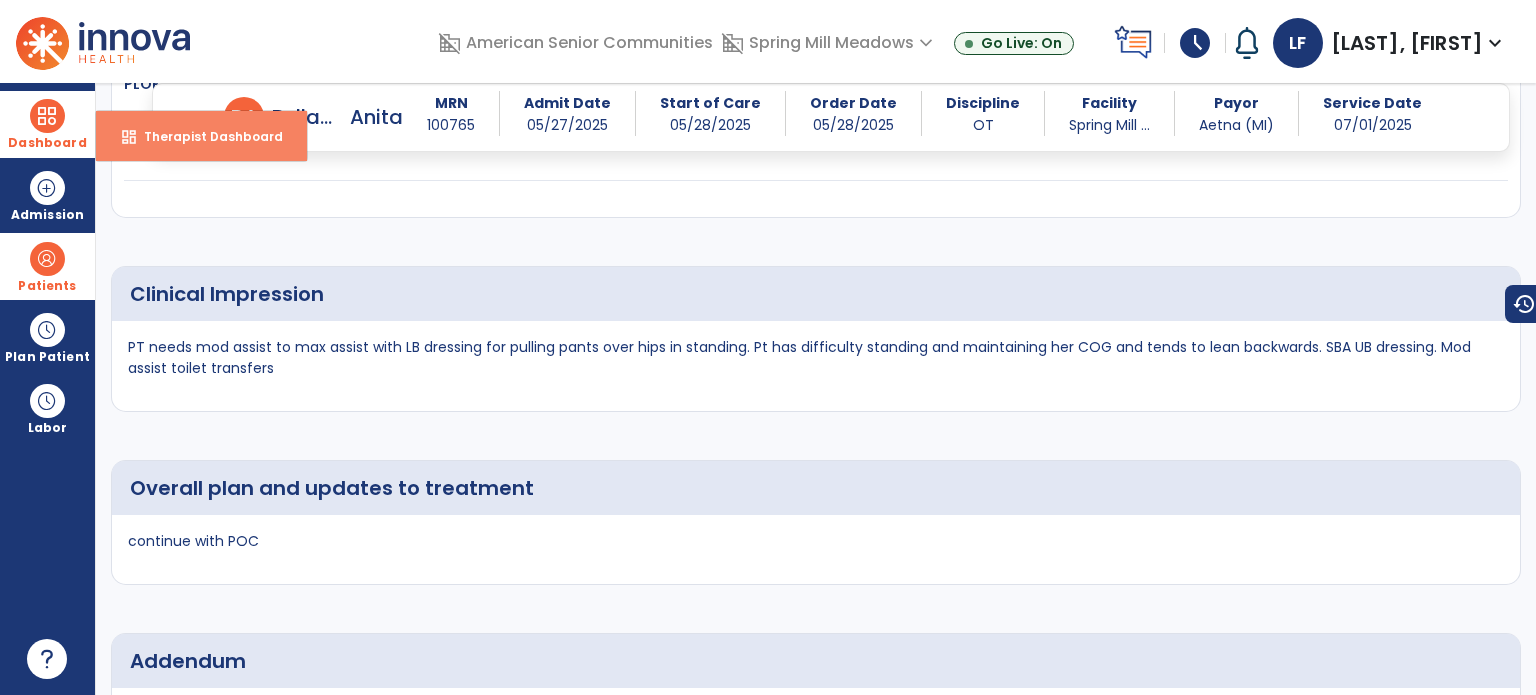 click on "Therapist Dashboard" at bounding box center [205, 136] 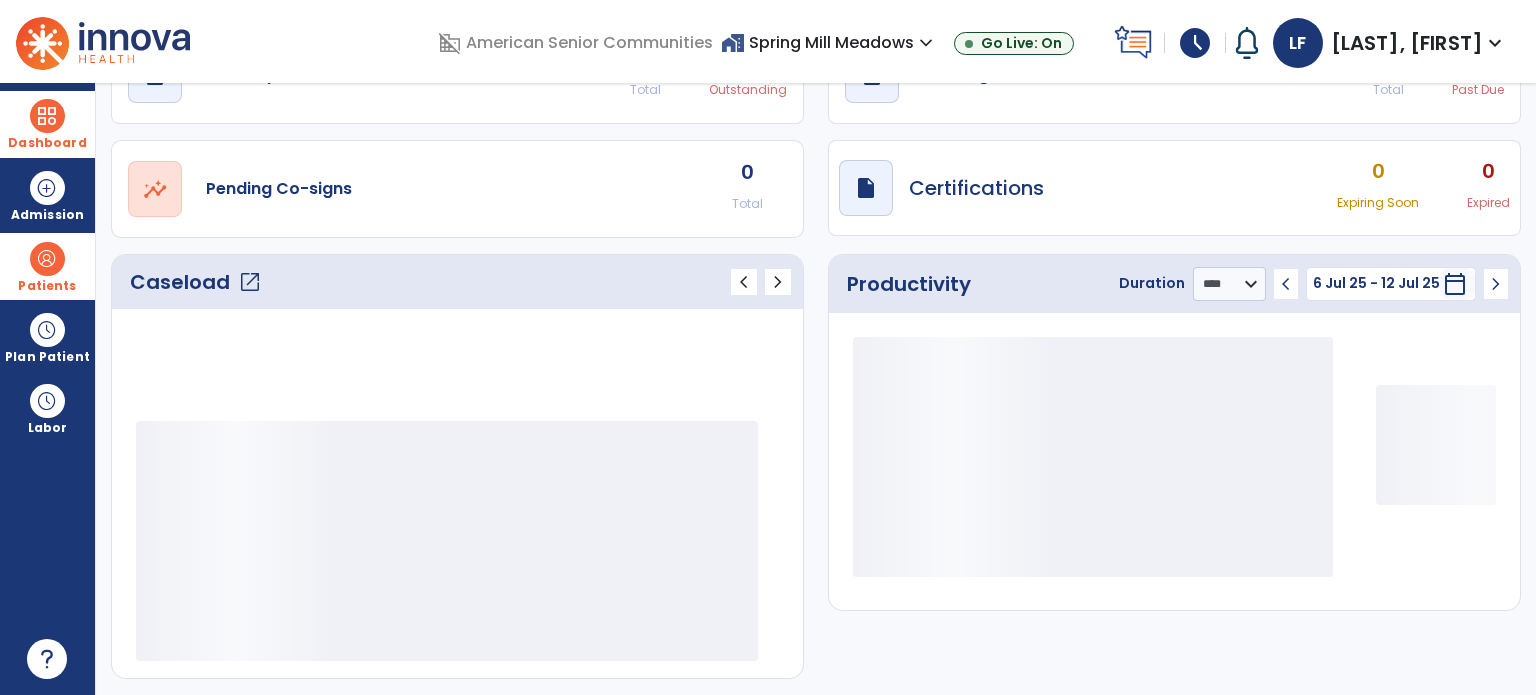 scroll, scrollTop: 112, scrollLeft: 0, axis: vertical 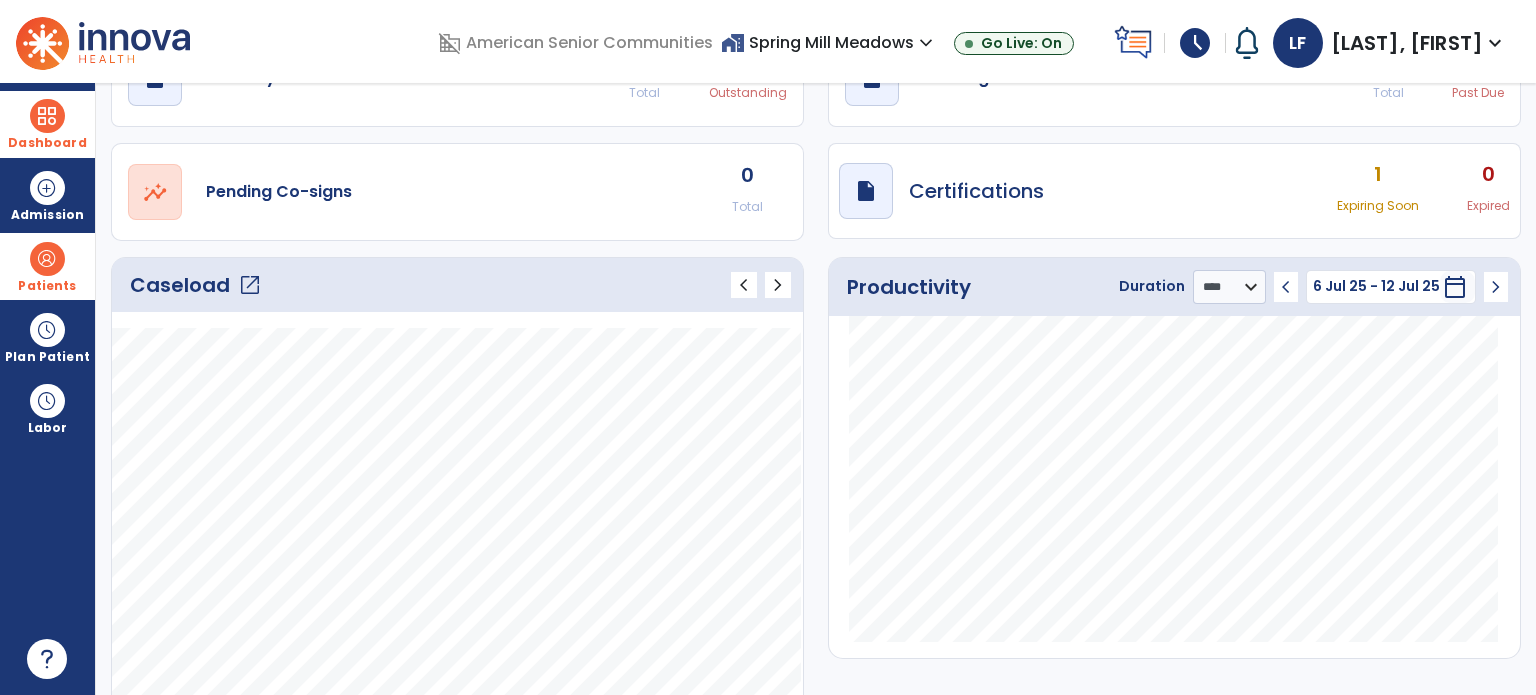 click on "open_in_new" 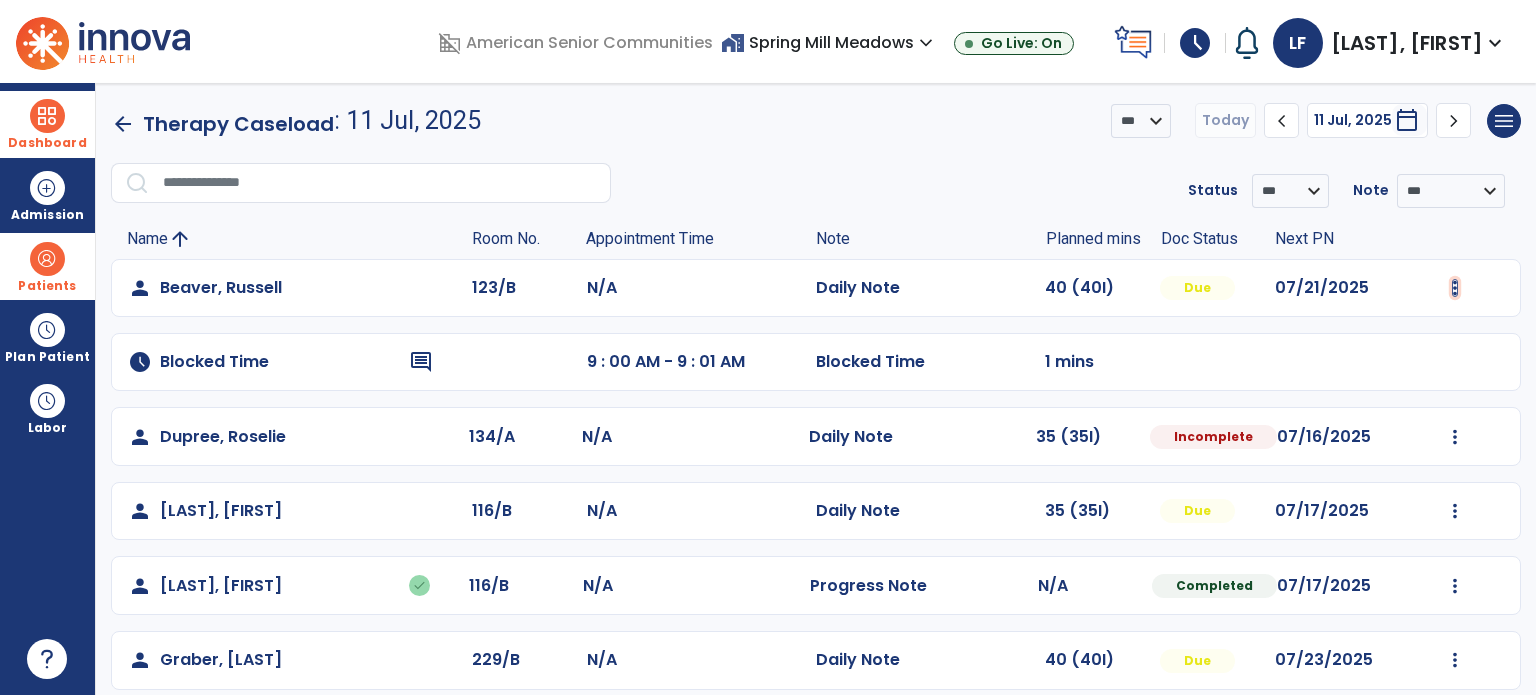 click at bounding box center (1455, 288) 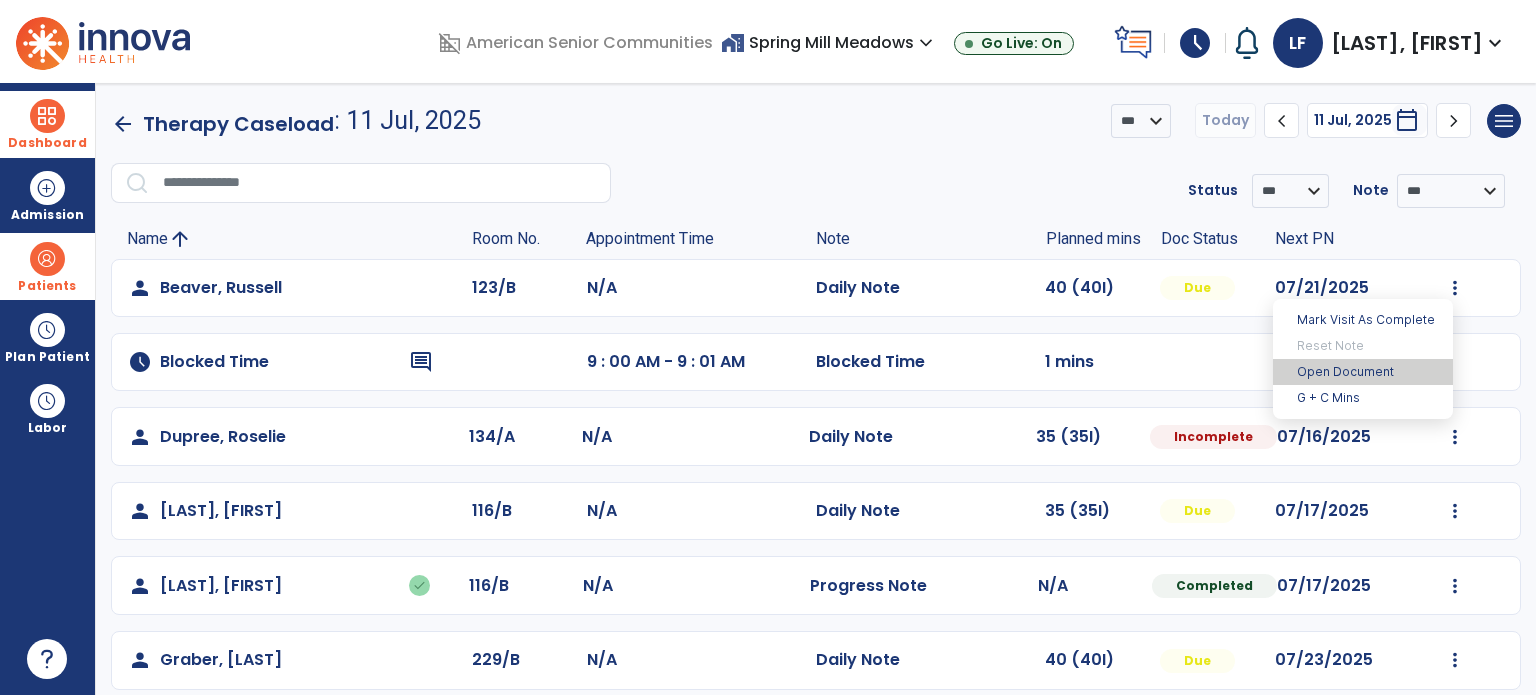 click on "Open Document" at bounding box center (1363, 372) 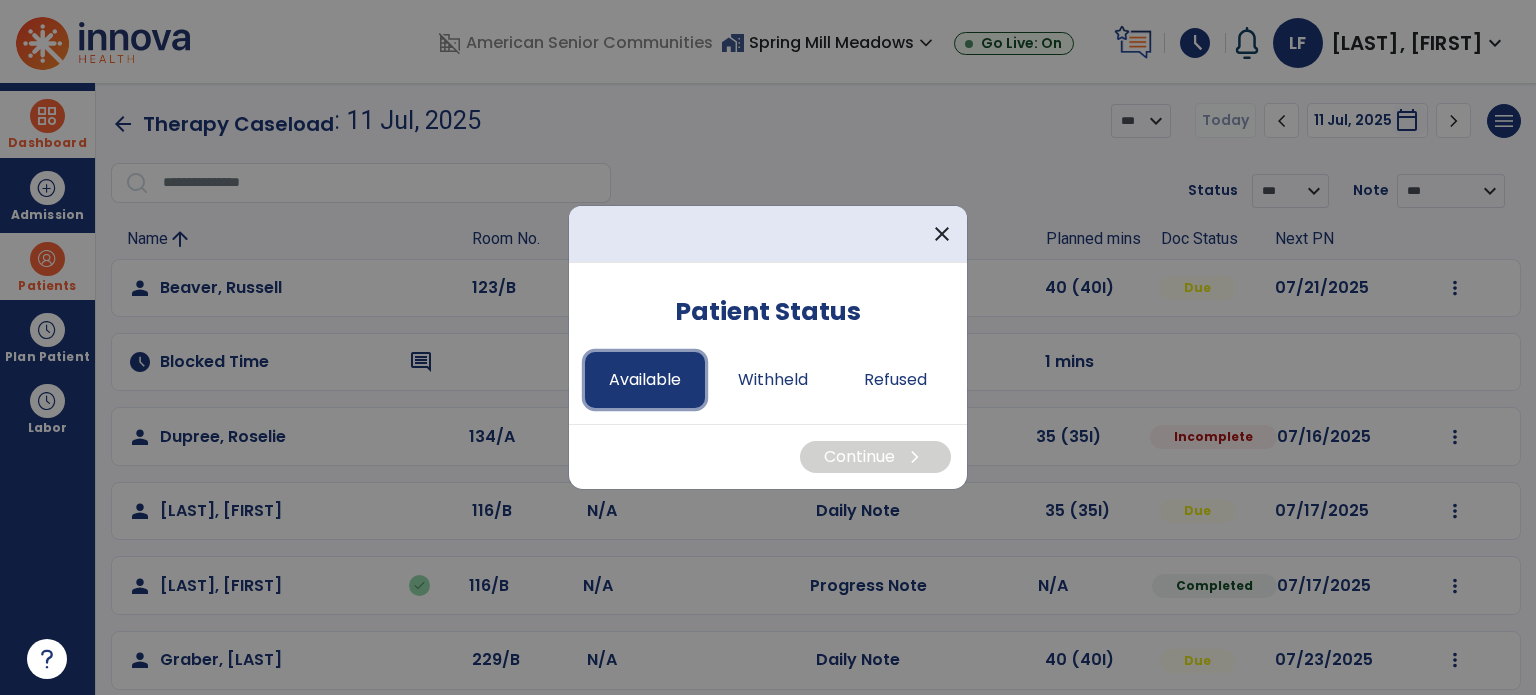 click on "Available" at bounding box center (645, 380) 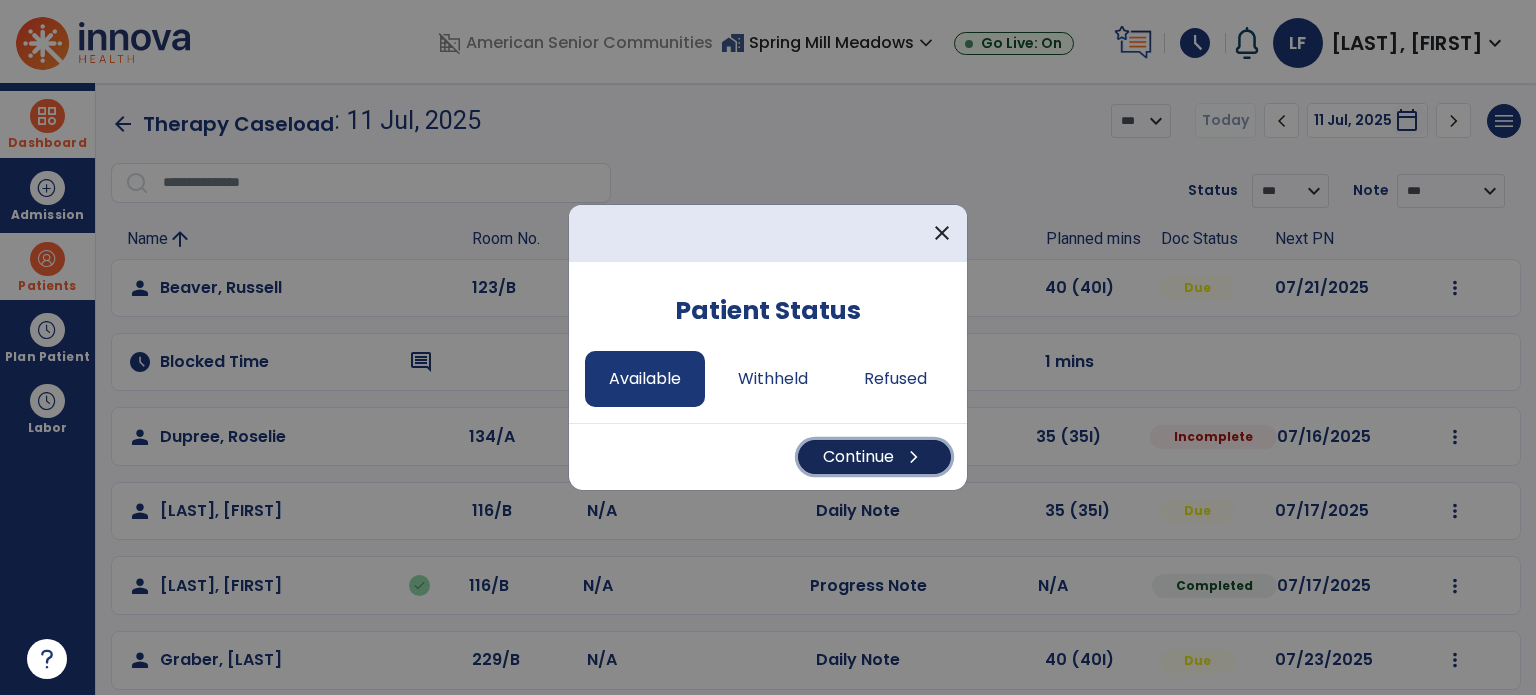 click on "Continue   chevron_right" at bounding box center (874, 457) 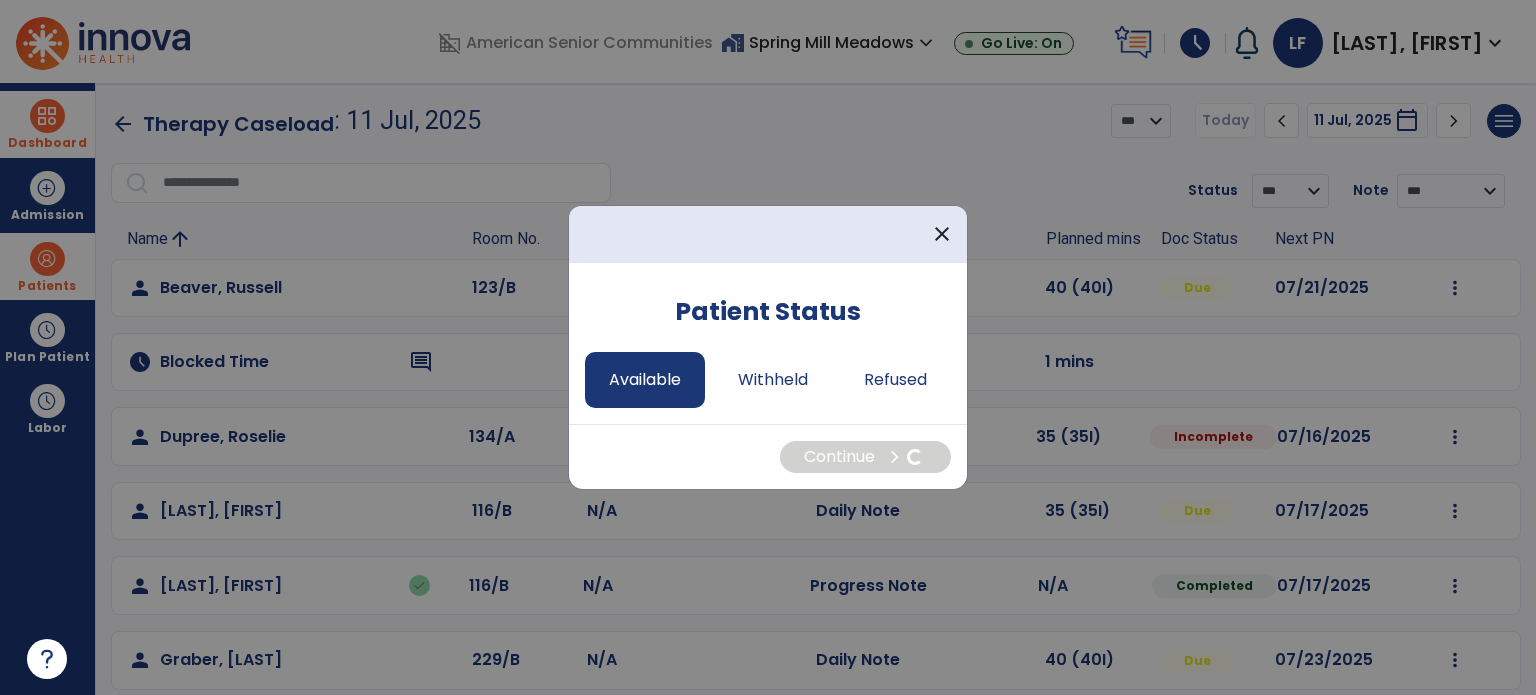 select on "*" 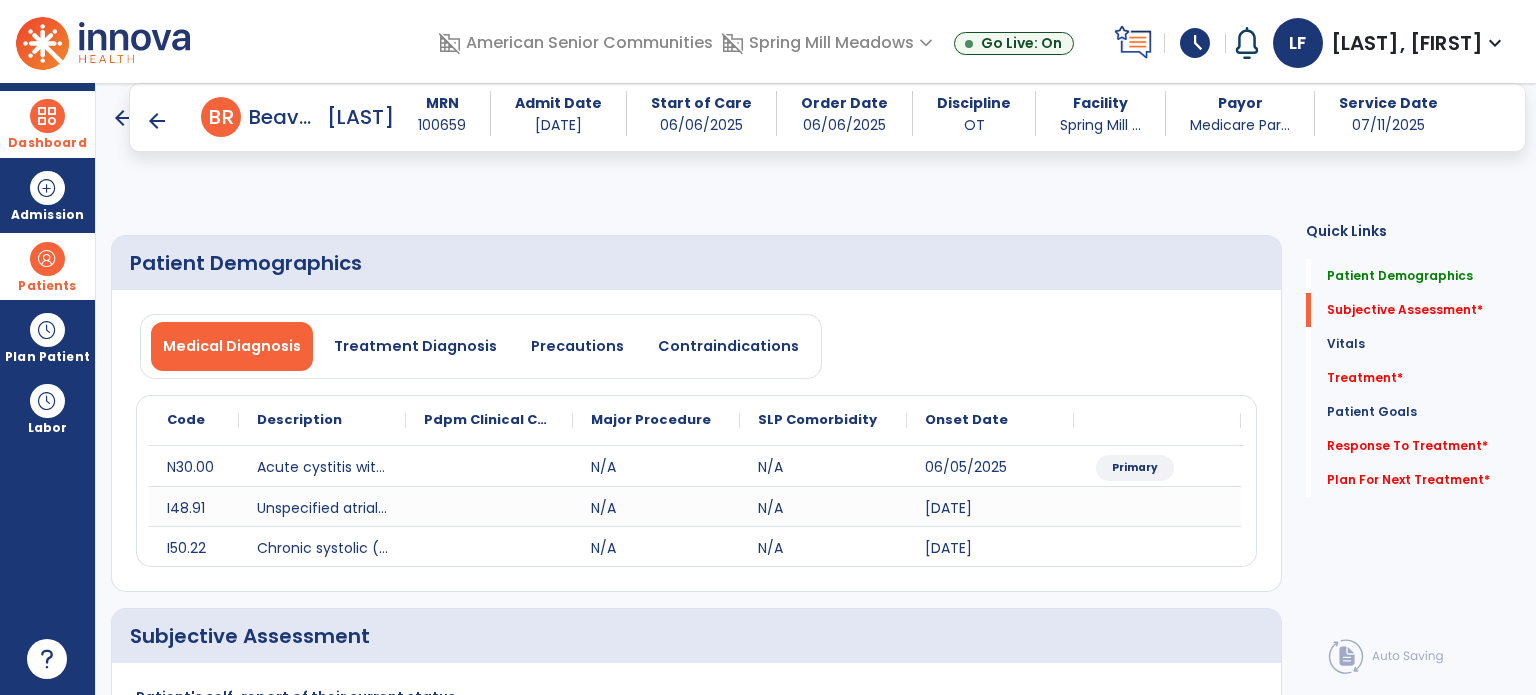 scroll, scrollTop: 311, scrollLeft: 0, axis: vertical 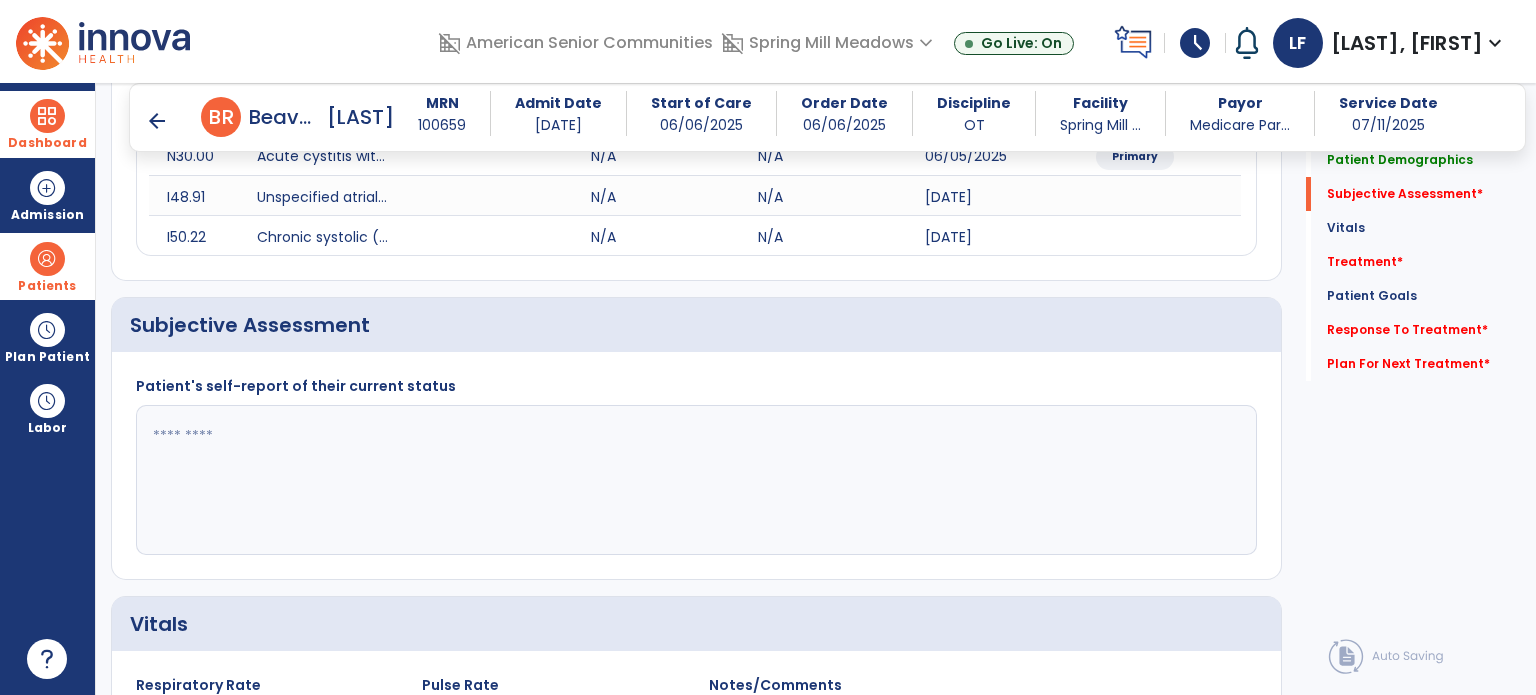 click 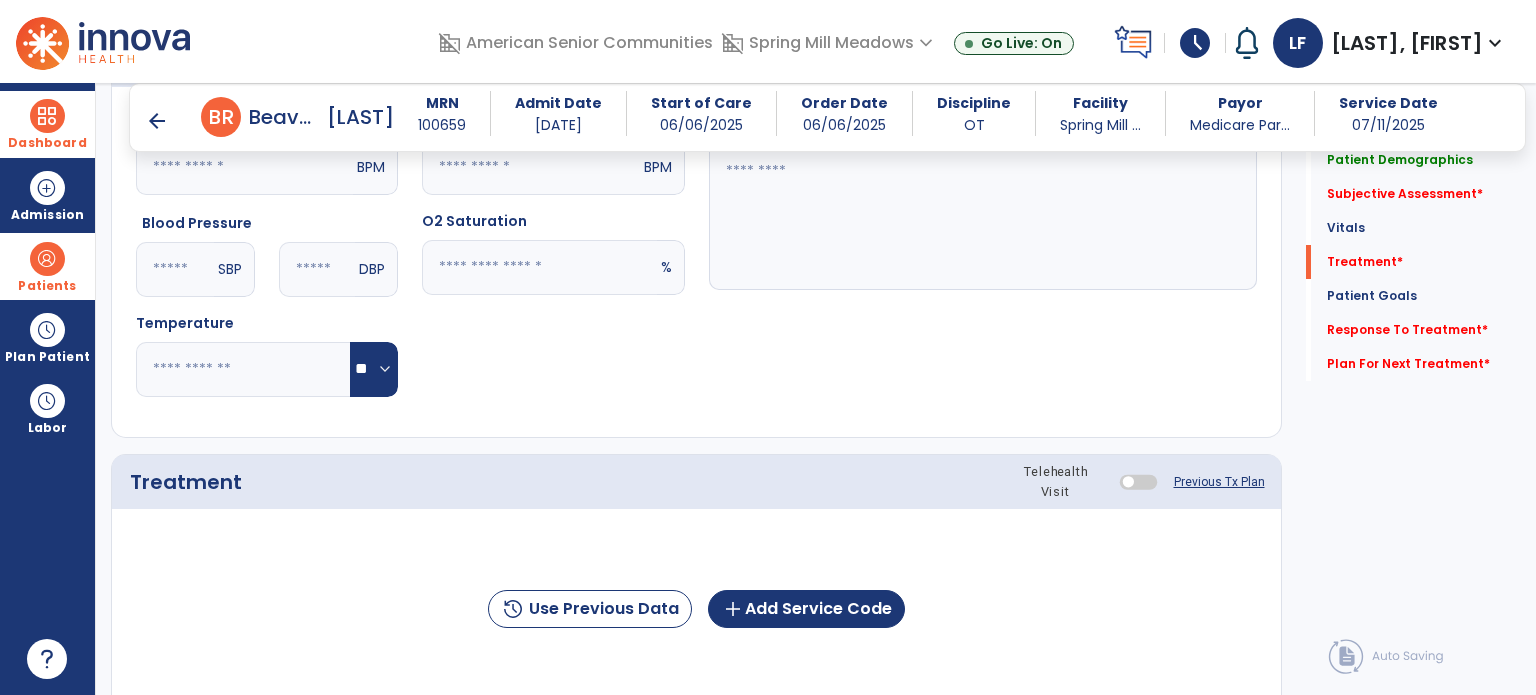 scroll, scrollTop: 1048, scrollLeft: 0, axis: vertical 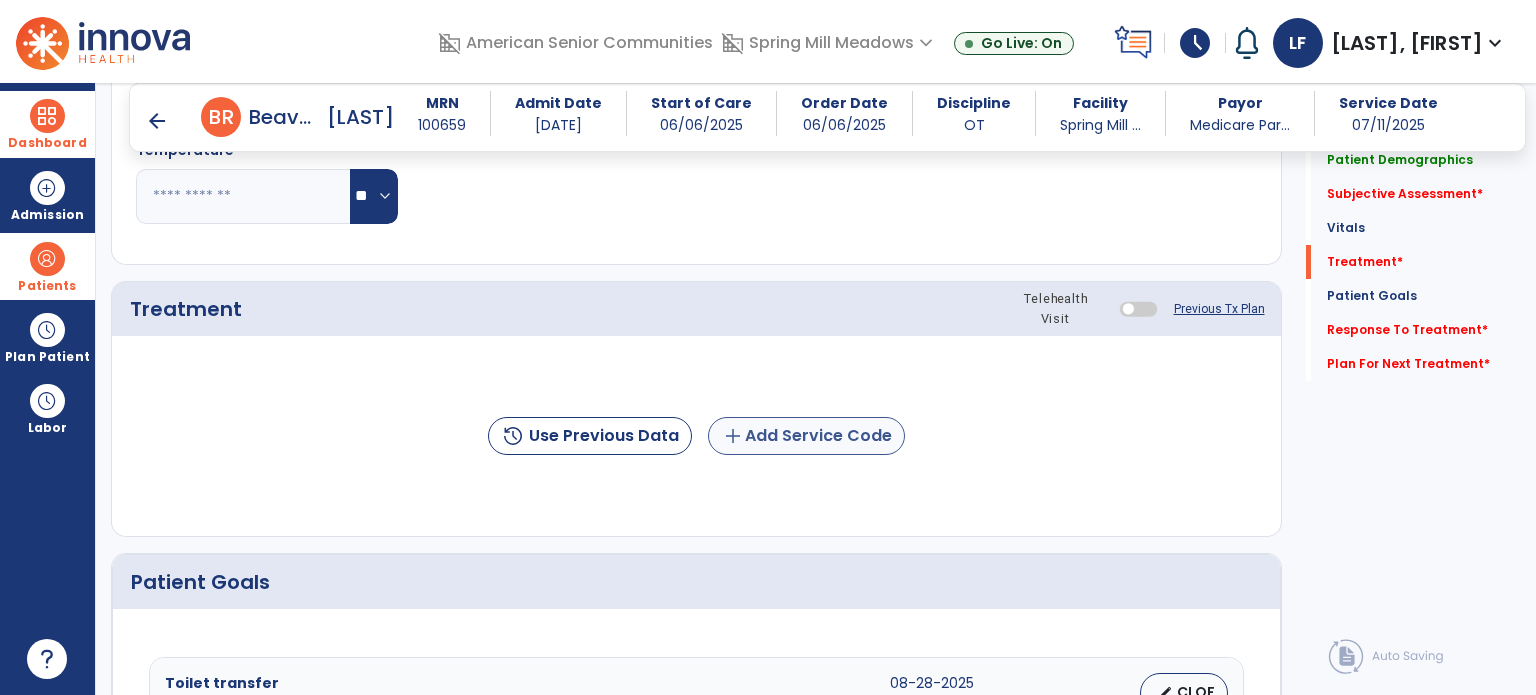 type on "**********" 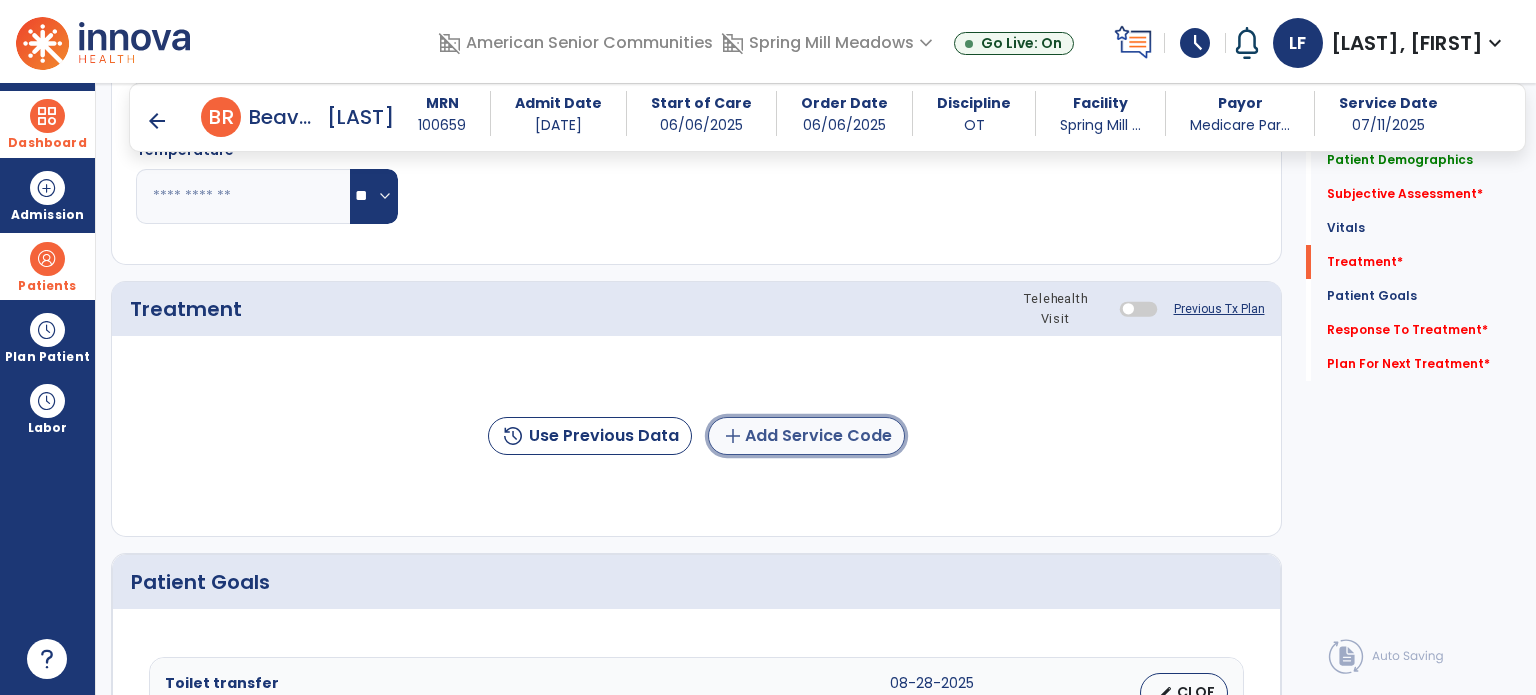 click on "add  Add Service Code" 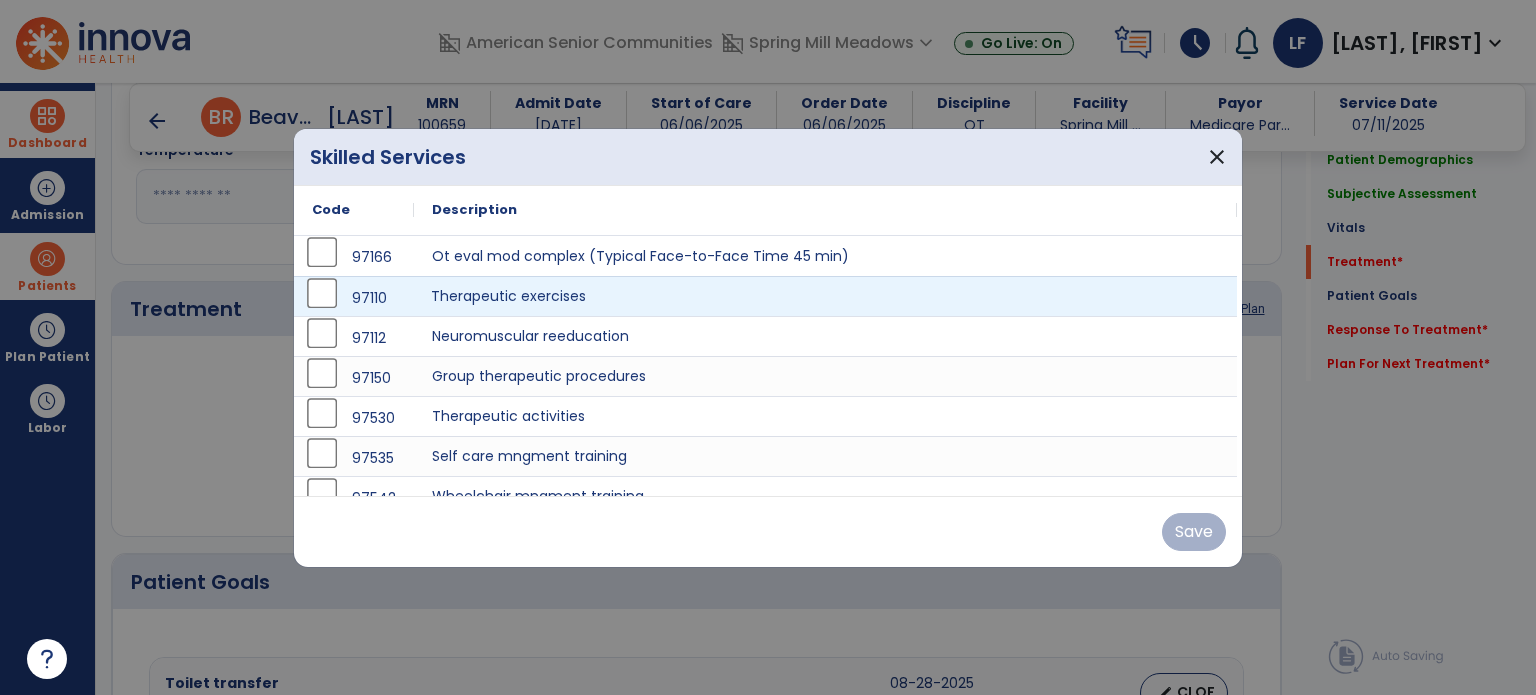 click on "Therapeutic exercises" at bounding box center [825, 296] 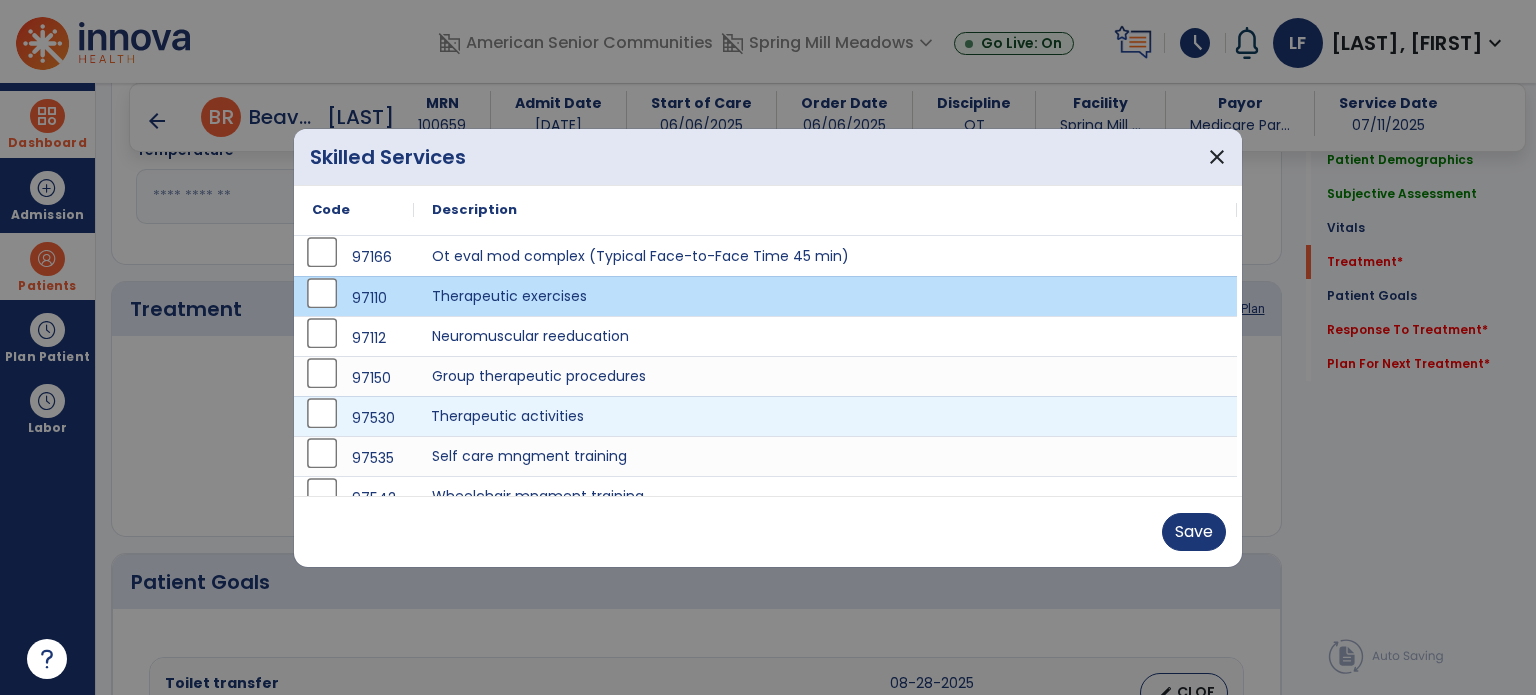 click on "Therapeutic activities" at bounding box center [825, 416] 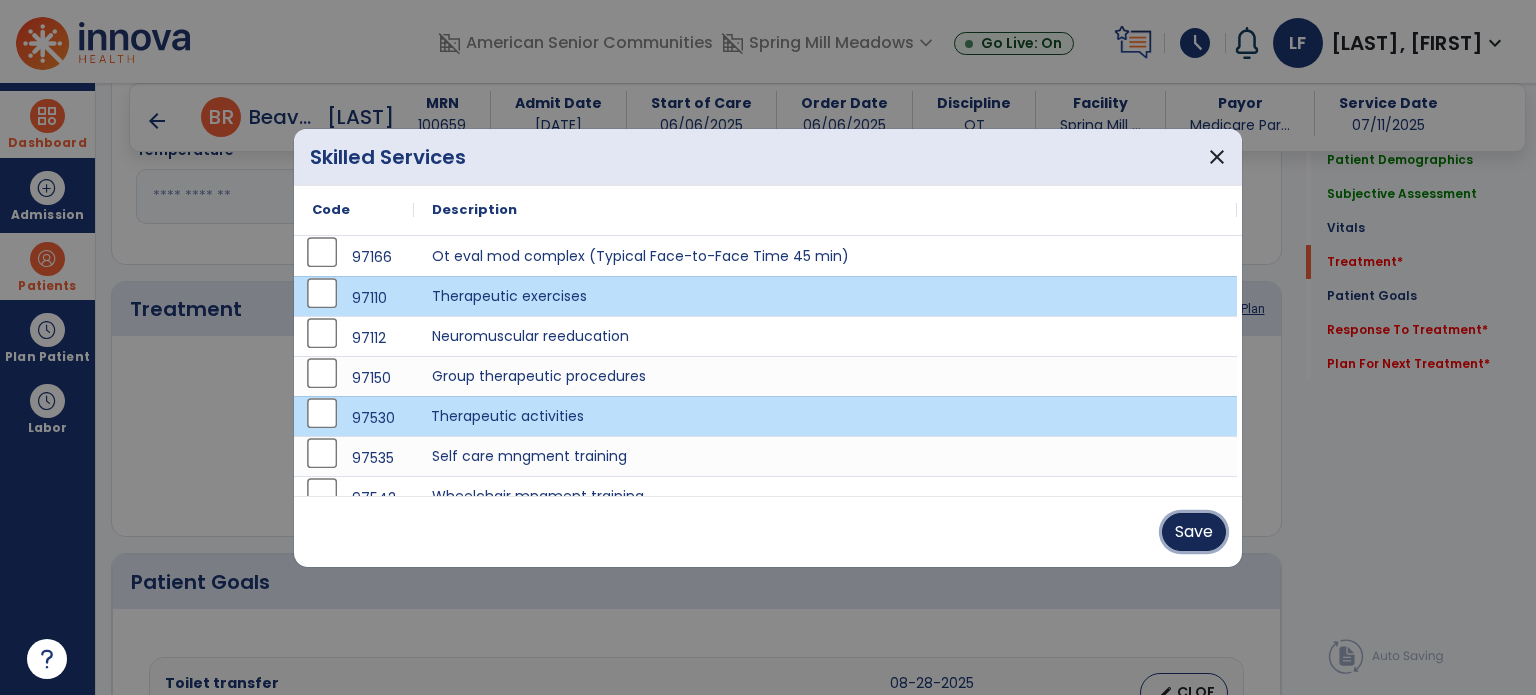 click on "Save" at bounding box center [1194, 532] 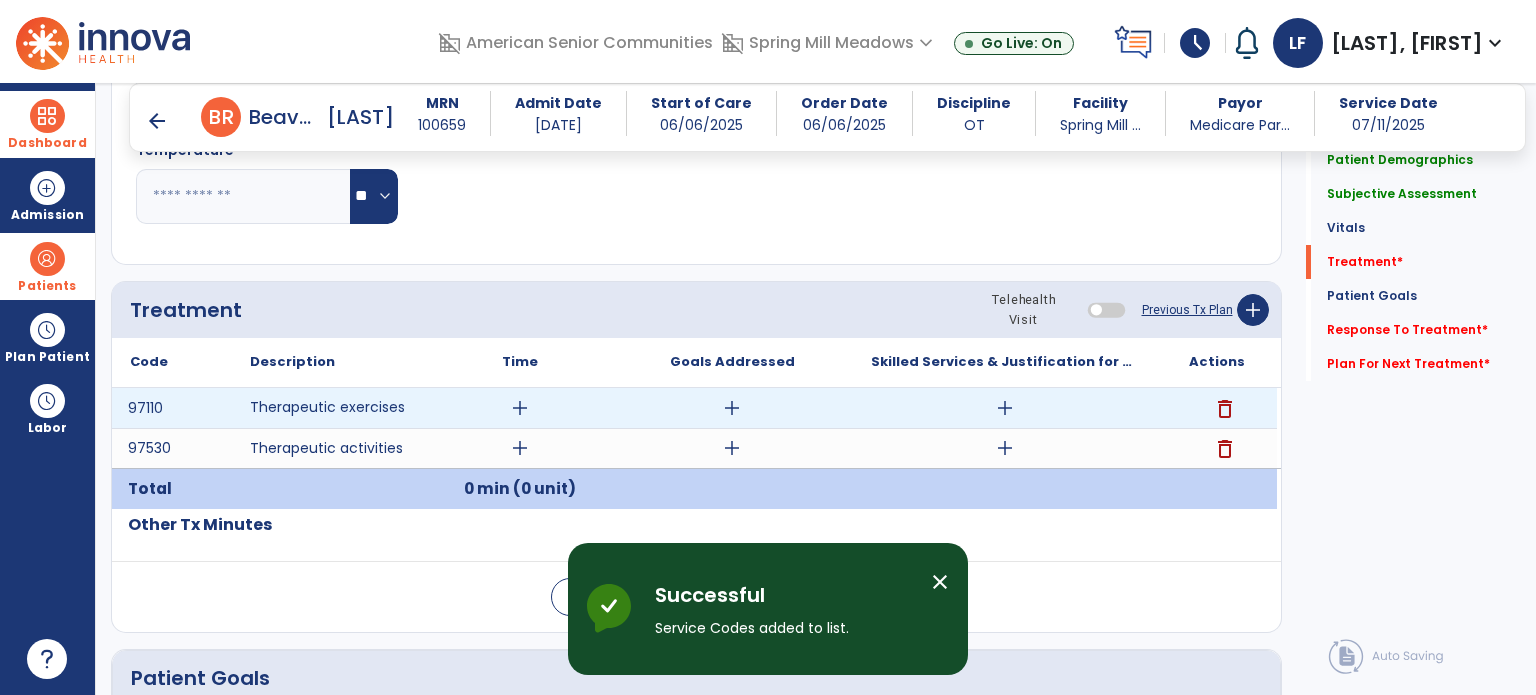 click on "add" at bounding box center (520, 408) 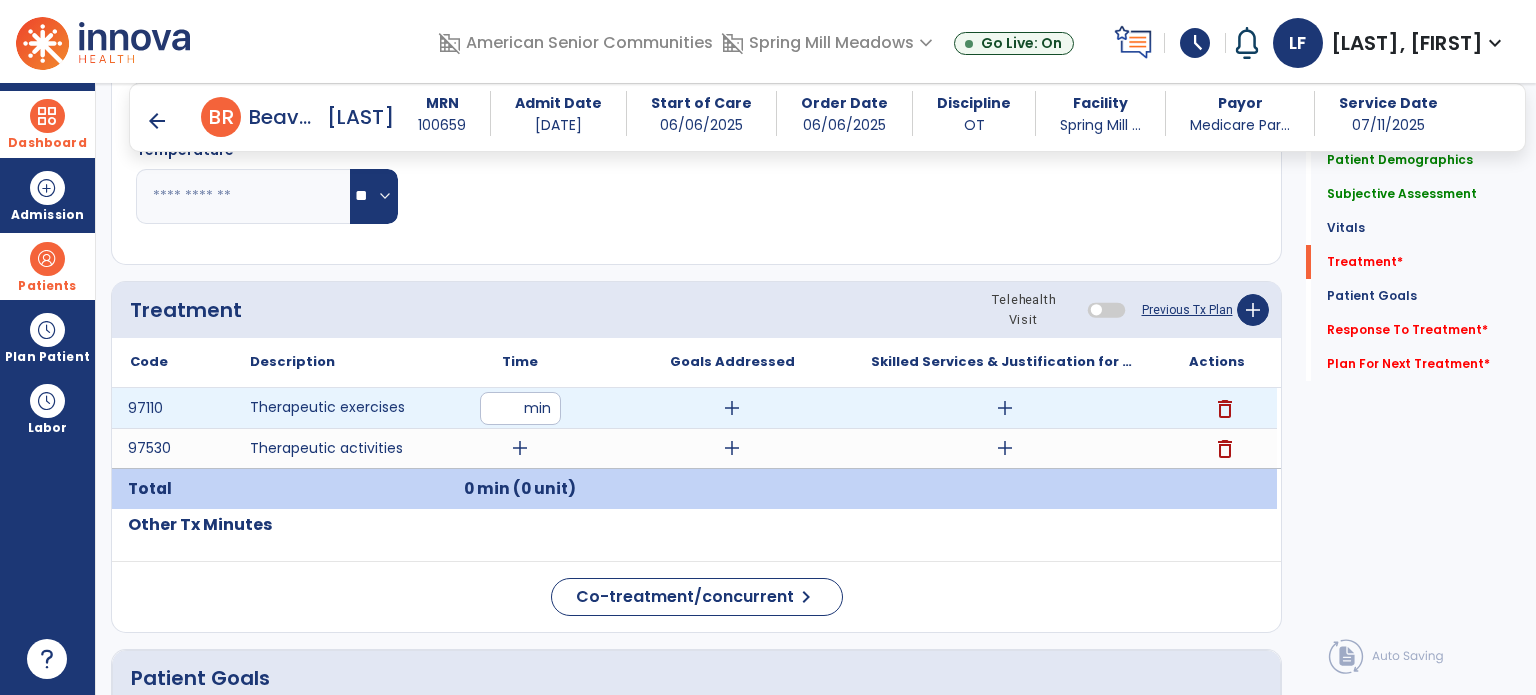 type on "**" 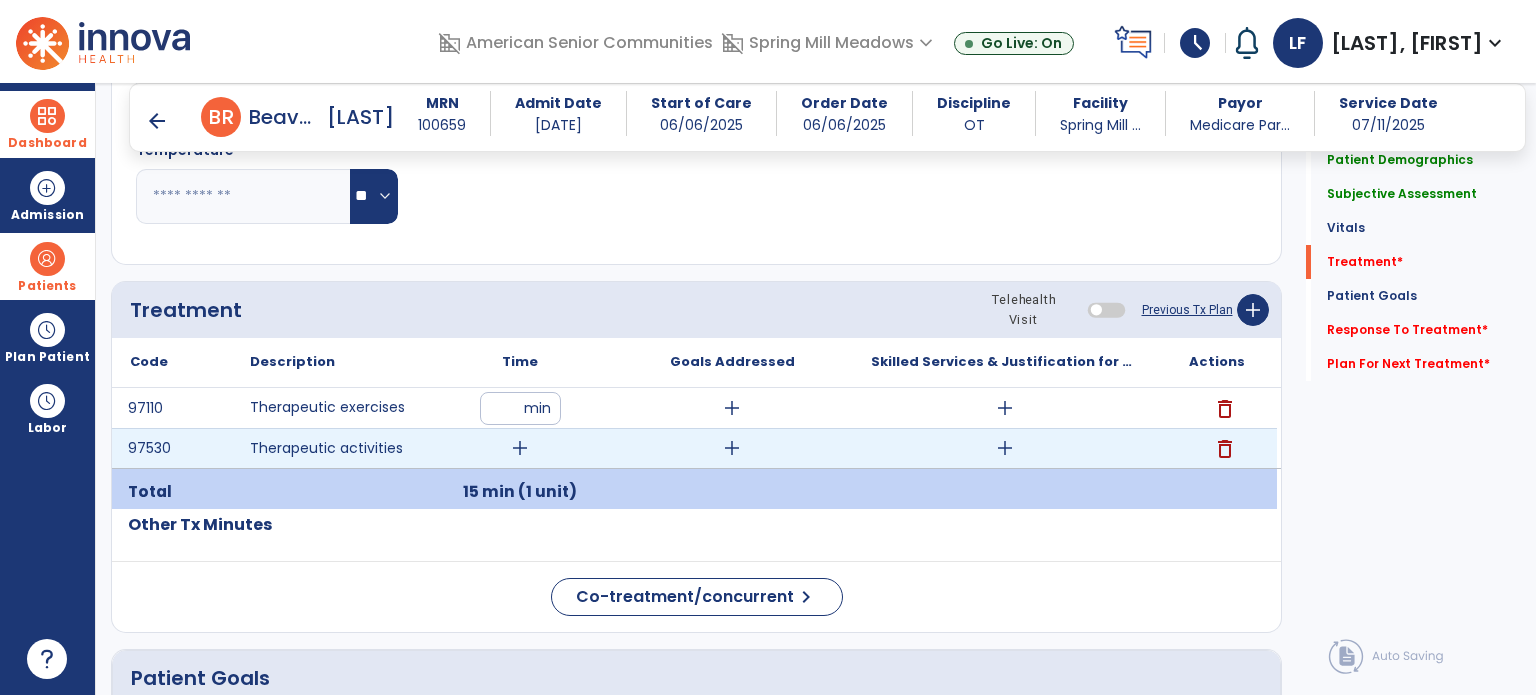 click on "add" at bounding box center (520, 448) 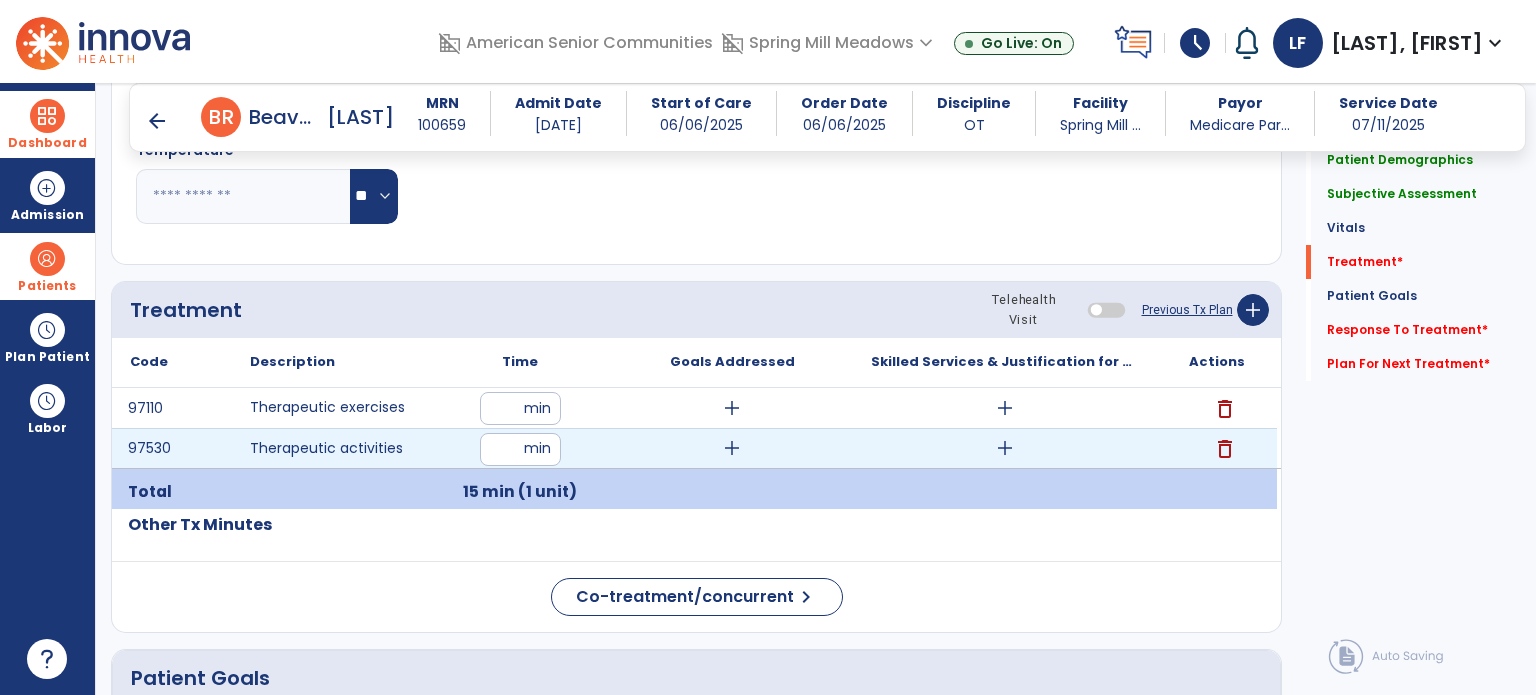 type on "**" 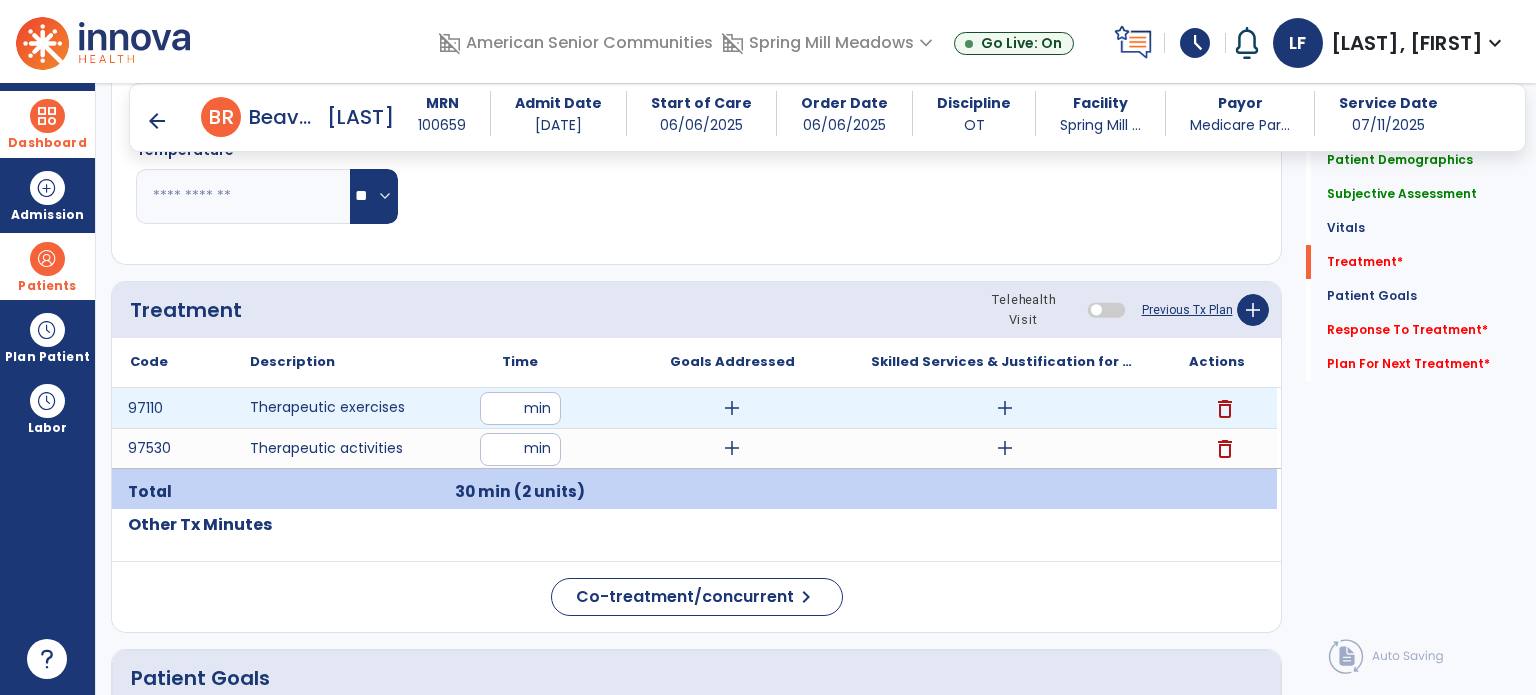 click on "** min" at bounding box center (520, 408) 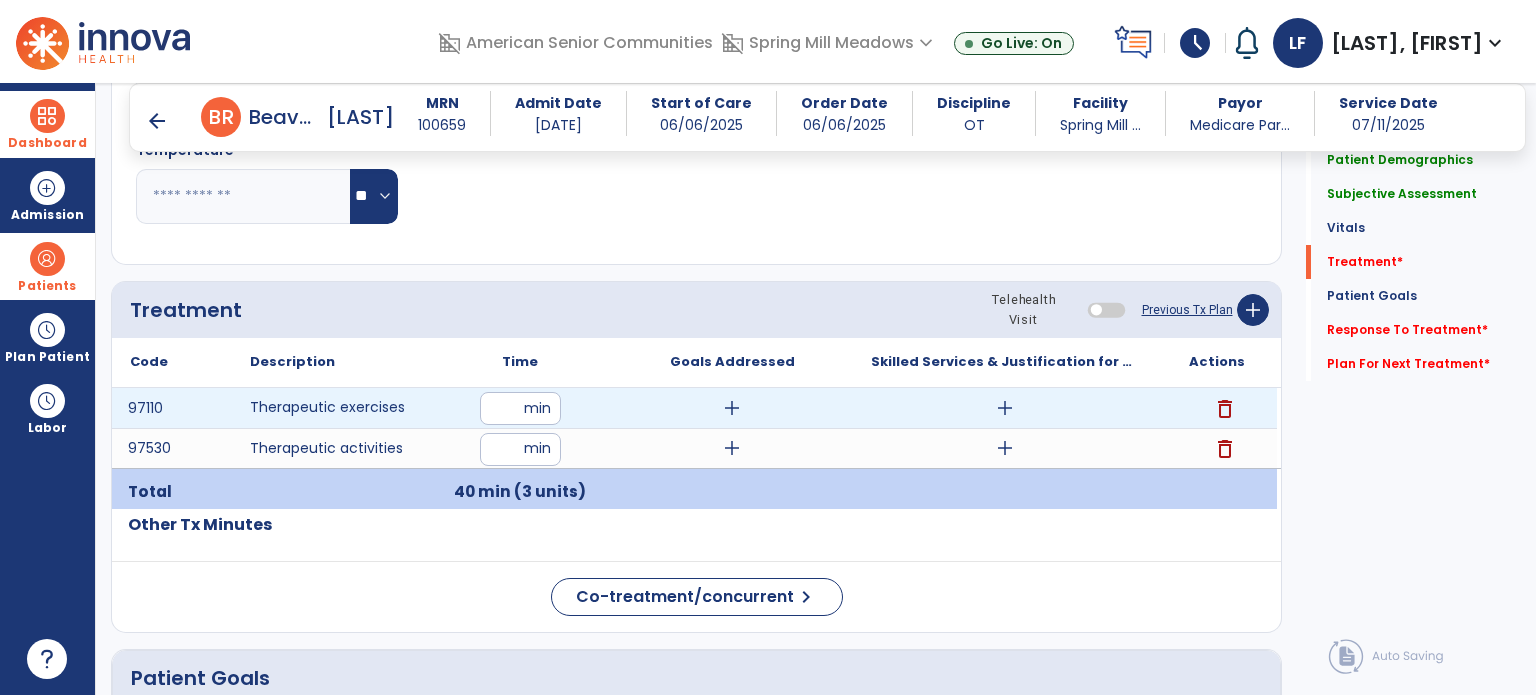 click on "add" at bounding box center [732, 408] 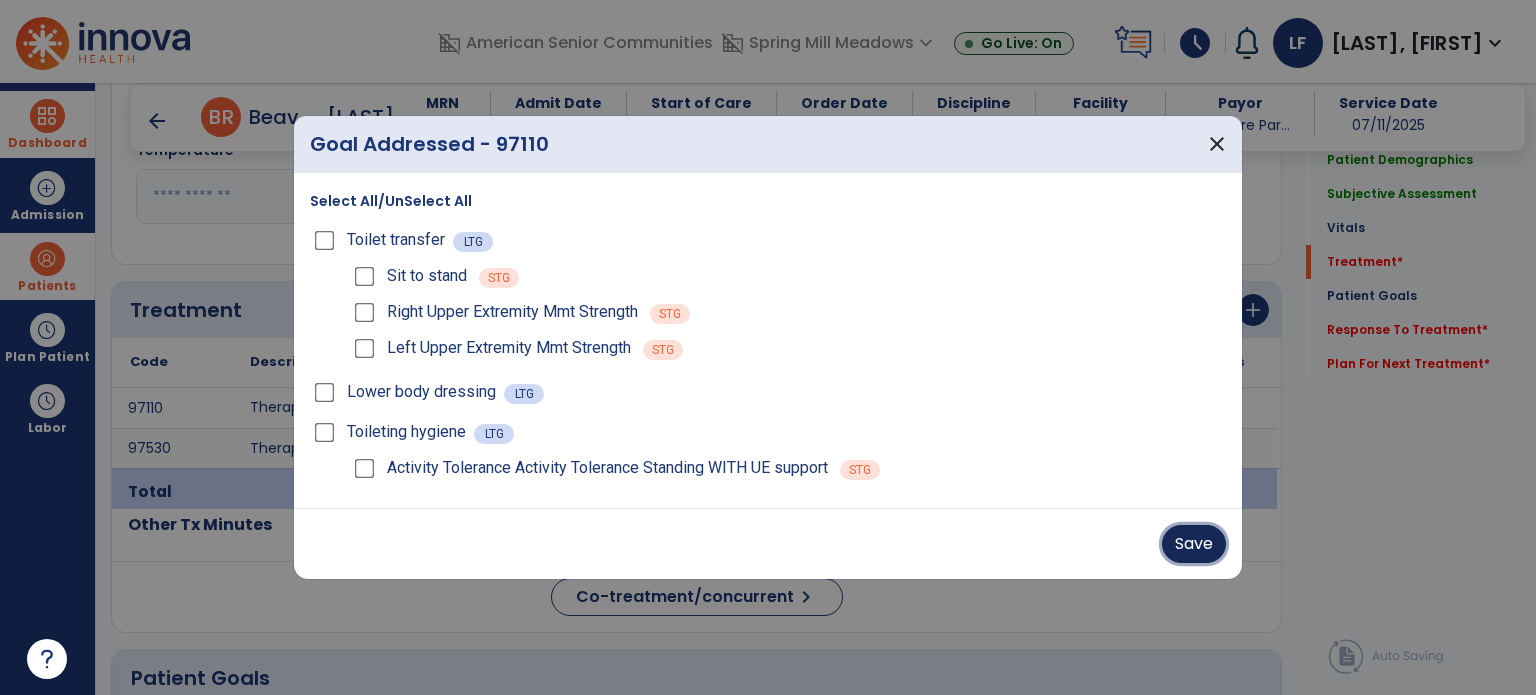 click on "Save" at bounding box center (1194, 544) 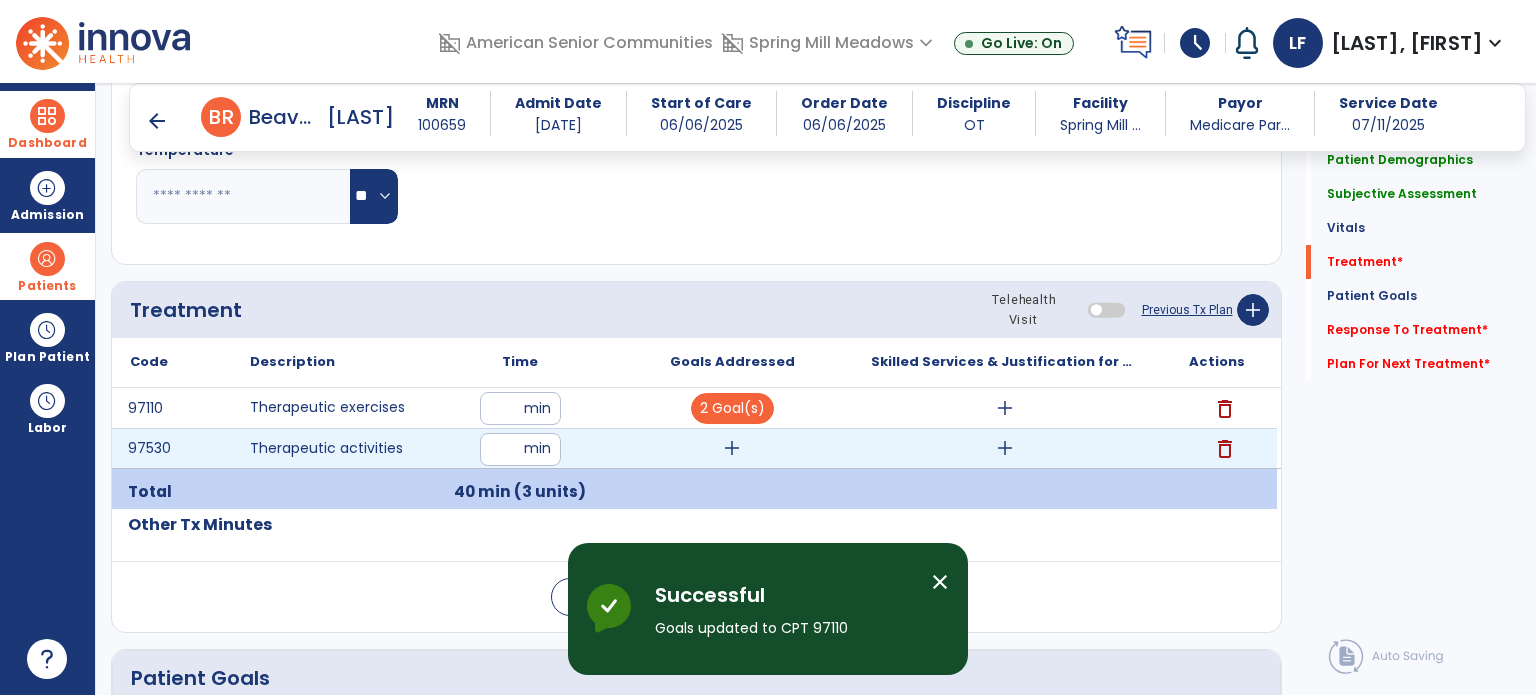 click on "add" at bounding box center [732, 448] 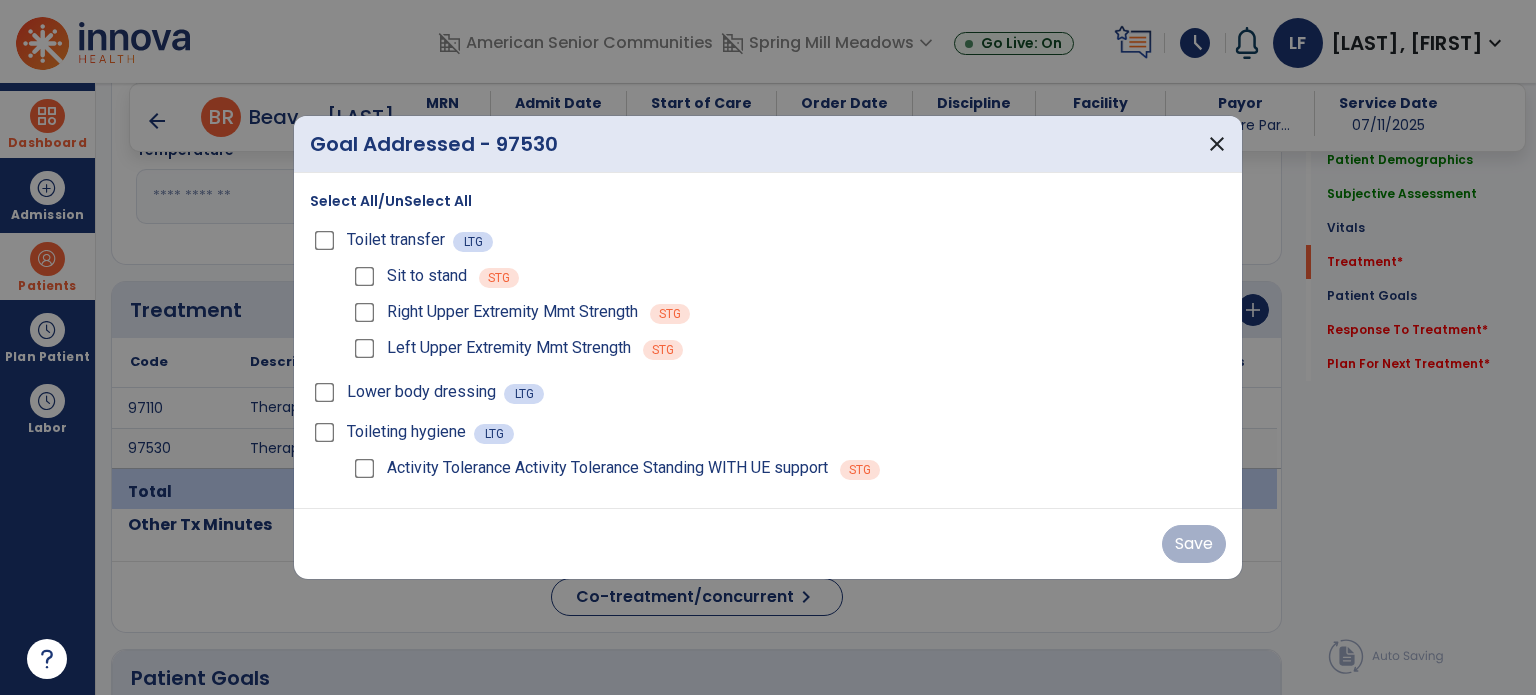 click on "Activity Tolerance  Activity Tolerance Standing WITH UE support" at bounding box center [589, 468] 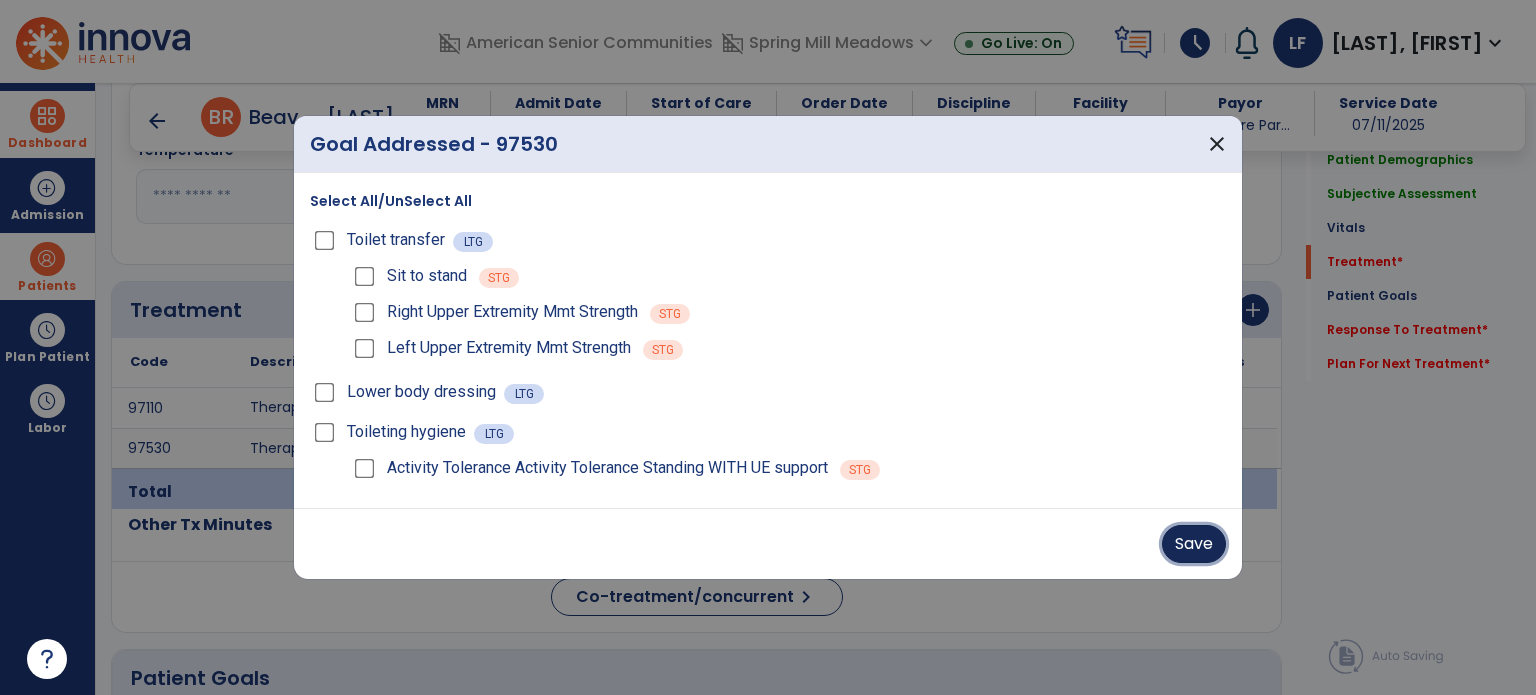 click on "Save" at bounding box center (1194, 544) 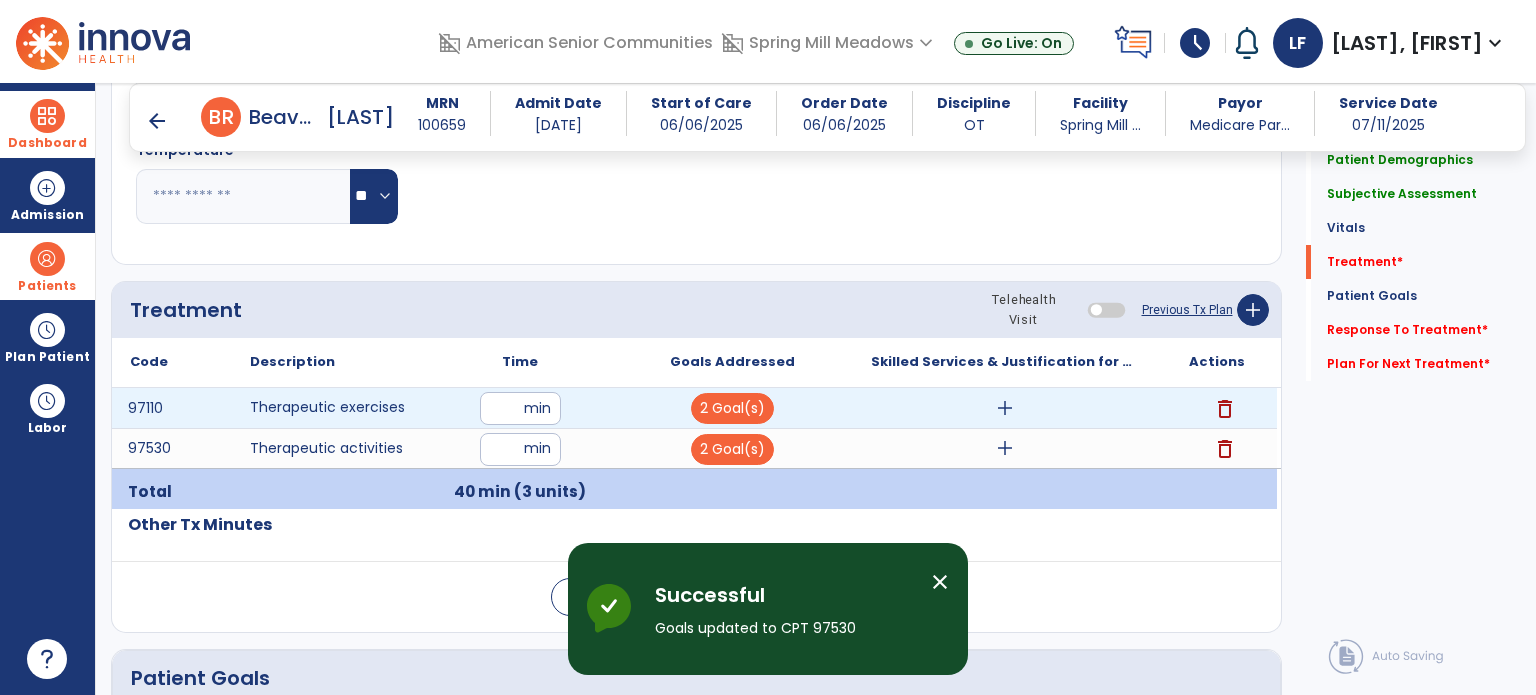 click on "add" at bounding box center [1005, 408] 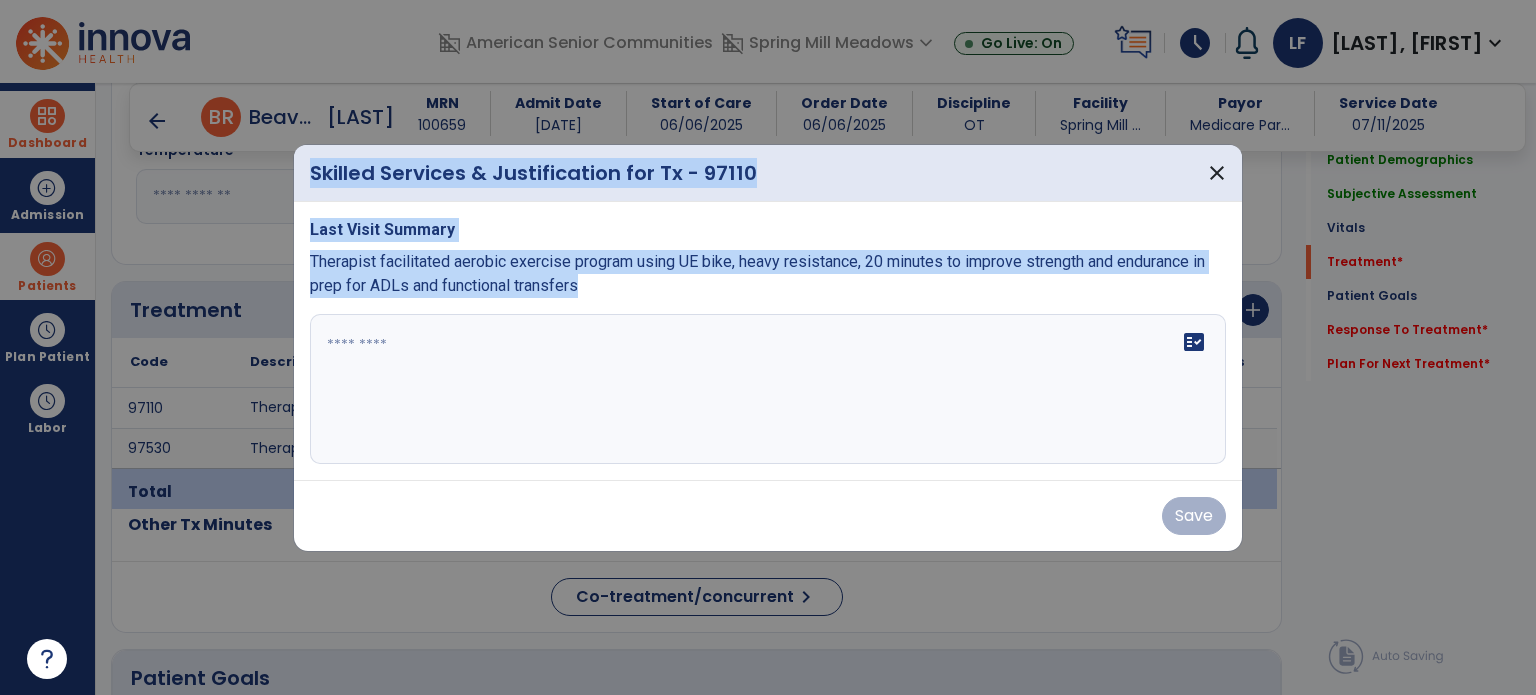 drag, startPoint x: 580, startPoint y: 291, endPoint x: 291, endPoint y: 272, distance: 289.6239 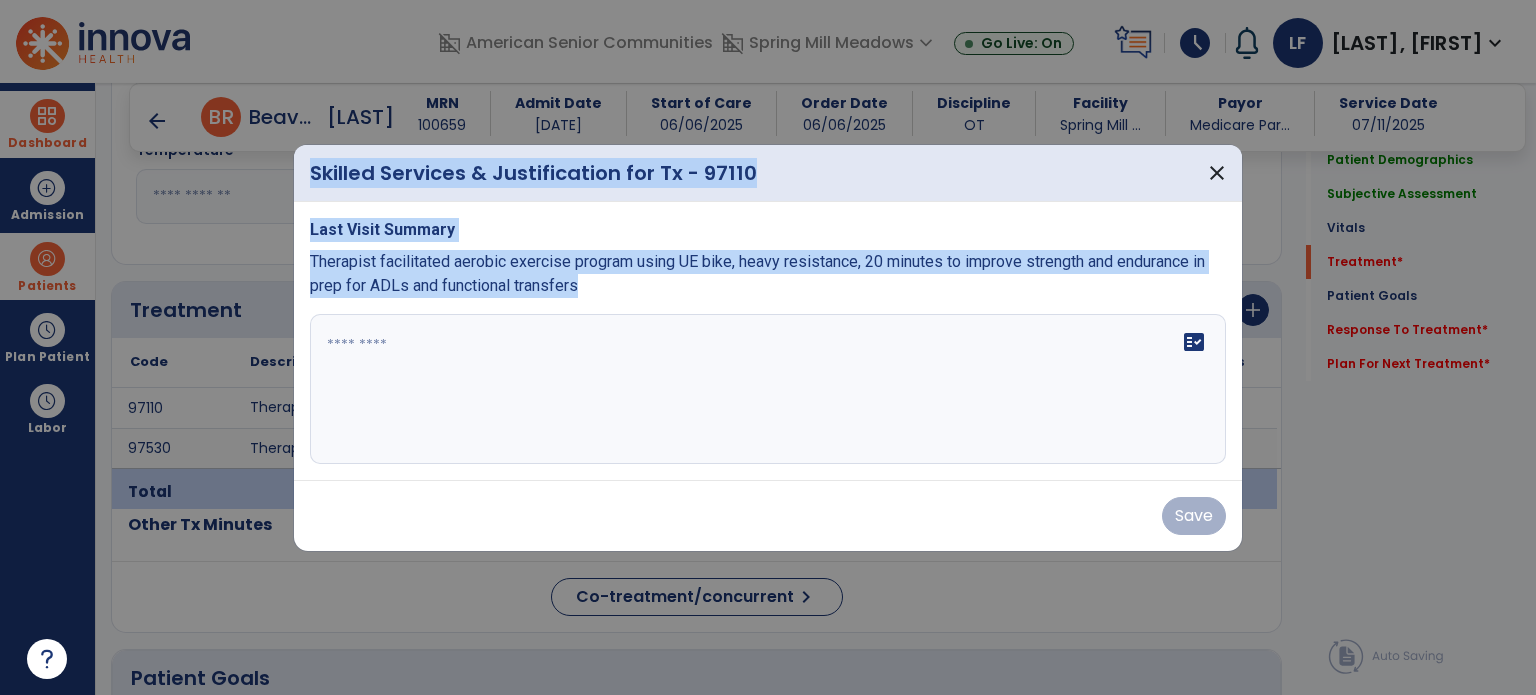 click on "Skilled Services & Justification for Tx - 97110 close Last Visit Summary Therapist facilitated aerobic exercise program using UE bike, heavy resistance, 20 minutes to improve strength and endurance in prep for ADLs and functional transfers fact_check Save" at bounding box center [768, 347] 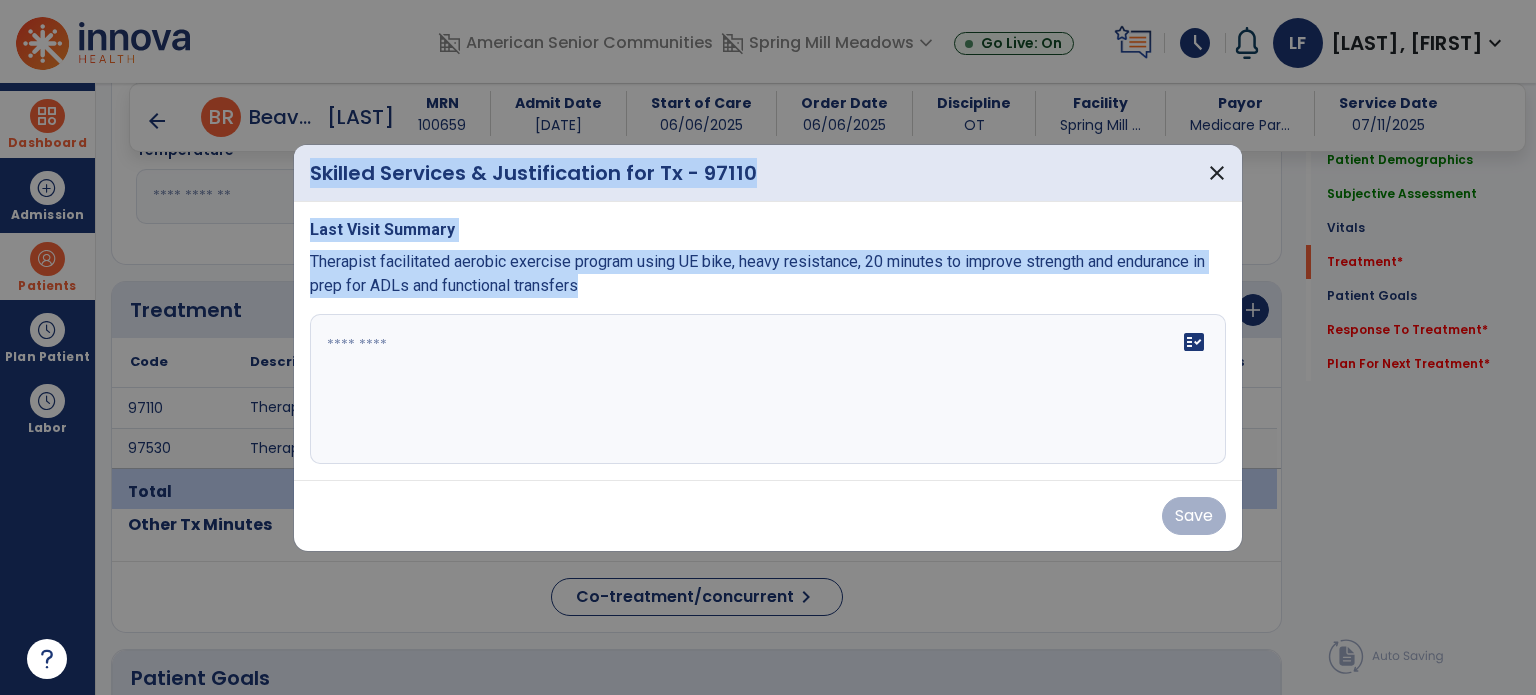 click on "Therapist facilitated aerobic exercise program using UE bike, heavy resistance, 20 minutes to improve strength and endurance in prep for ADLs and functional transfers" at bounding box center [757, 273] 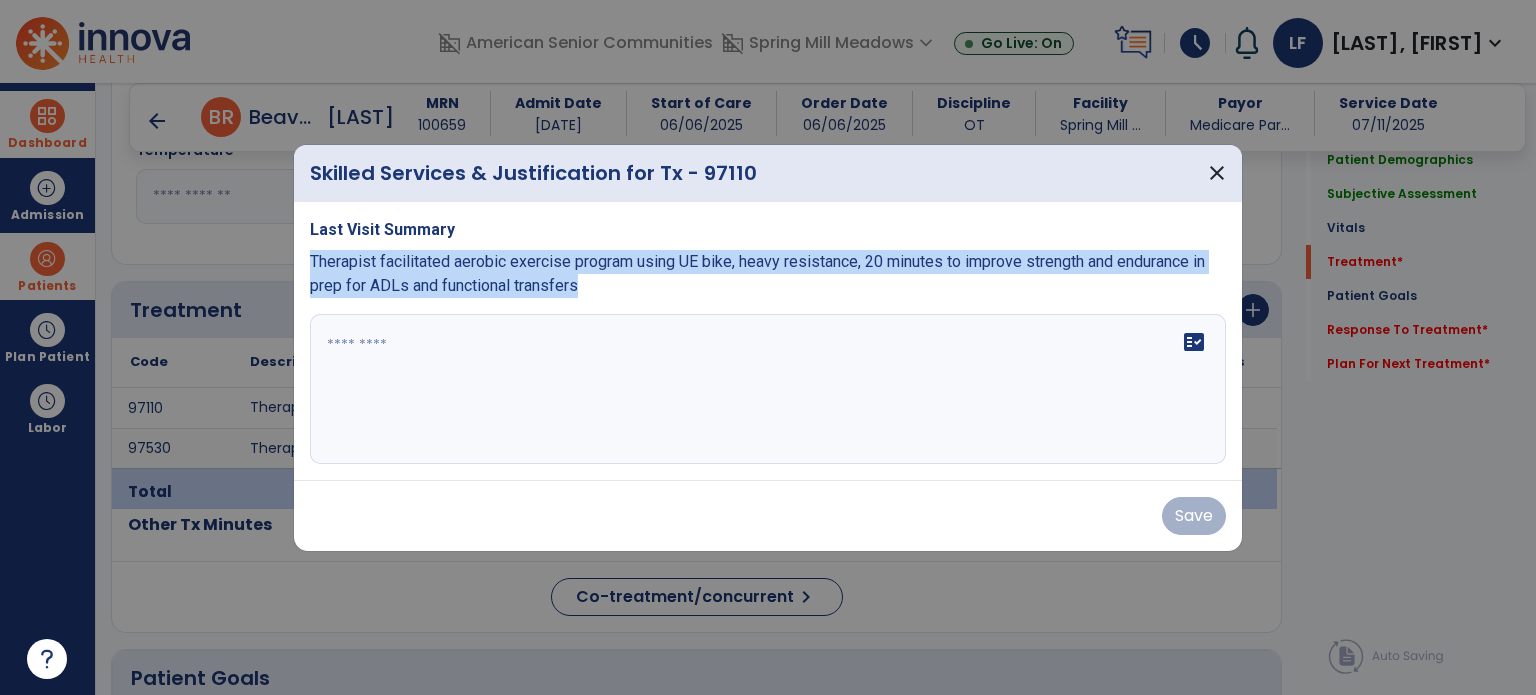 drag, startPoint x: 582, startPoint y: 288, endPoint x: 296, endPoint y: 263, distance: 287.09058 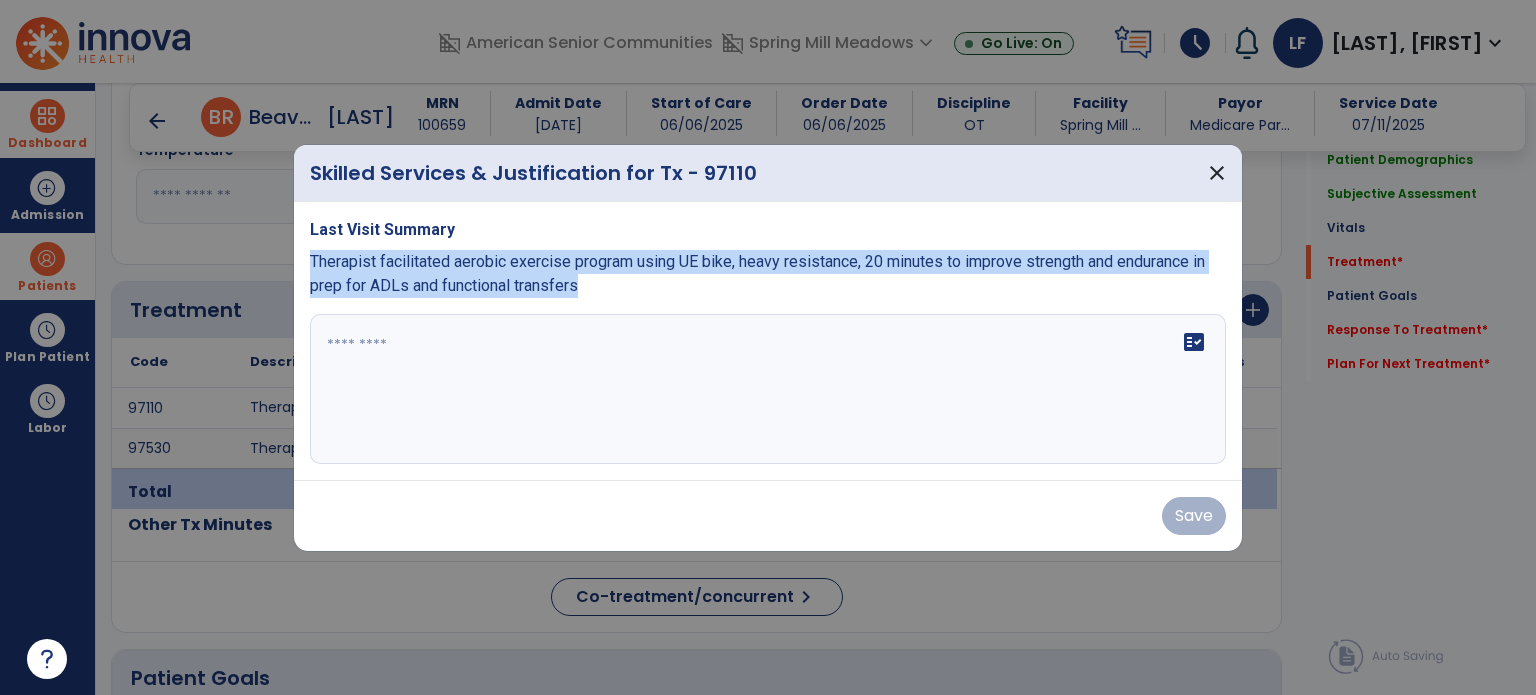 click on "Last Visit Summary Therapist facilitated aerobic exercise program using UE bike, heavy resistance, 20 minutes to improve strength and endurance in prep for ADLs and functional transfers   fact_check" at bounding box center (768, 341) 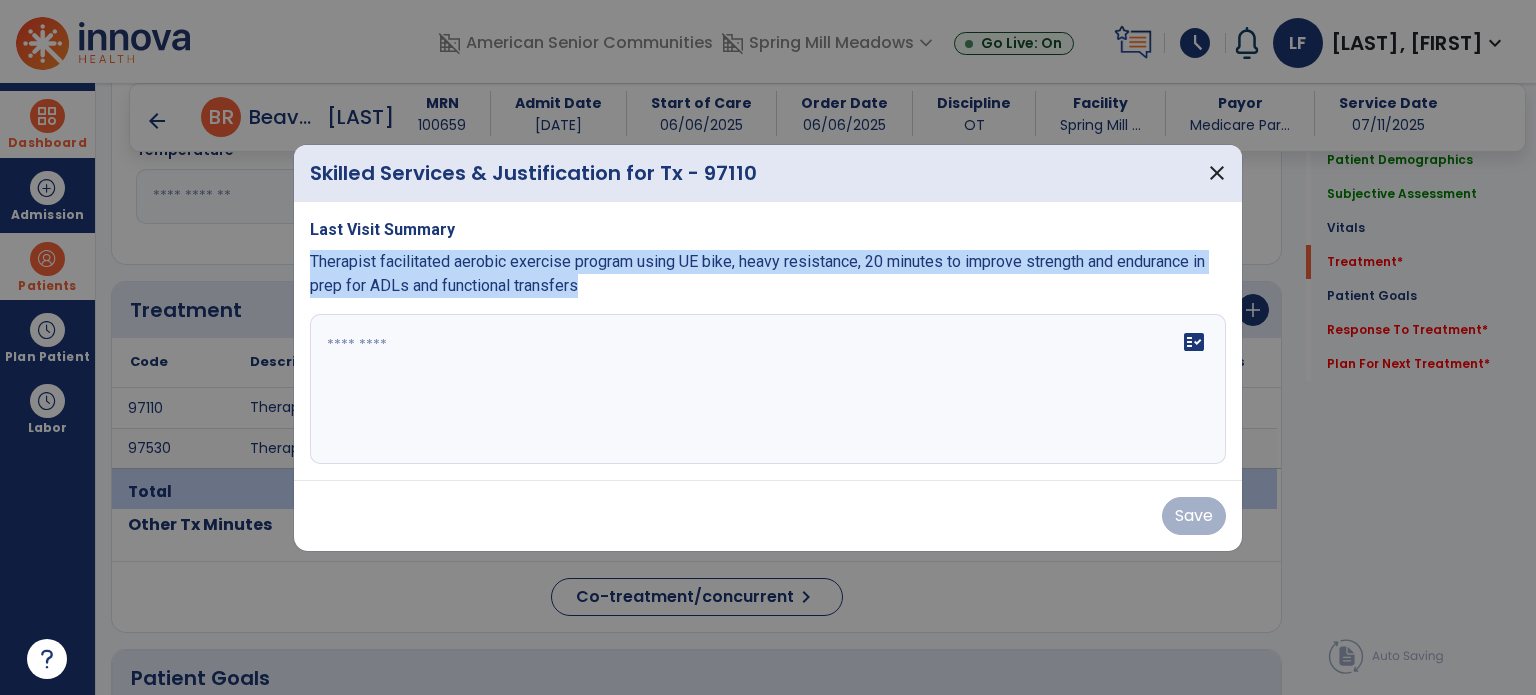 copy on "Therapist facilitated aerobic exercise program using UE bike, heavy resistance, 20 minutes to improve strength and endurance in prep for ADLs and functional transfers" 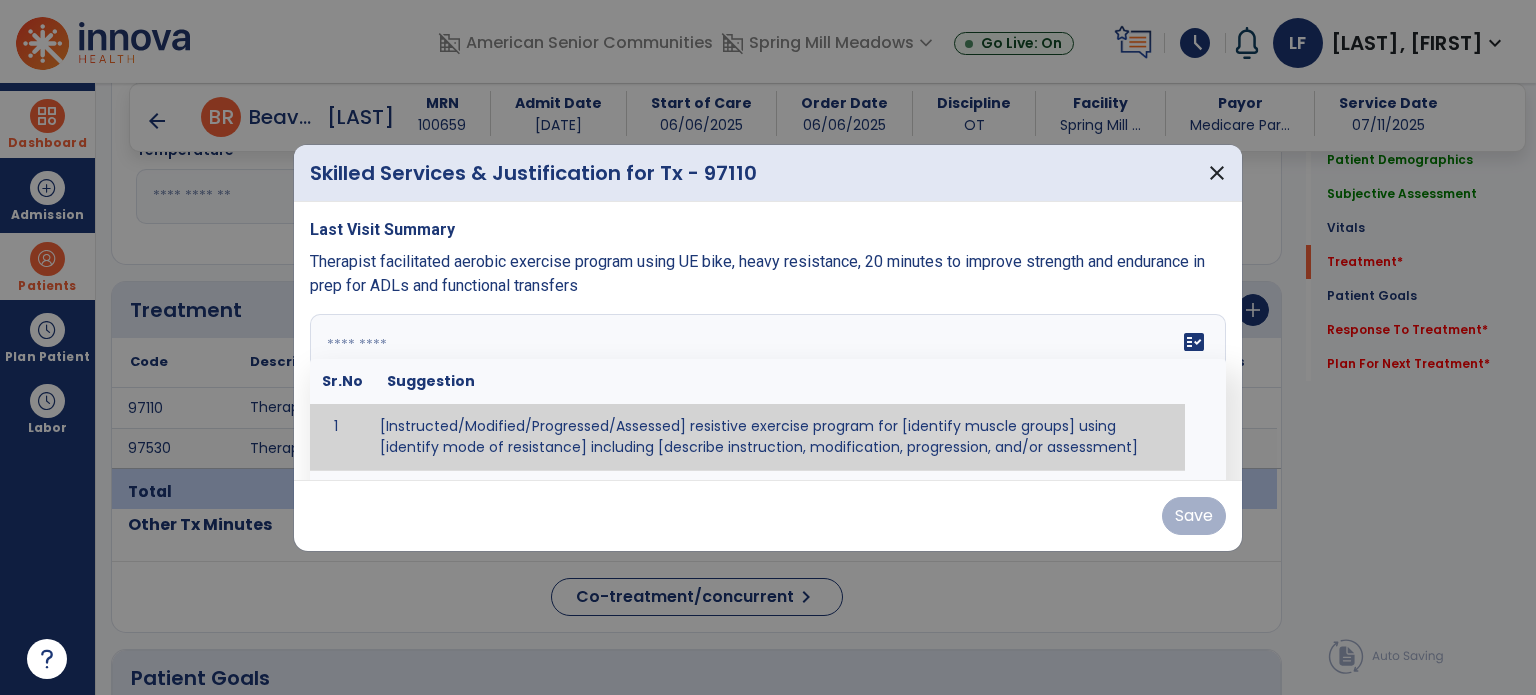 click at bounding box center (766, 389) 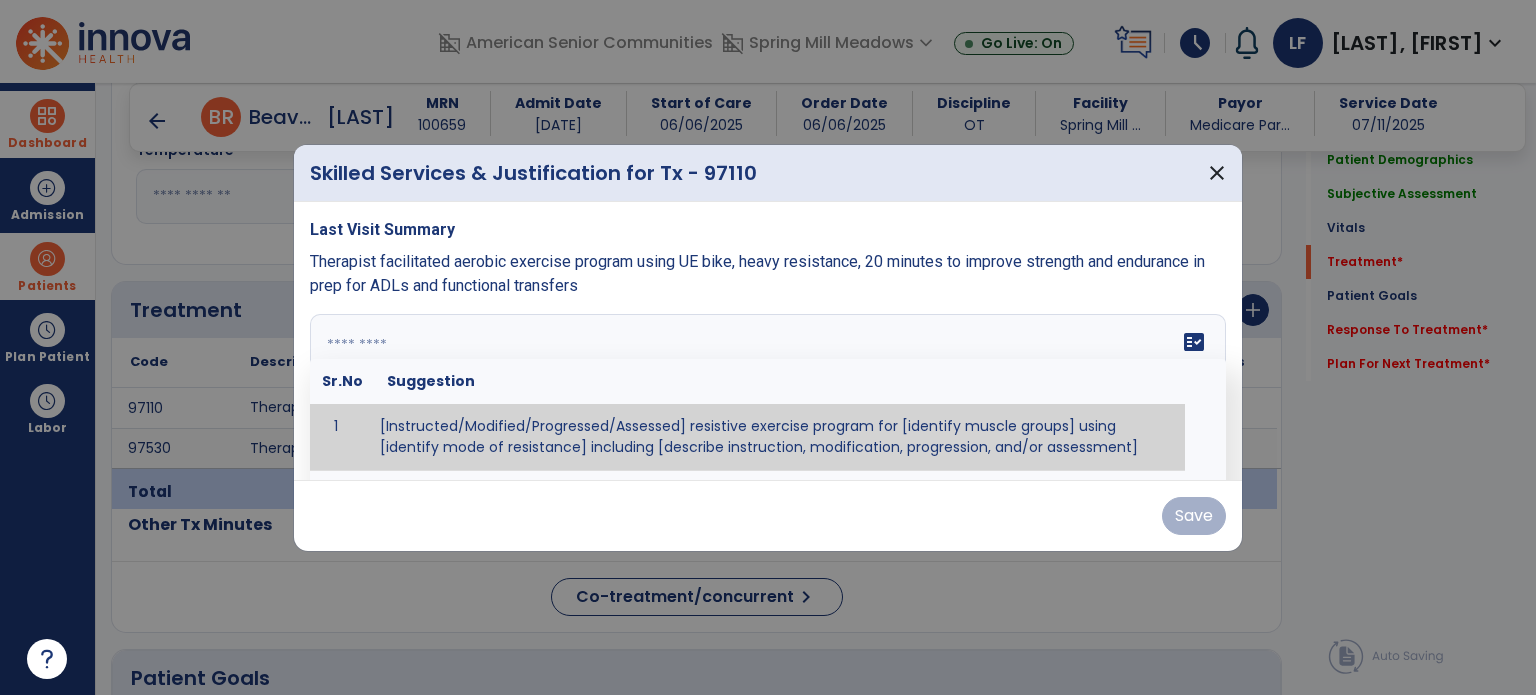 paste on "**********" 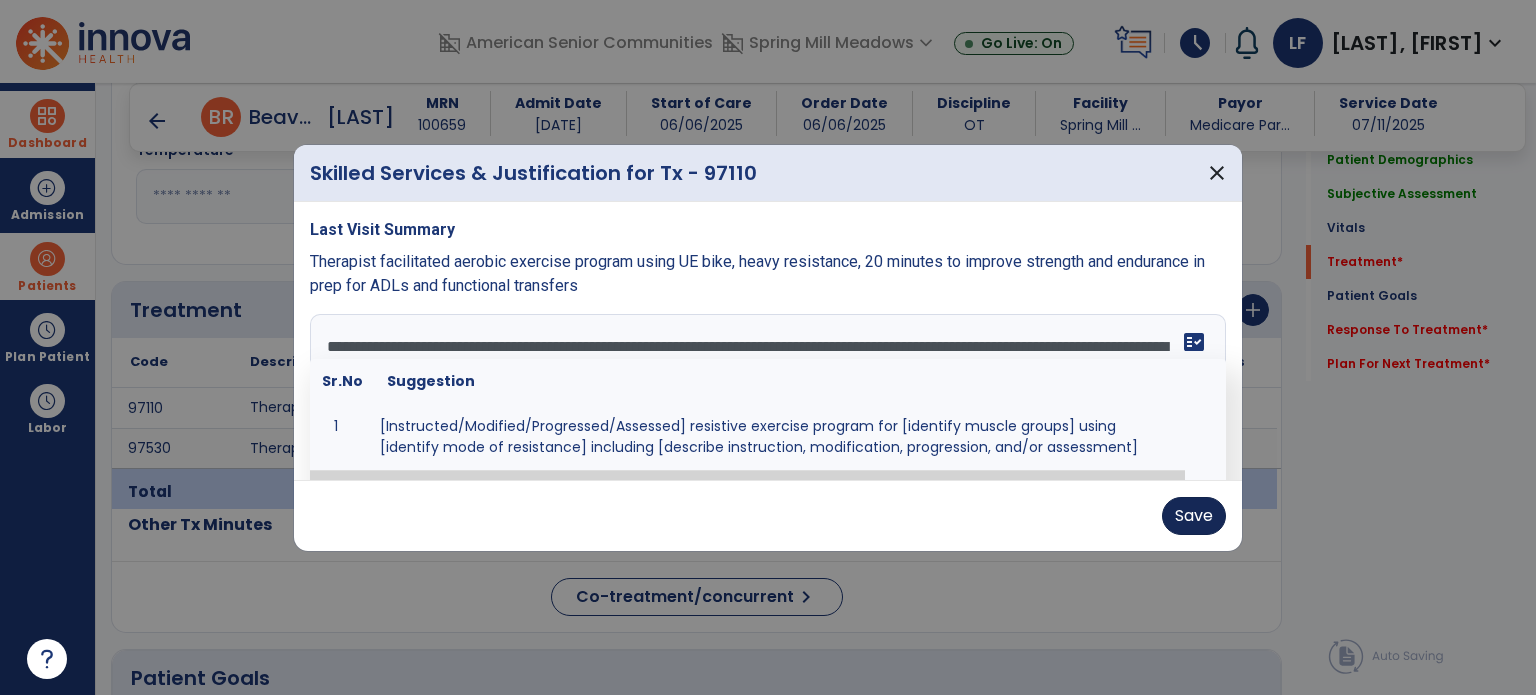 type on "**********" 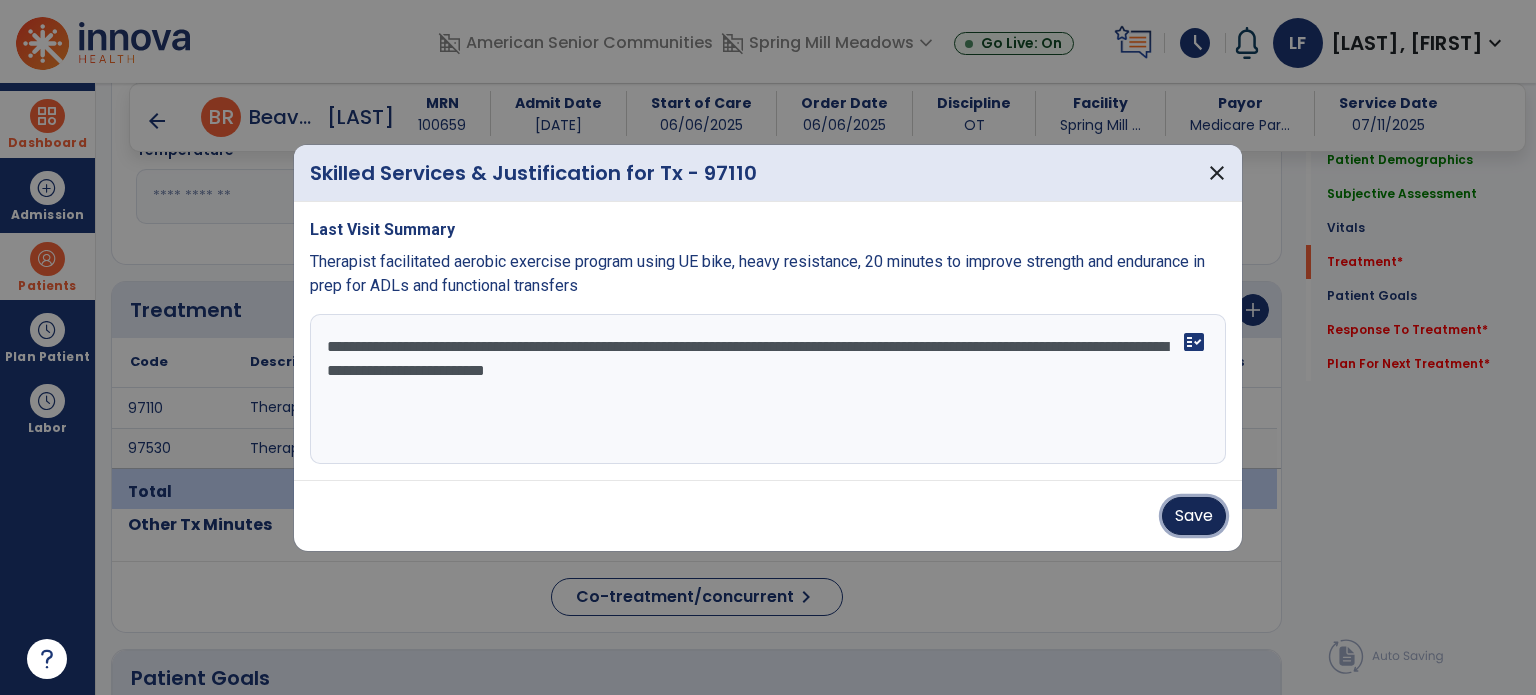 click on "Save" at bounding box center [1194, 516] 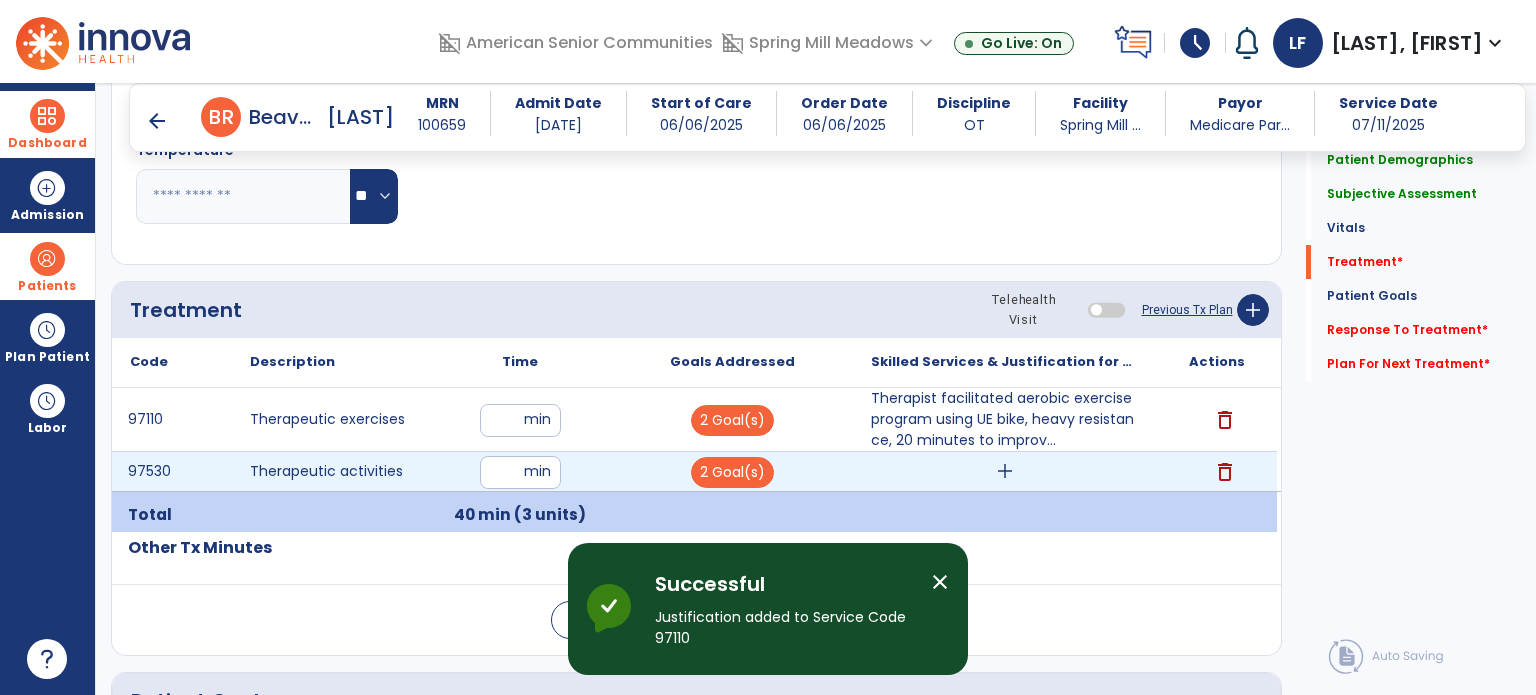 click on "Code
Description
Time" at bounding box center [696, 435] 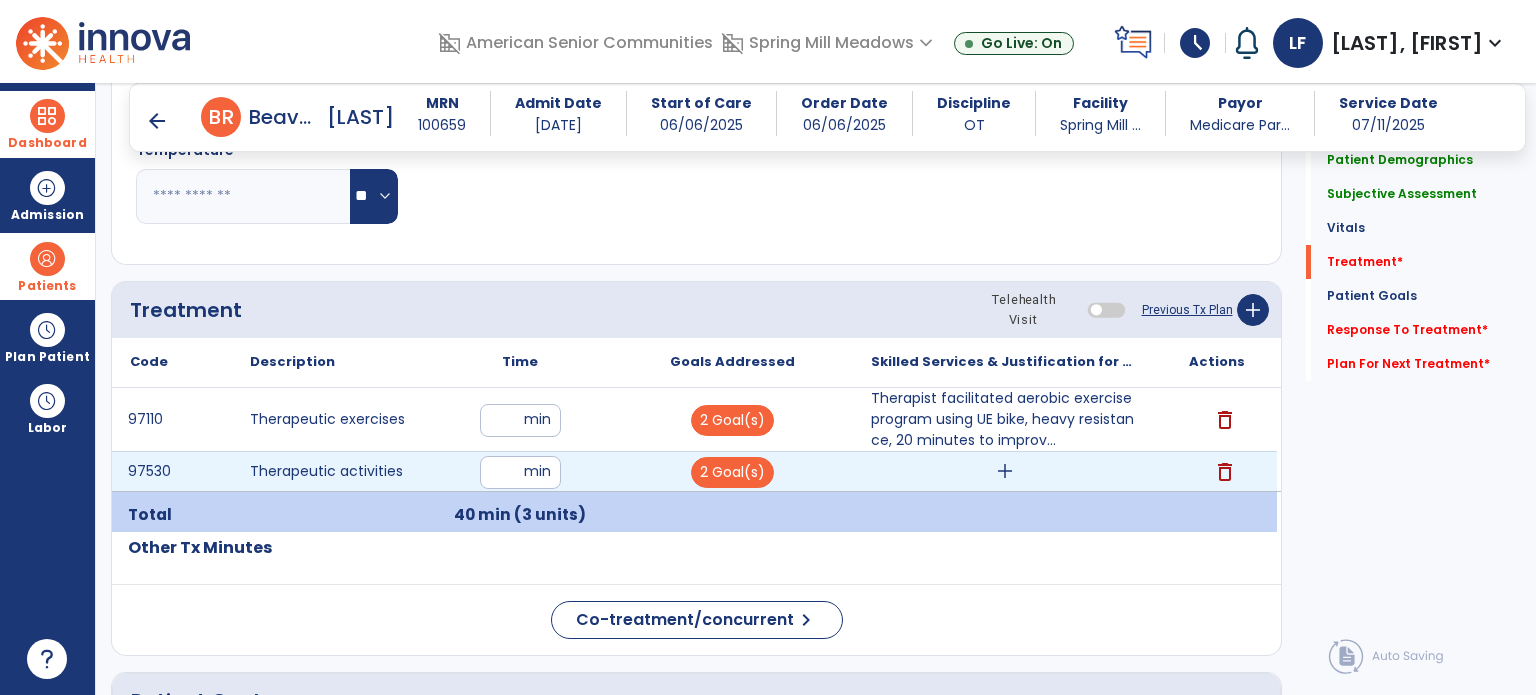 click on "add" at bounding box center [1005, 471] 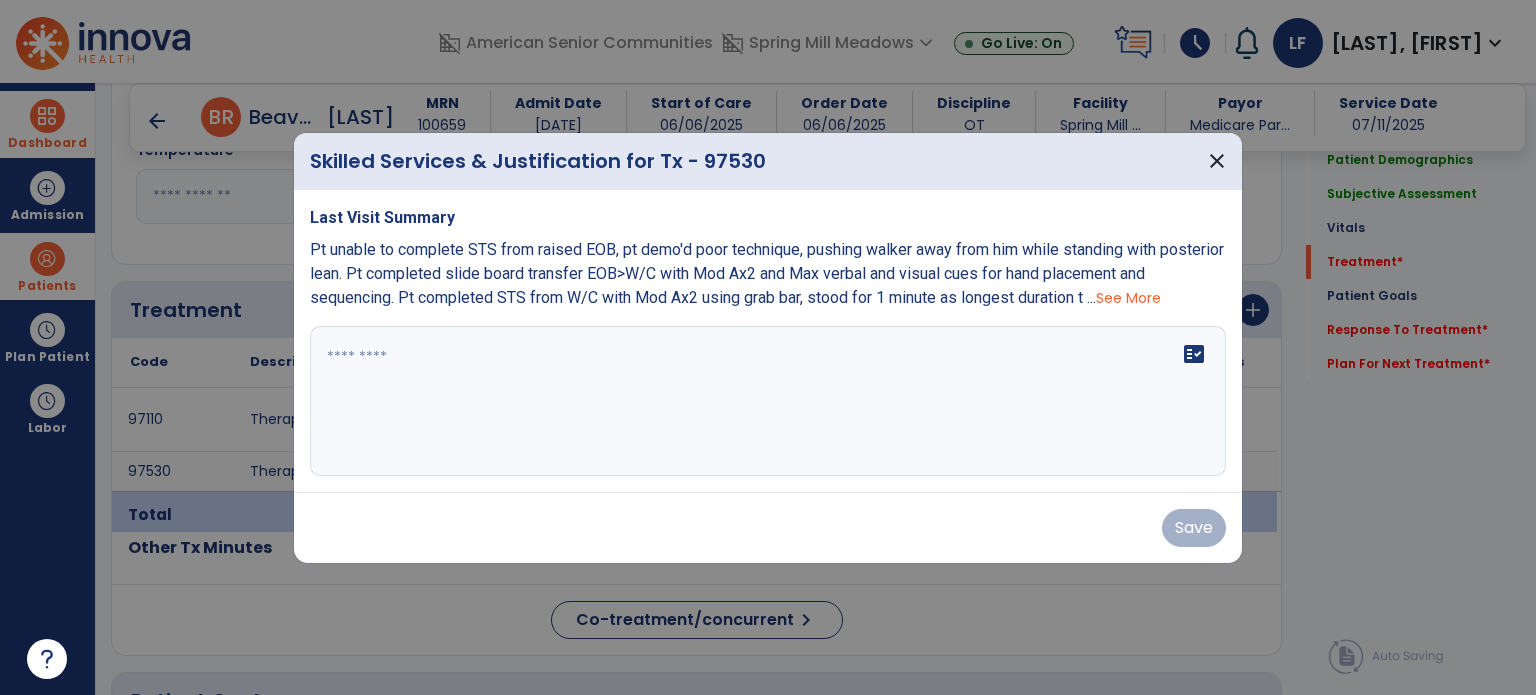 click on "fact_check" at bounding box center (768, 401) 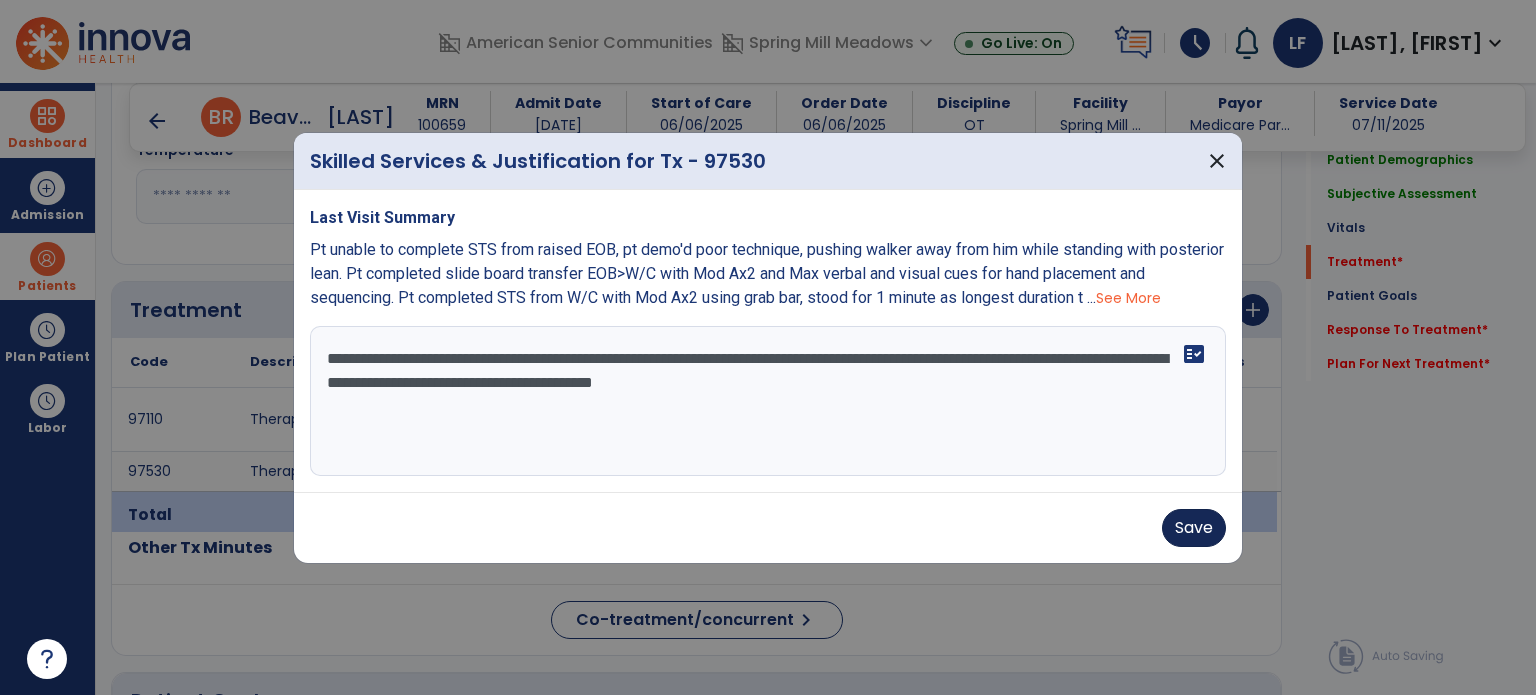 type on "**********" 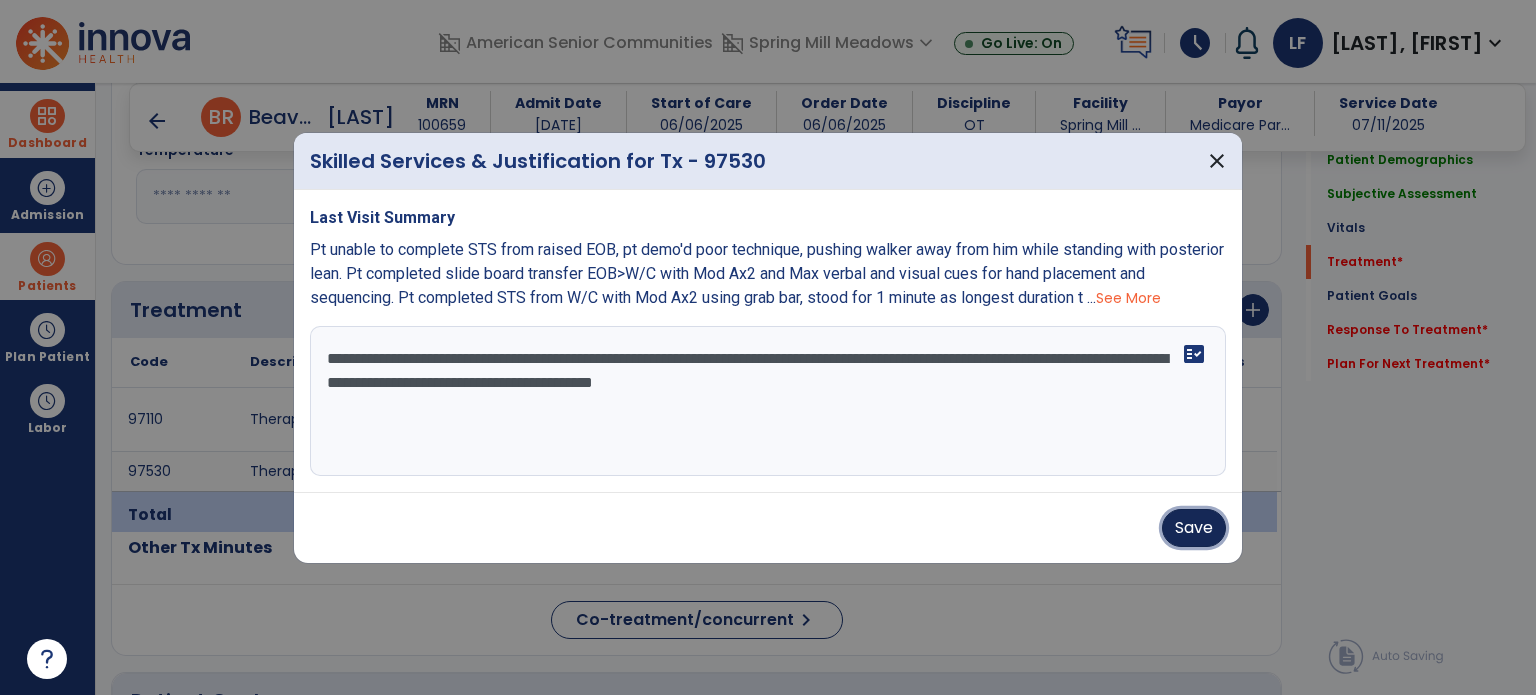 click on "Save" at bounding box center (1194, 528) 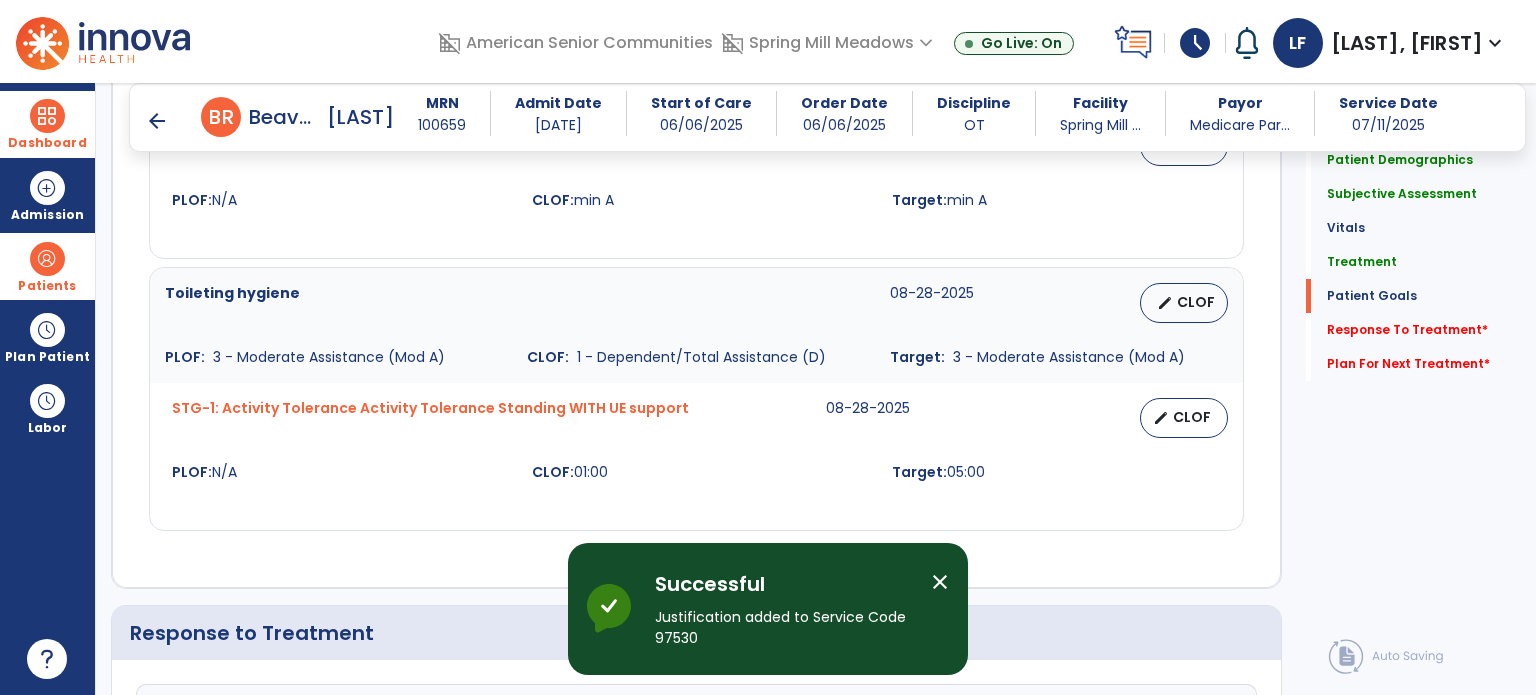 scroll, scrollTop: 2671, scrollLeft: 0, axis: vertical 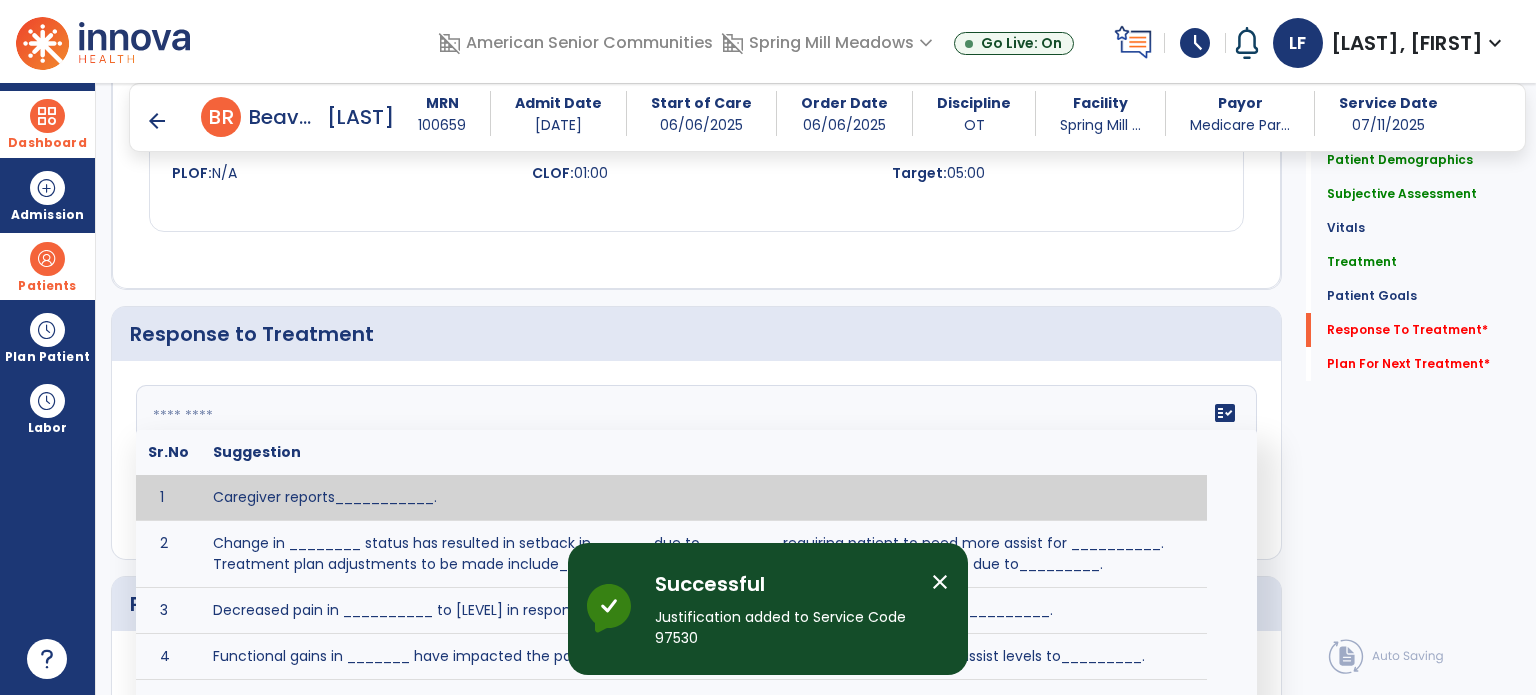 click on "fact_check  Sr.No Suggestion 1 Caregiver reports___________. 2 Change in ________ status has resulted in setback in_______due to ________, requiring patient to need more assist for __________.   Treatment plan adjustments to be made include________.  Progress towards goals is expected to continue due to_________. 3 Decreased pain in __________ to [LEVEL] in response to [MODALITY/TREATMENT] allows for improvement in _________. 4 Functional gains in _______ have impacted the patient's ability to perform_________ with a reduction in assist levels to_________. 5 Functional progress this week has been significant due to__________. 6 Gains in ________ have improved the patient's ability to perform ______with decreased levels of assist to___________. 7 Improvement in ________allows patient to tolerate higher levels of challenges in_________. 8 Pain in [AREA] has decreased to [LEVEL] in response to [TREATMENT/MODALITY], allowing fore ease in completing__________. 9 10 11 12 13 14 15 16 17 18 19 20 21" 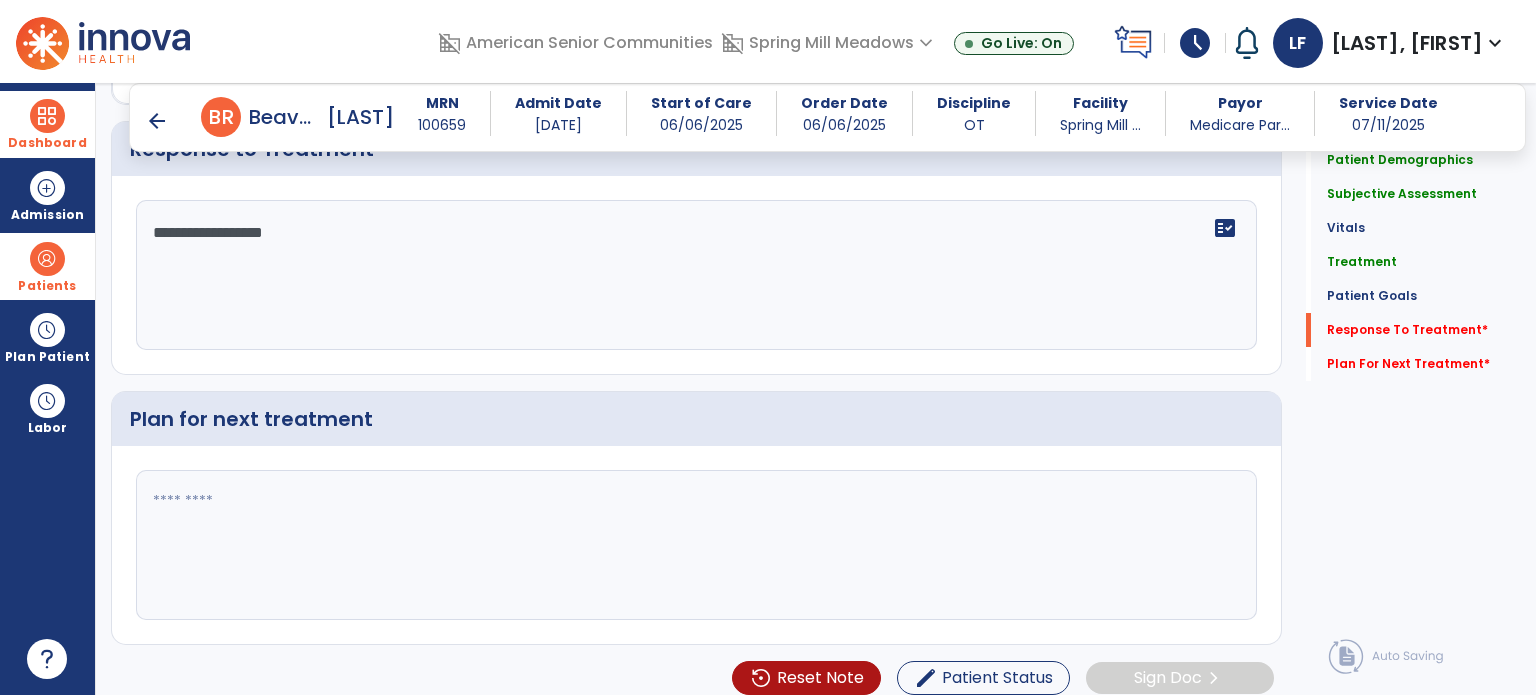 scroll, scrollTop: 2860, scrollLeft: 0, axis: vertical 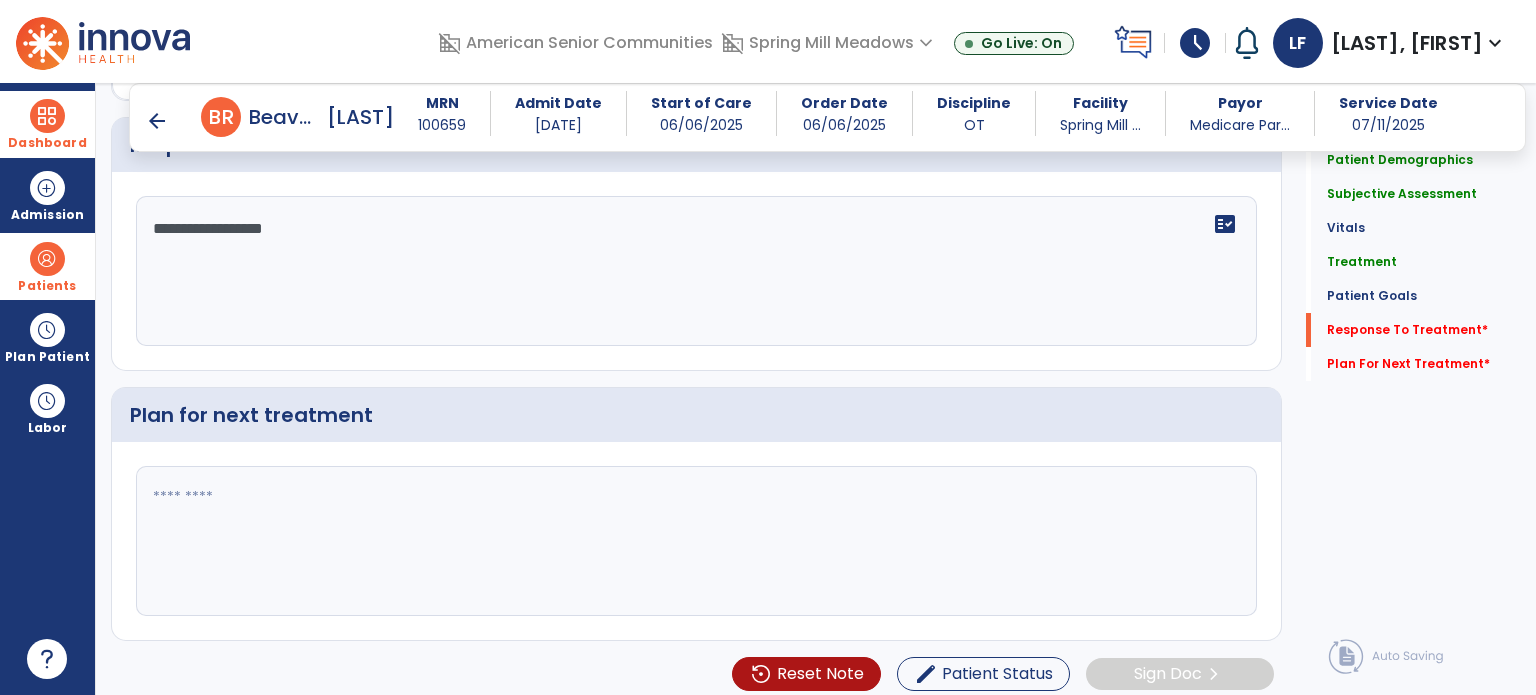 type on "**********" 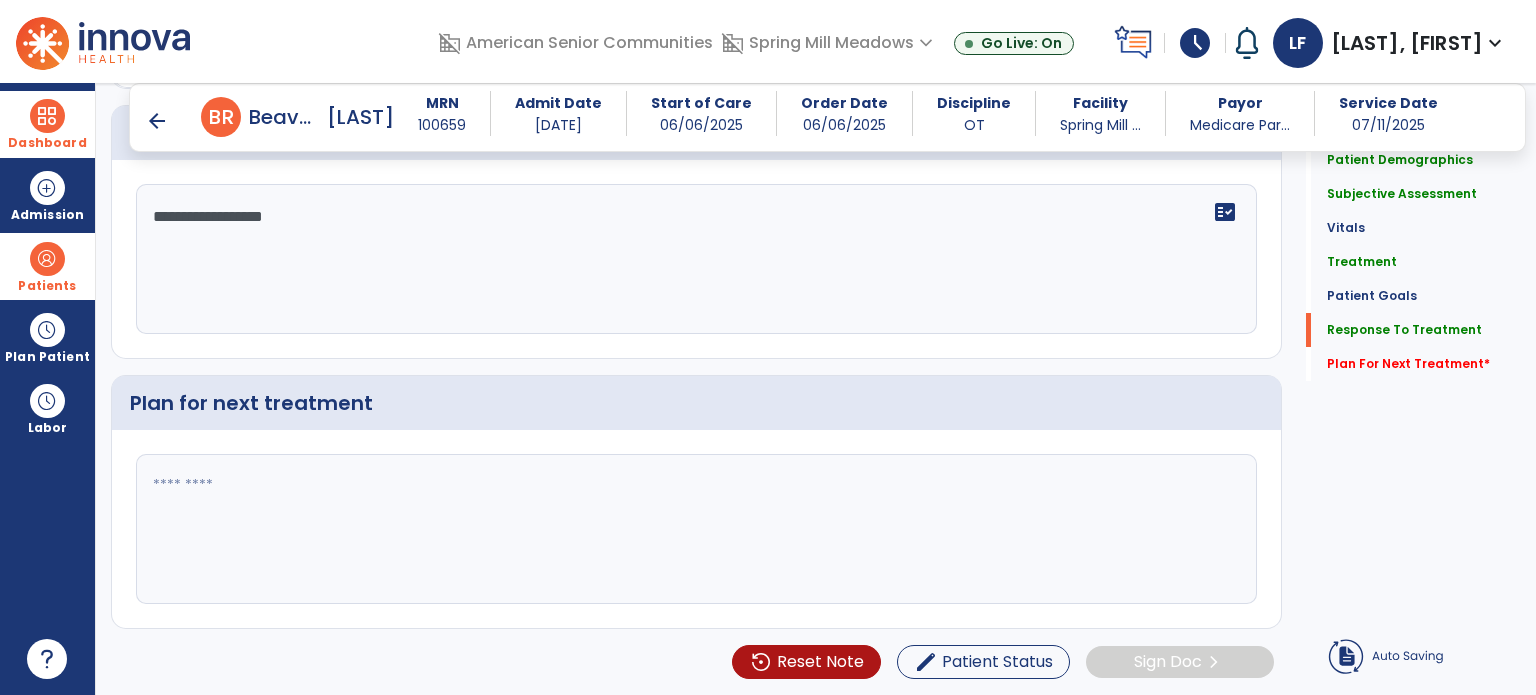 click 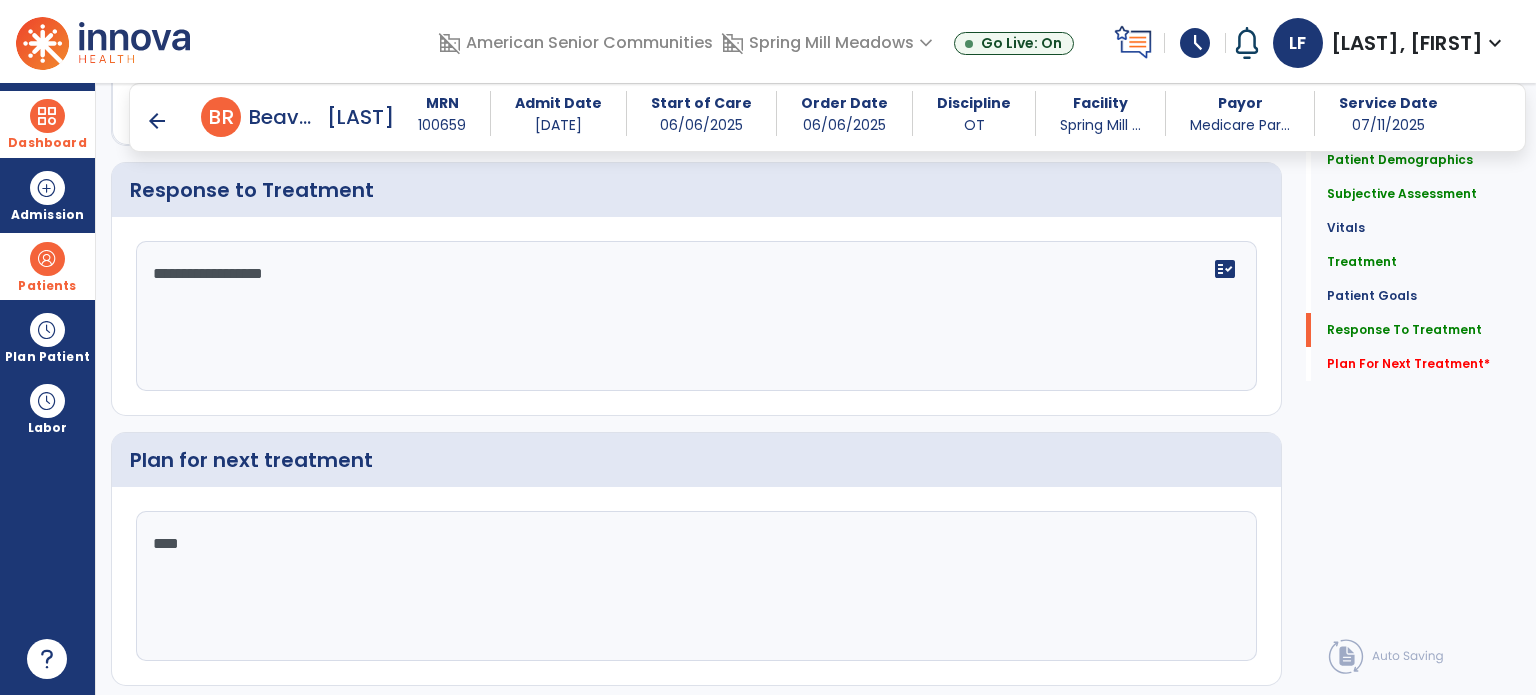 scroll, scrollTop: 2860, scrollLeft: 0, axis: vertical 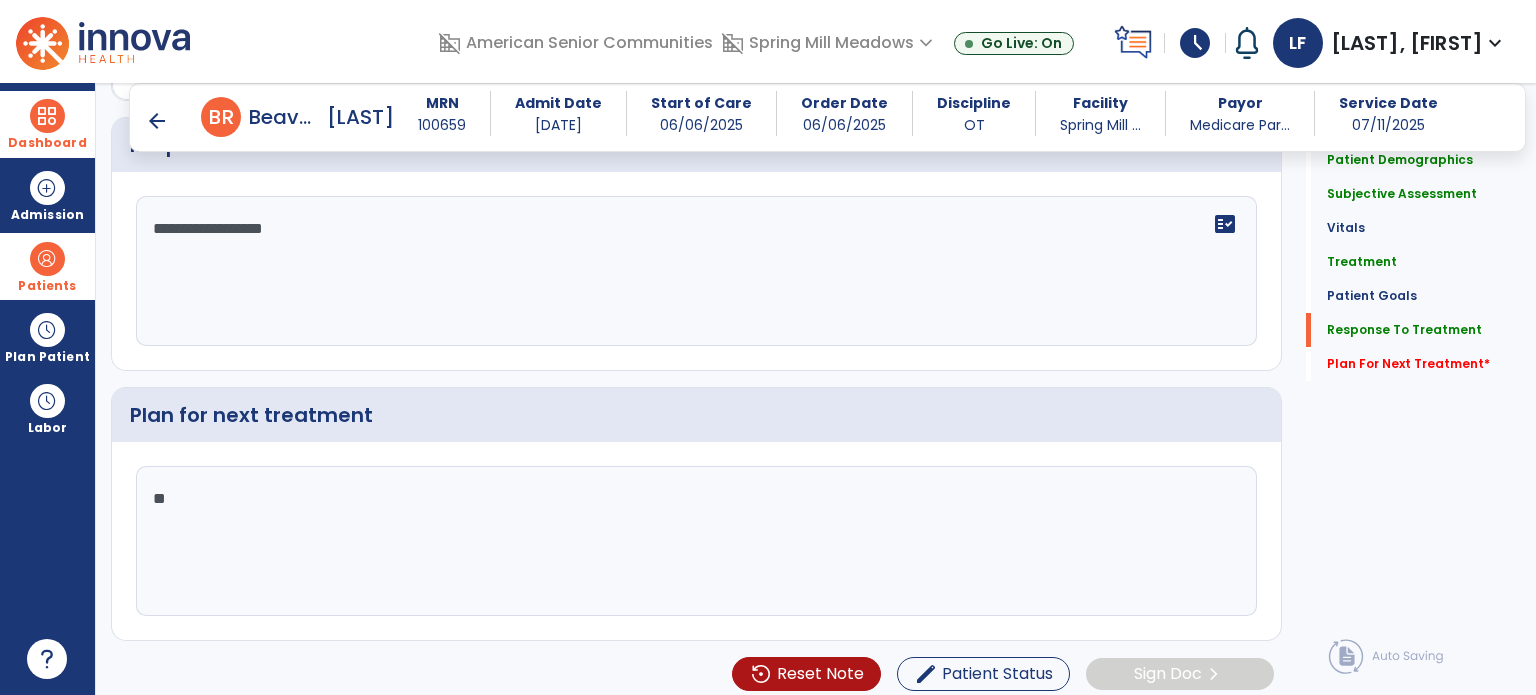 type on "*" 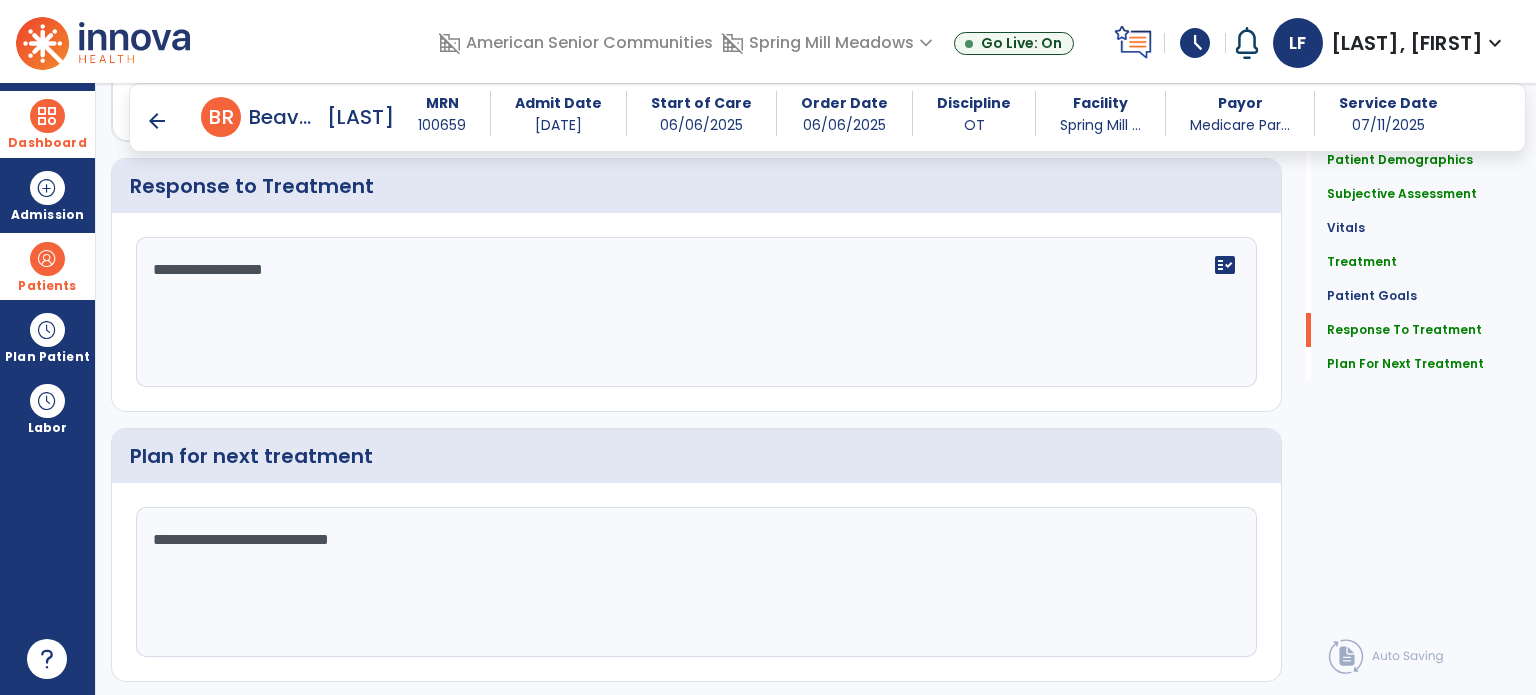 scroll, scrollTop: 2864, scrollLeft: 0, axis: vertical 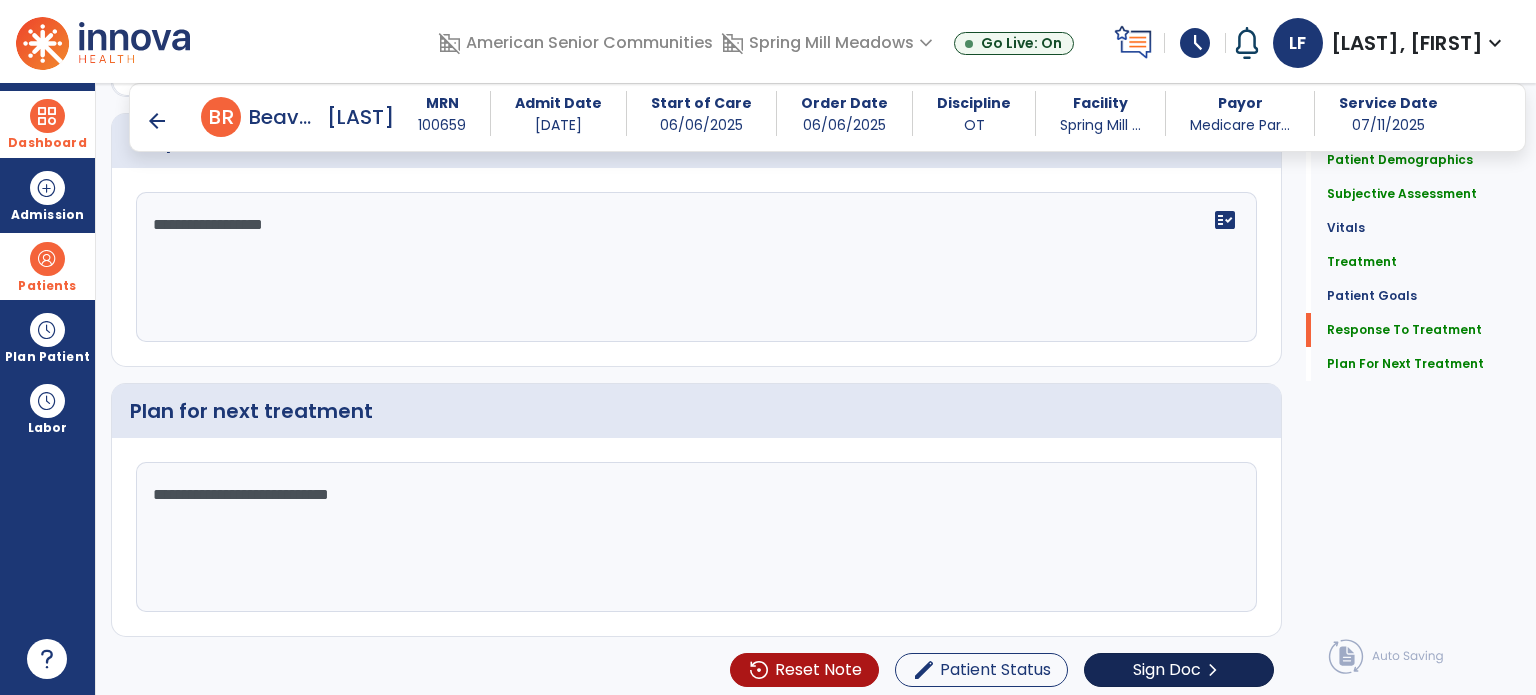 type on "**********" 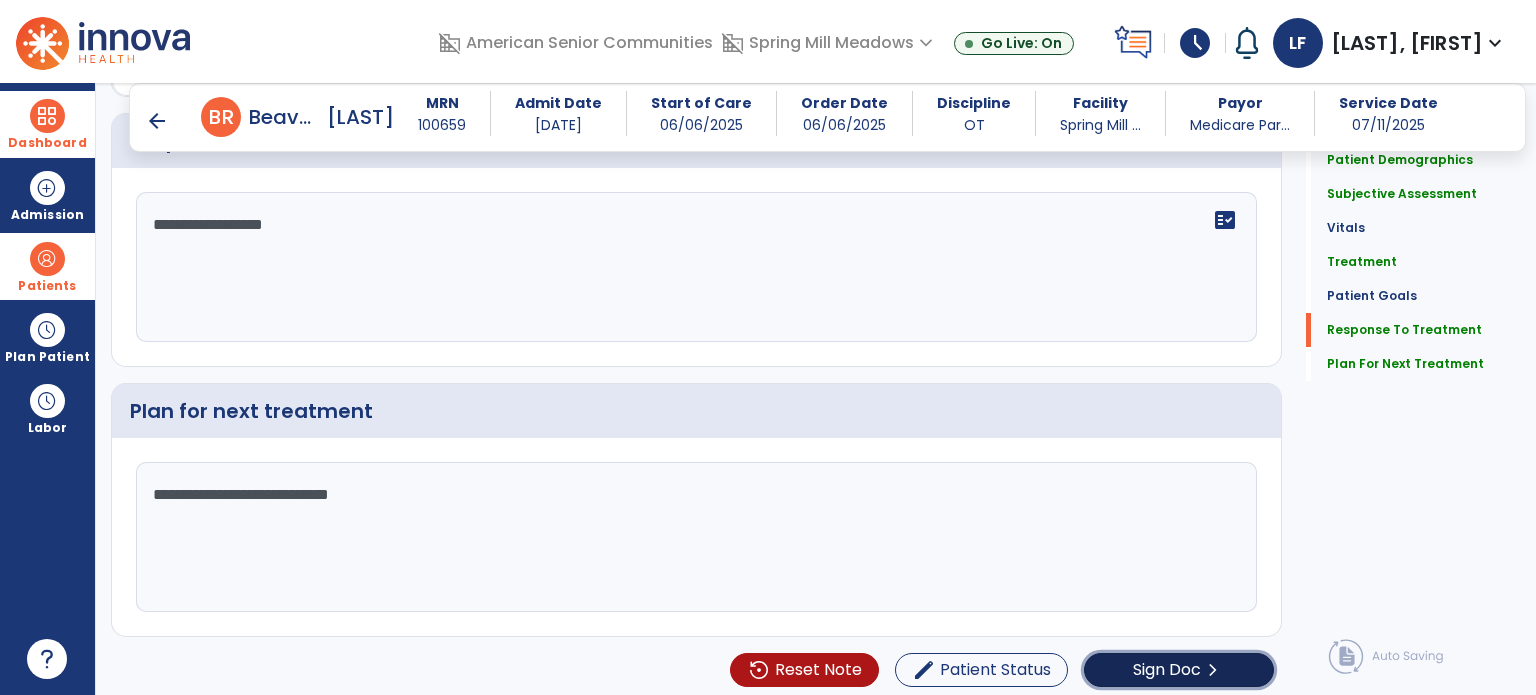click on "Sign Doc" 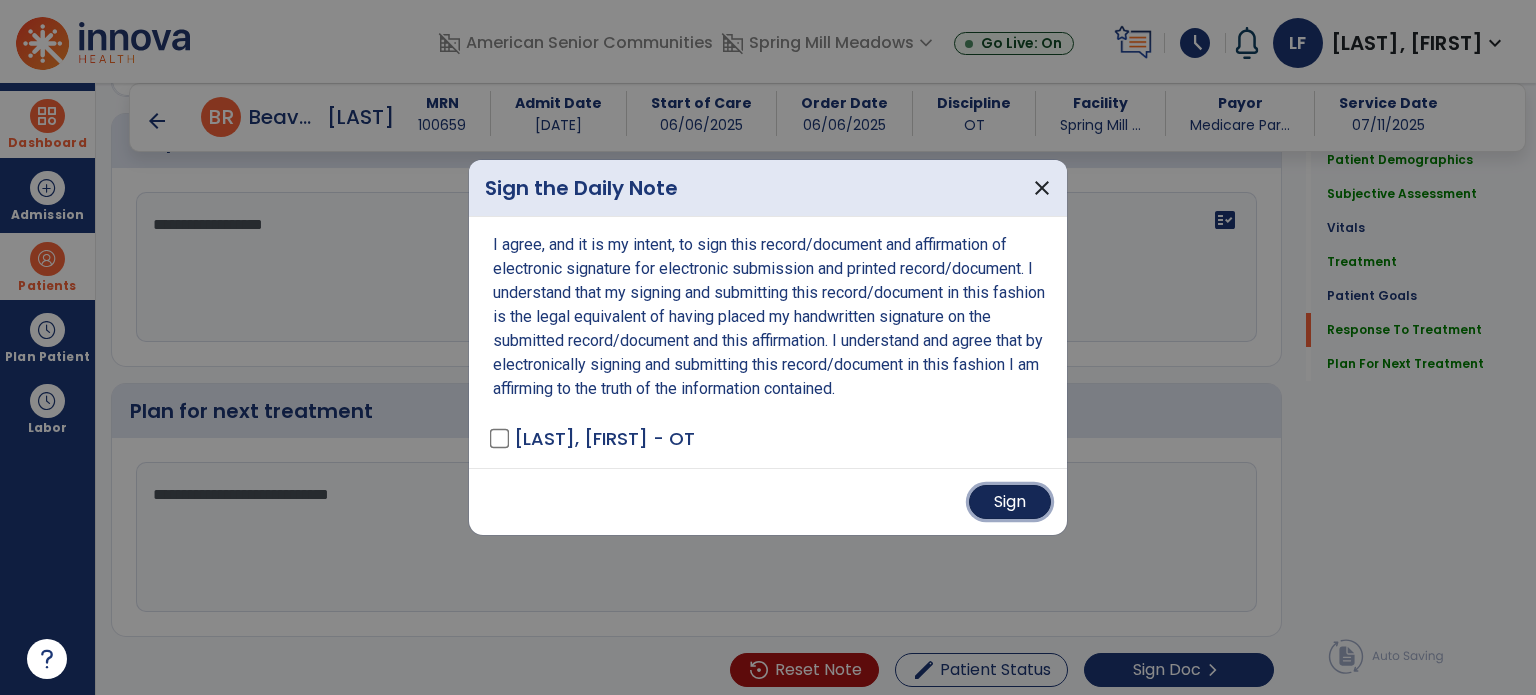click on "Sign" at bounding box center [1010, 502] 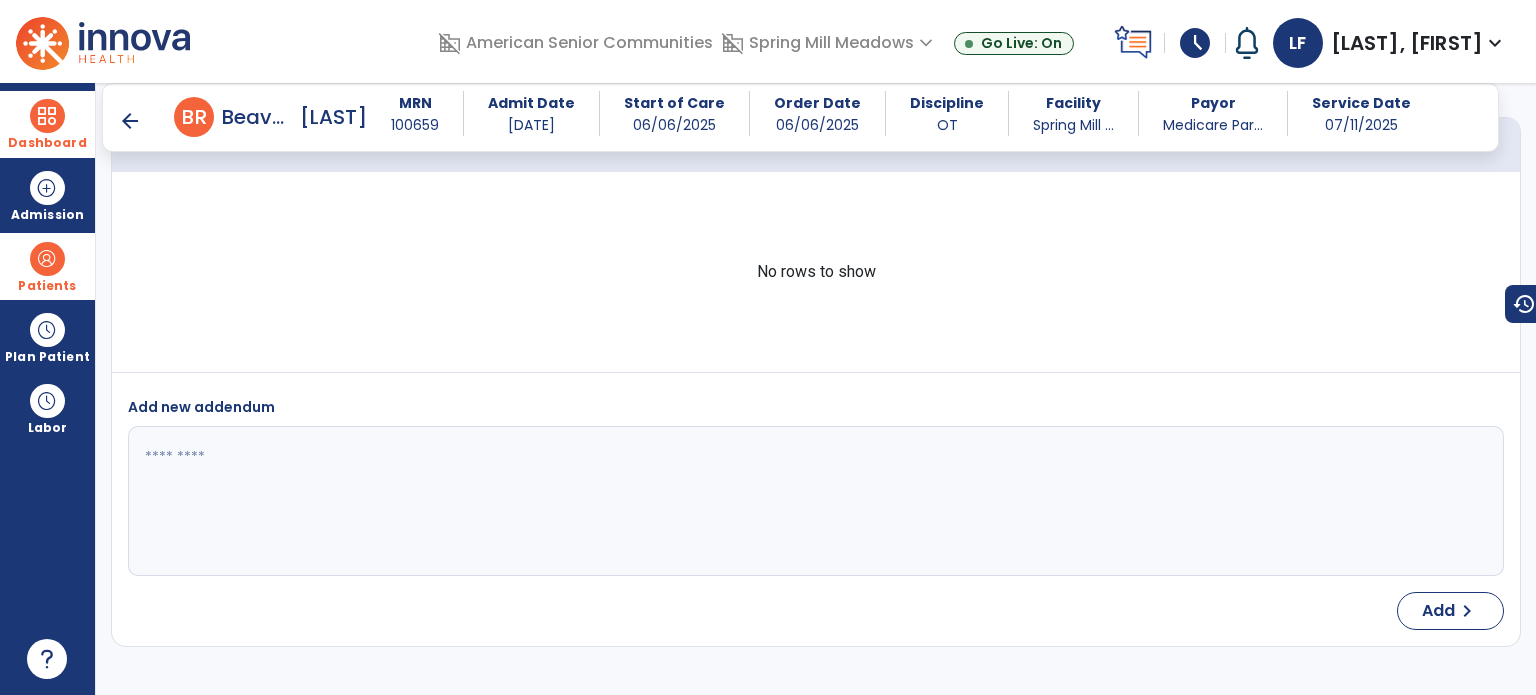 scroll, scrollTop: 3229, scrollLeft: 0, axis: vertical 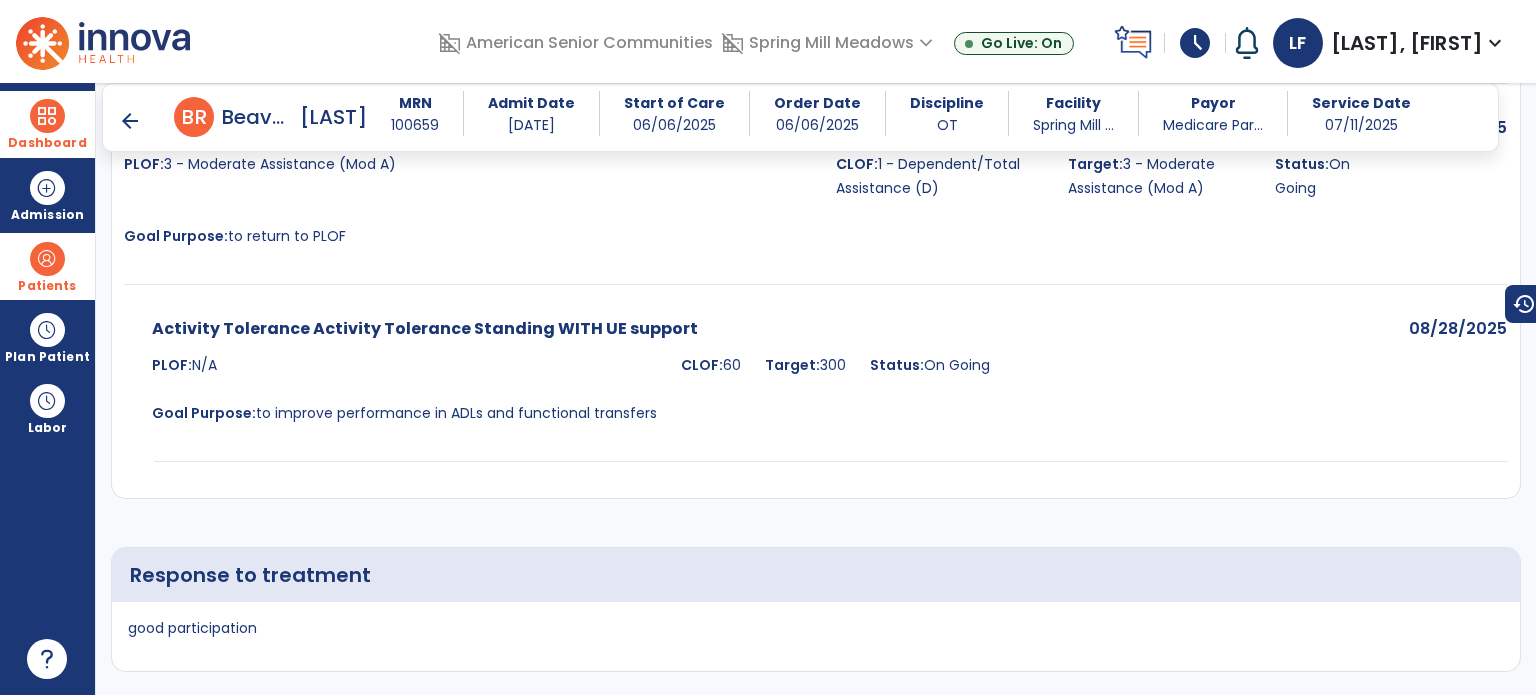 click at bounding box center [47, 116] 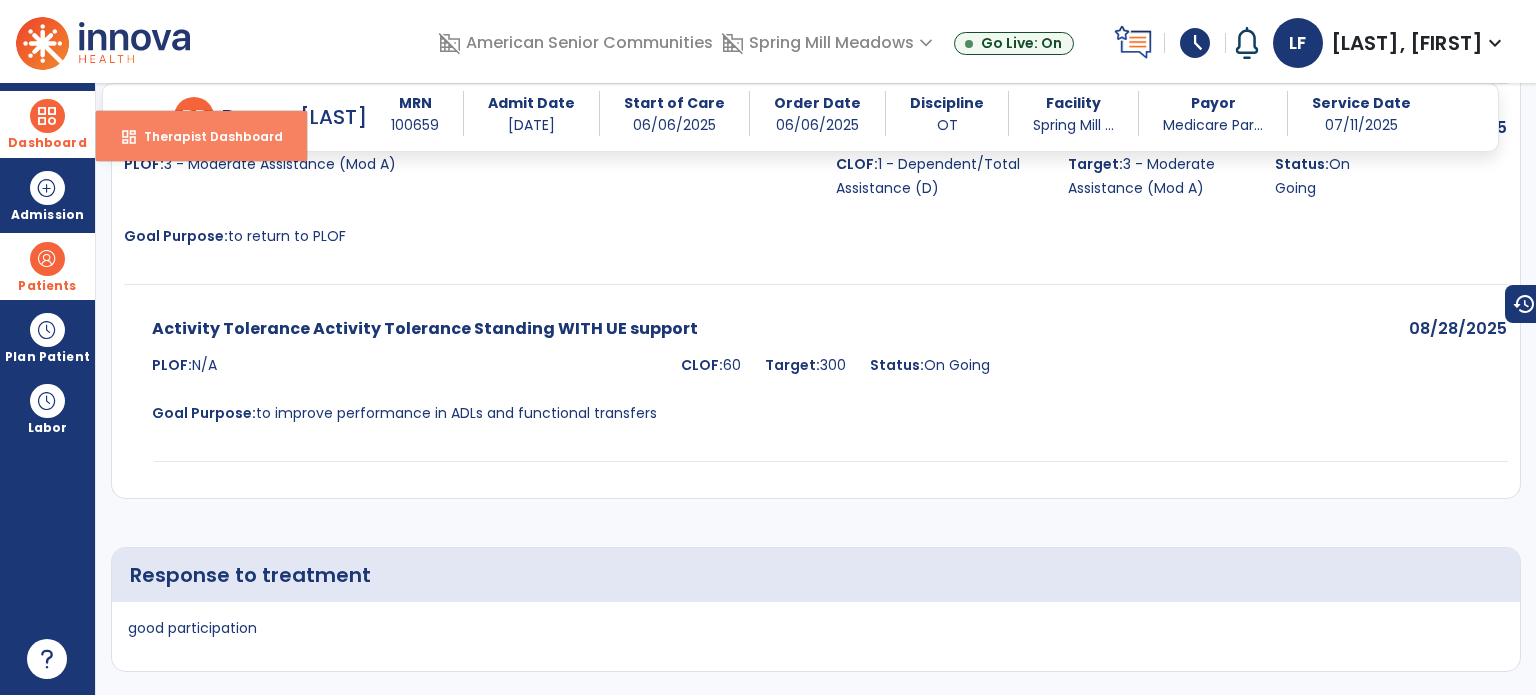 click on "Therapist Dashboard" at bounding box center [205, 136] 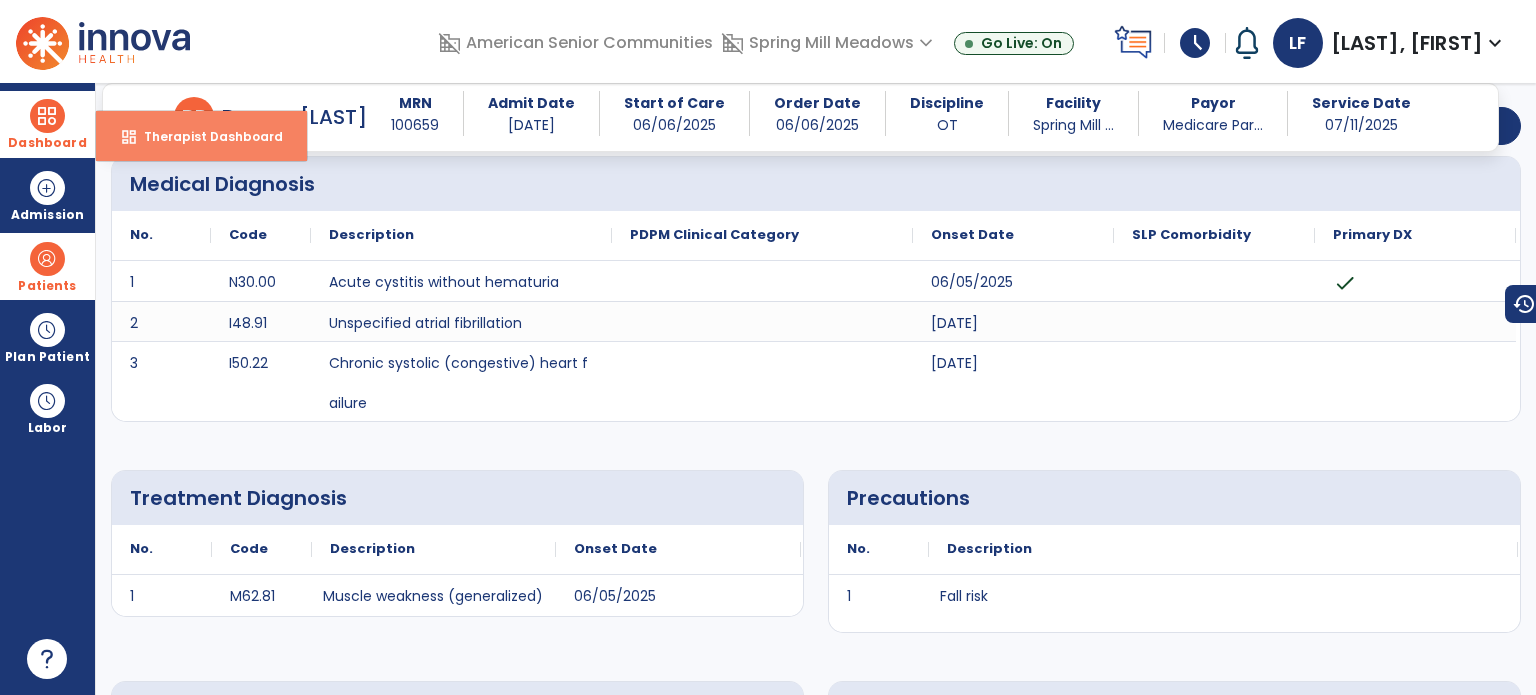 select on "****" 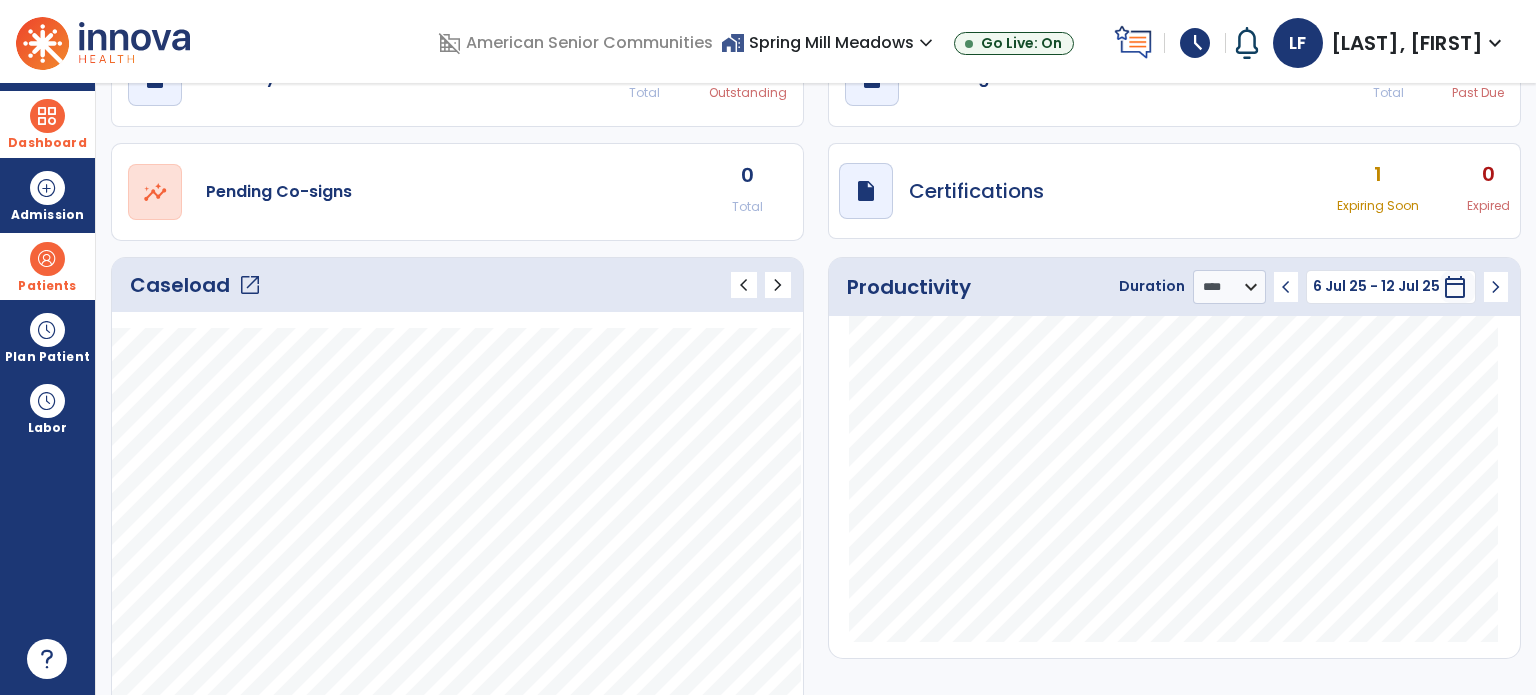 click on "open_in_new" 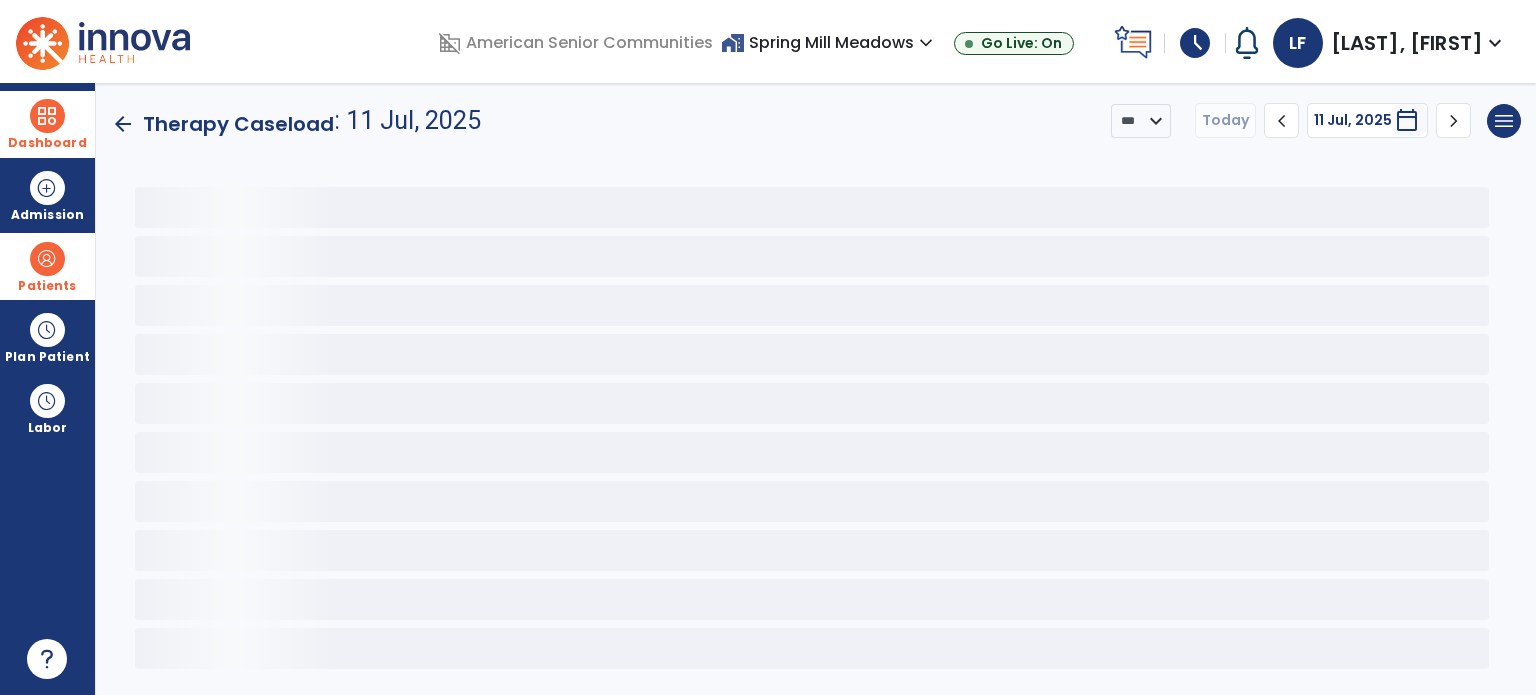 scroll, scrollTop: 0, scrollLeft: 0, axis: both 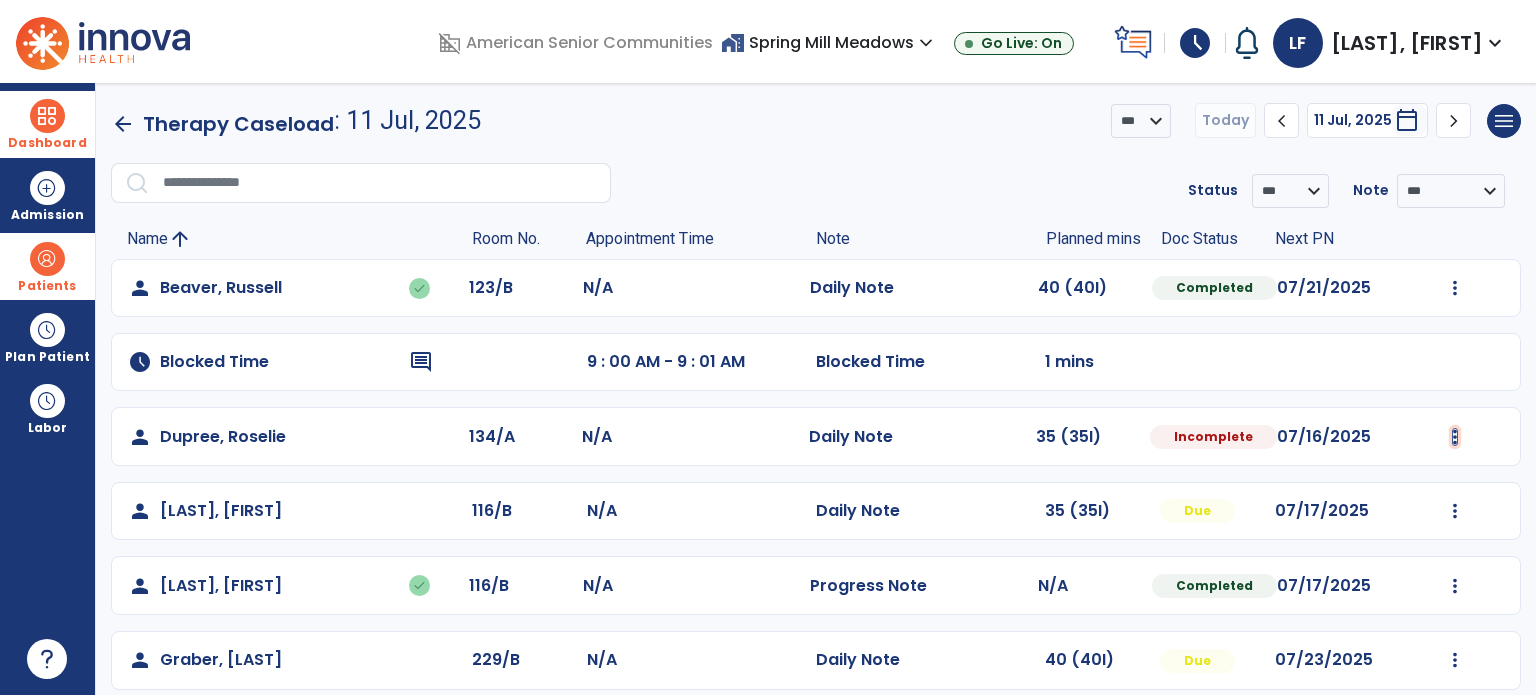 click at bounding box center [1455, 288] 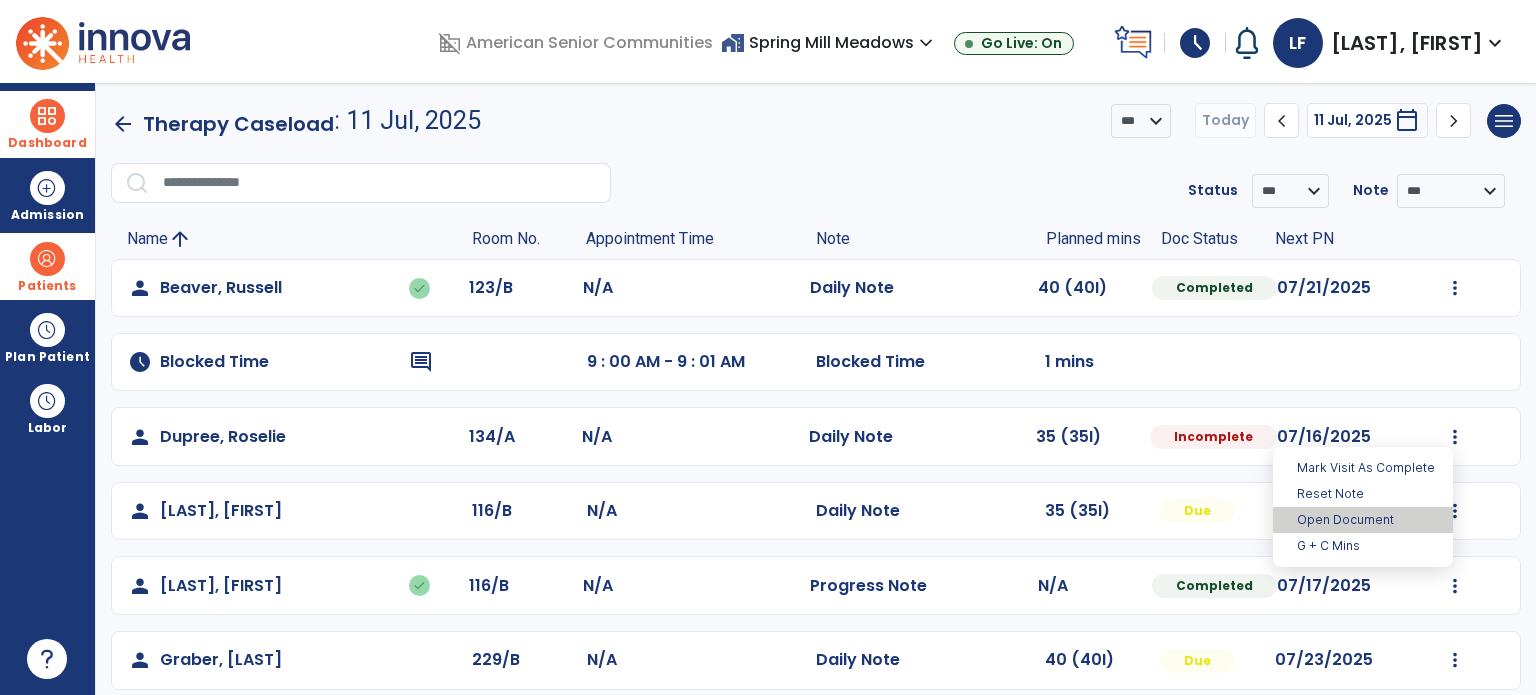 click on "Open Document" at bounding box center [1363, 520] 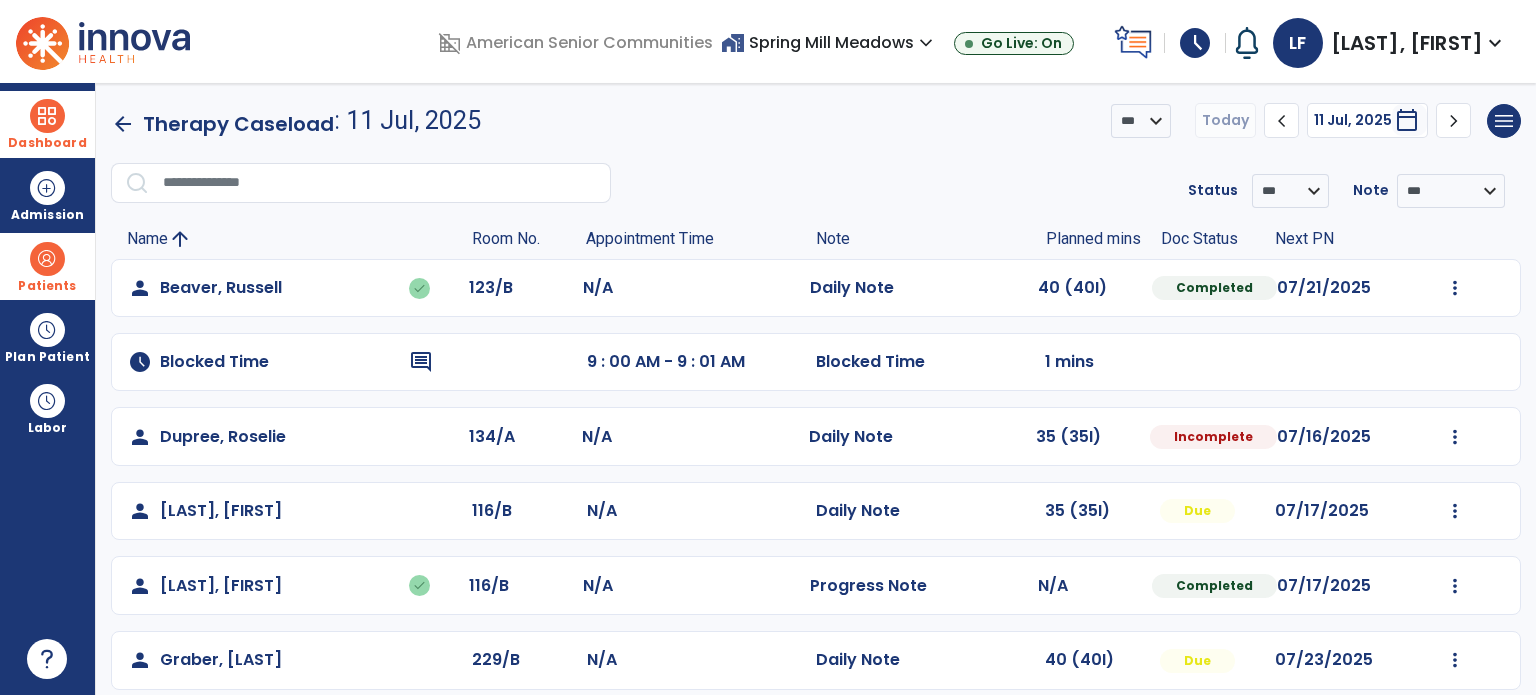 select on "*" 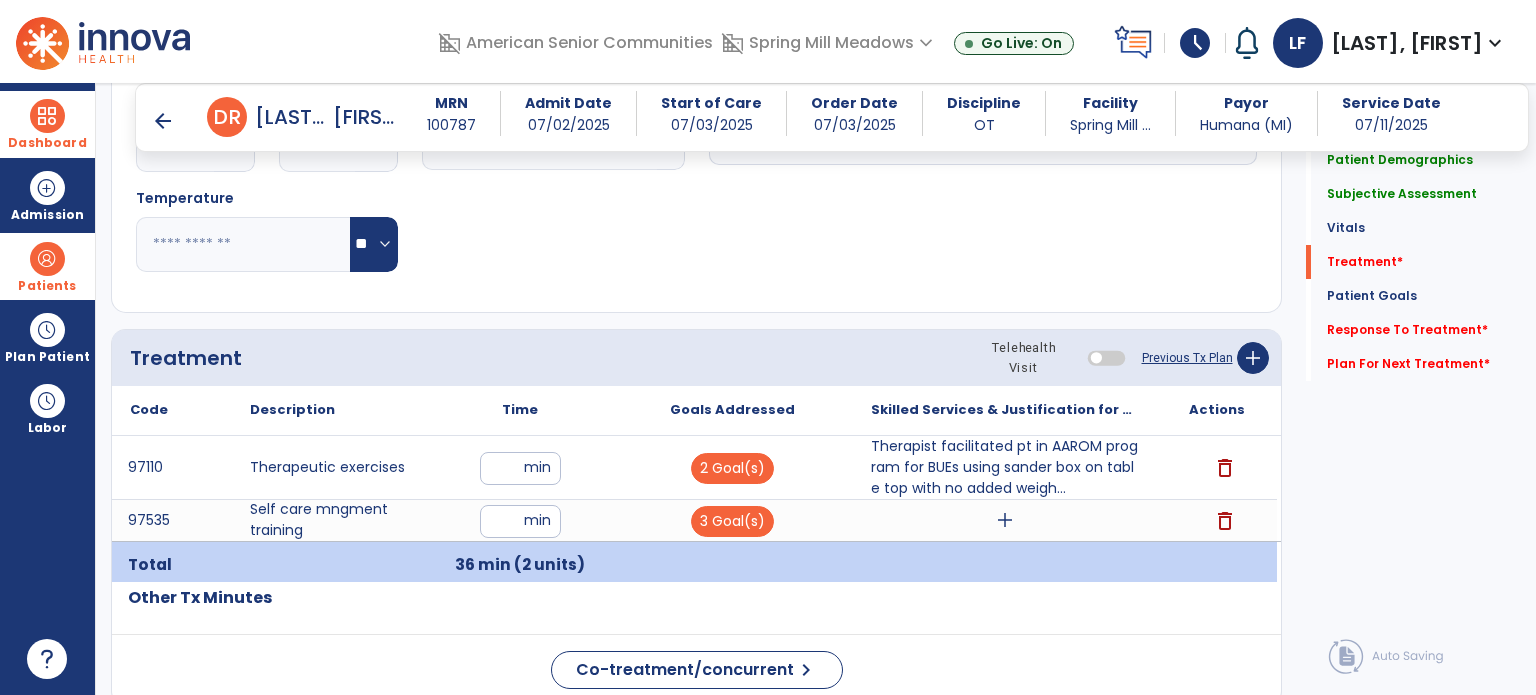 scroll, scrollTop: 934, scrollLeft: 0, axis: vertical 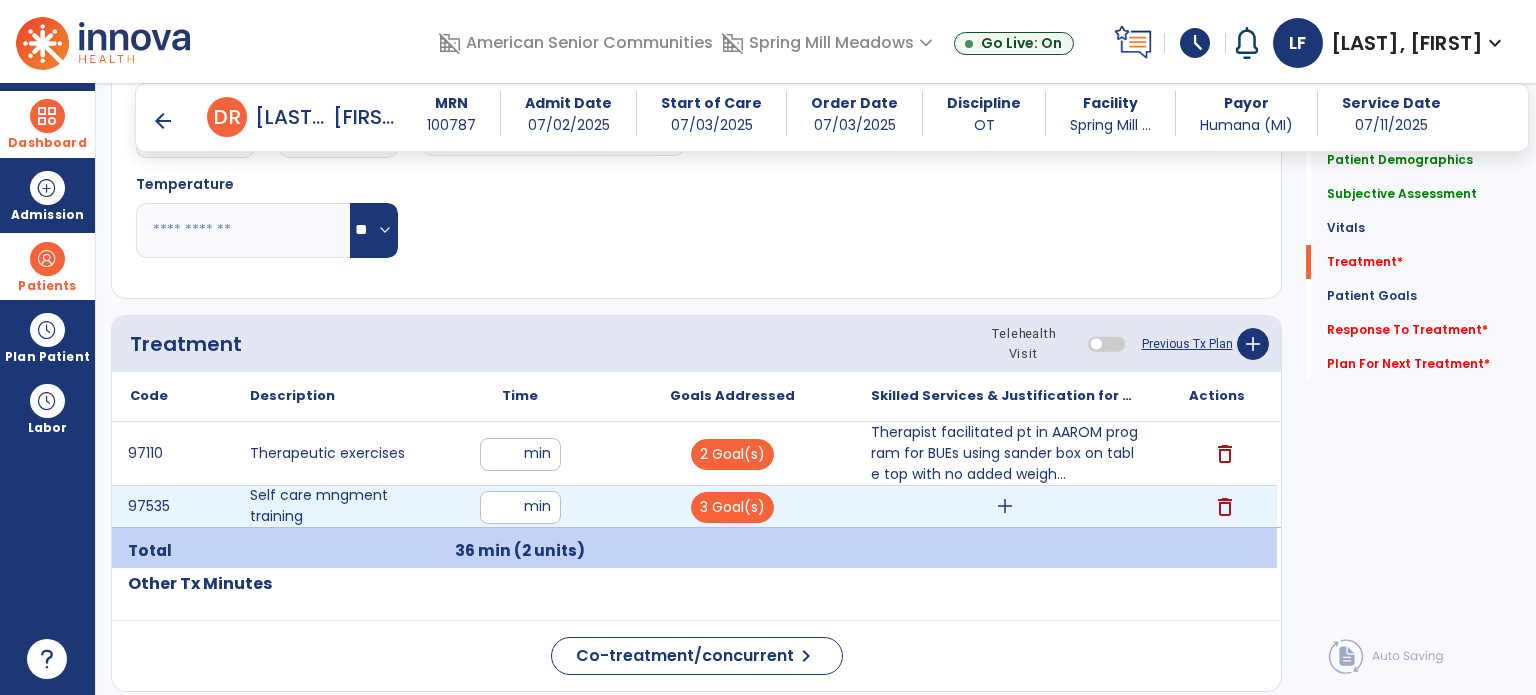 click on "add" at bounding box center [1005, 506] 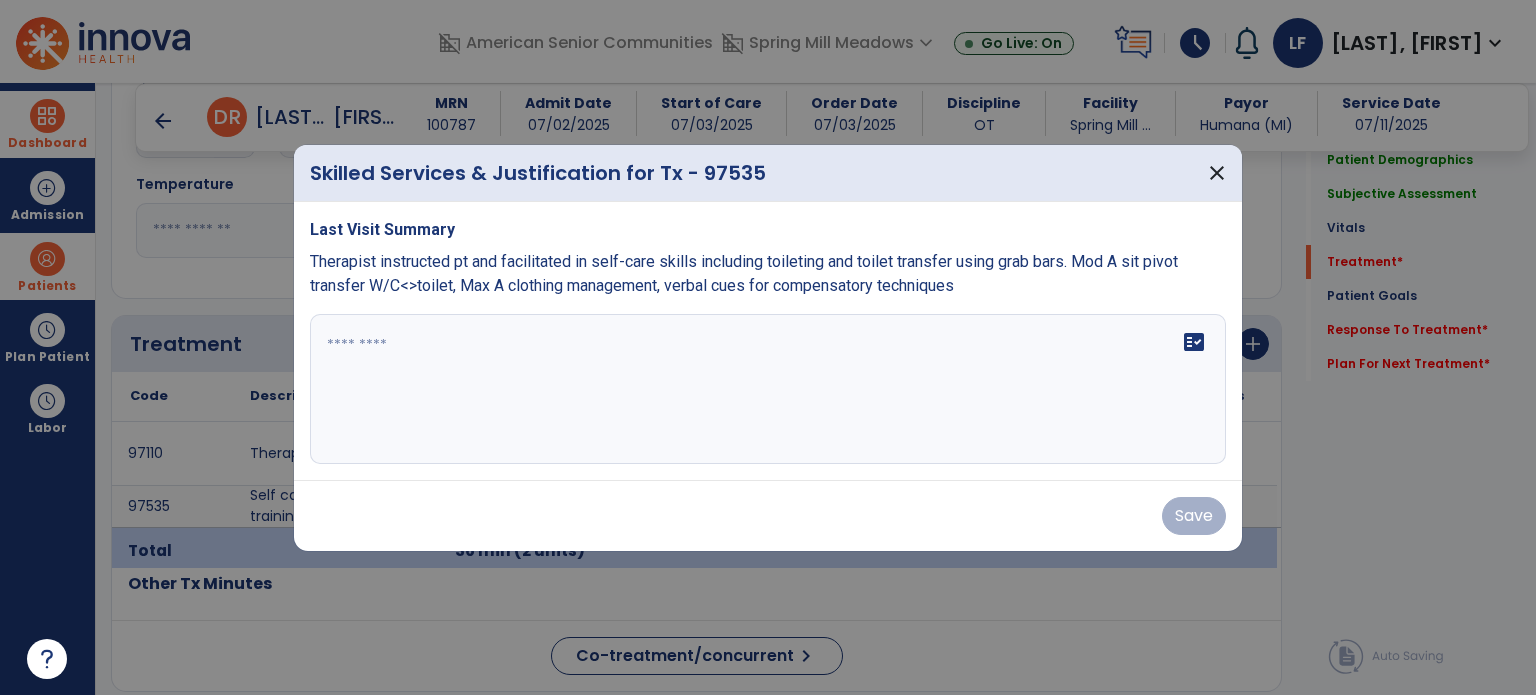 click on "fact_check" at bounding box center (768, 389) 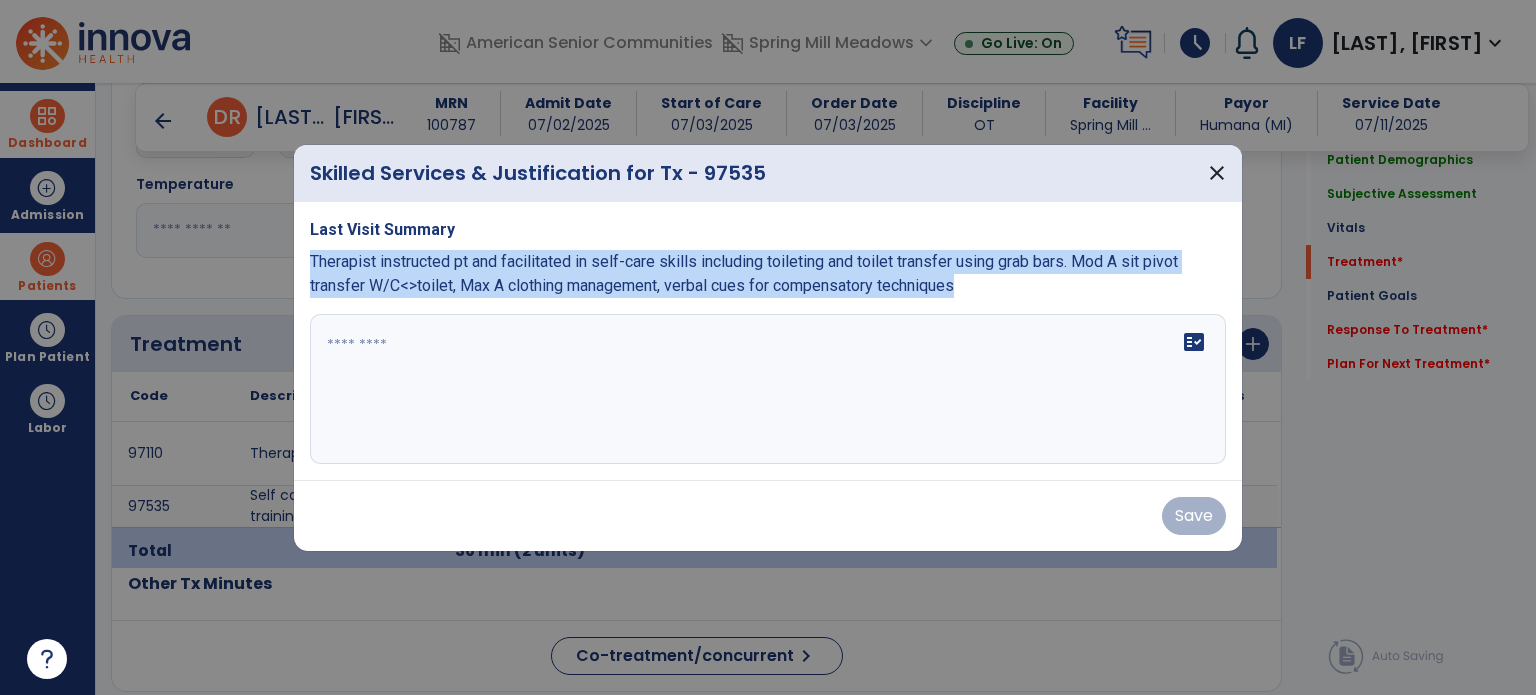 drag, startPoint x: 309, startPoint y: 253, endPoint x: 969, endPoint y: 287, distance: 660.8752 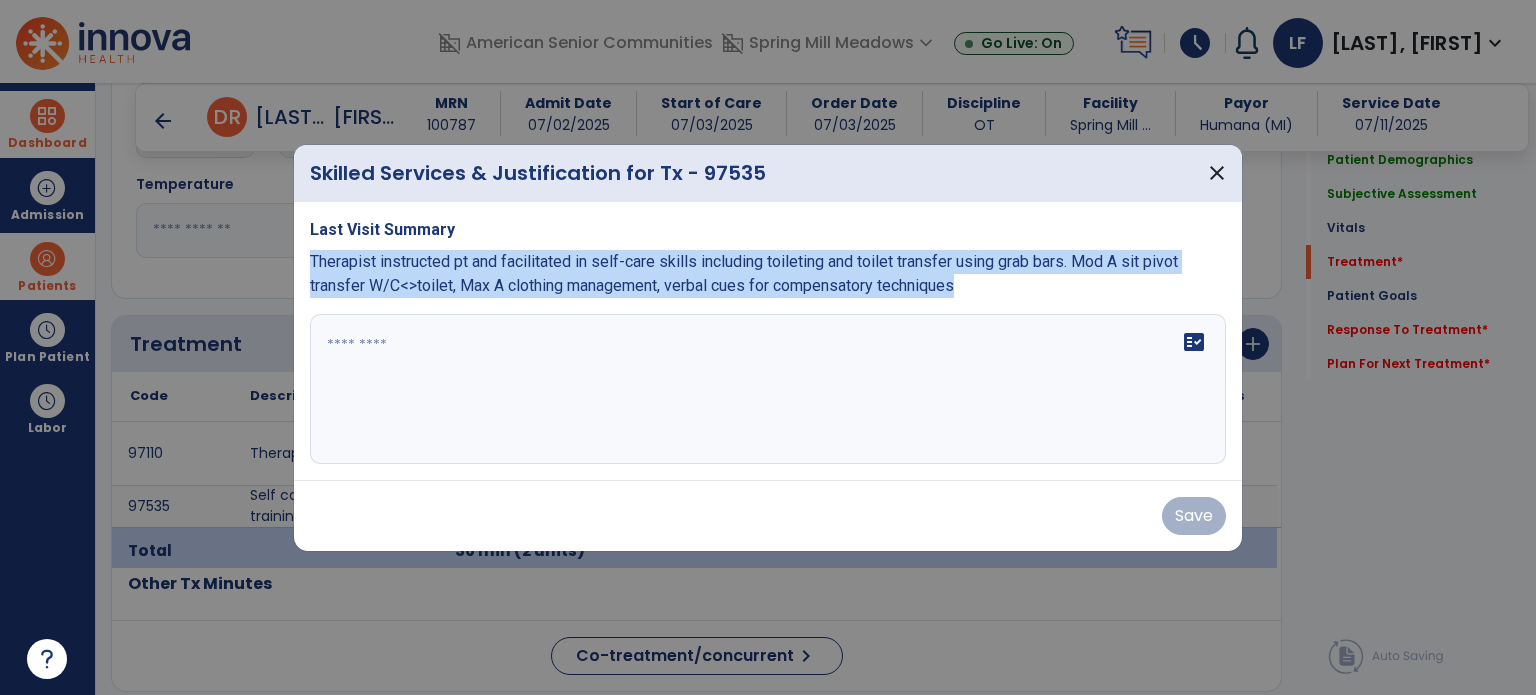 click on "Therapist instructed pt and facilitated in self-care skills including toileting and toilet transfer using grab bars. Mod A sit pivot transfer W/C<>toilet, Max A clothing management, verbal cues for compensatory techniques" at bounding box center (768, 274) 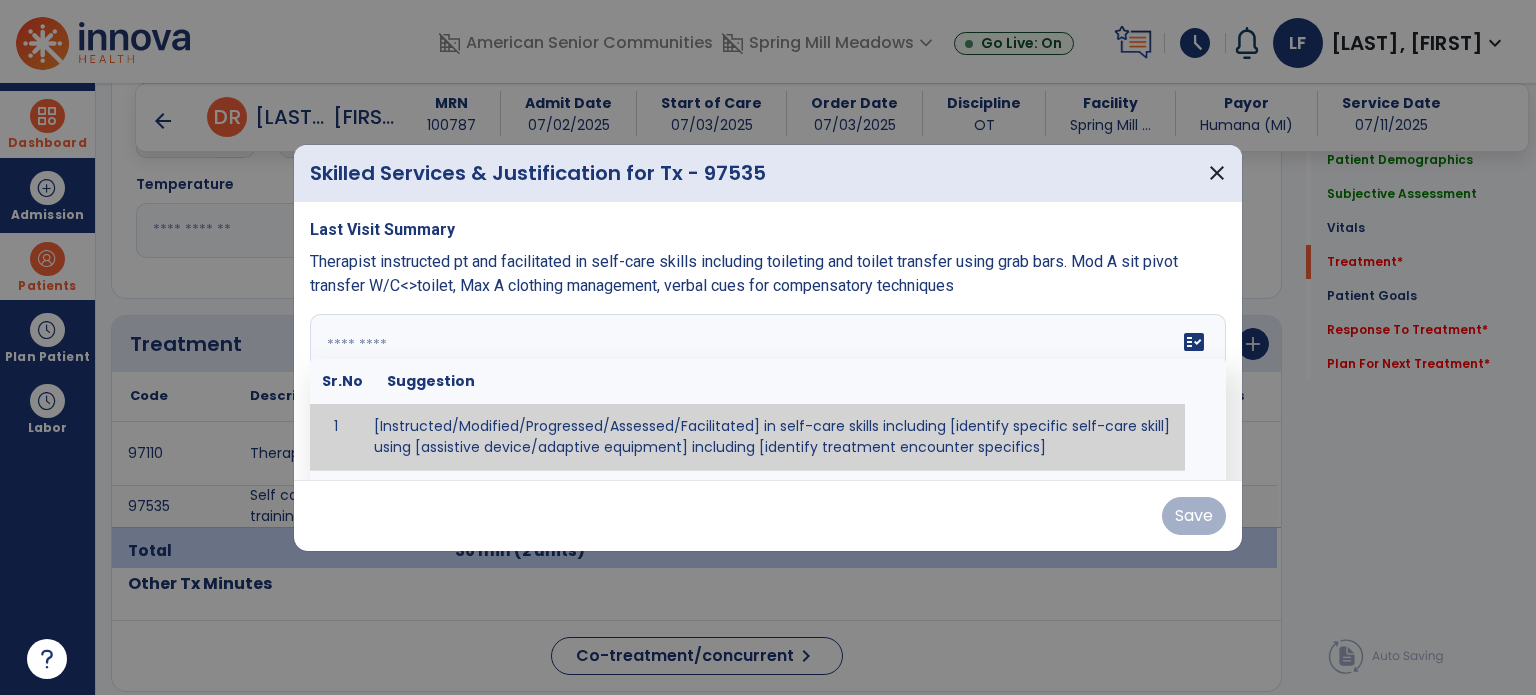 click at bounding box center (766, 389) 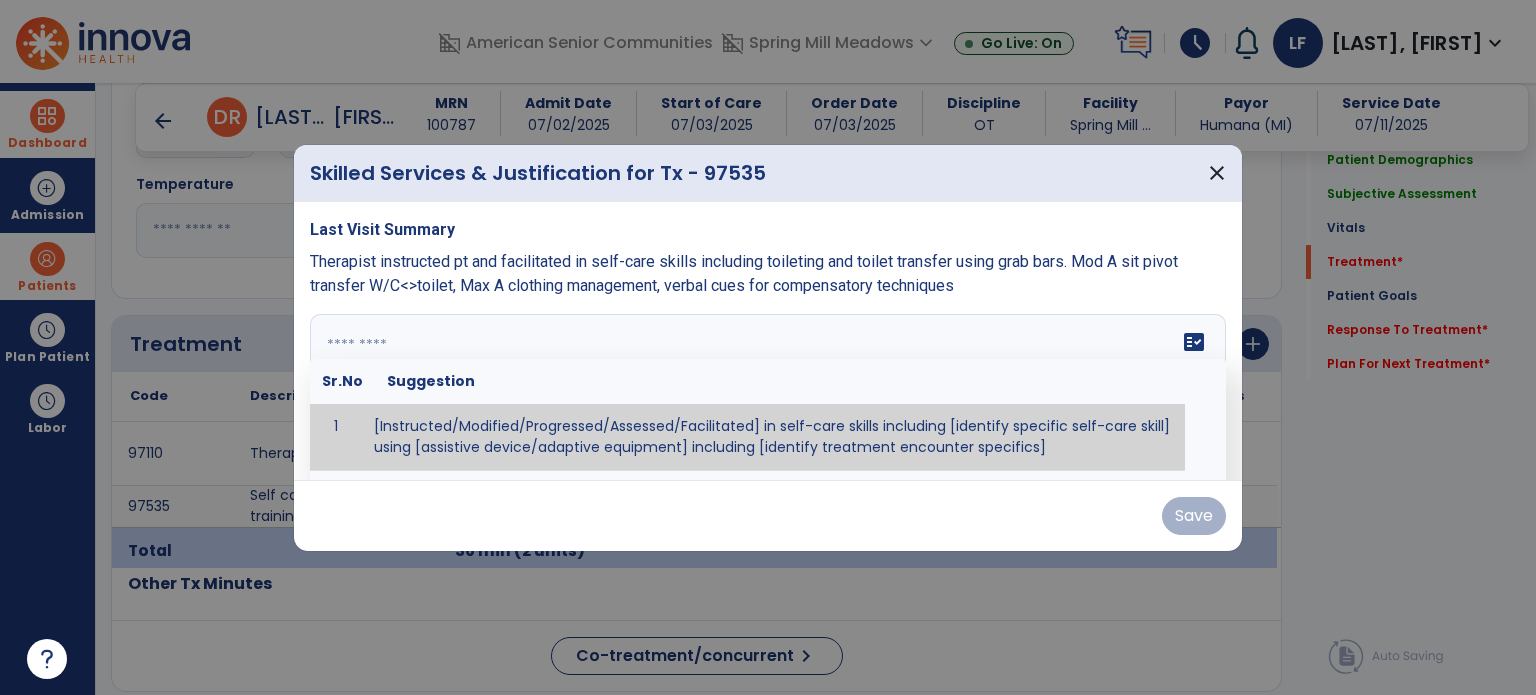 paste on "**********" 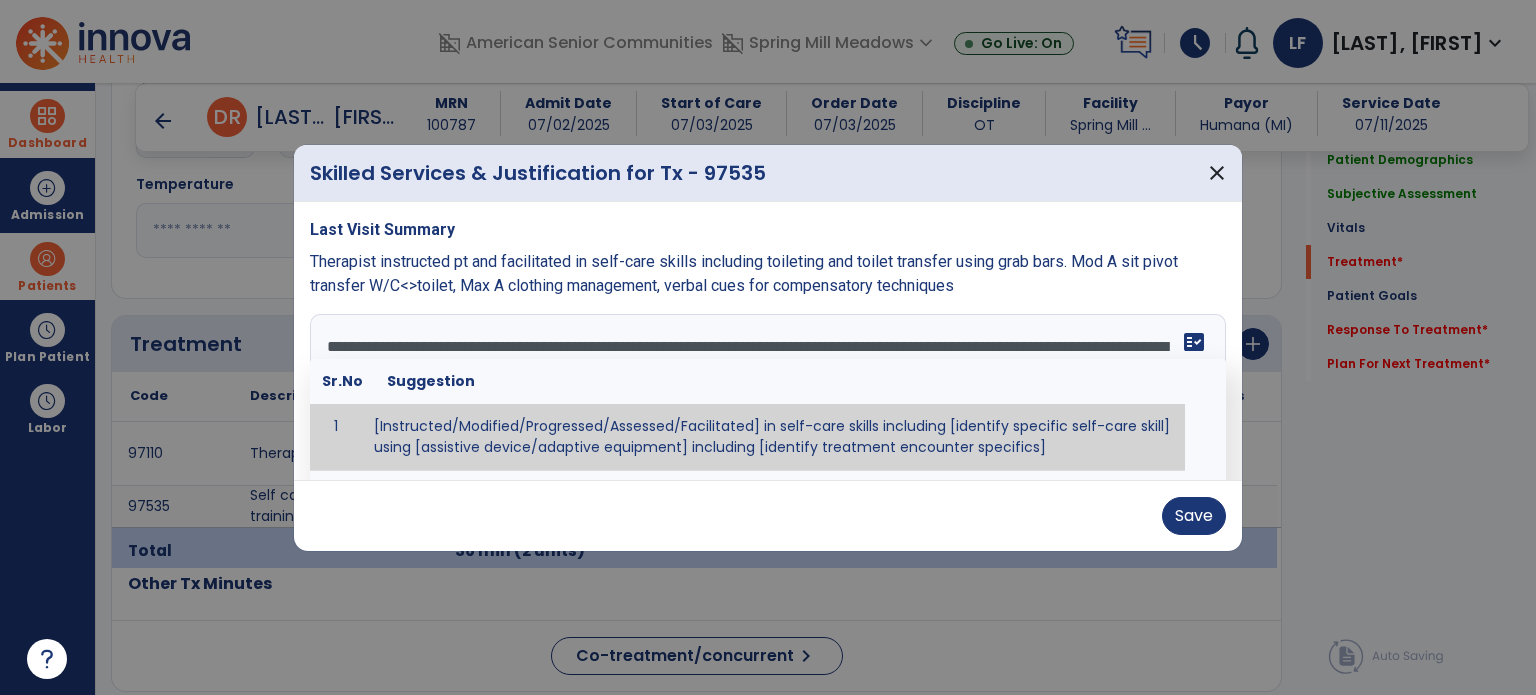 click on "**********" at bounding box center (766, 389) 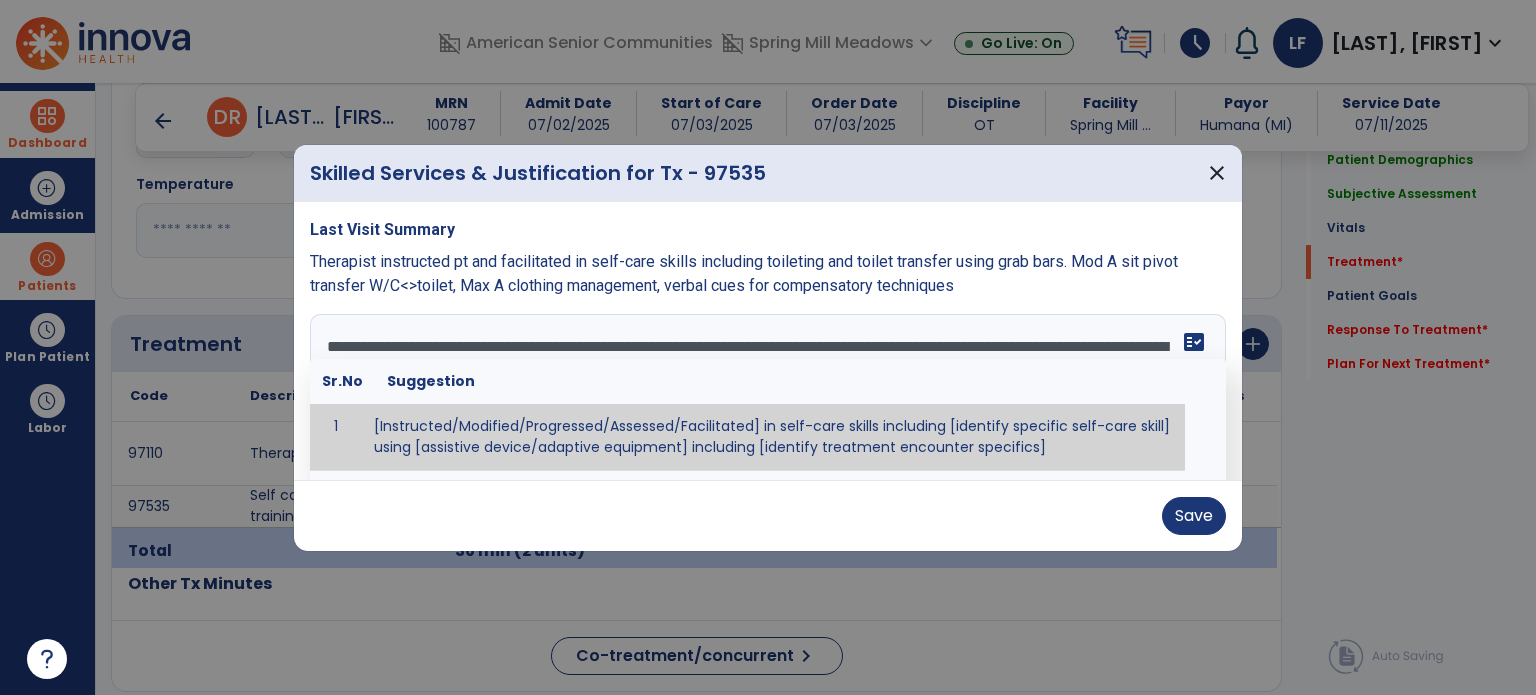 click on "**********" at bounding box center [766, 389] 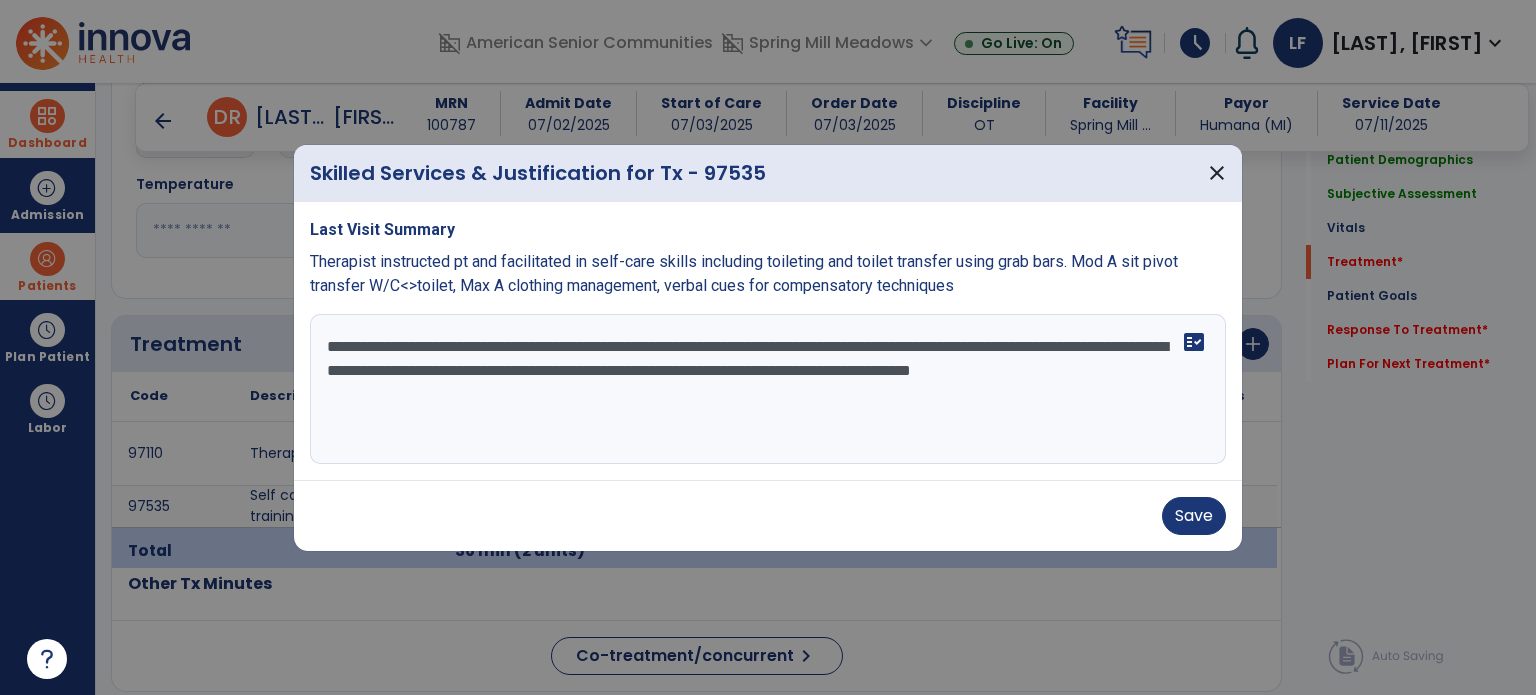 click on "**********" at bounding box center [768, 389] 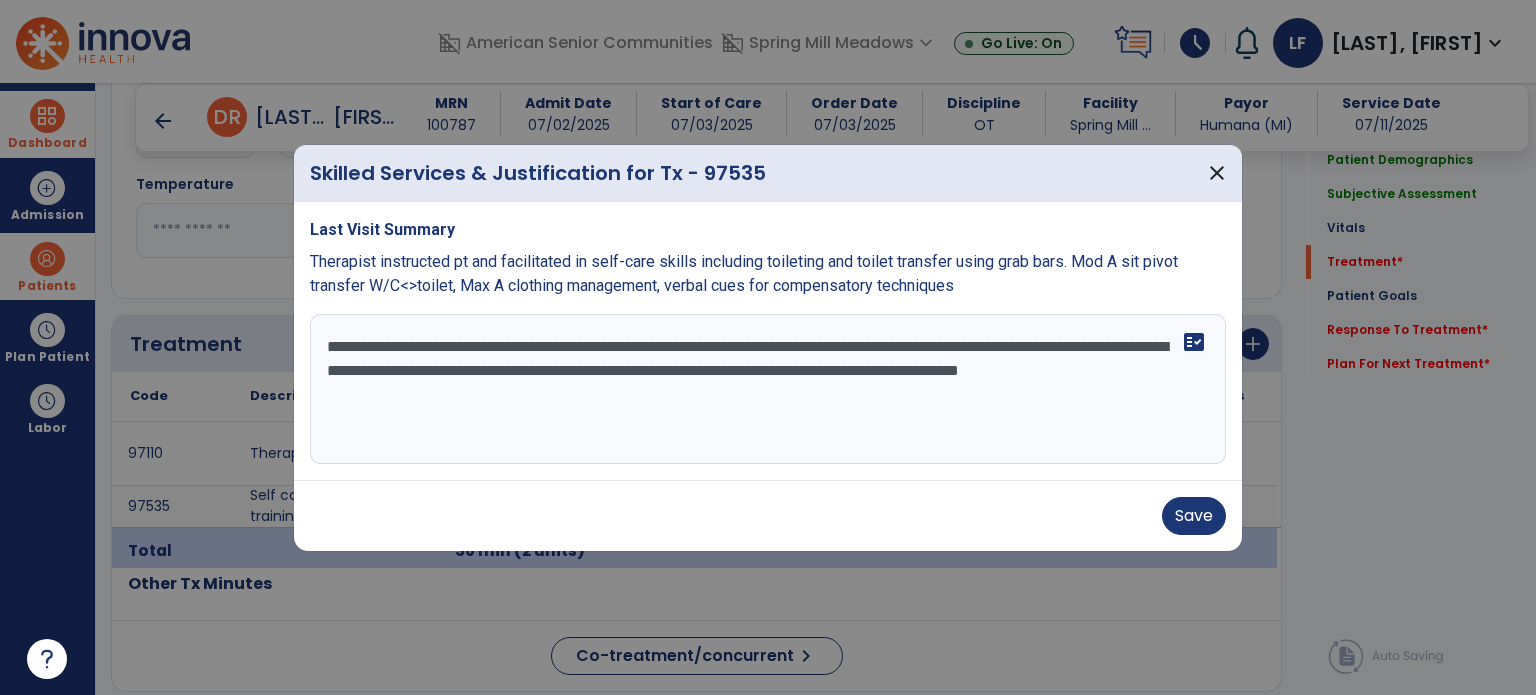 click on "**********" at bounding box center [768, 389] 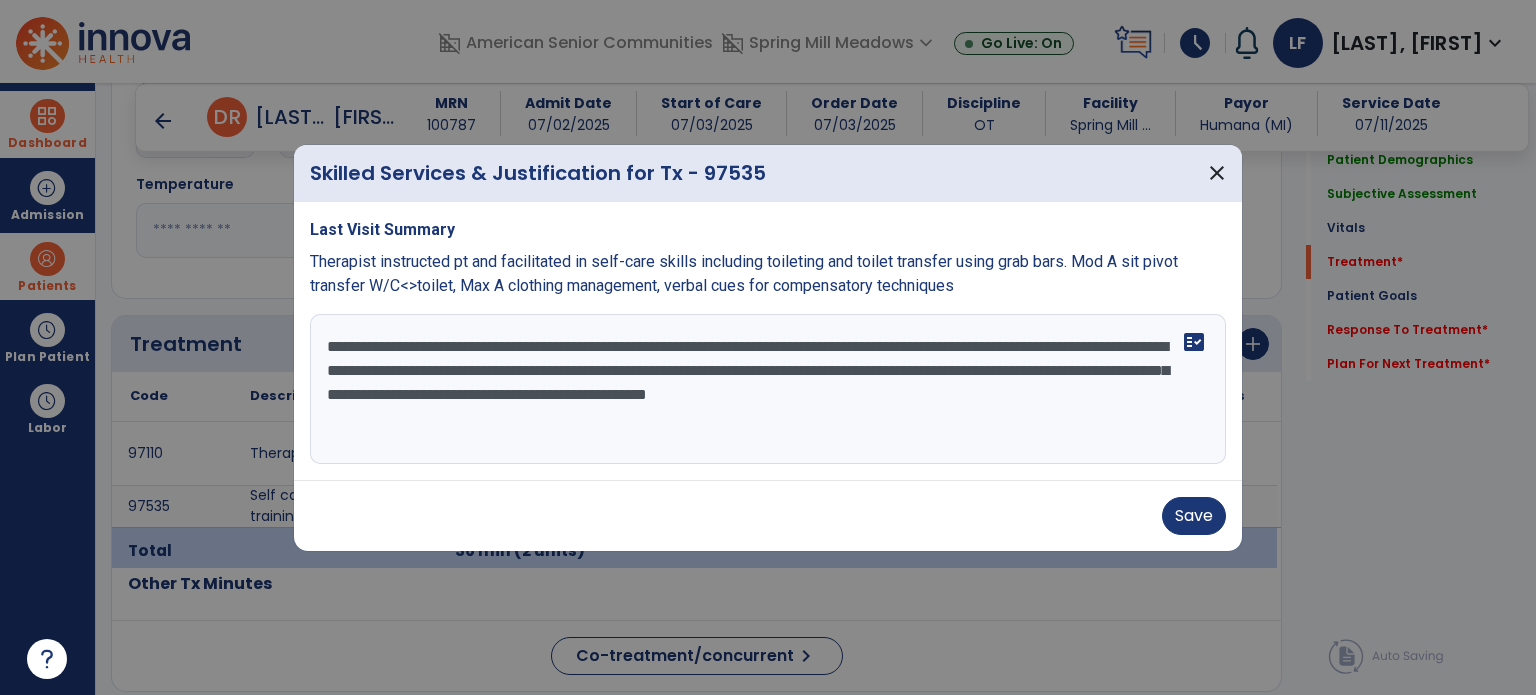 click on "Save" at bounding box center [768, 516] 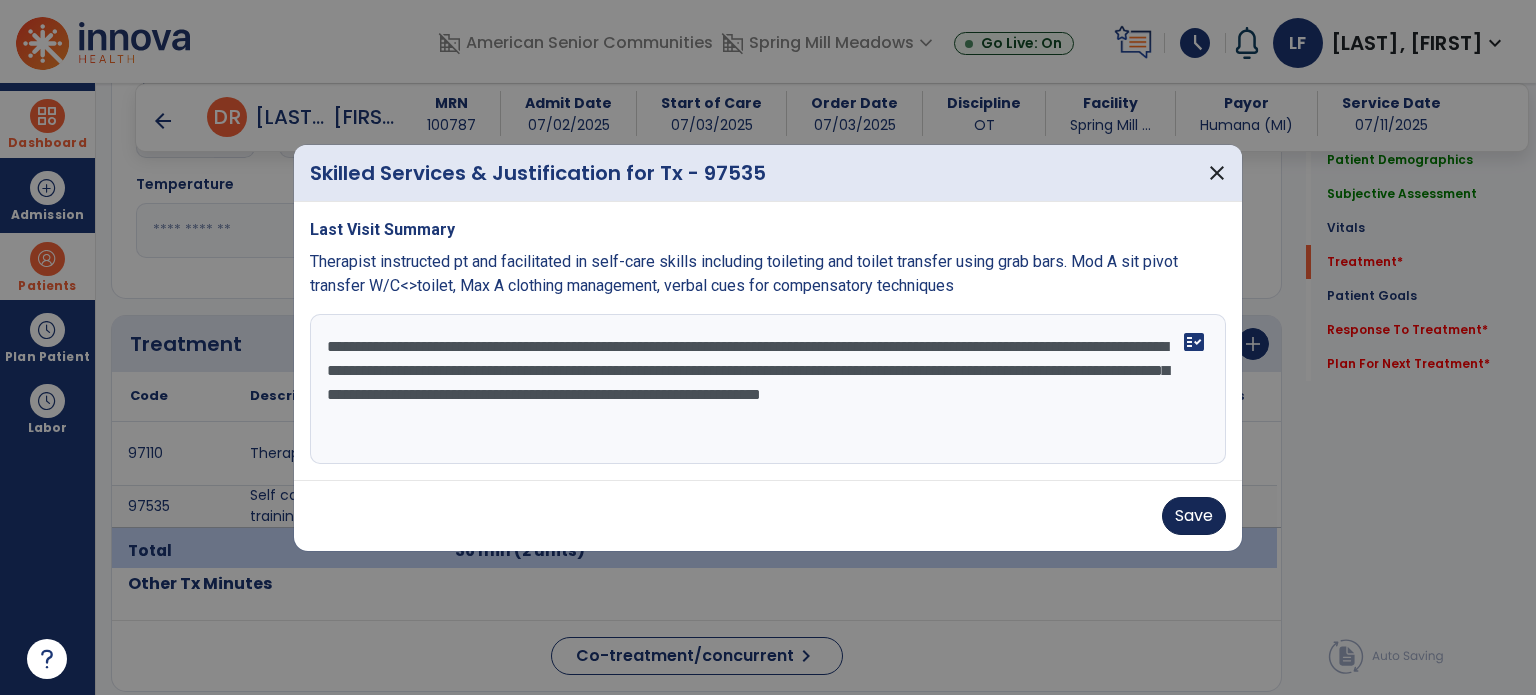 type on "**********" 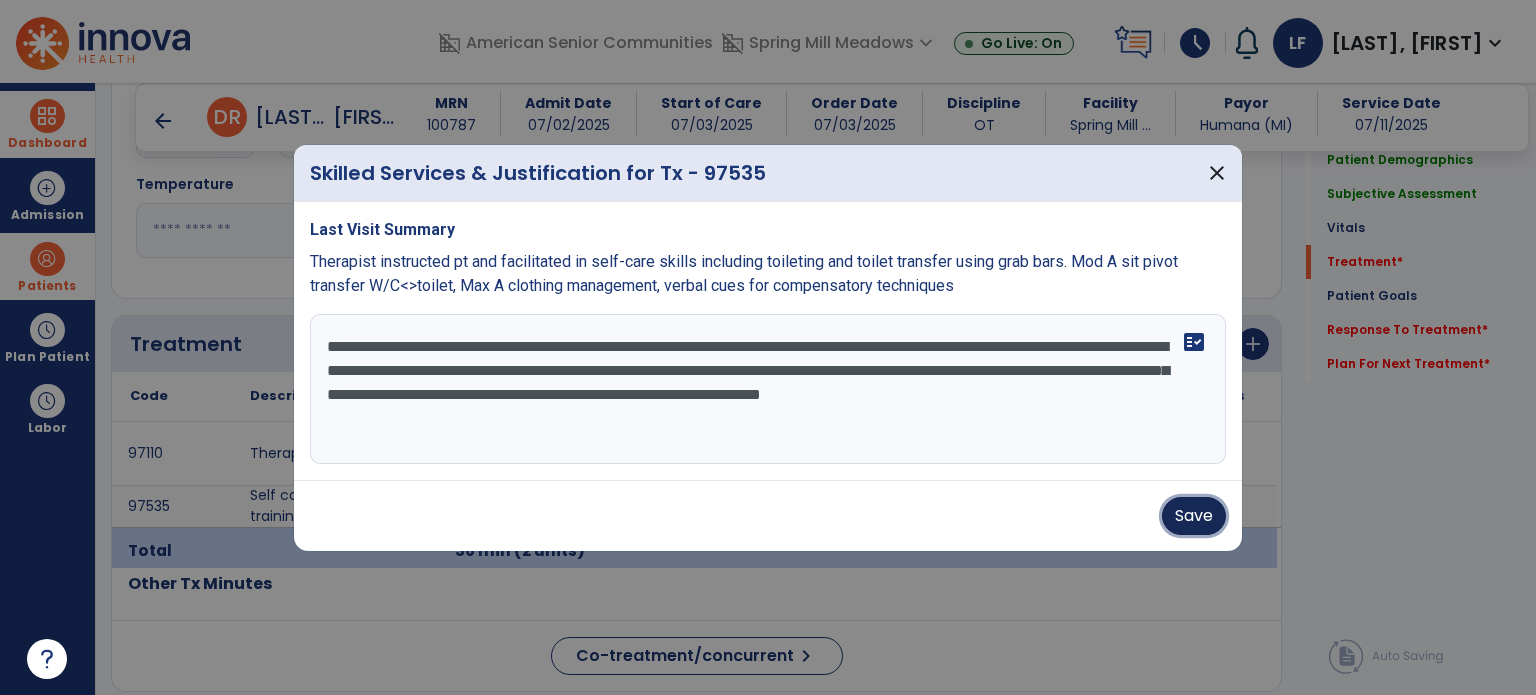 click on "Save" at bounding box center [1194, 516] 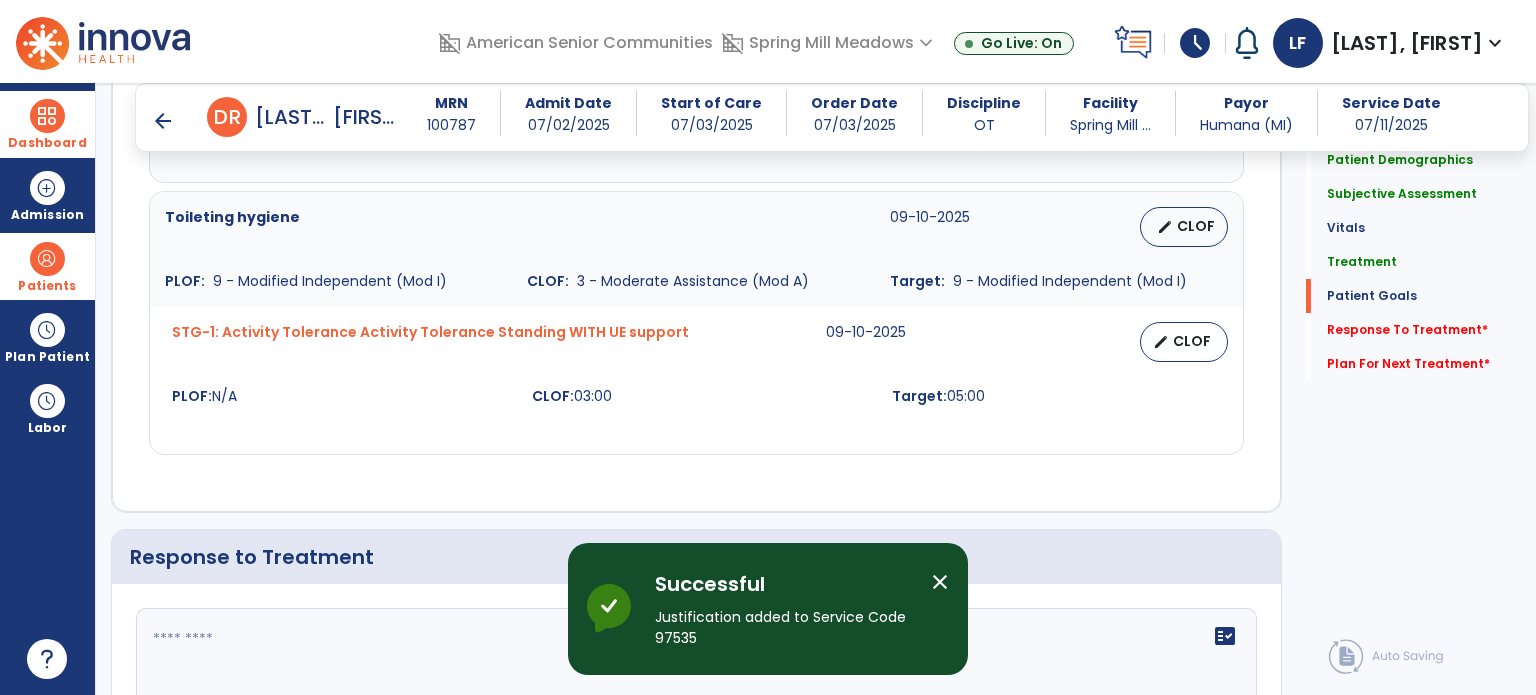 scroll, scrollTop: 2527, scrollLeft: 0, axis: vertical 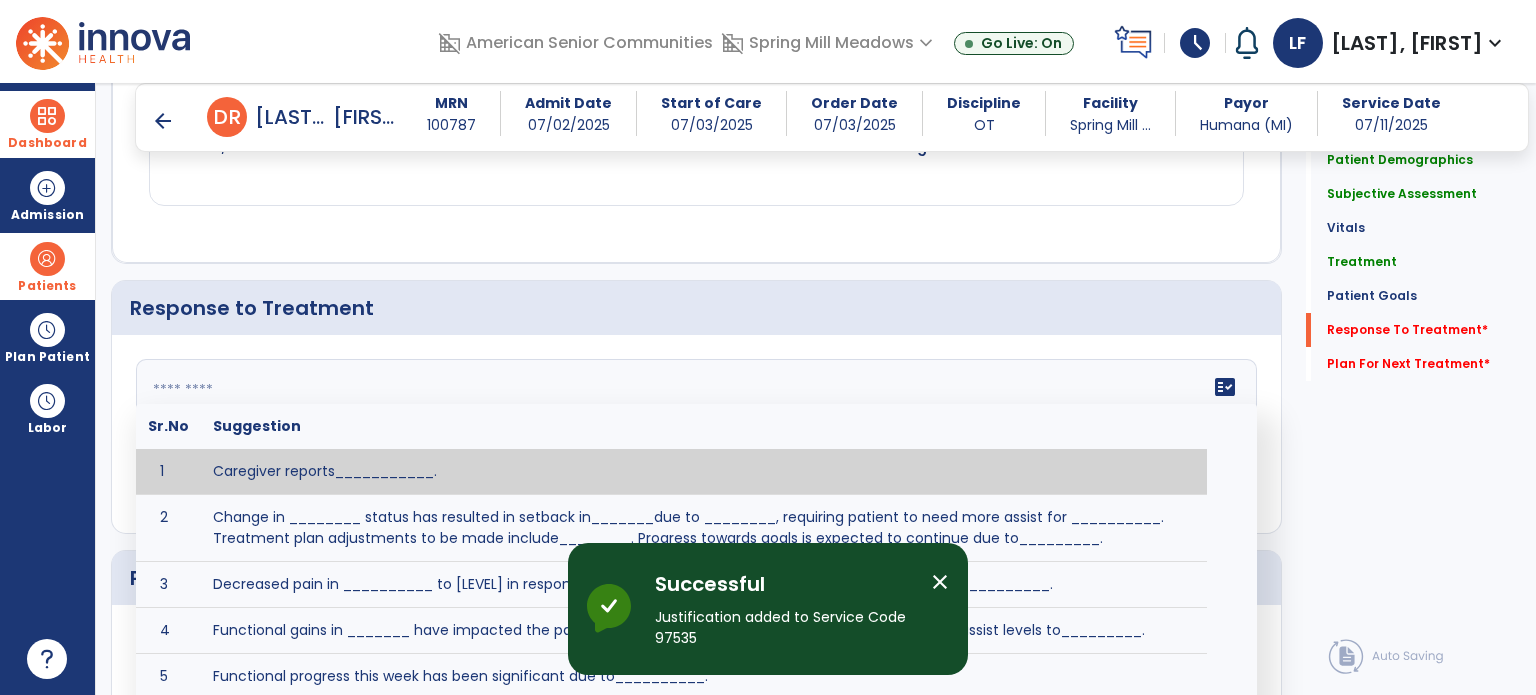 click on "fact_check  Sr.No Suggestion 1 Caregiver reports___________. 2 Change in ________ status has resulted in setback in_______due to ________, requiring patient to need more assist for __________.   Treatment plan adjustments to be made include________.  Progress towards goals is expected to continue due to_________. 3 Decreased pain in __________ to [LEVEL] in response to [MODALITY/TREATMENT] allows for improvement in _________. 4 Functional gains in _______ have impacted the patient's ability to perform_________ with a reduction in assist levels to_________. 5 Functional progress this week has been significant due to__________. 6 Gains in ________ have improved the patient's ability to perform ______with decreased levels of assist to___________. 7 Improvement in ________allows patient to tolerate higher levels of challenges in_________. 8 Pain in [AREA] has decreased to [LEVEL] in response to [TREATMENT/MODALITY], allowing fore ease in completing__________. 9 10 11 12 13 14 15 16 17 18 19 20 21" 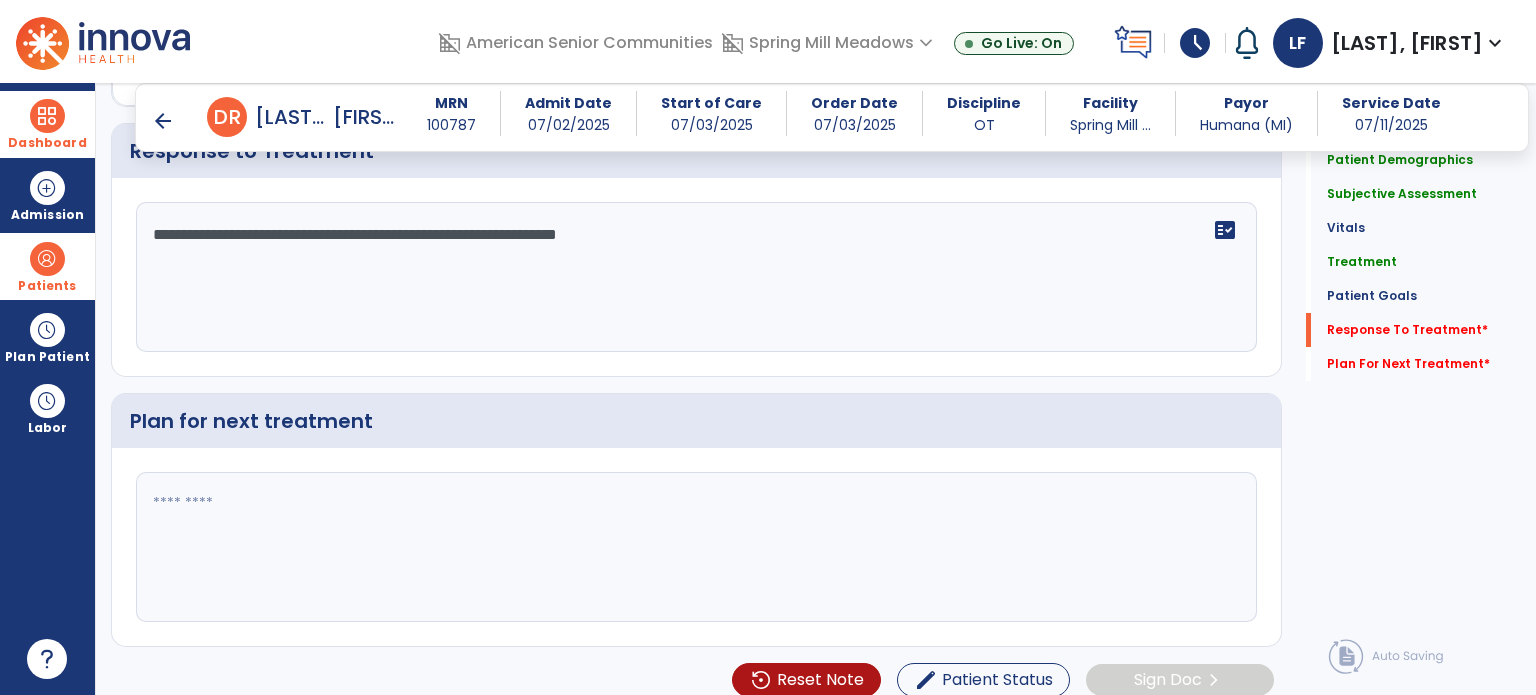 scroll, scrollTop: 2686, scrollLeft: 0, axis: vertical 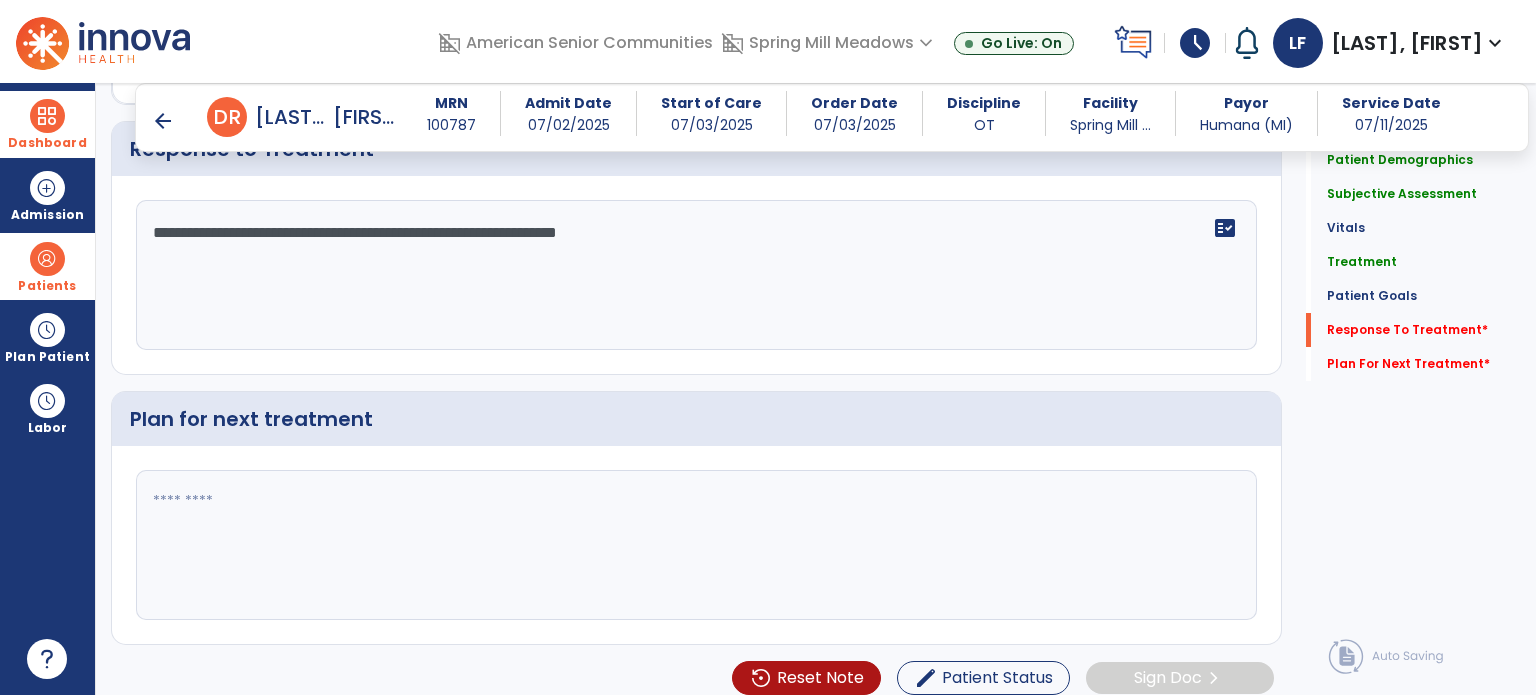 type on "**********" 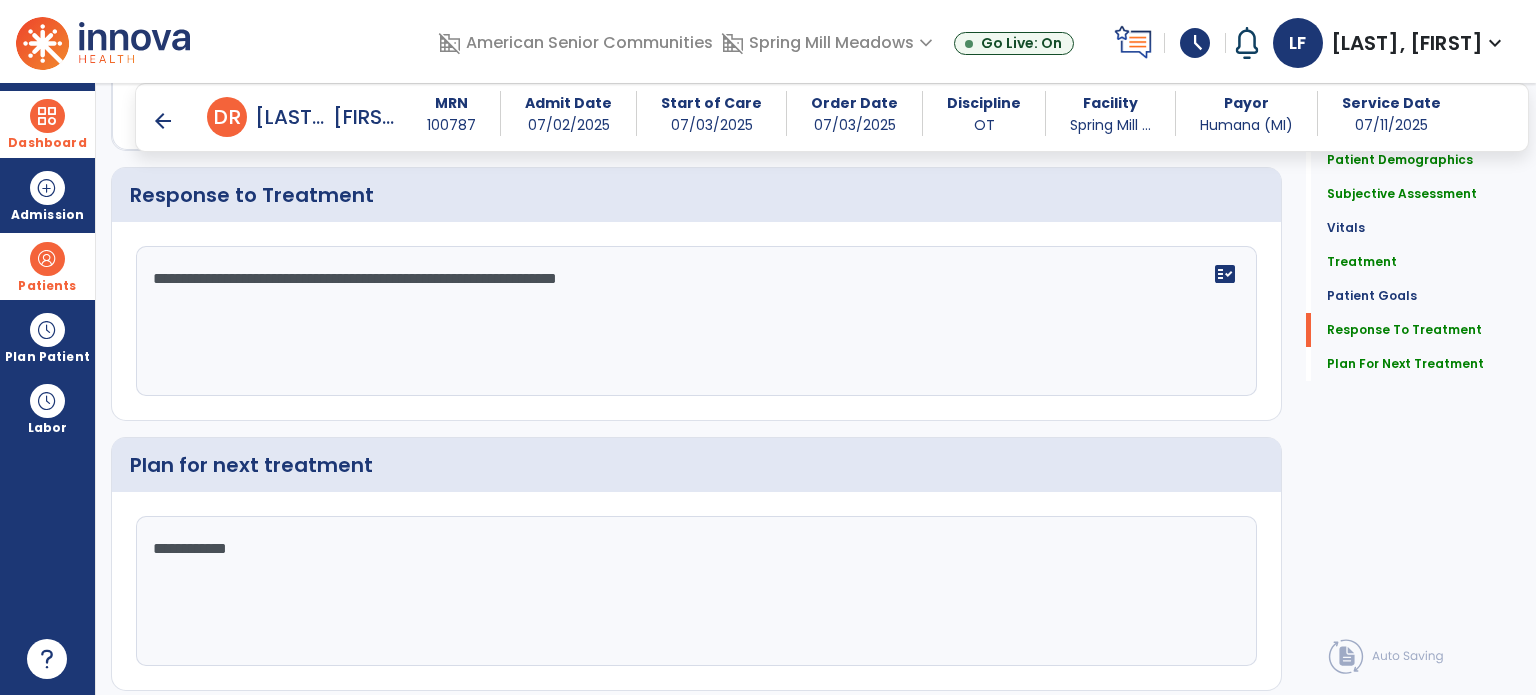 scroll, scrollTop: 2686, scrollLeft: 0, axis: vertical 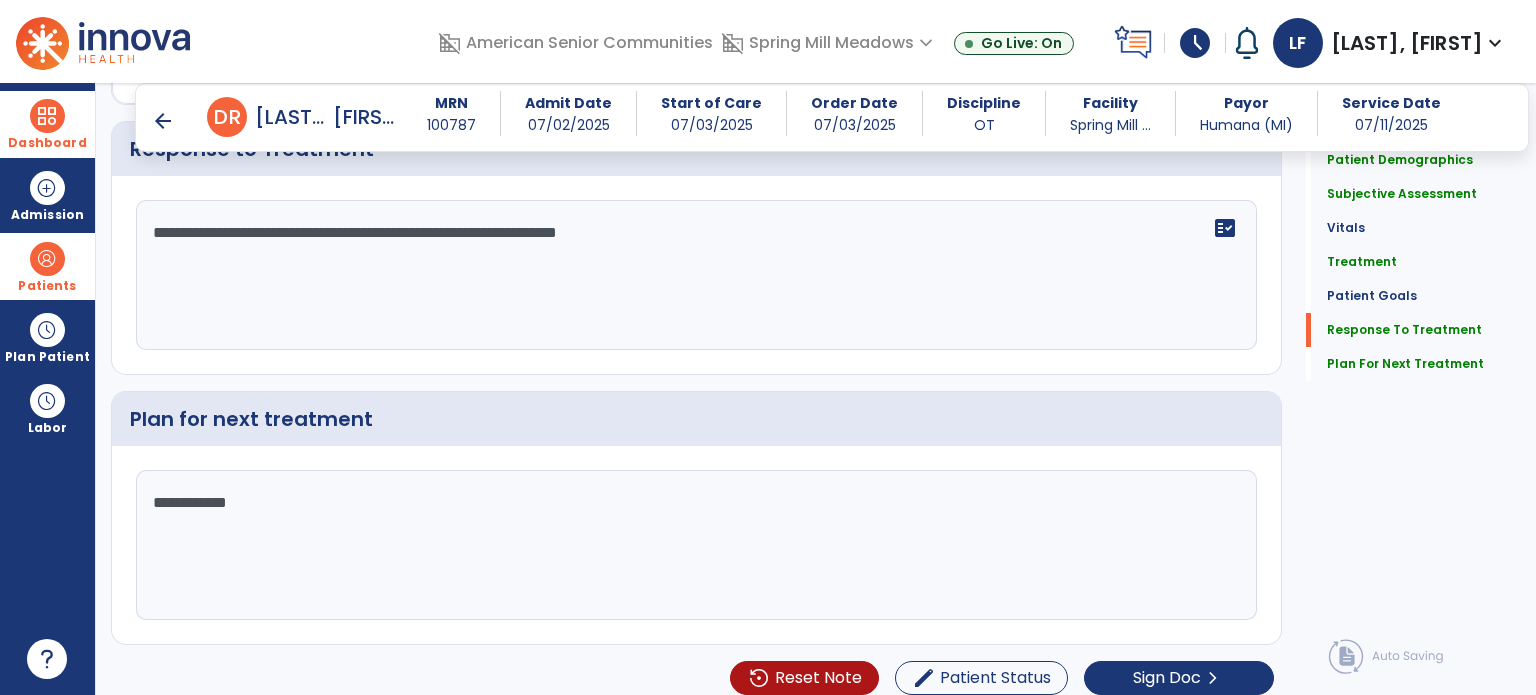 click on "**********" 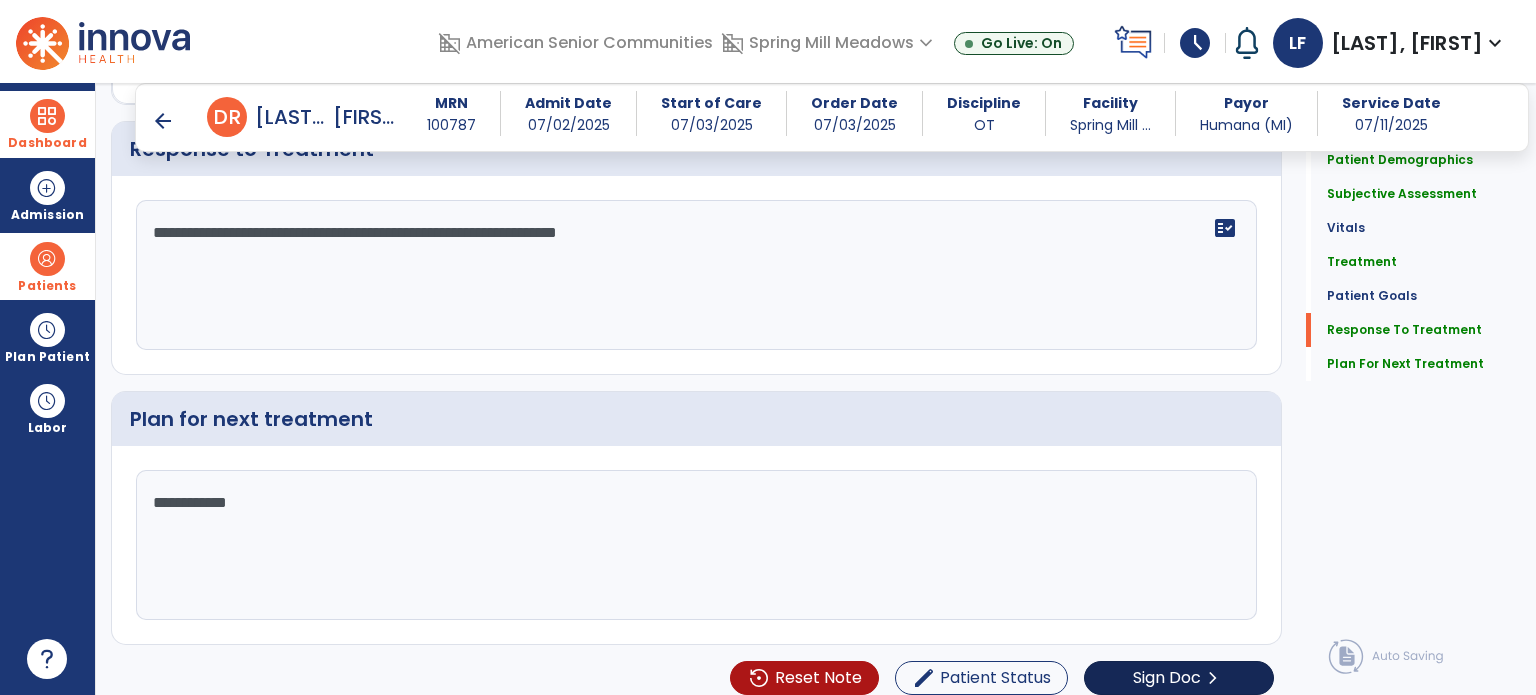 type on "**********" 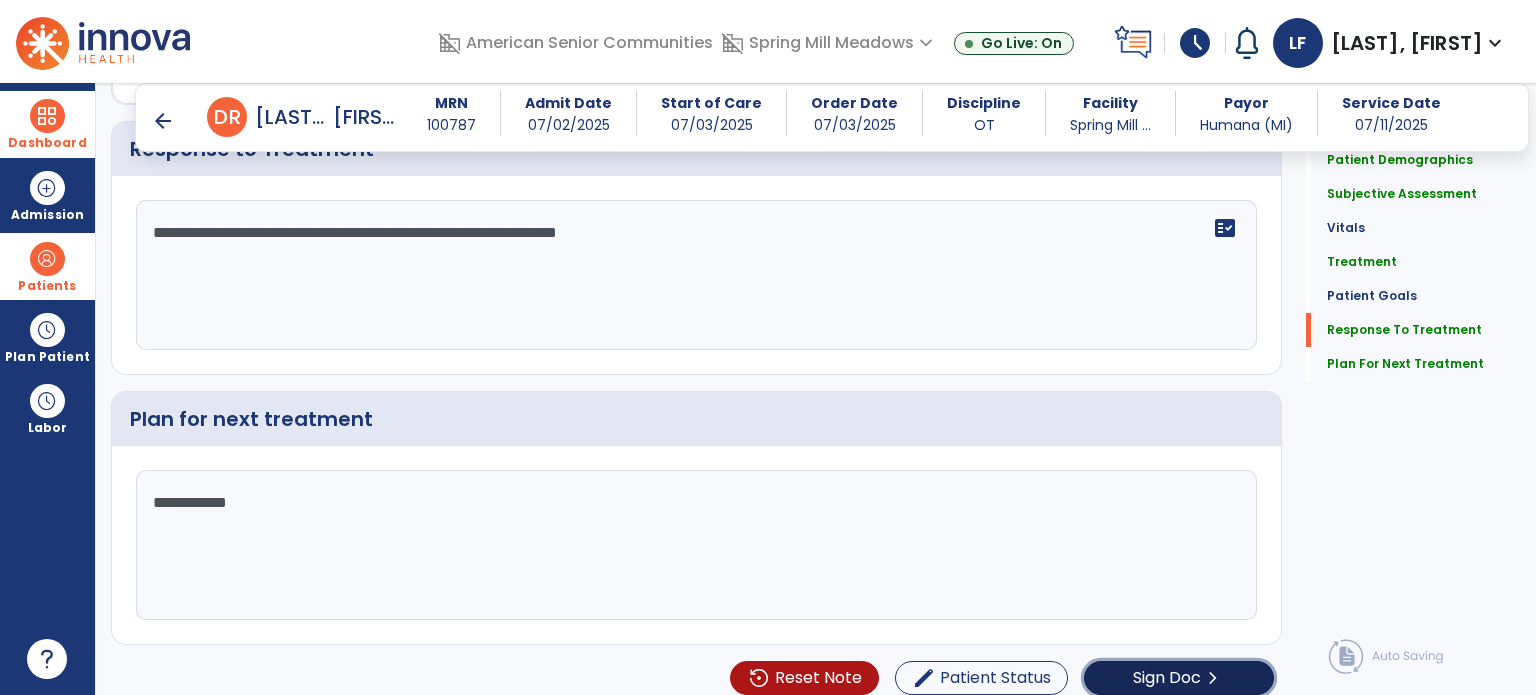 click on "chevron_right" 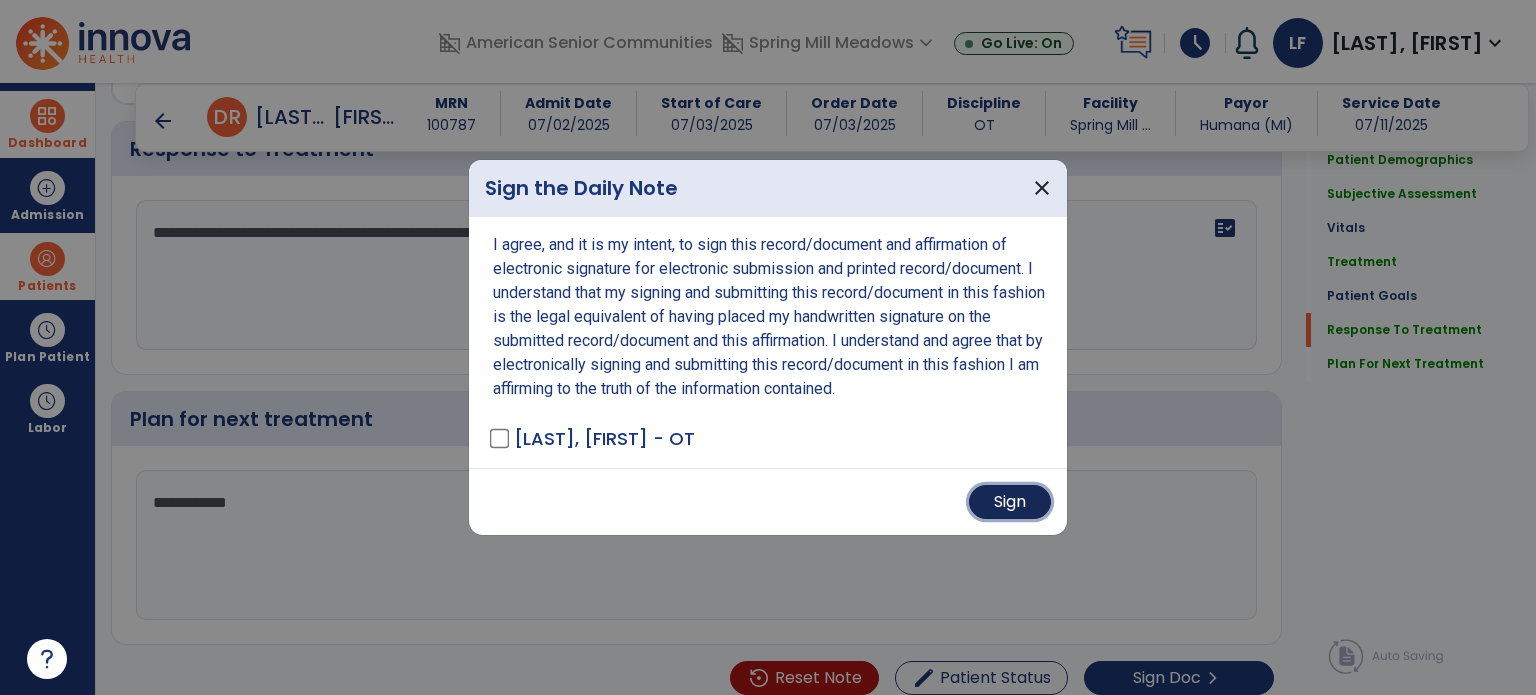 click on "Sign" at bounding box center [1010, 502] 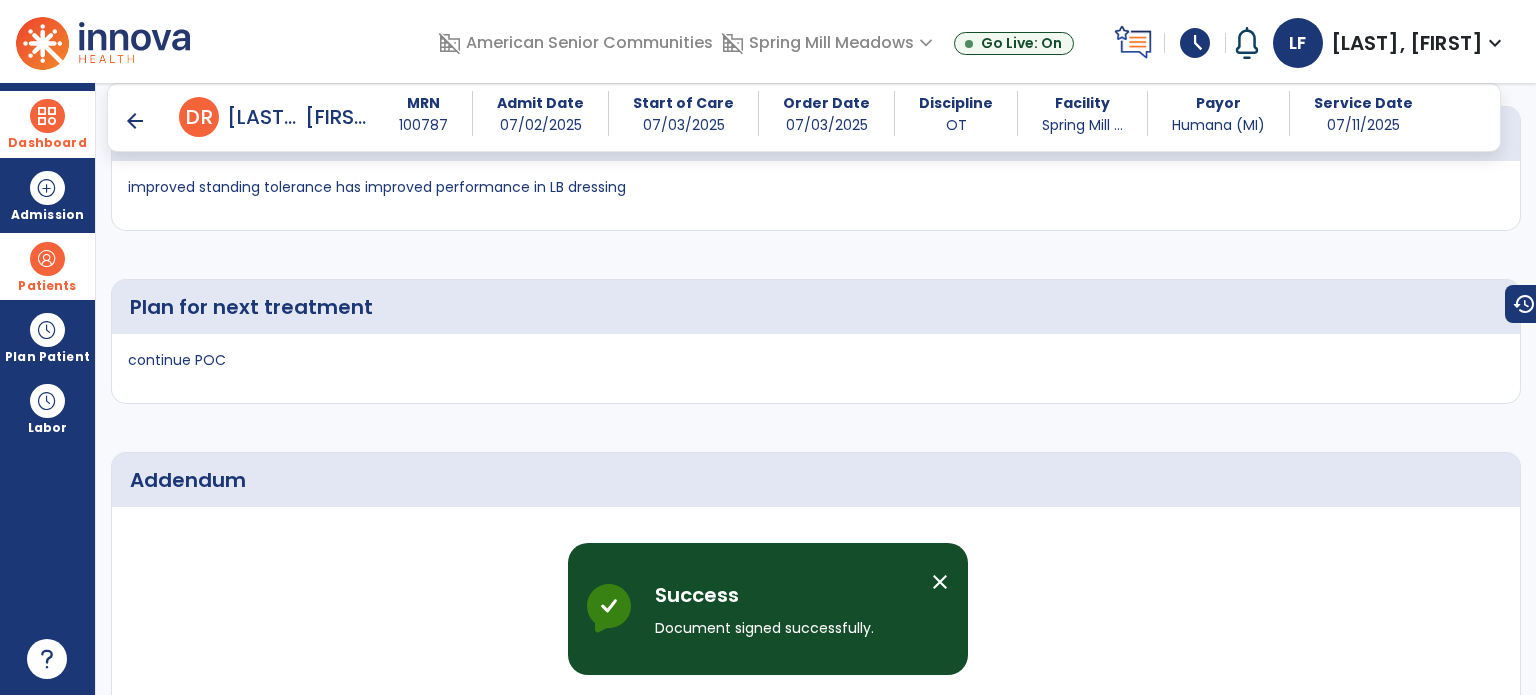 scroll, scrollTop: 3787, scrollLeft: 0, axis: vertical 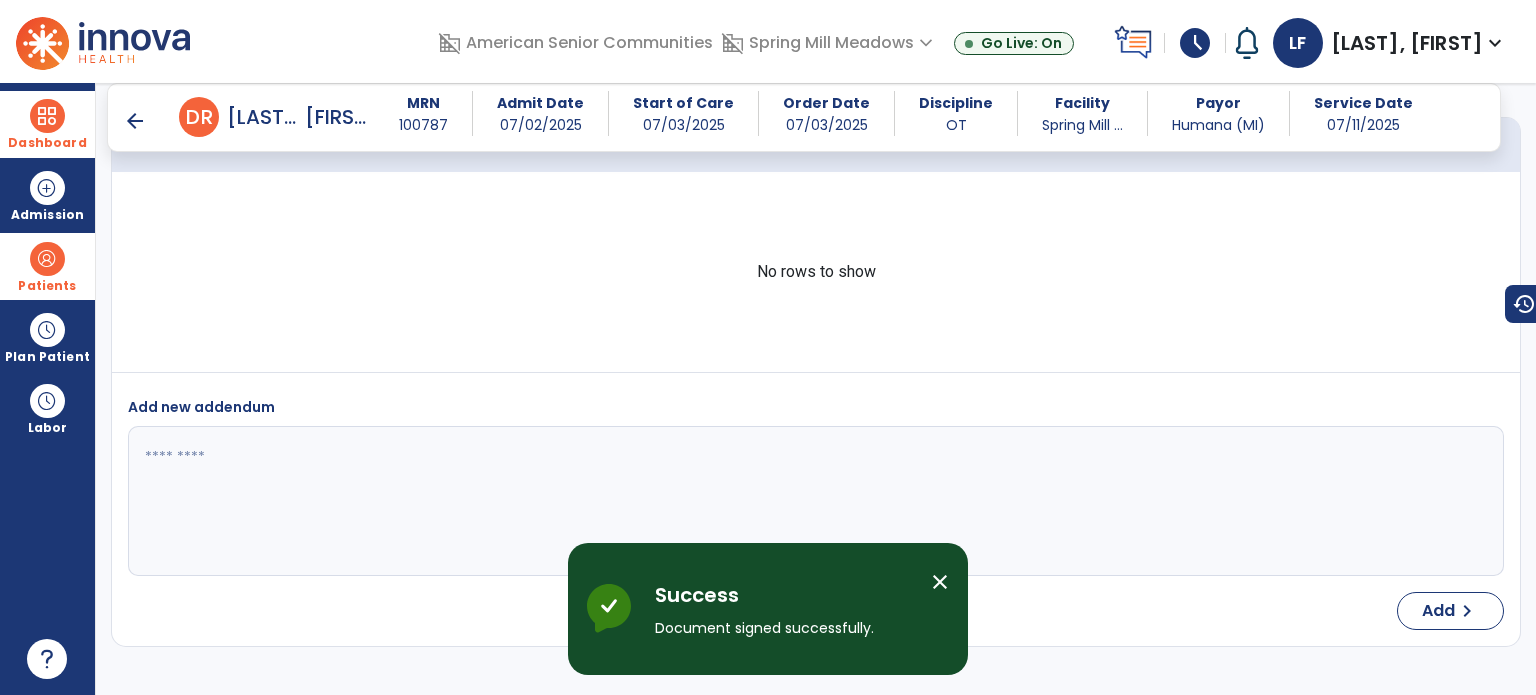 click at bounding box center (47, 116) 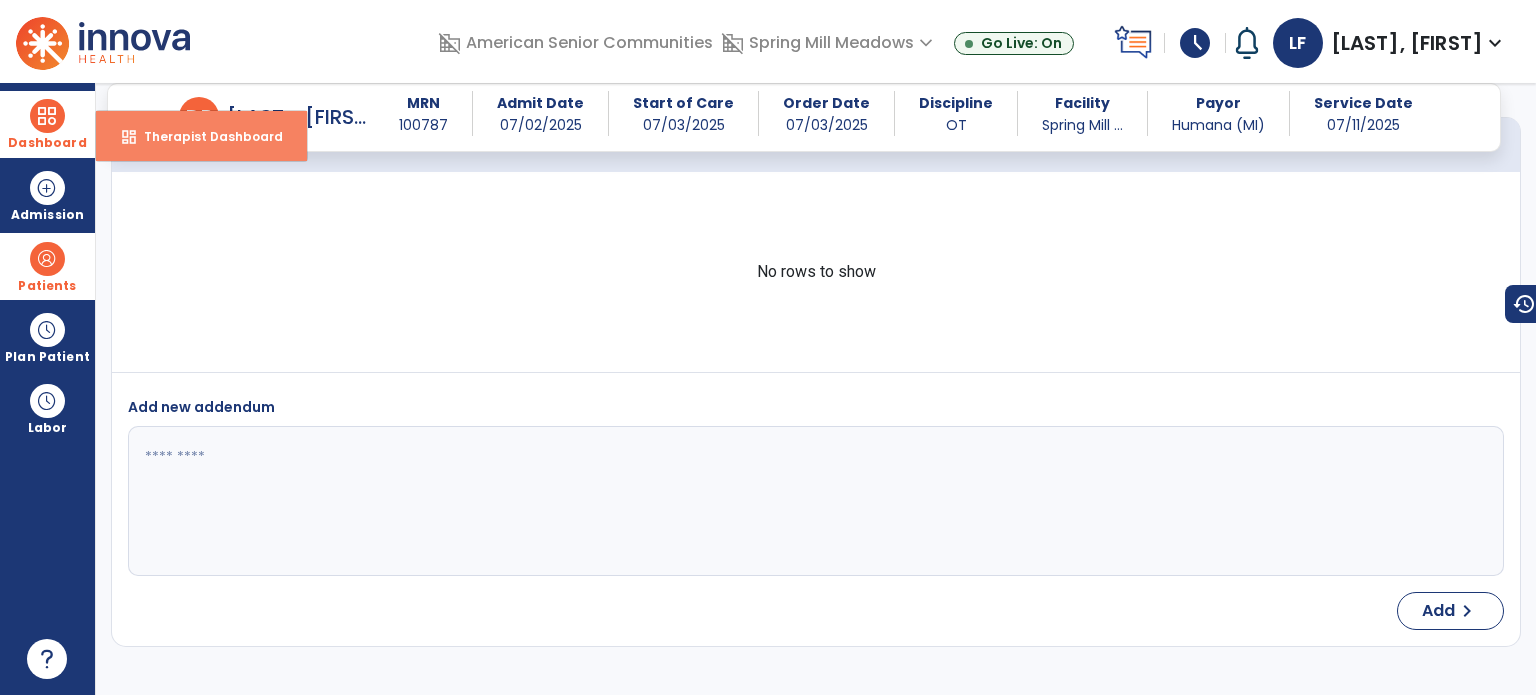 click on "dashboard  Therapist Dashboard" at bounding box center [201, 136] 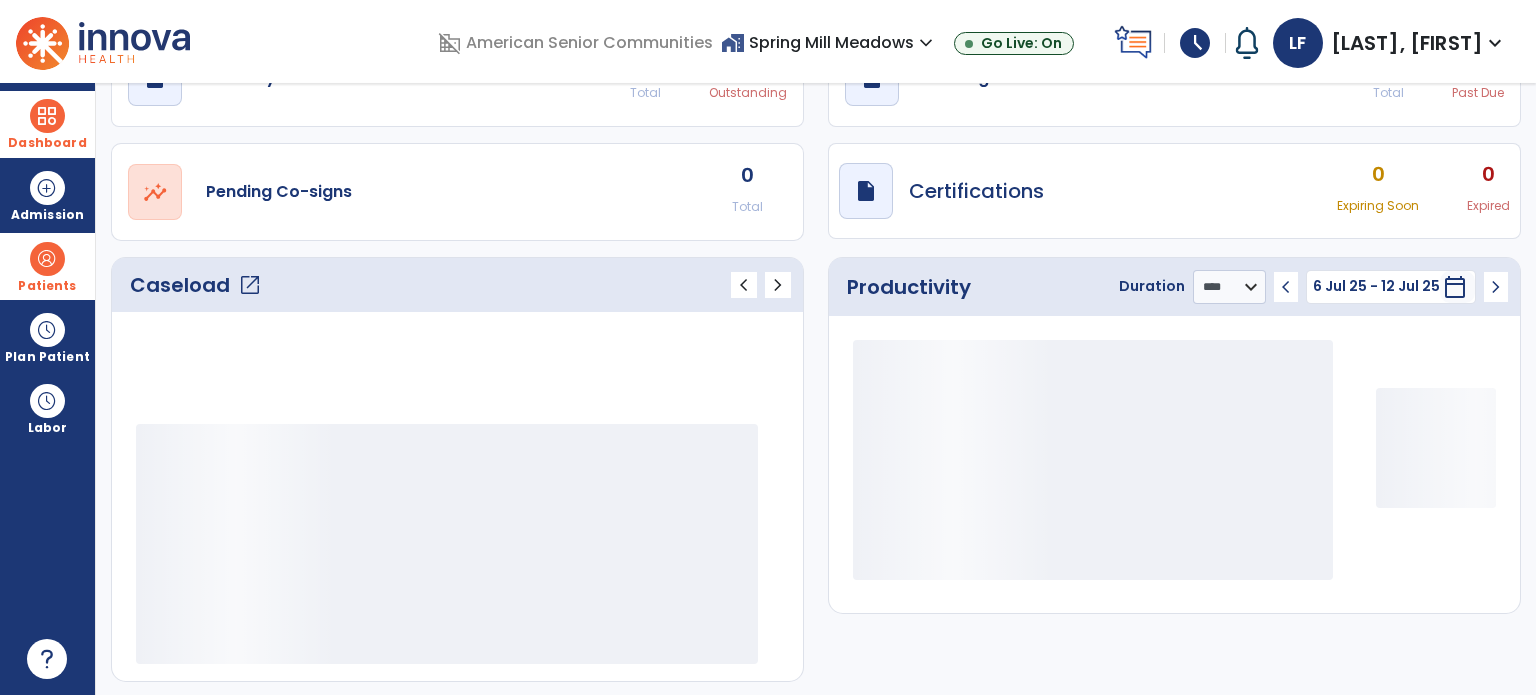 scroll, scrollTop: 112, scrollLeft: 0, axis: vertical 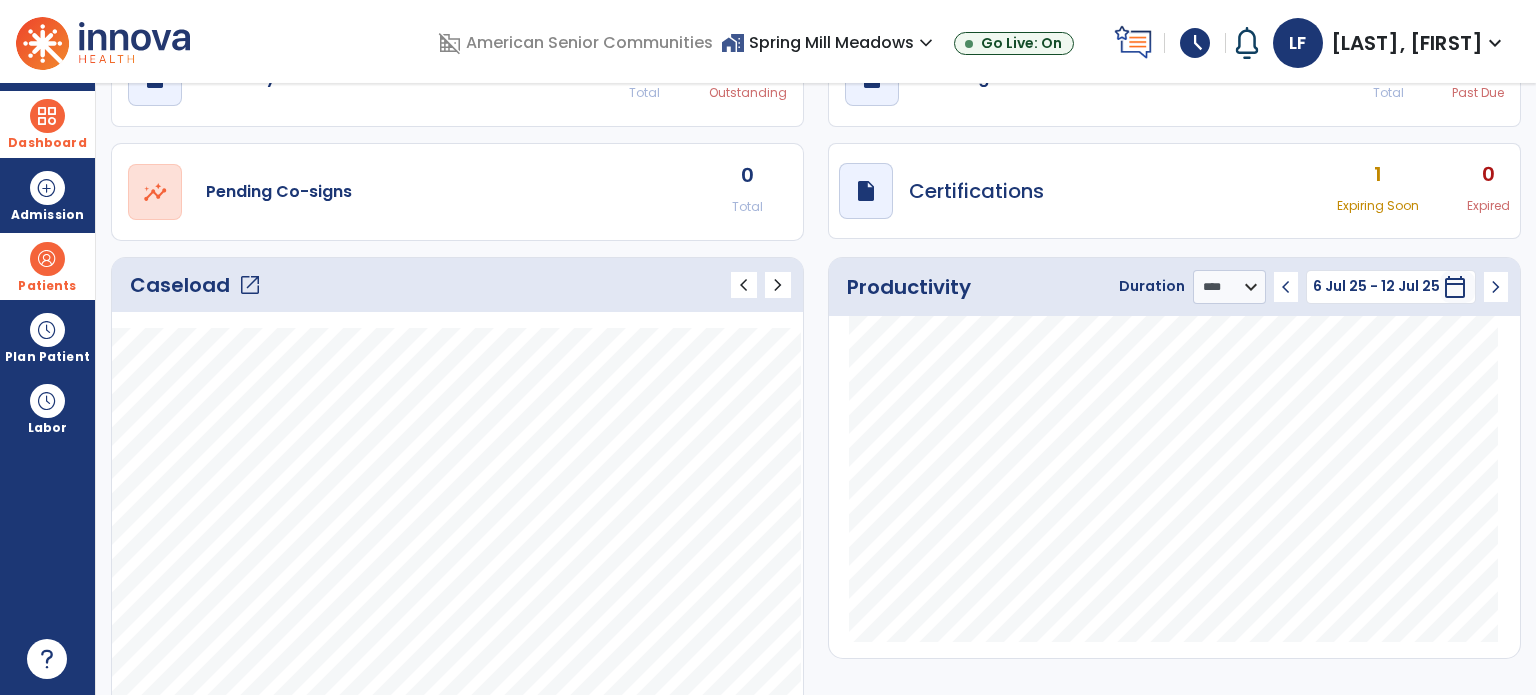 click on "open_in_new" 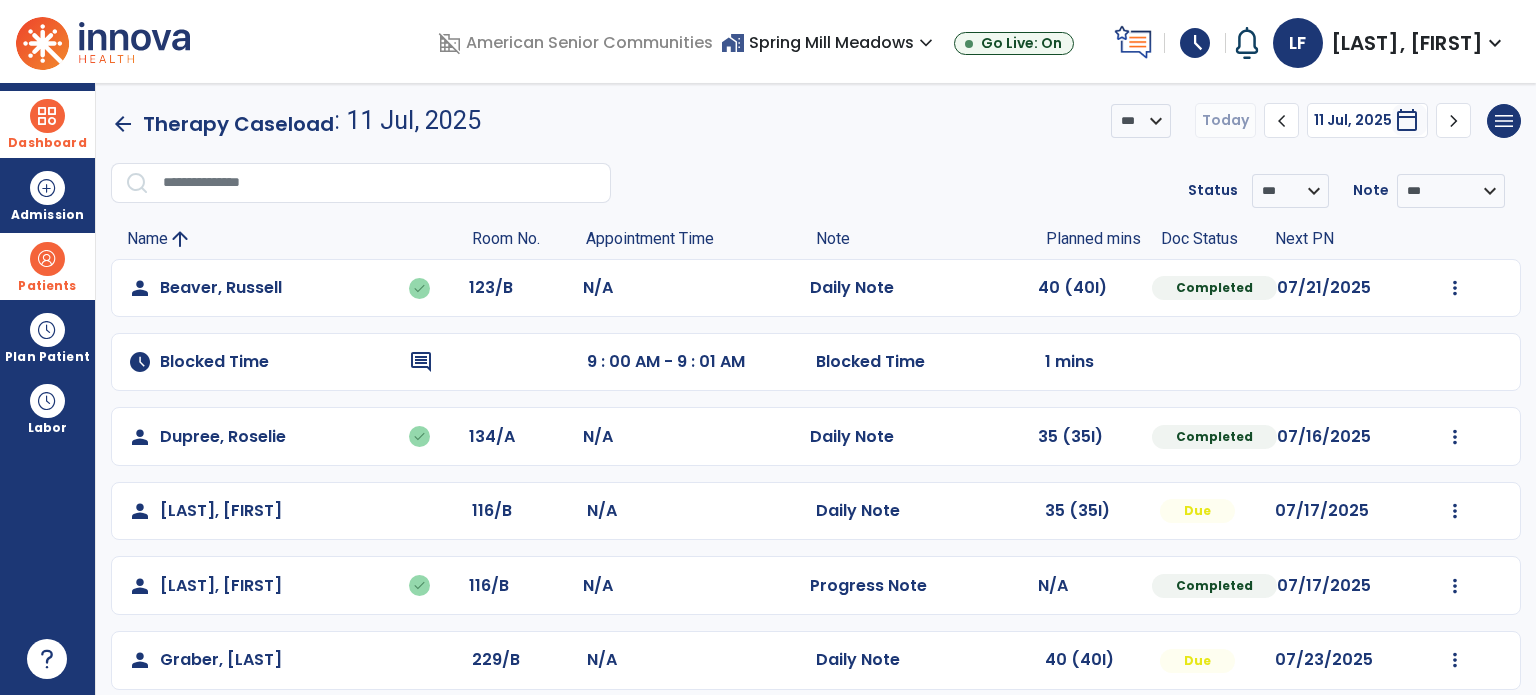 click on "Beaver, Russell" 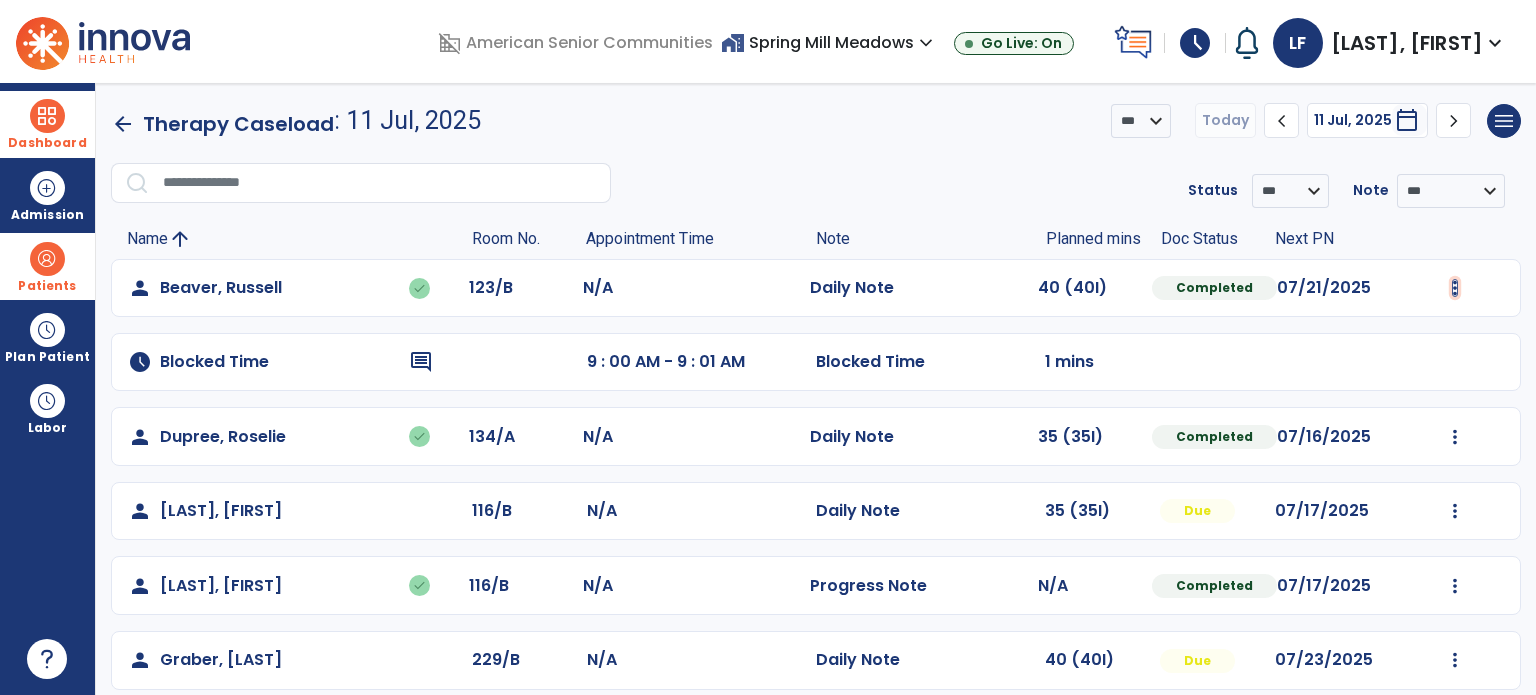 click at bounding box center [1455, 288] 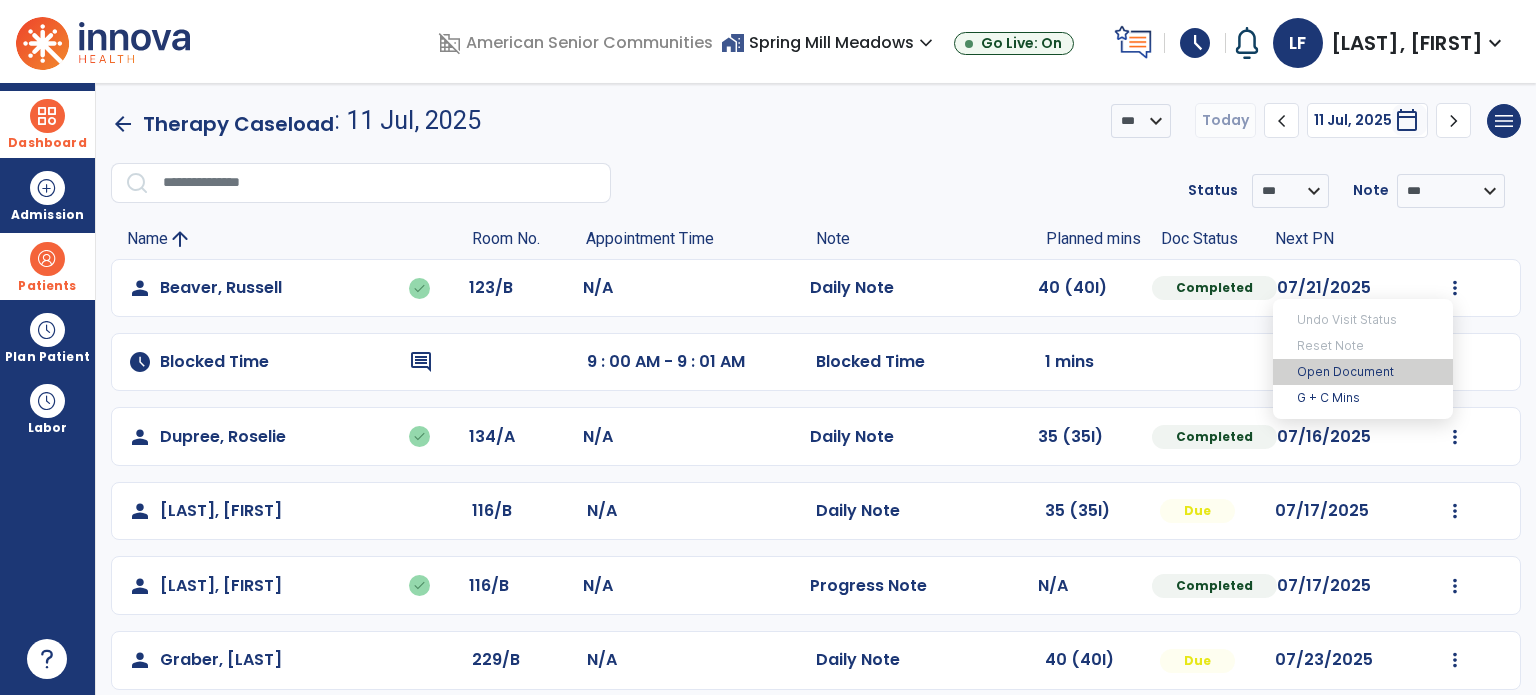 click on "Open Document" at bounding box center [1363, 372] 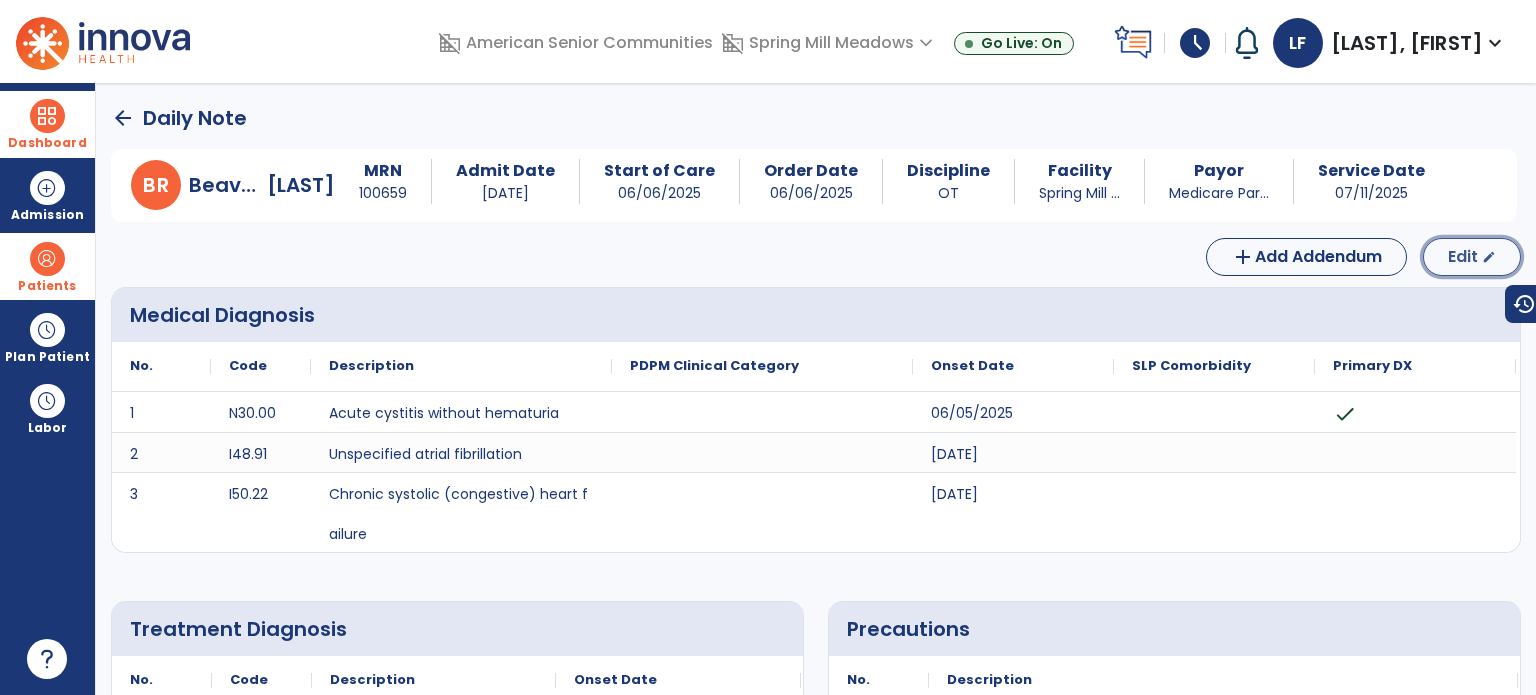 click on "Edit  edit" 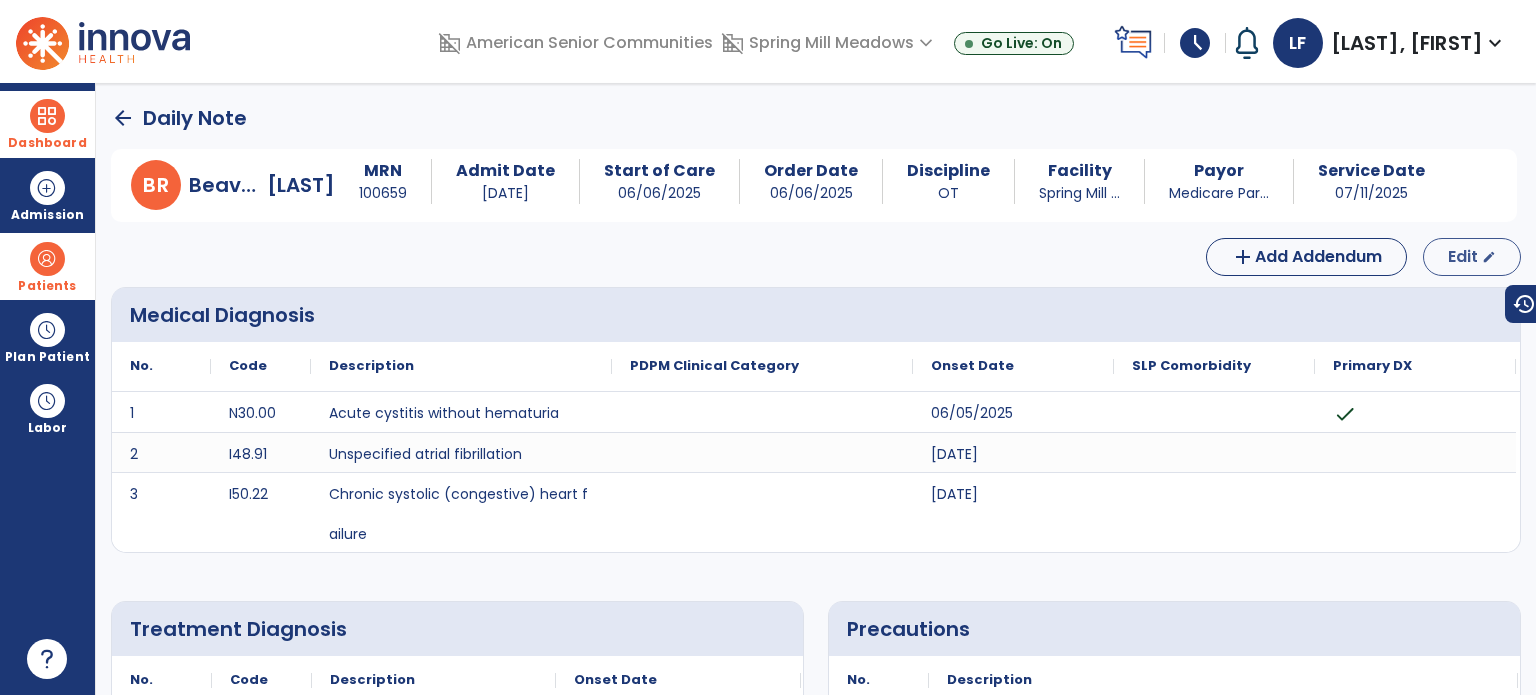 select on "*" 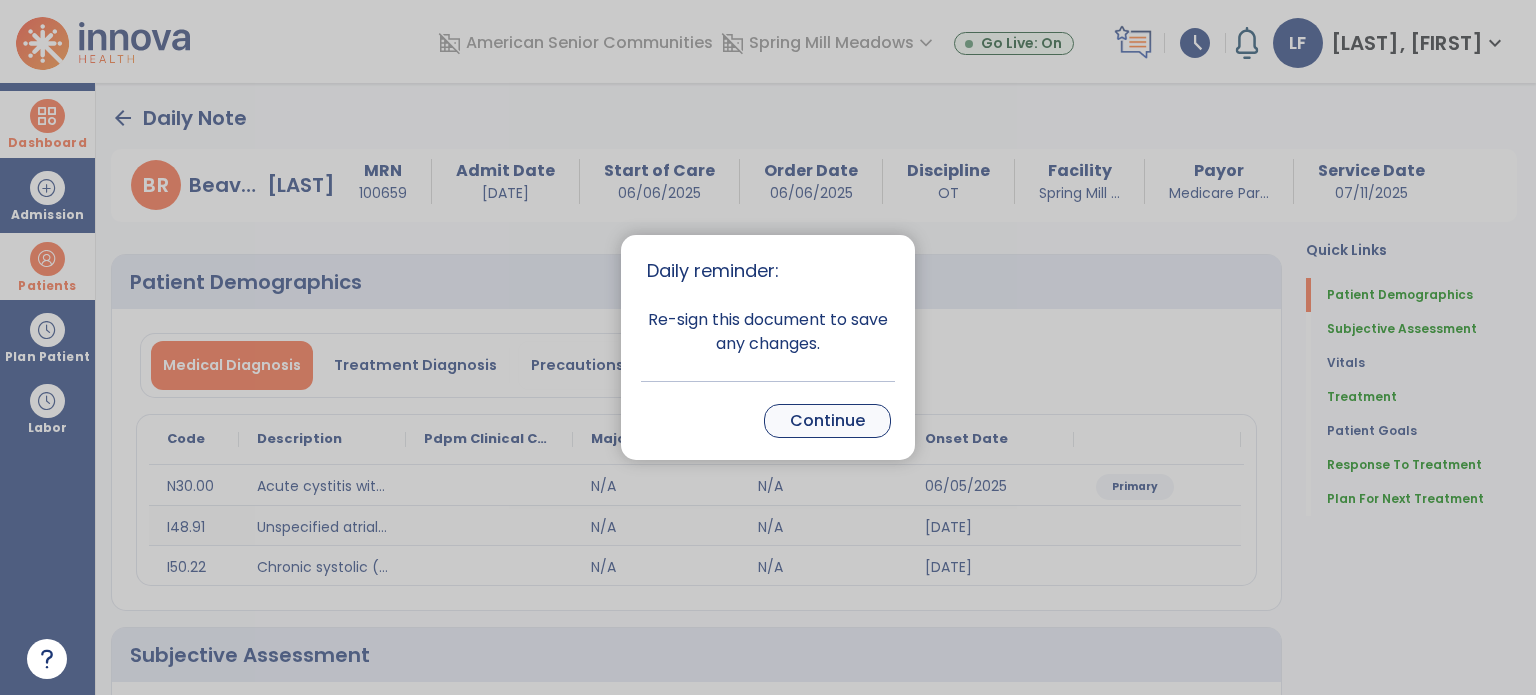 click on "Continue" at bounding box center (827, 421) 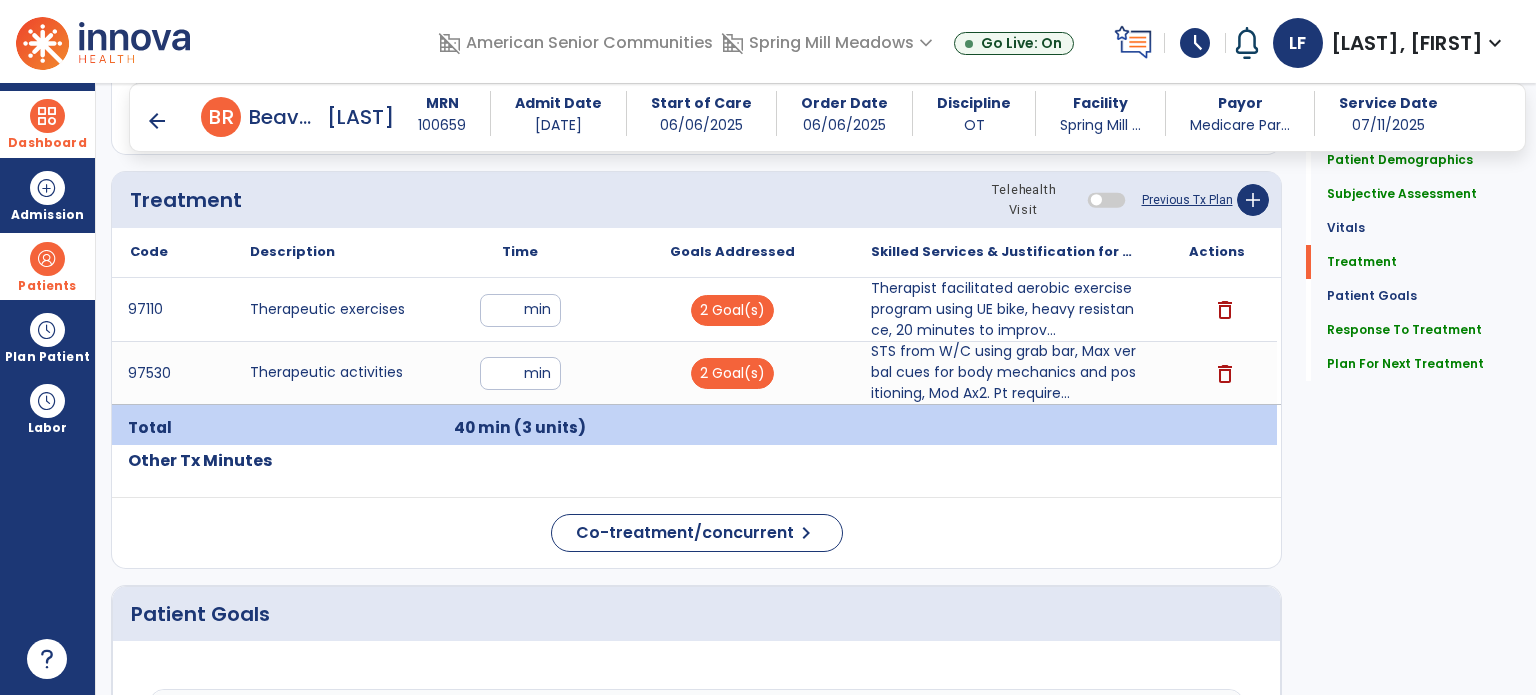 scroll, scrollTop: 1159, scrollLeft: 0, axis: vertical 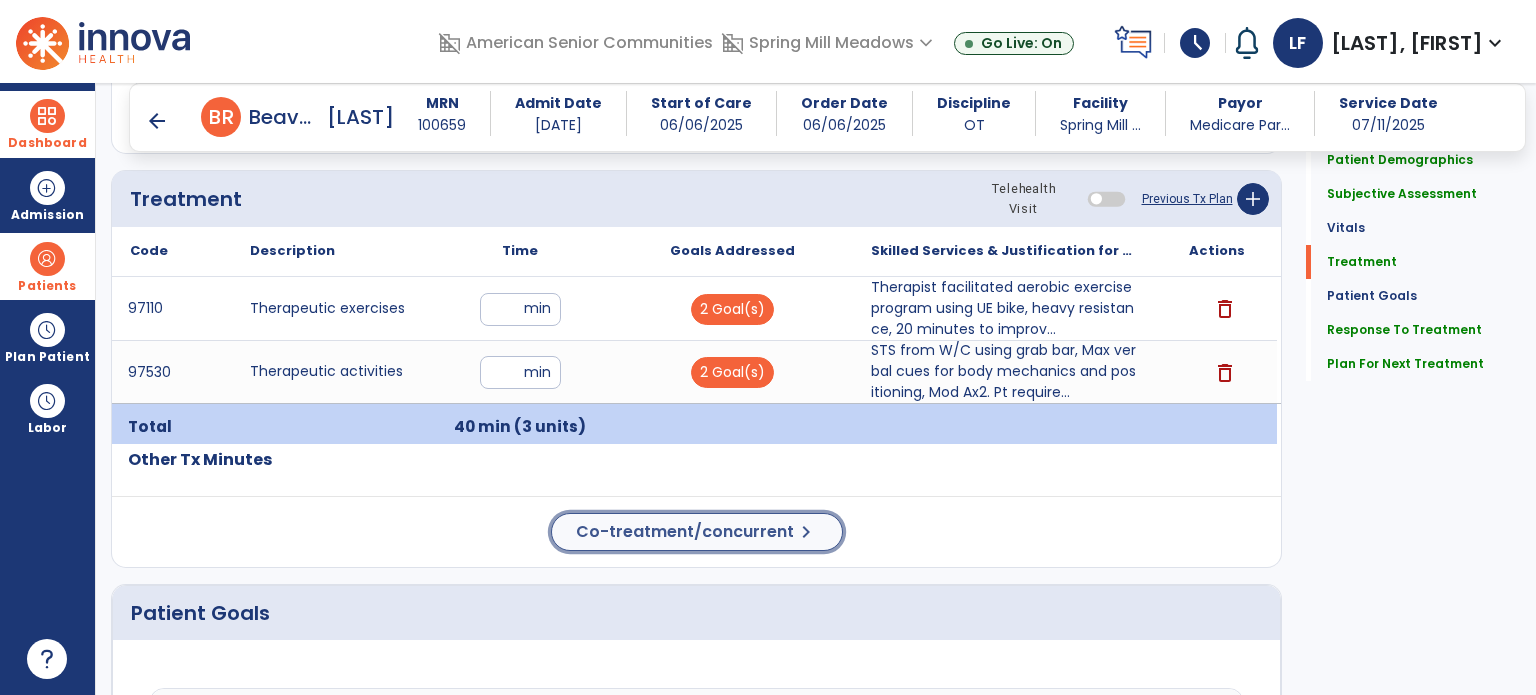 click on "Co-treatment/concurrent" 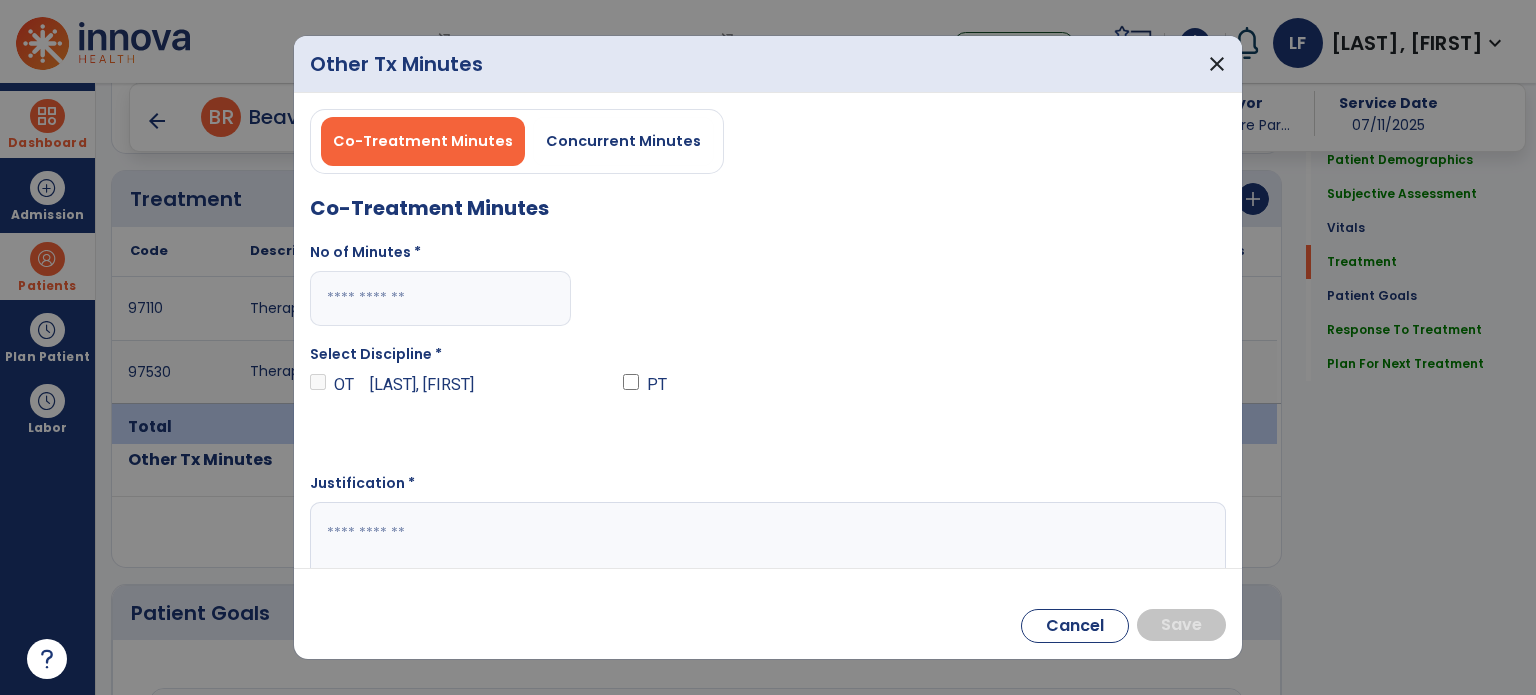 click at bounding box center [440, 298] 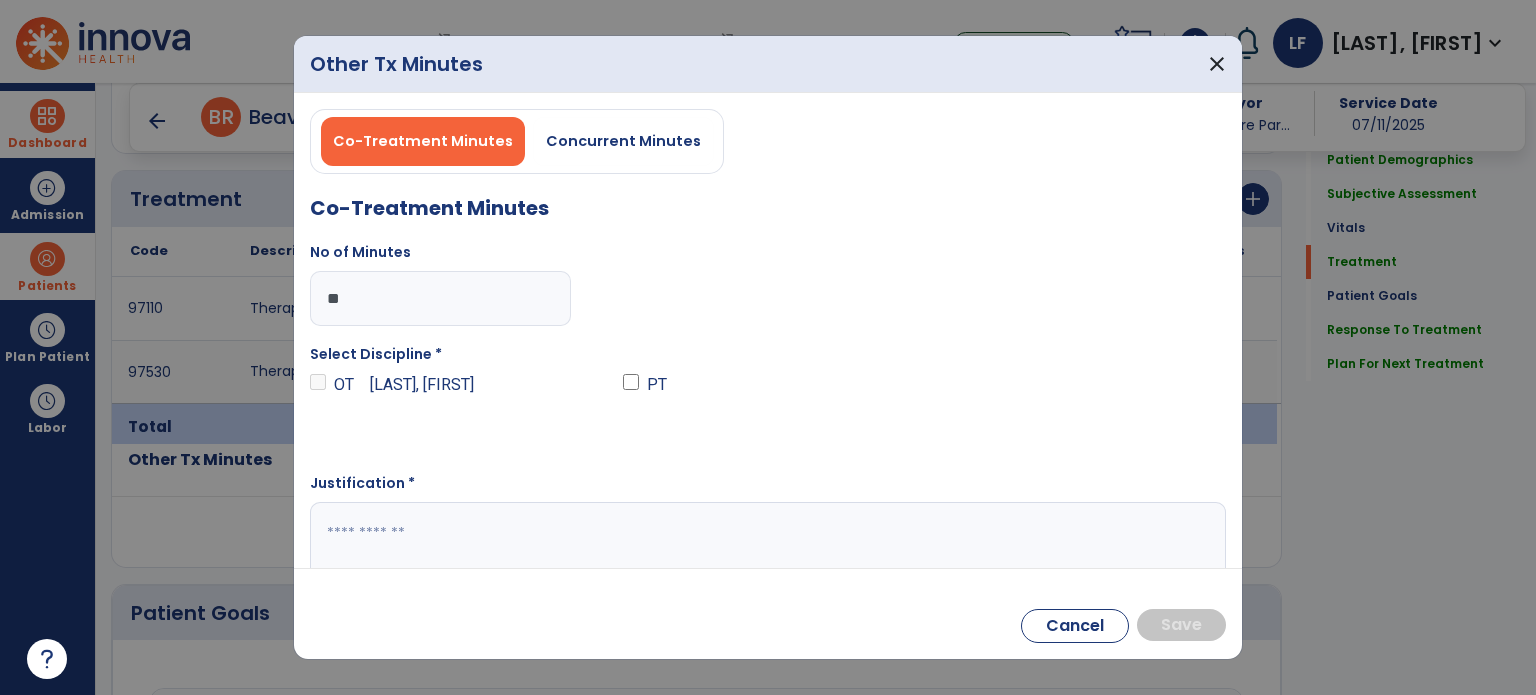 type on "**" 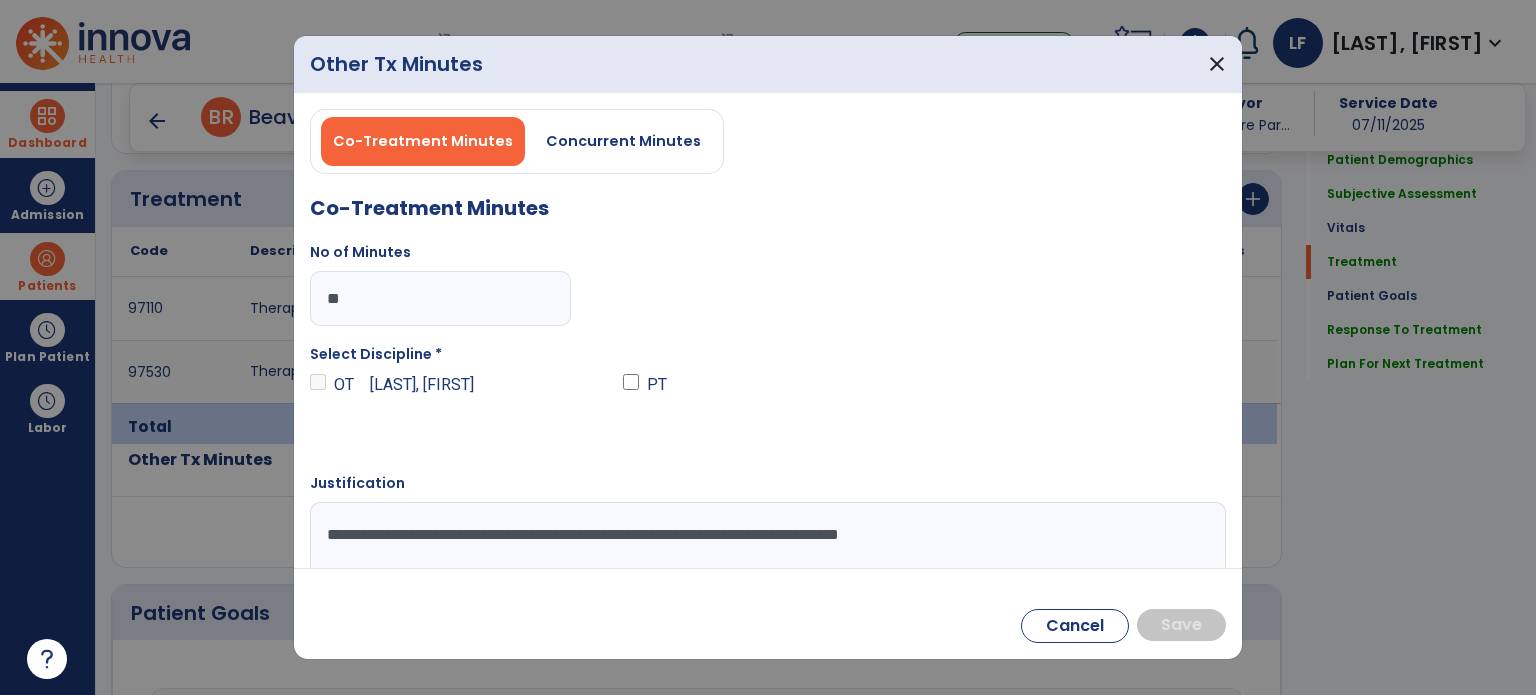 type on "**********" 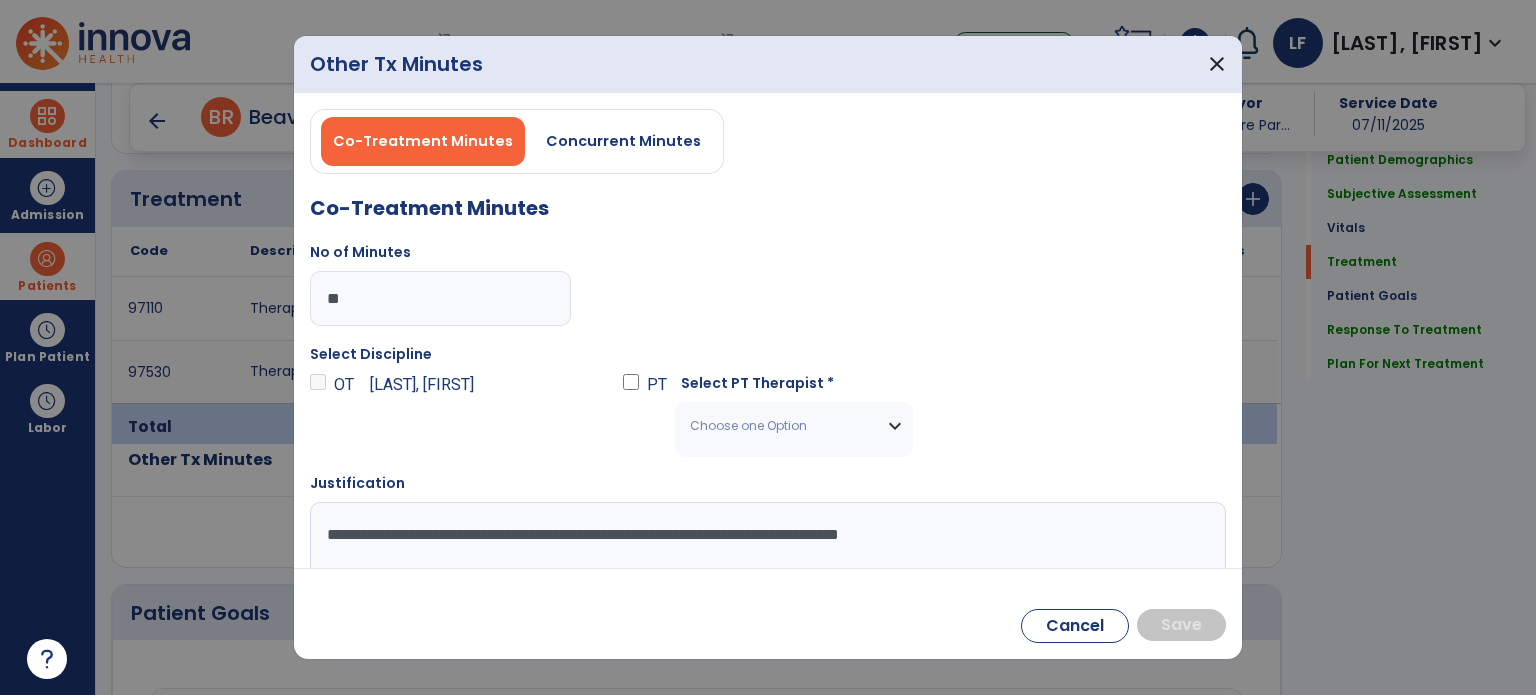 click on "Choose one Option" at bounding box center [781, 426] 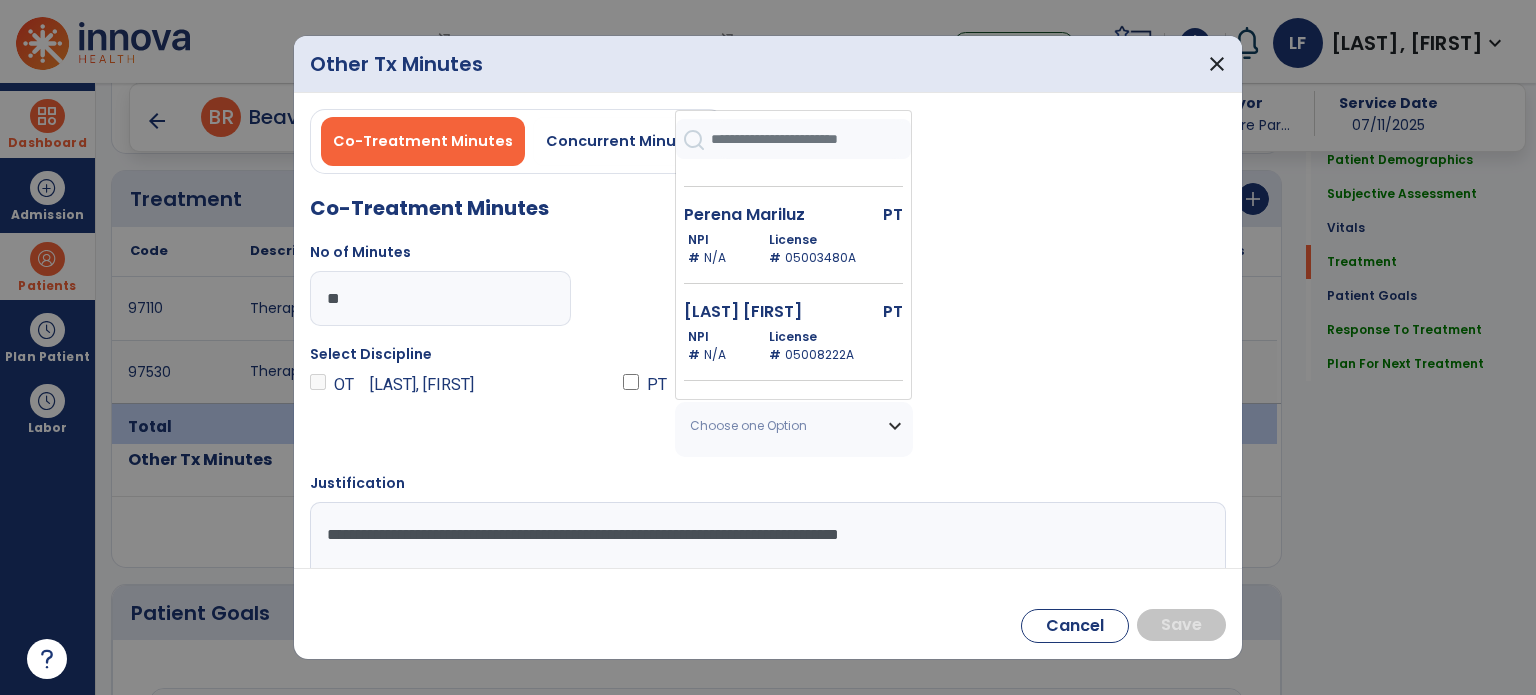 scroll, scrollTop: 728, scrollLeft: 0, axis: vertical 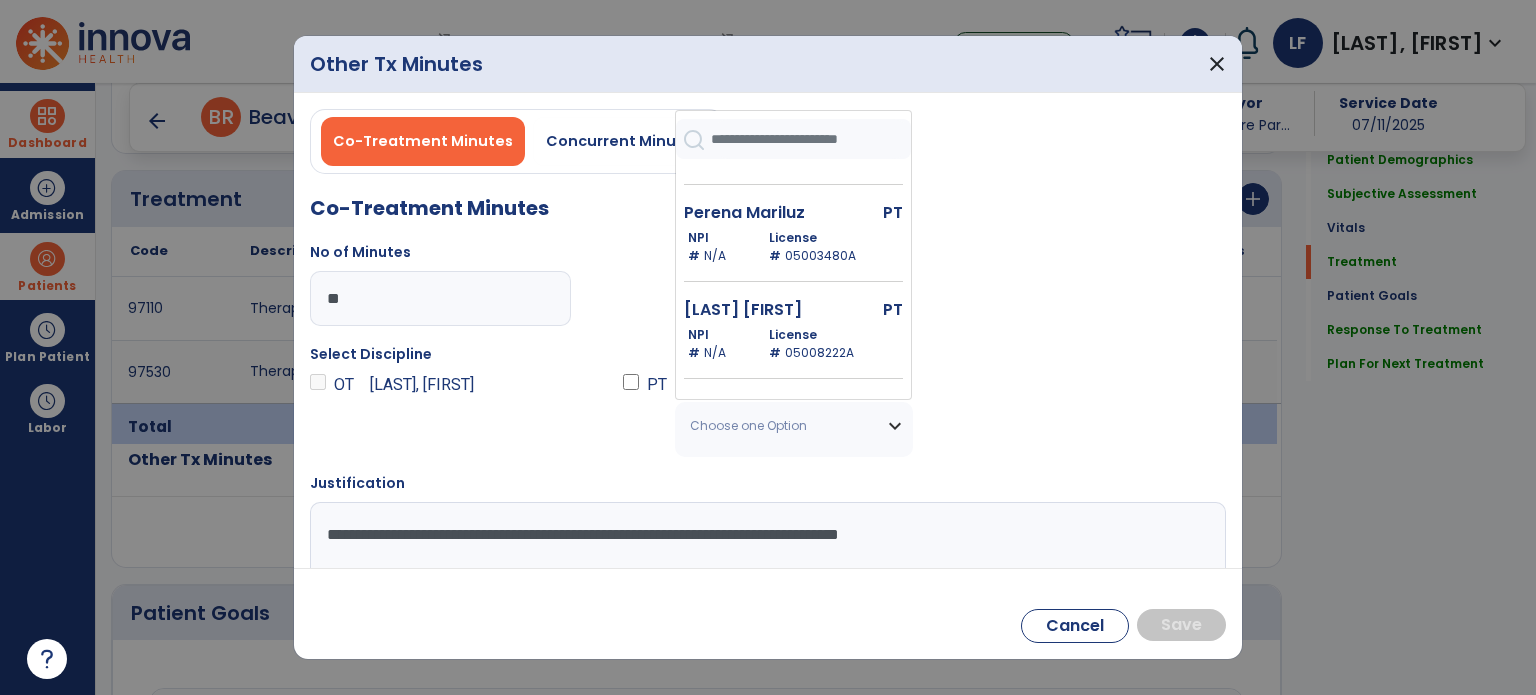 click on "[LAST] [FIRST] PT NPI # N/A License # 05003480A" at bounding box center (793, 245) 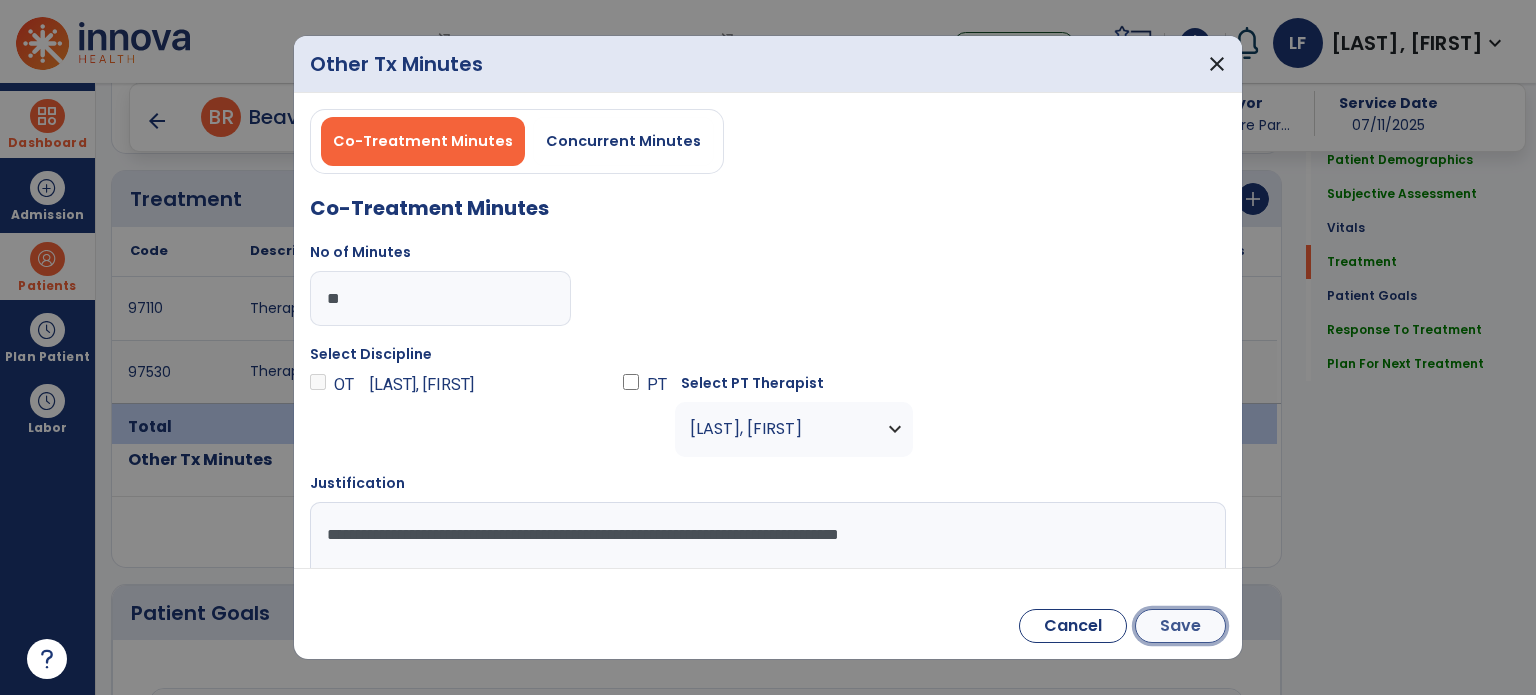 click on "Save" at bounding box center (1180, 626) 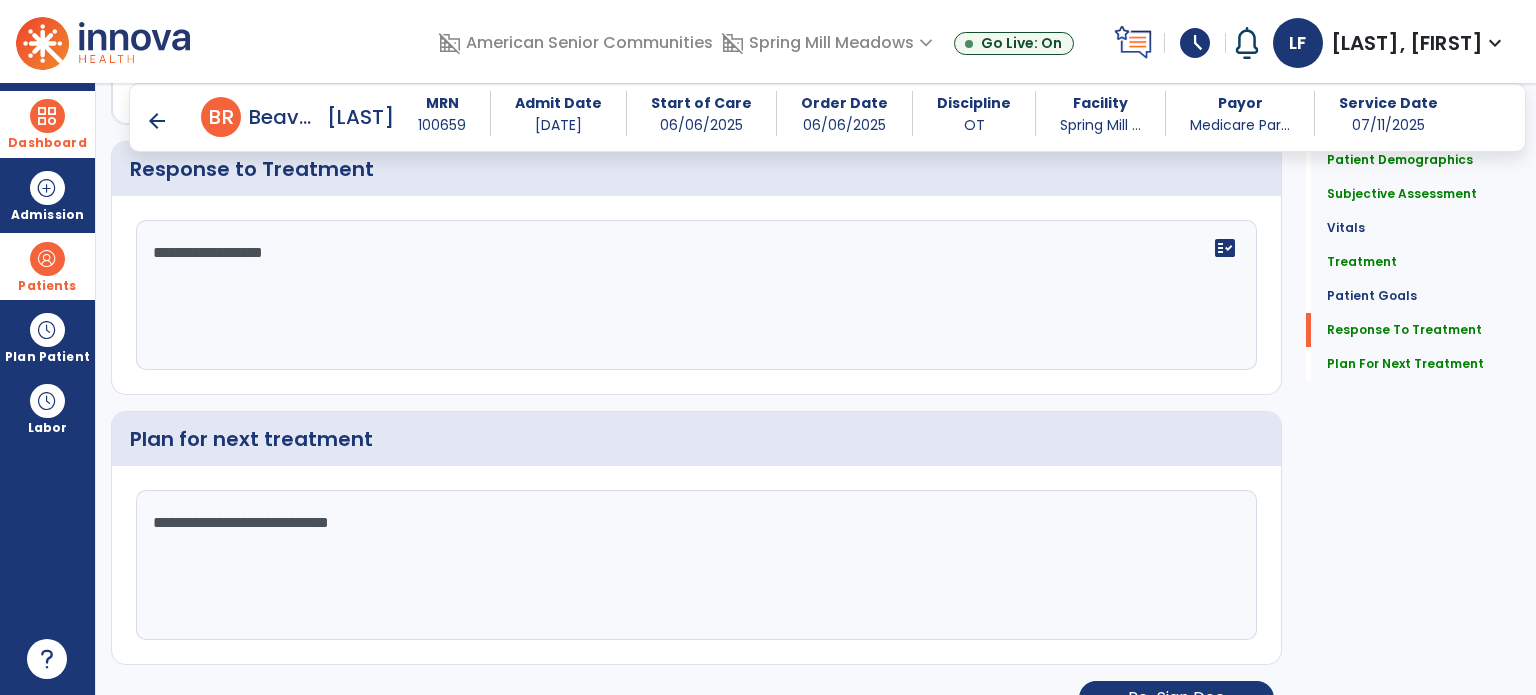 scroll, scrollTop: 2981, scrollLeft: 0, axis: vertical 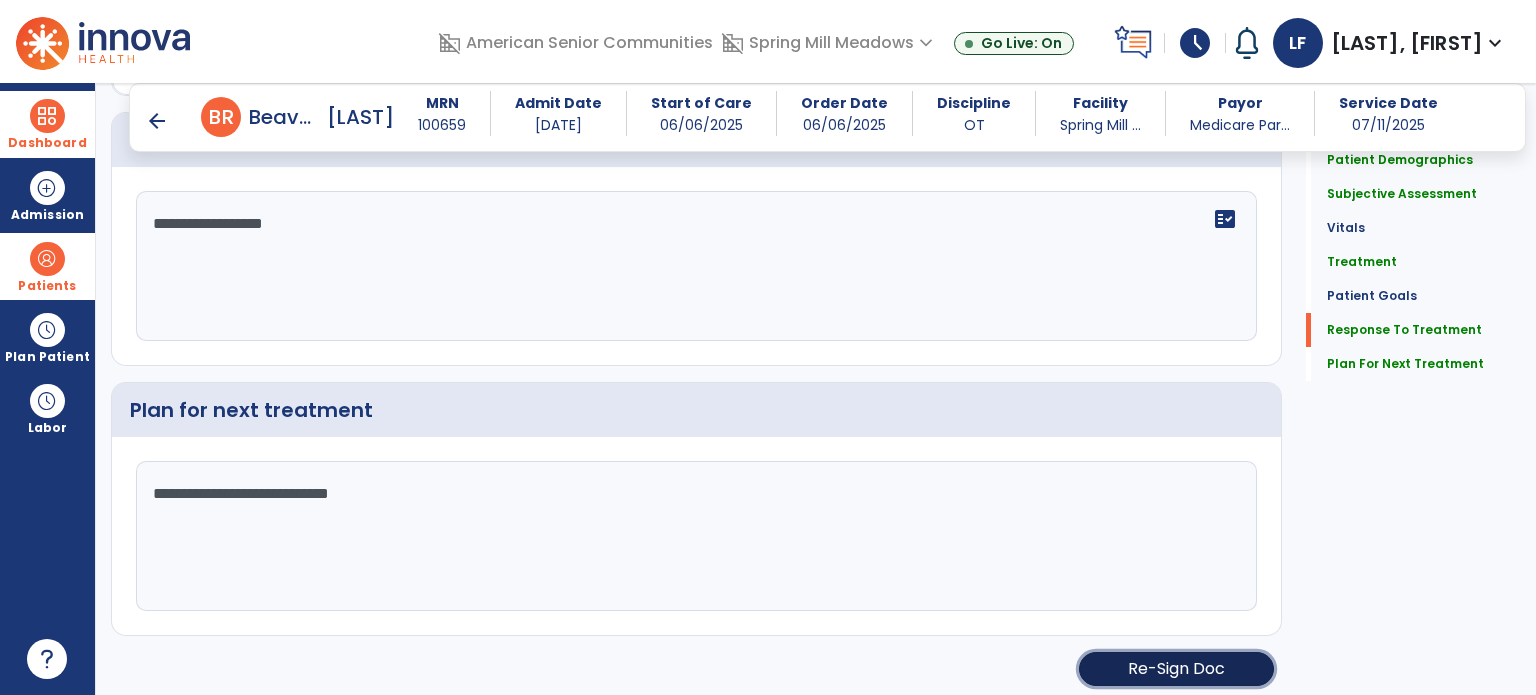 click on "Re-Sign Doc" 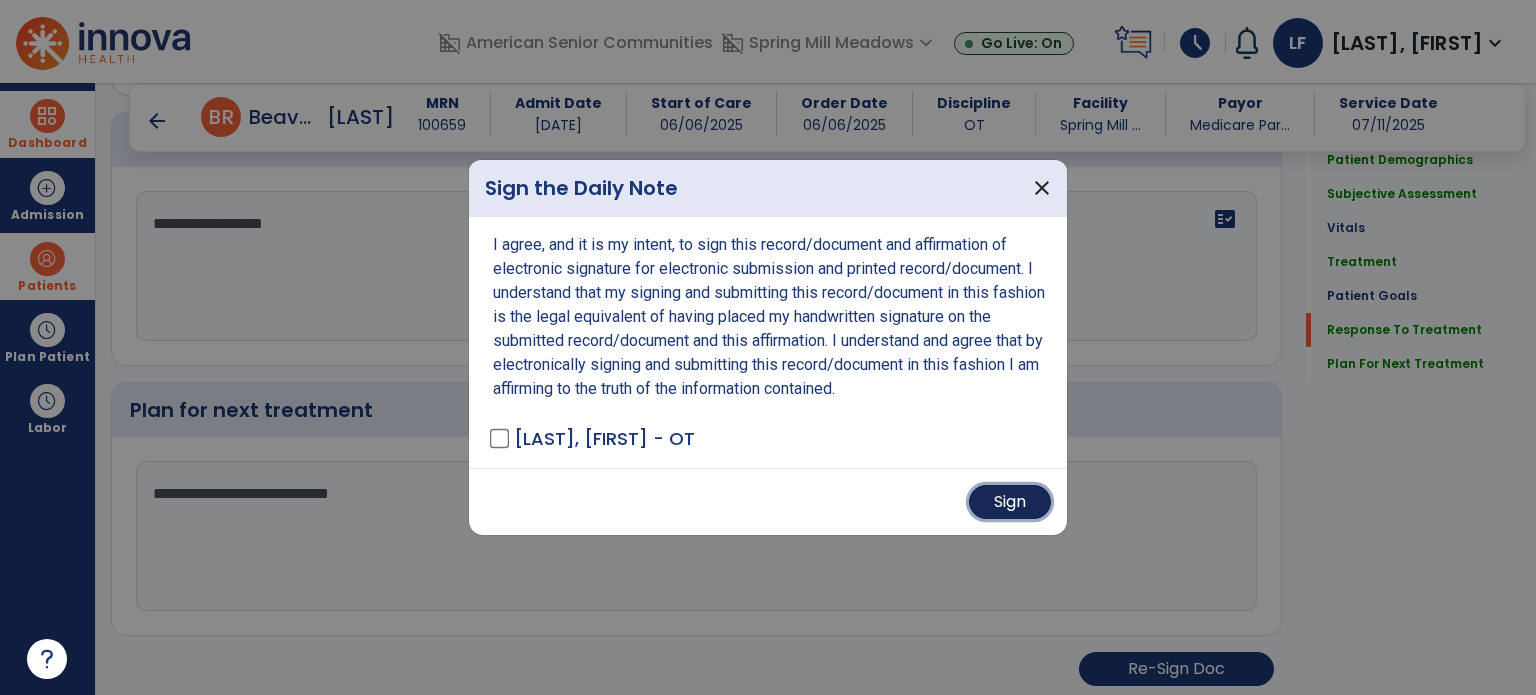 click on "Sign" at bounding box center (1010, 502) 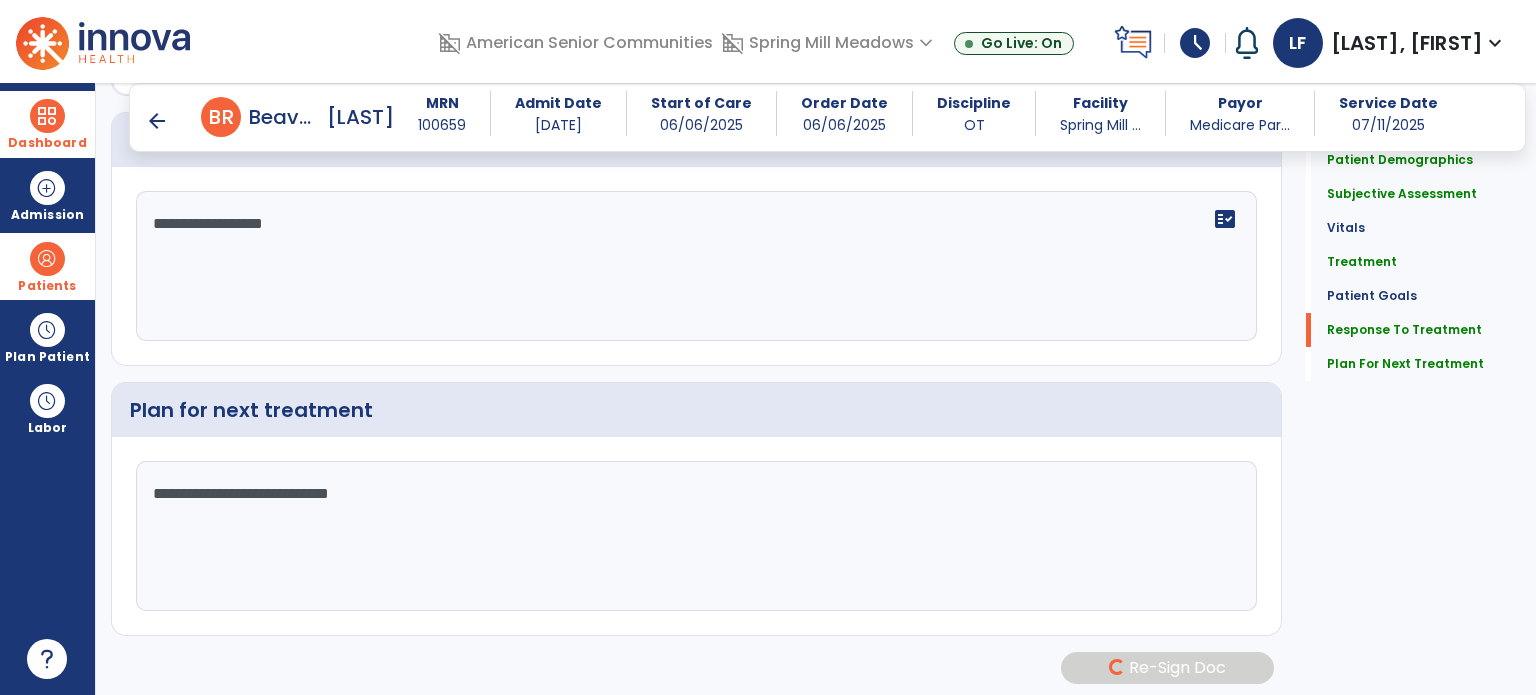 scroll, scrollTop: 2980, scrollLeft: 0, axis: vertical 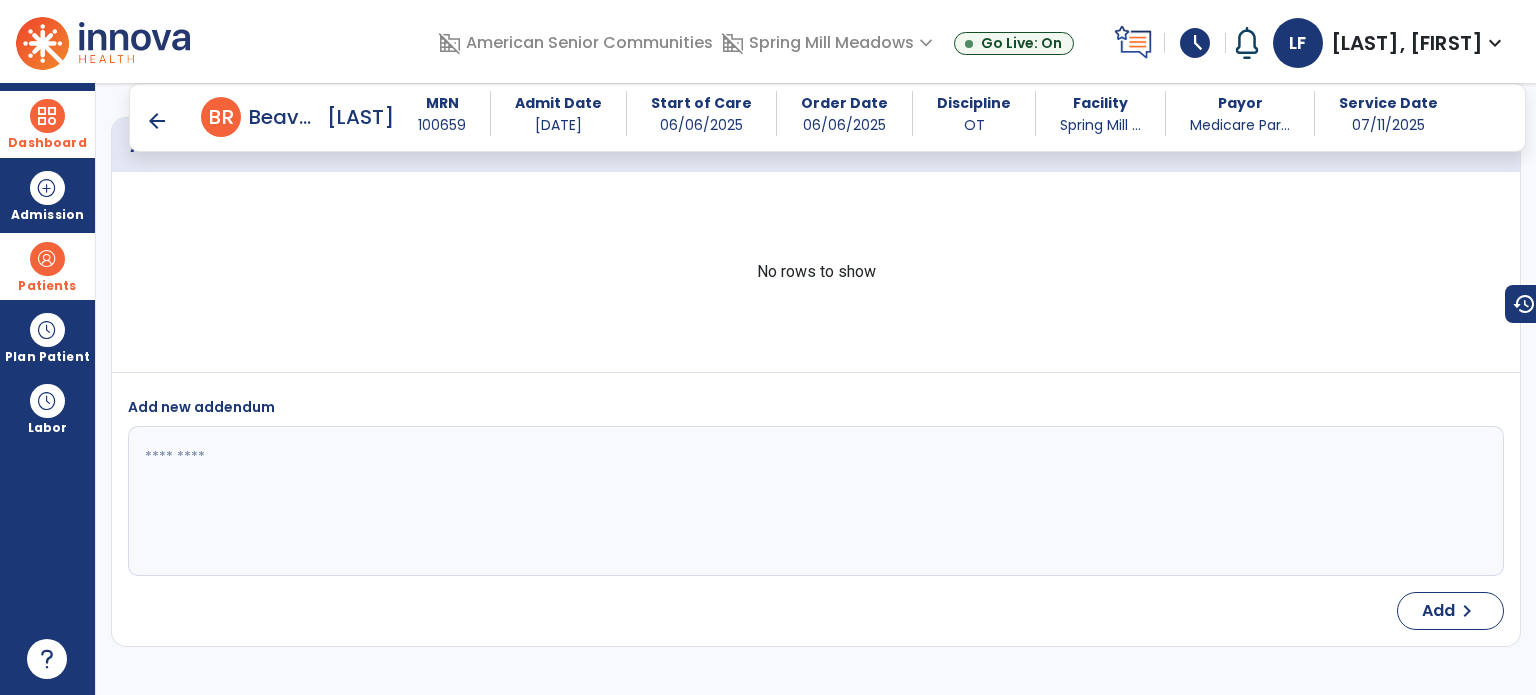 click at bounding box center (47, 116) 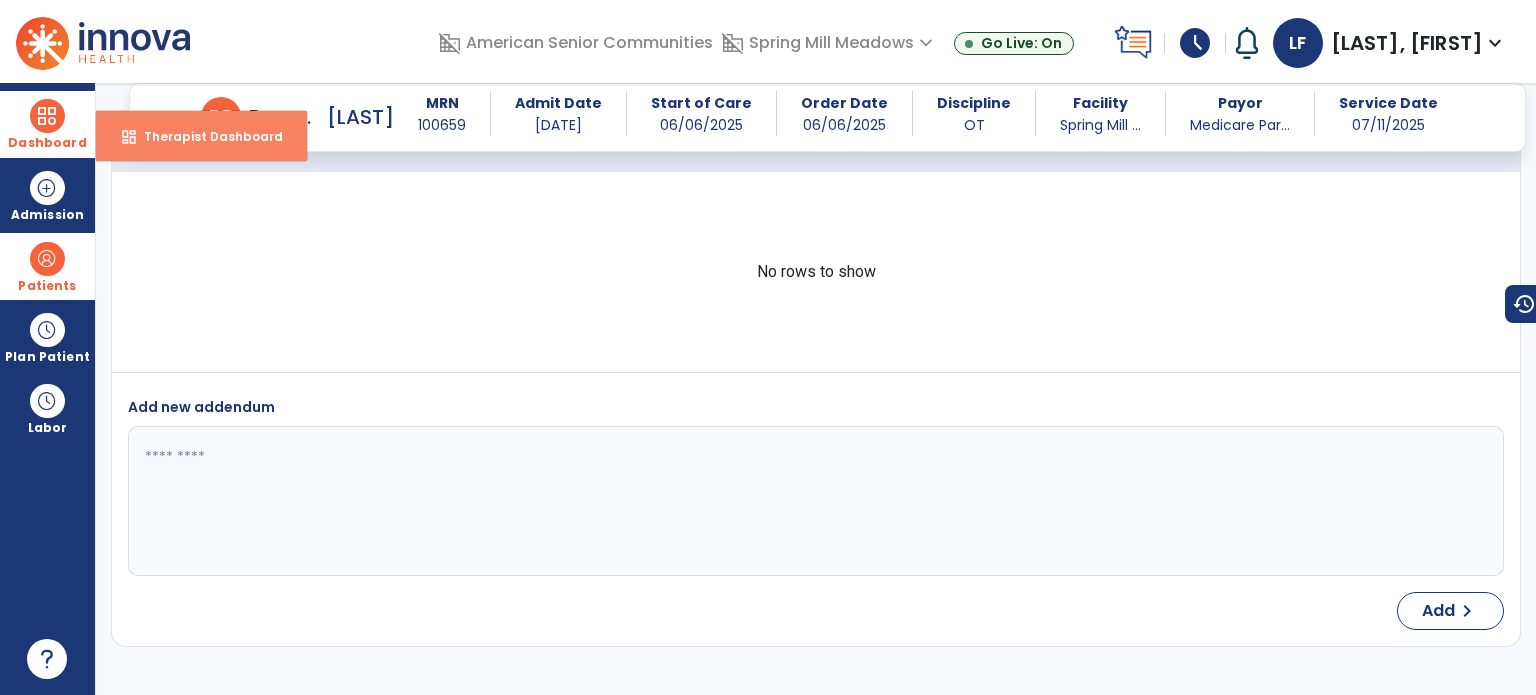 click on "dashboard" at bounding box center [129, 137] 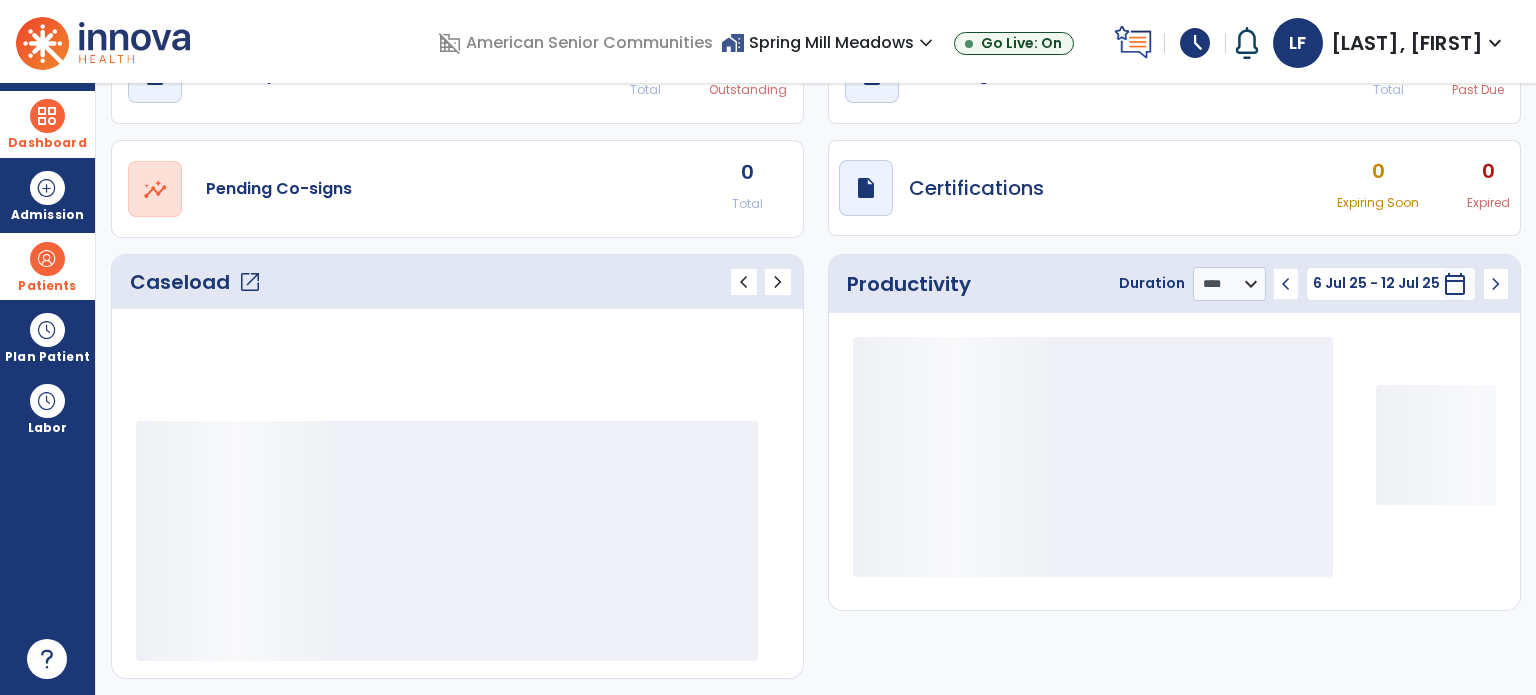 scroll, scrollTop: 112, scrollLeft: 0, axis: vertical 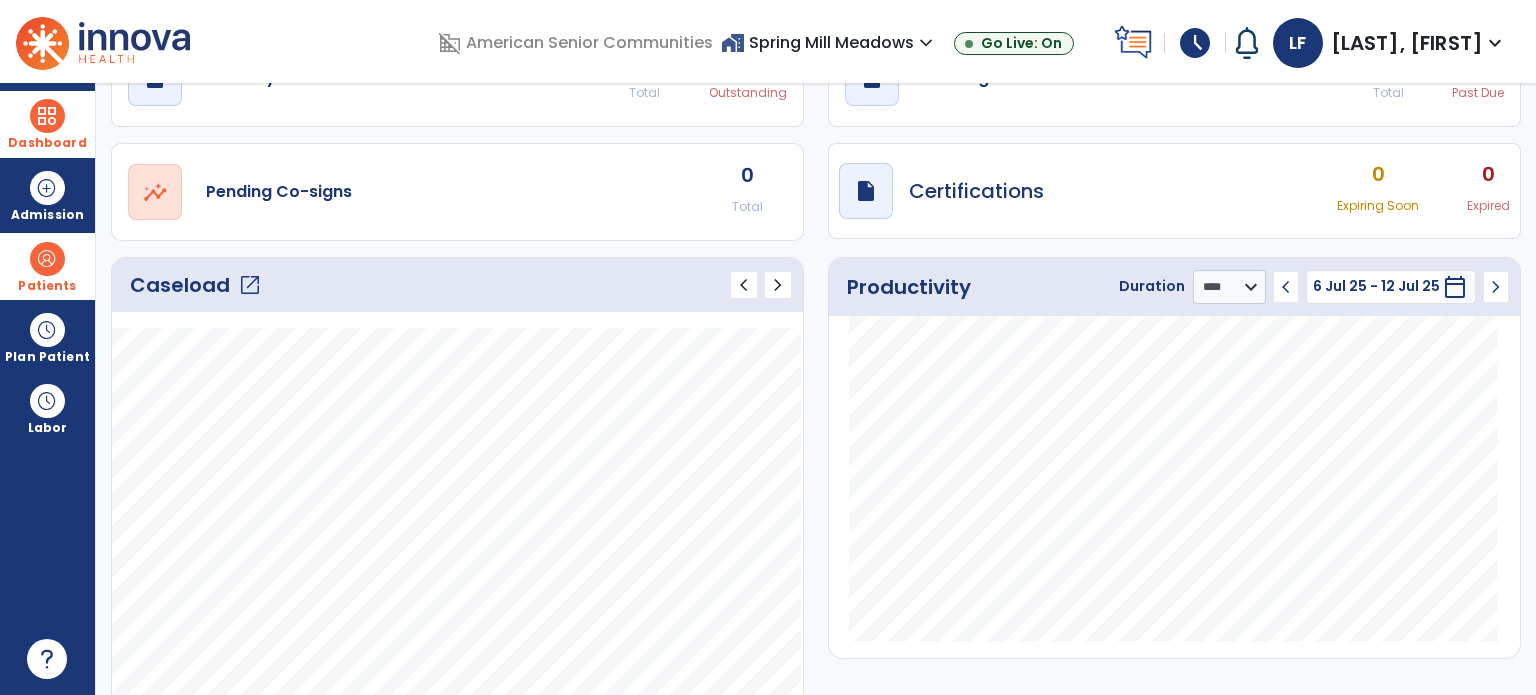 click on "open_in_new" 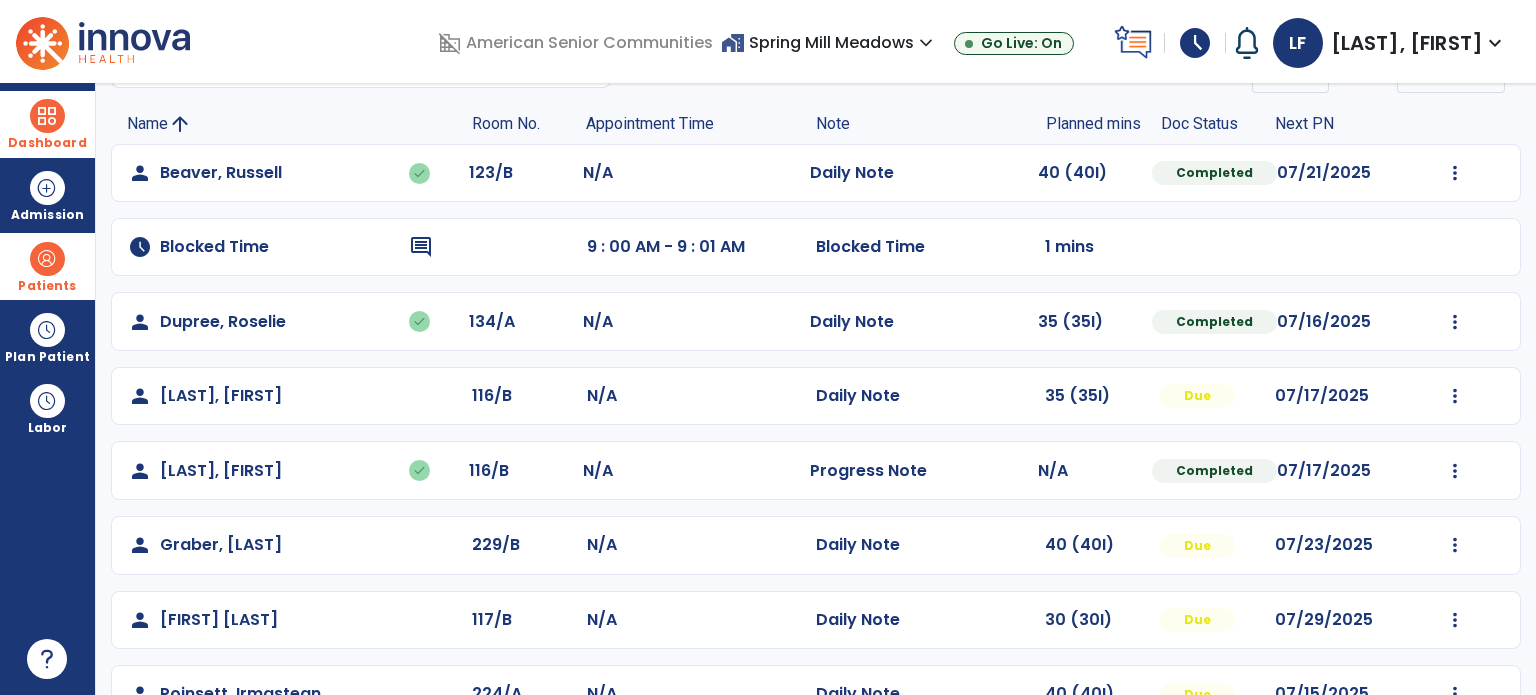 scroll, scrollTop: 115, scrollLeft: 0, axis: vertical 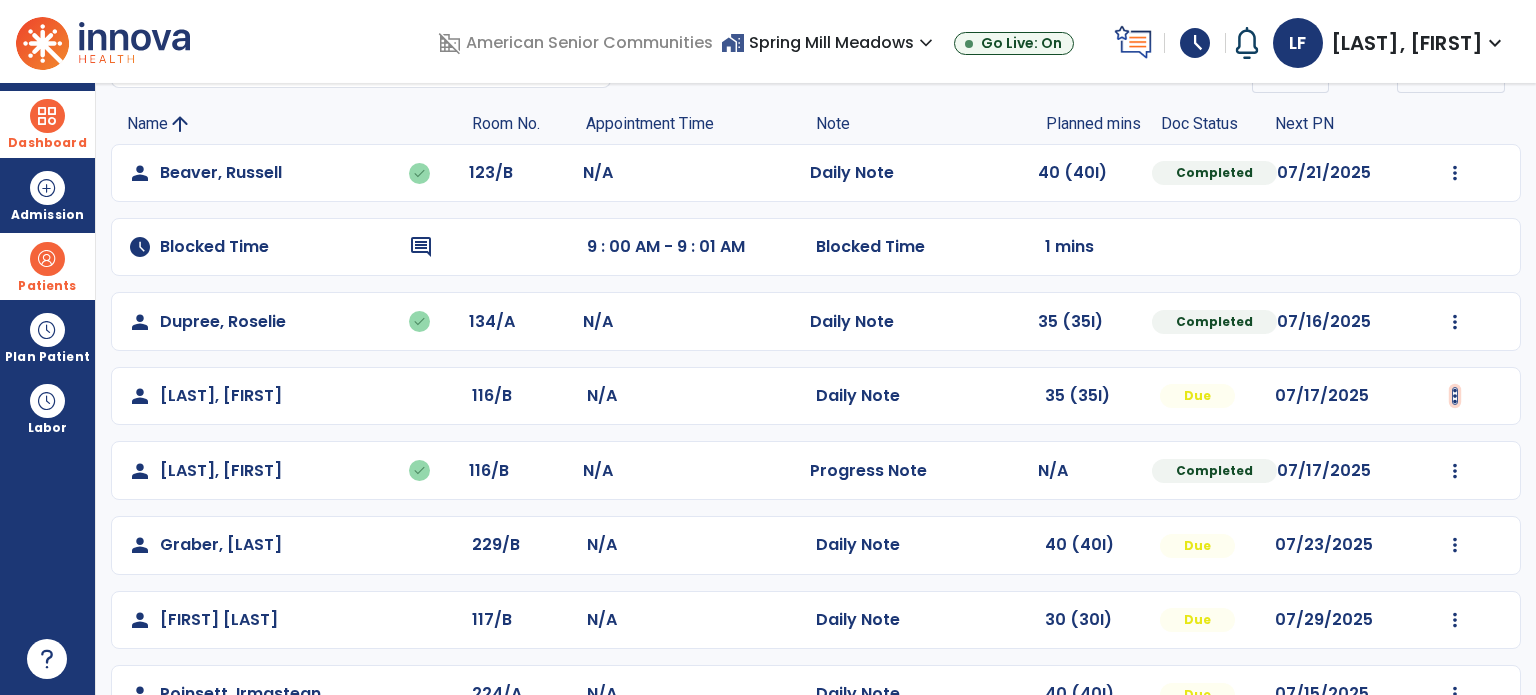 click at bounding box center (1455, 173) 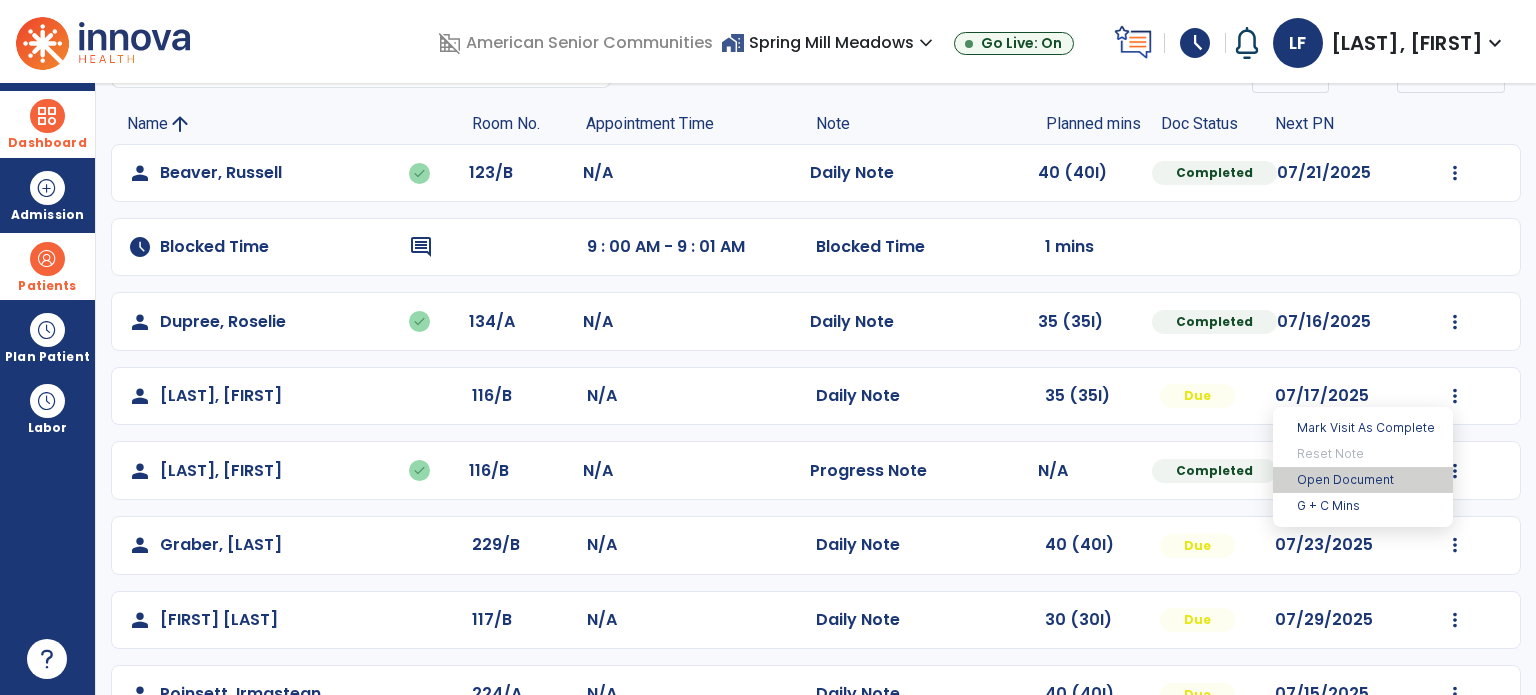 click on "Open Document" at bounding box center [1363, 480] 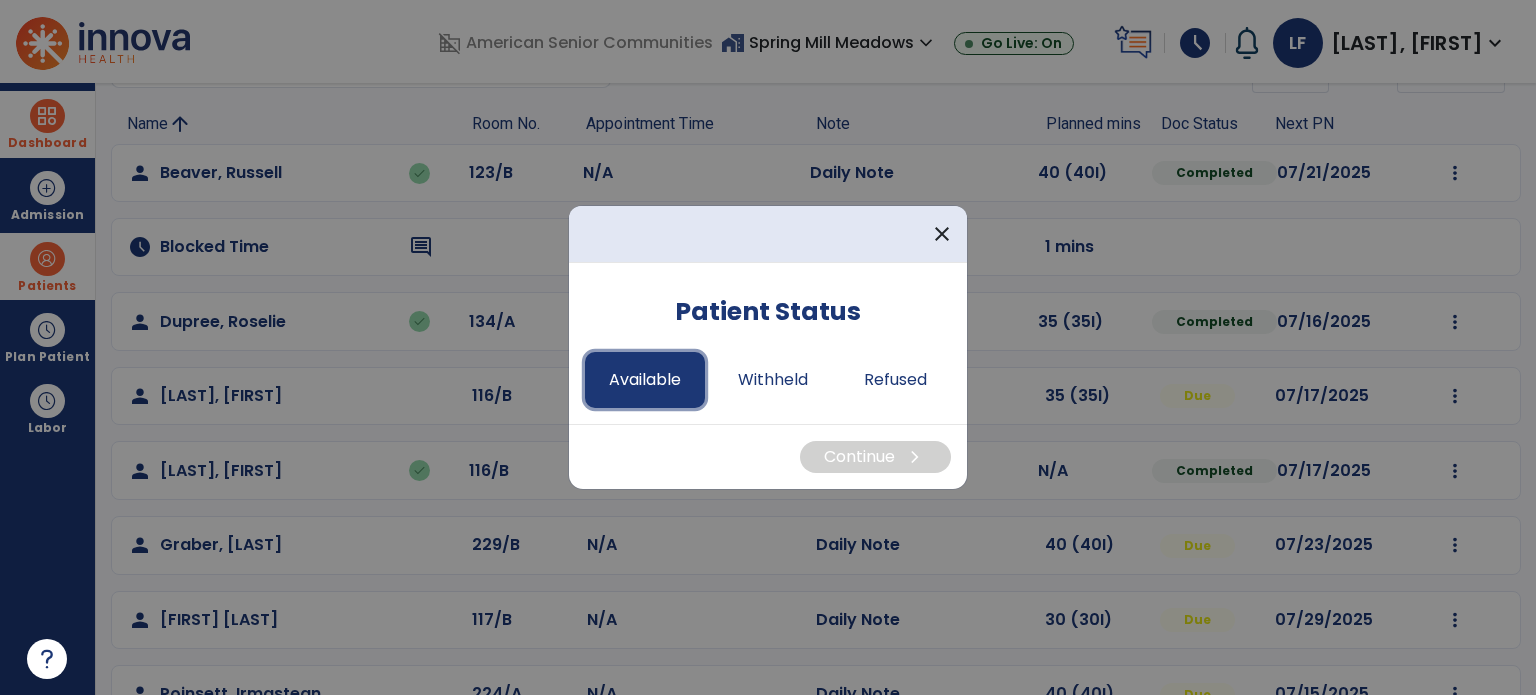 click on "Available" at bounding box center [645, 380] 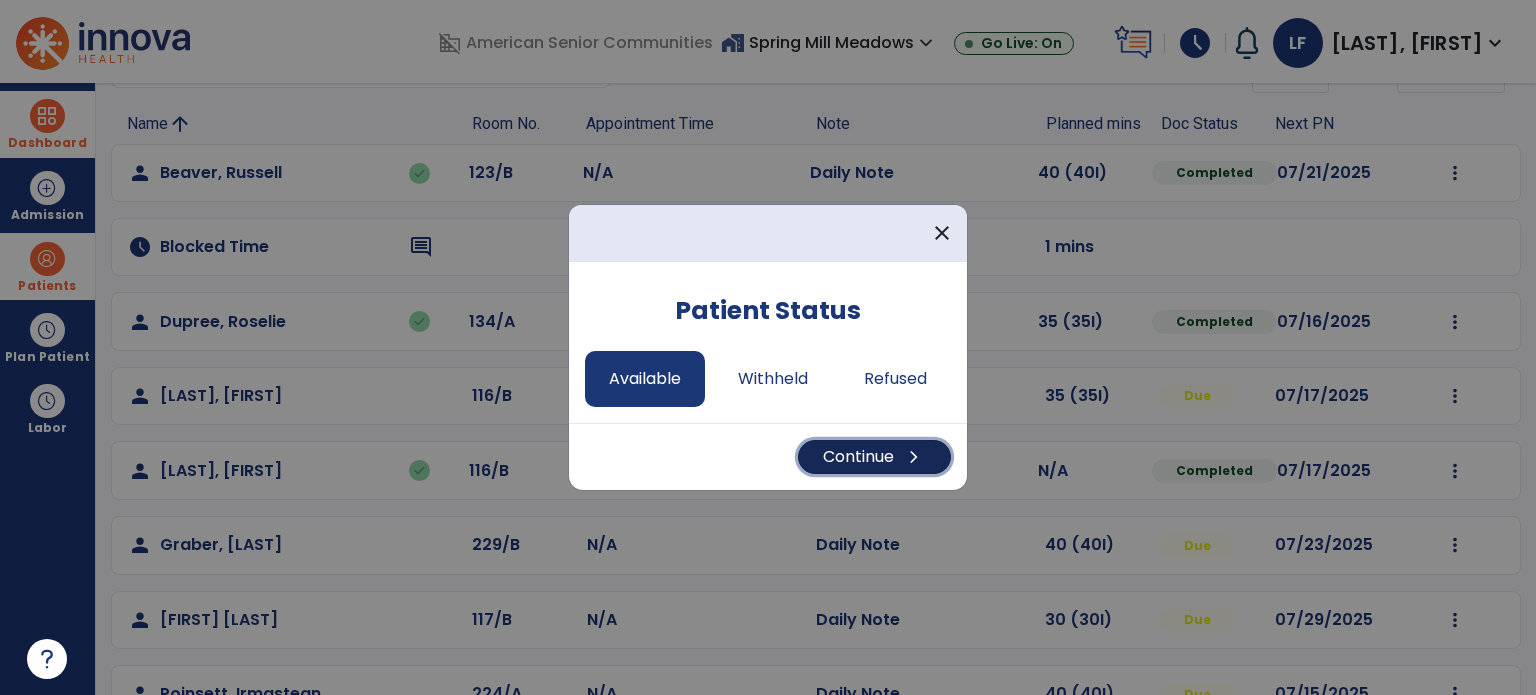click on "Continue   chevron_right" at bounding box center (874, 457) 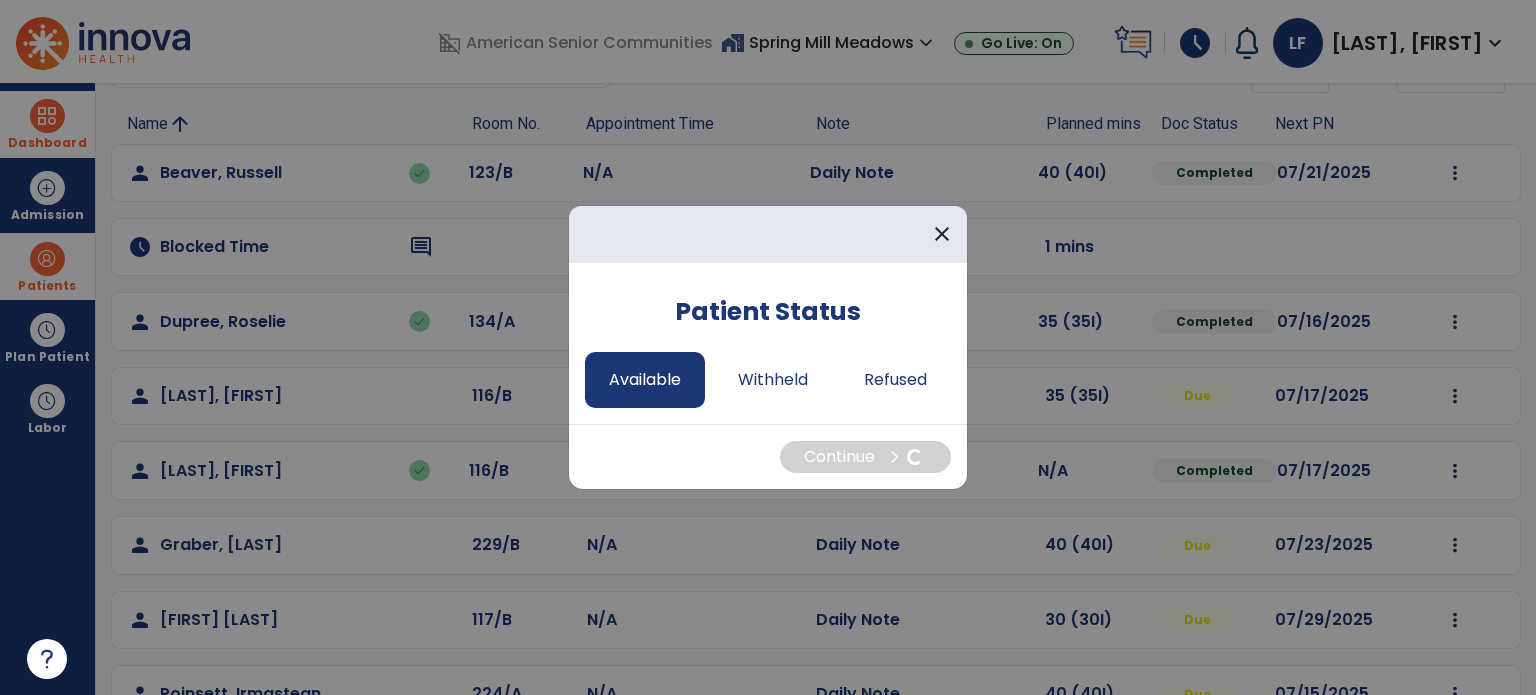 select on "*" 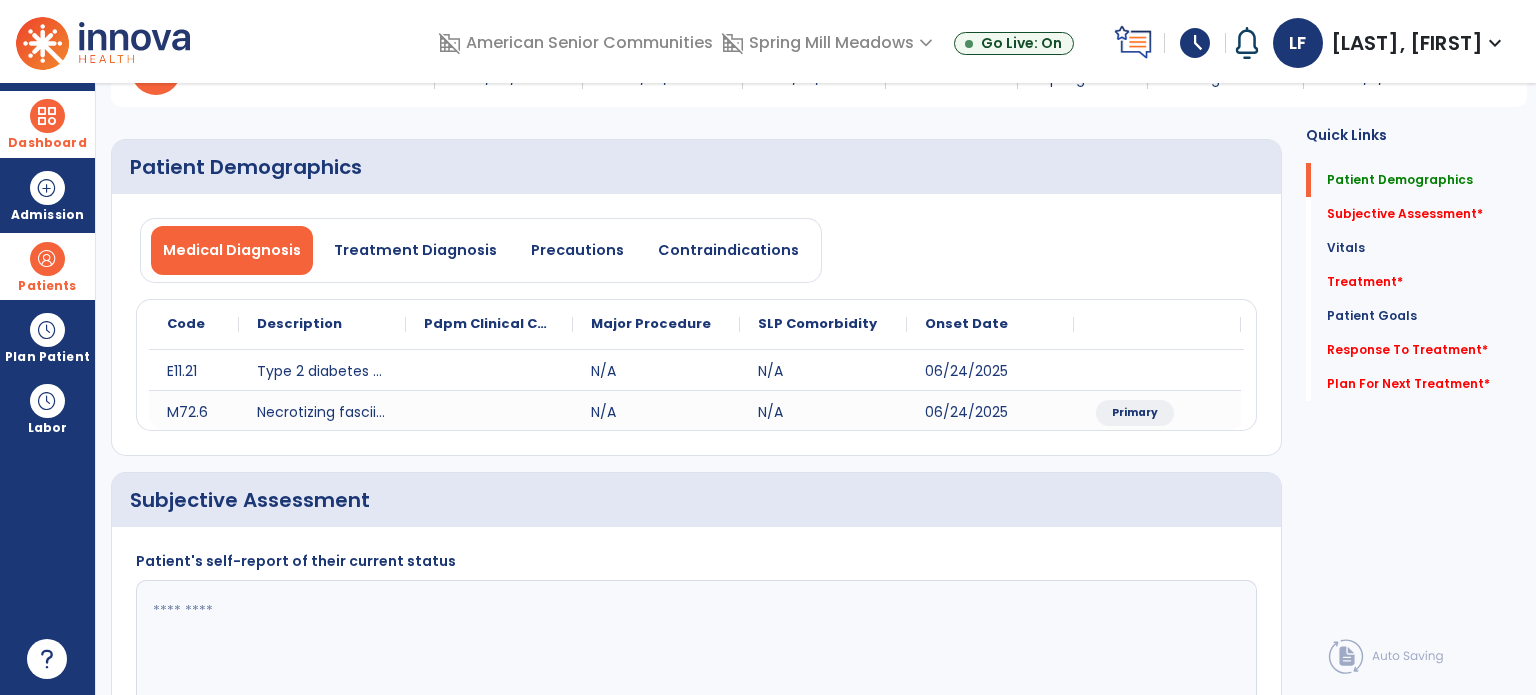 drag, startPoint x: 511, startPoint y: 565, endPoint x: 459, endPoint y: 605, distance: 65.60488 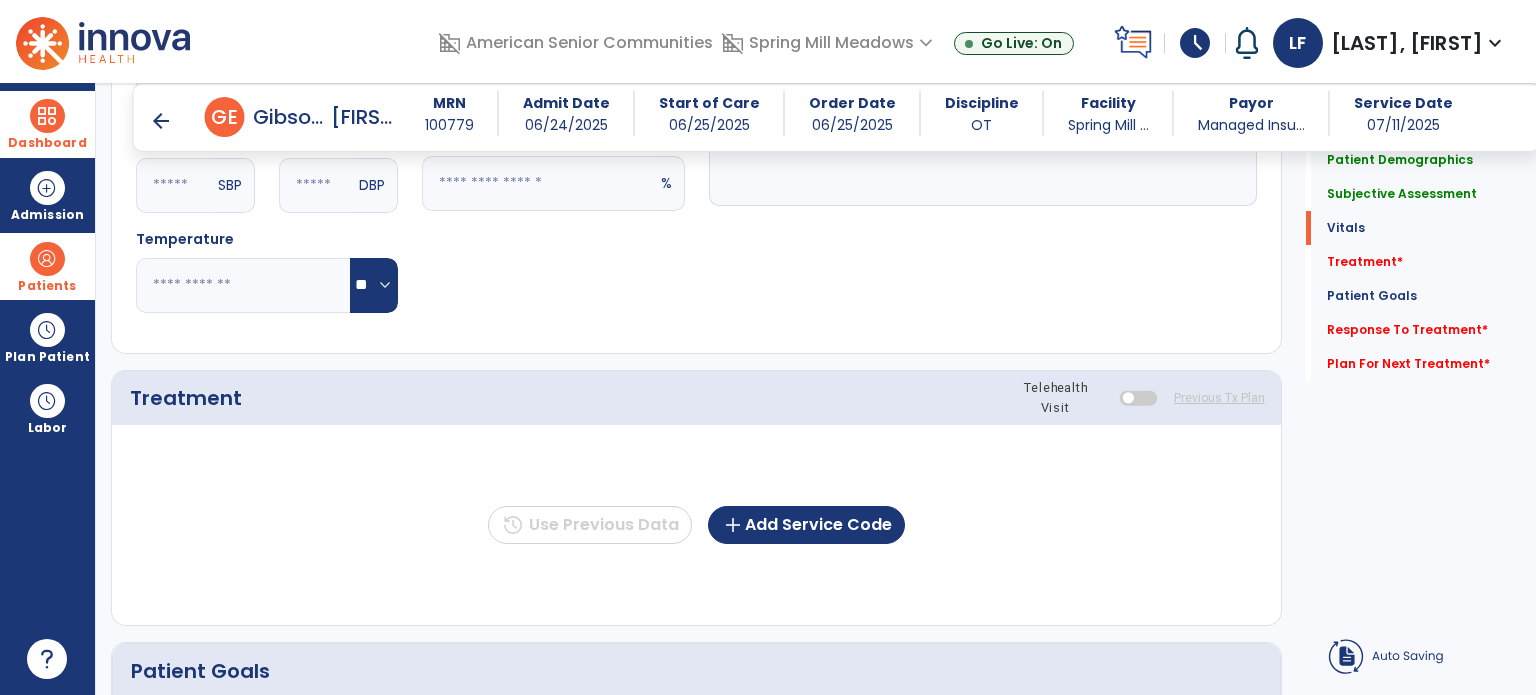 scroll, scrollTop: 931, scrollLeft: 0, axis: vertical 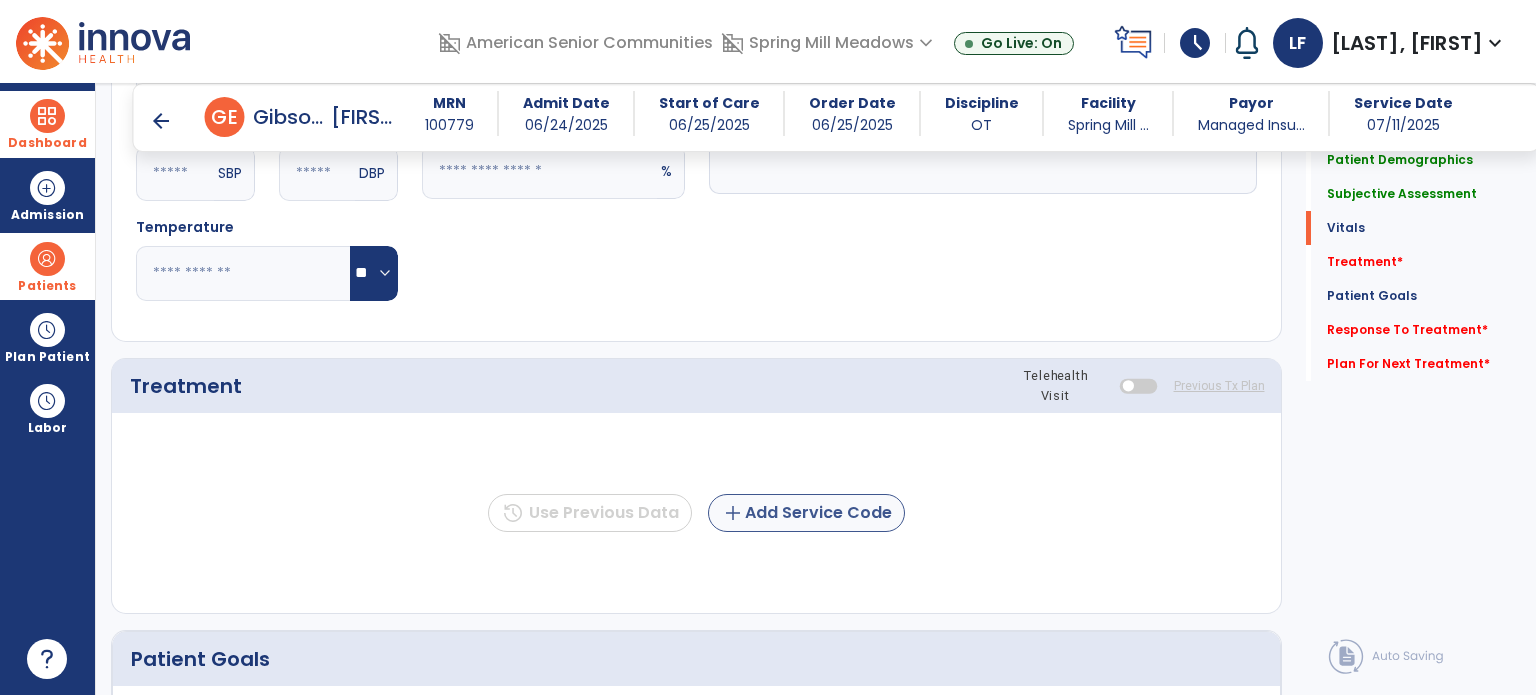 type on "**********" 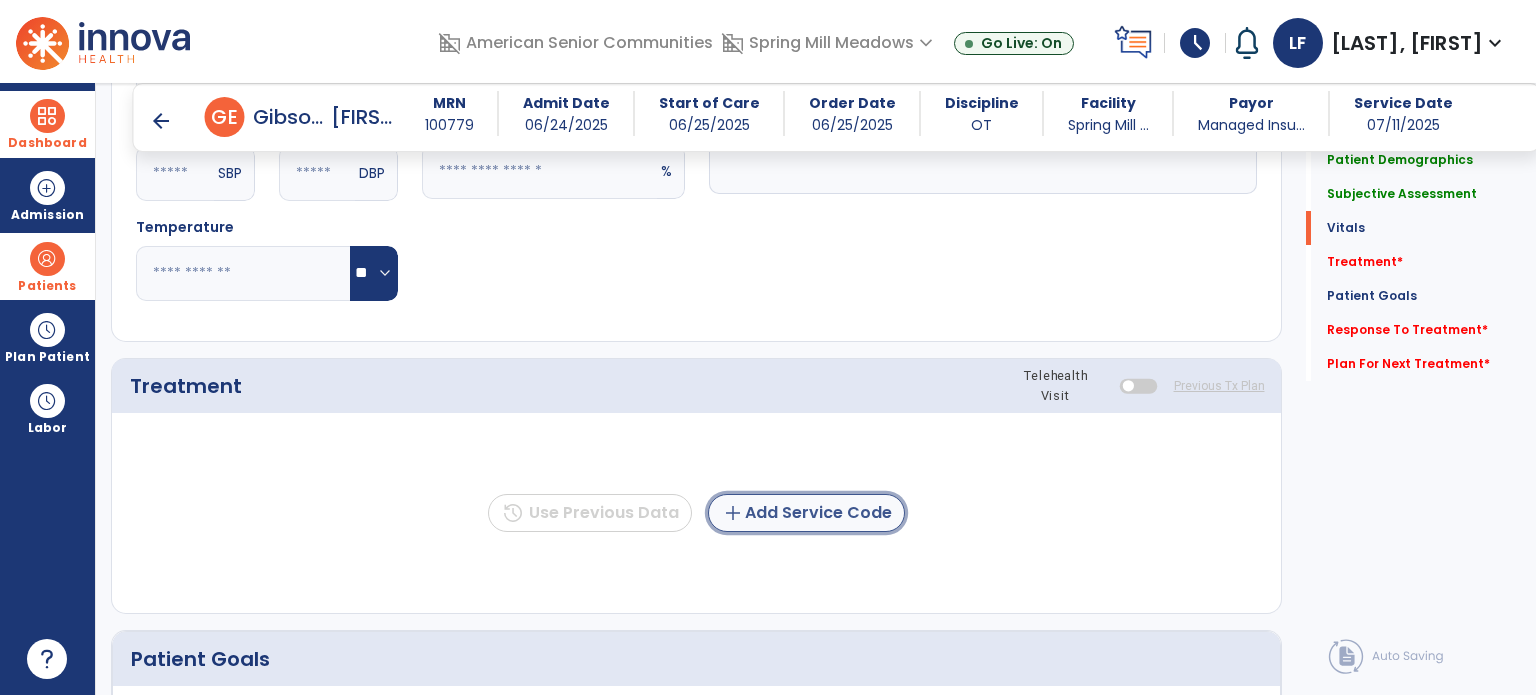 click on "add  Add Service Code" 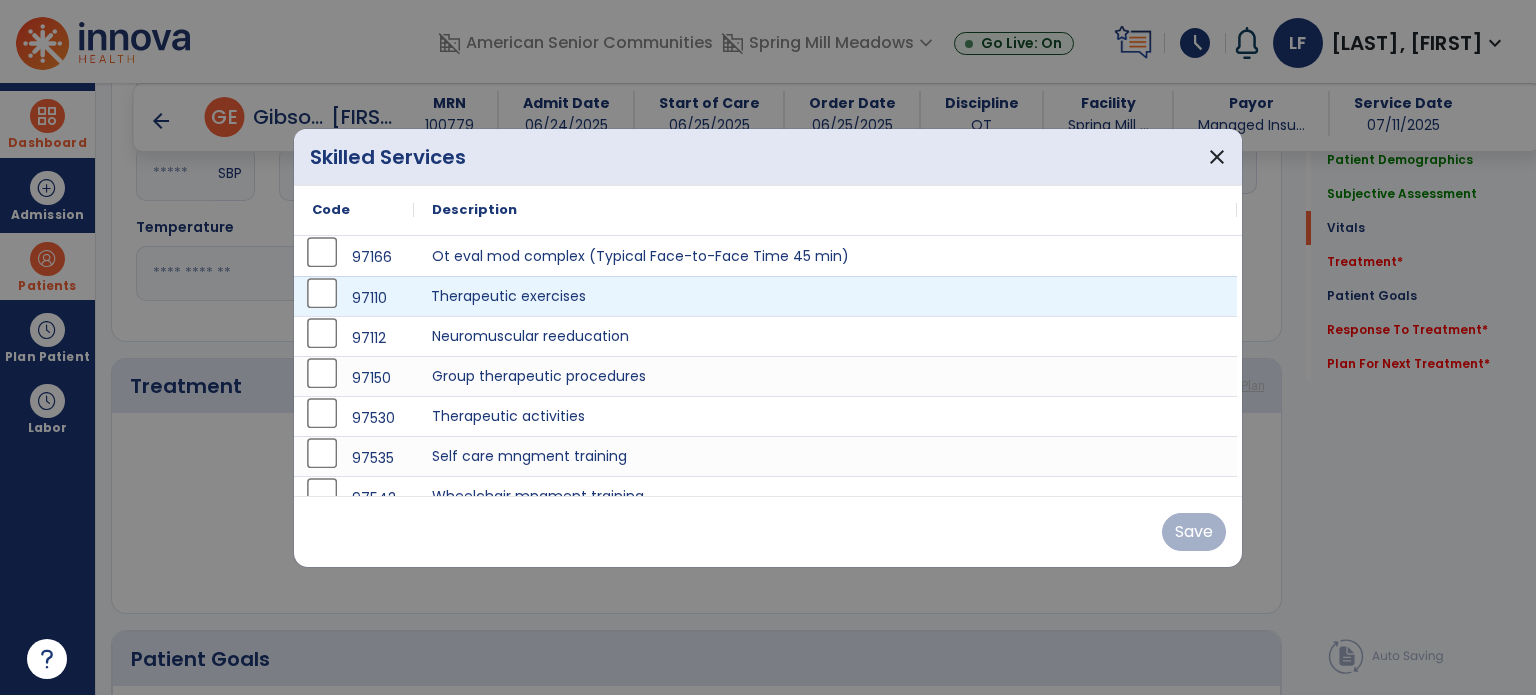 click on "Therapeutic exercises" at bounding box center (825, 296) 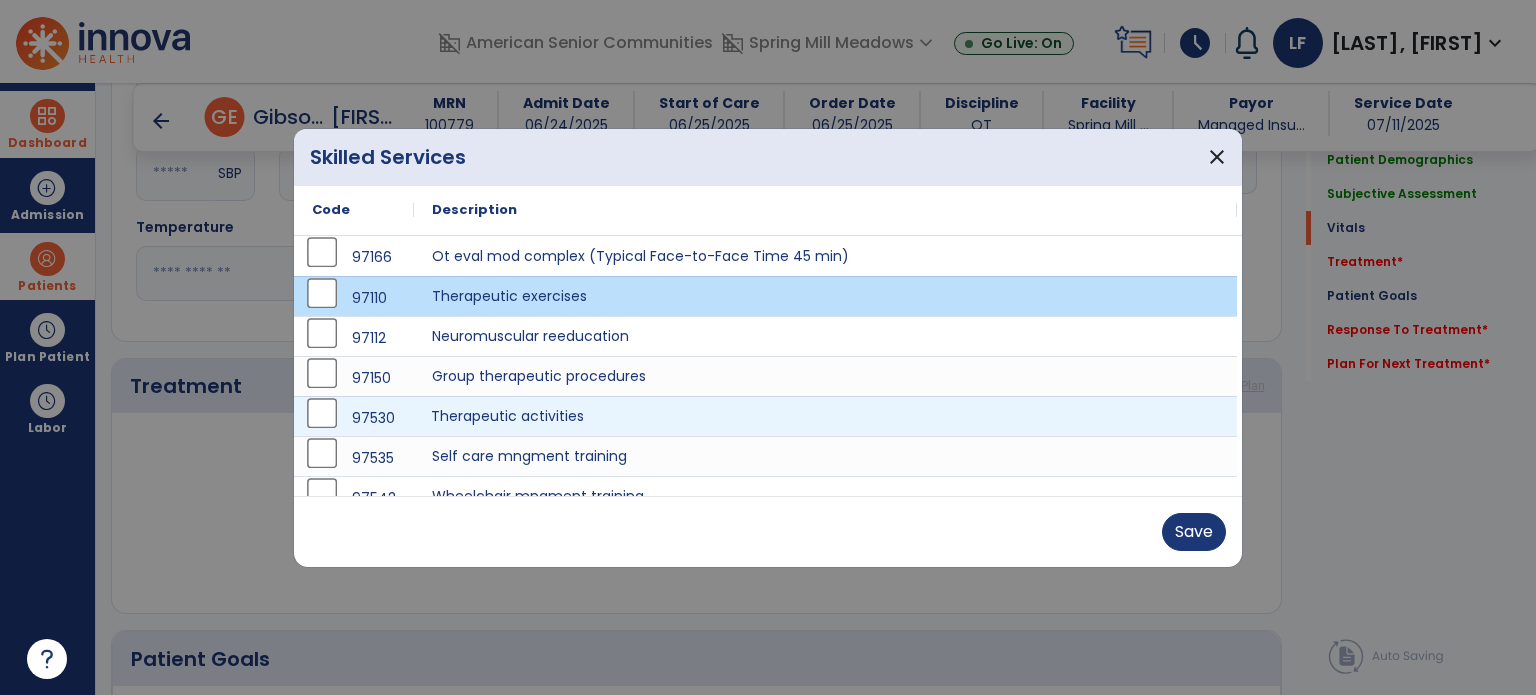 click on "Therapeutic activities" at bounding box center [825, 416] 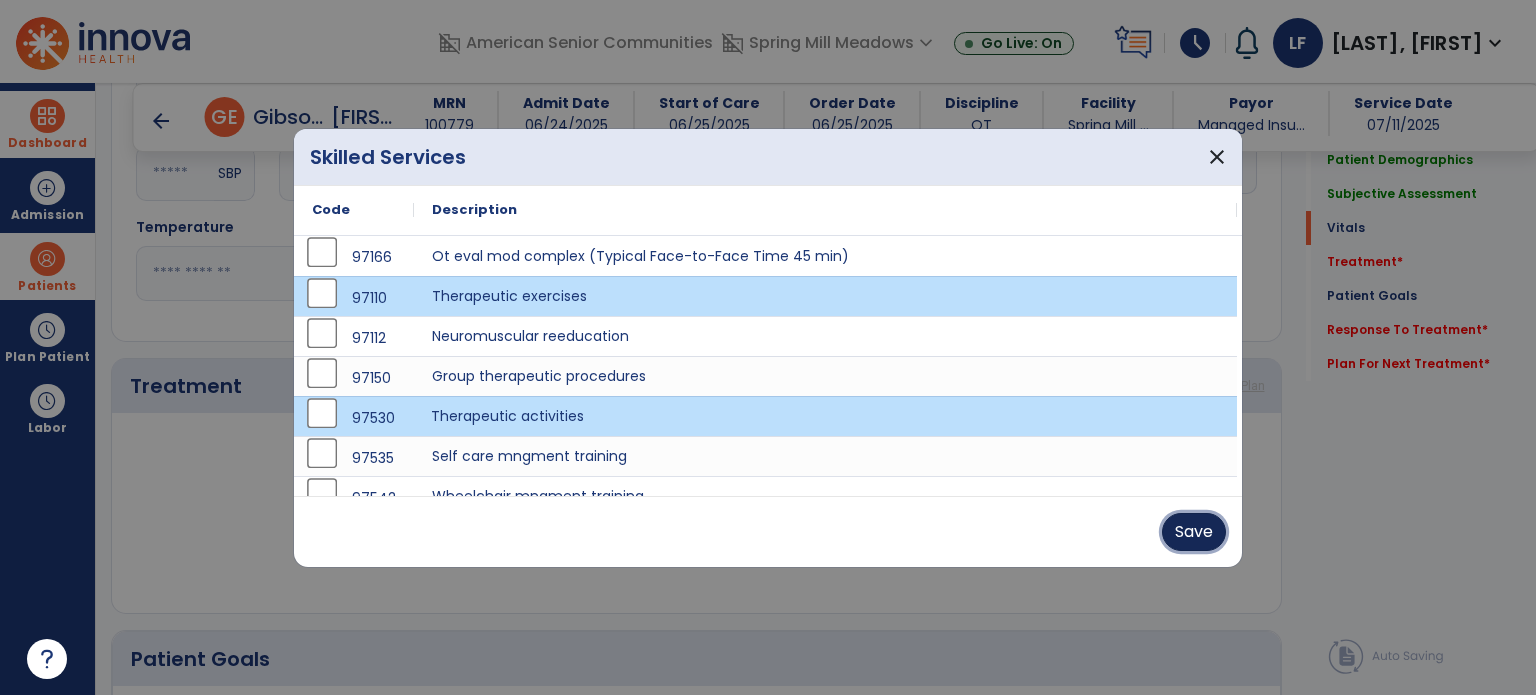 click on "Save" at bounding box center (1194, 532) 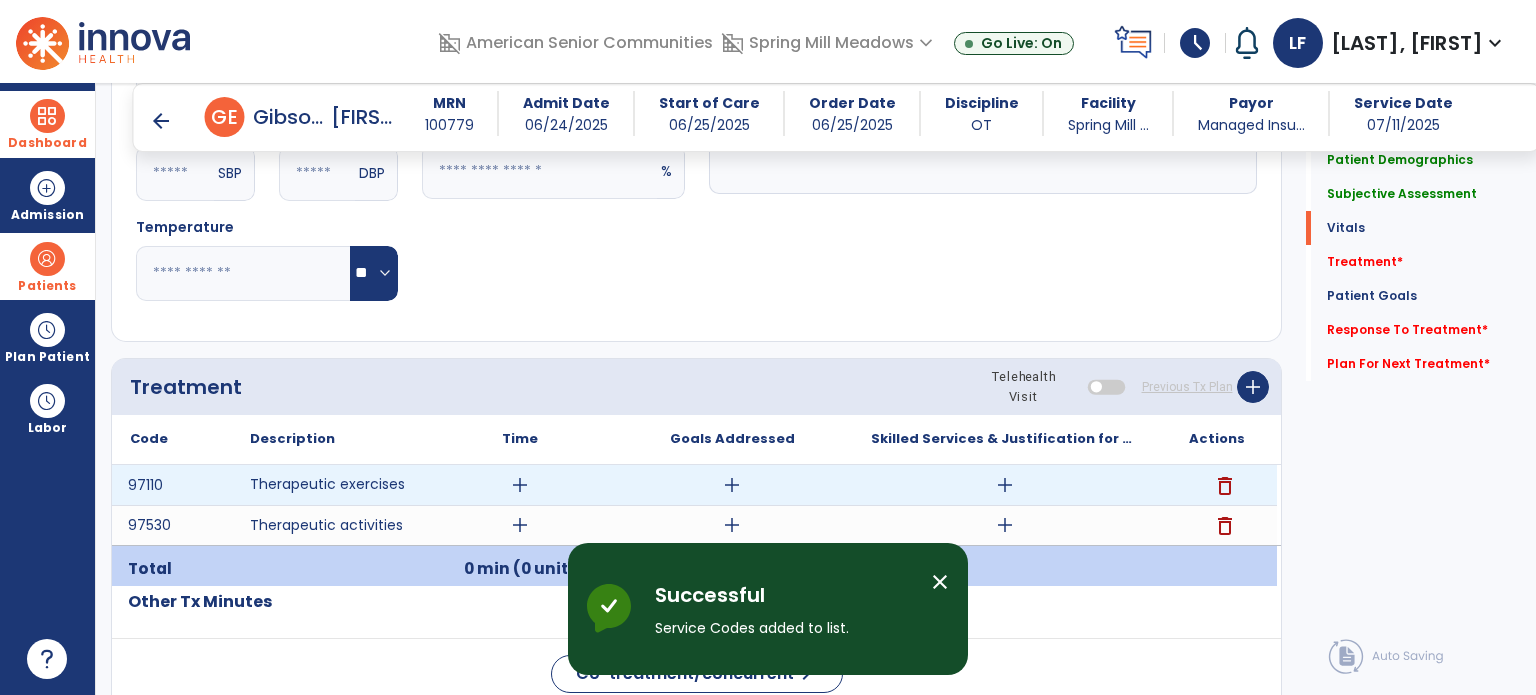 drag, startPoint x: 506, startPoint y: 487, endPoint x: 521, endPoint y: 484, distance: 15.297058 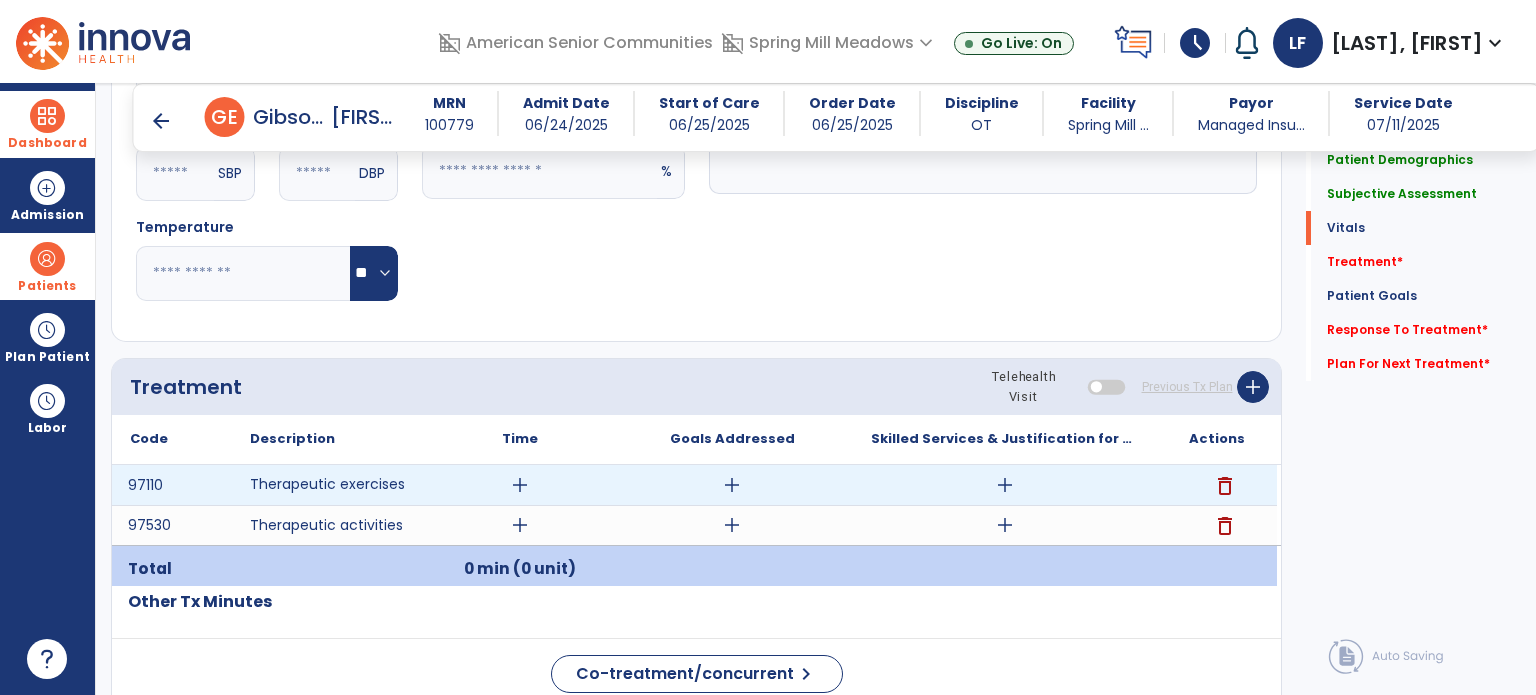 click on "add" at bounding box center (520, 485) 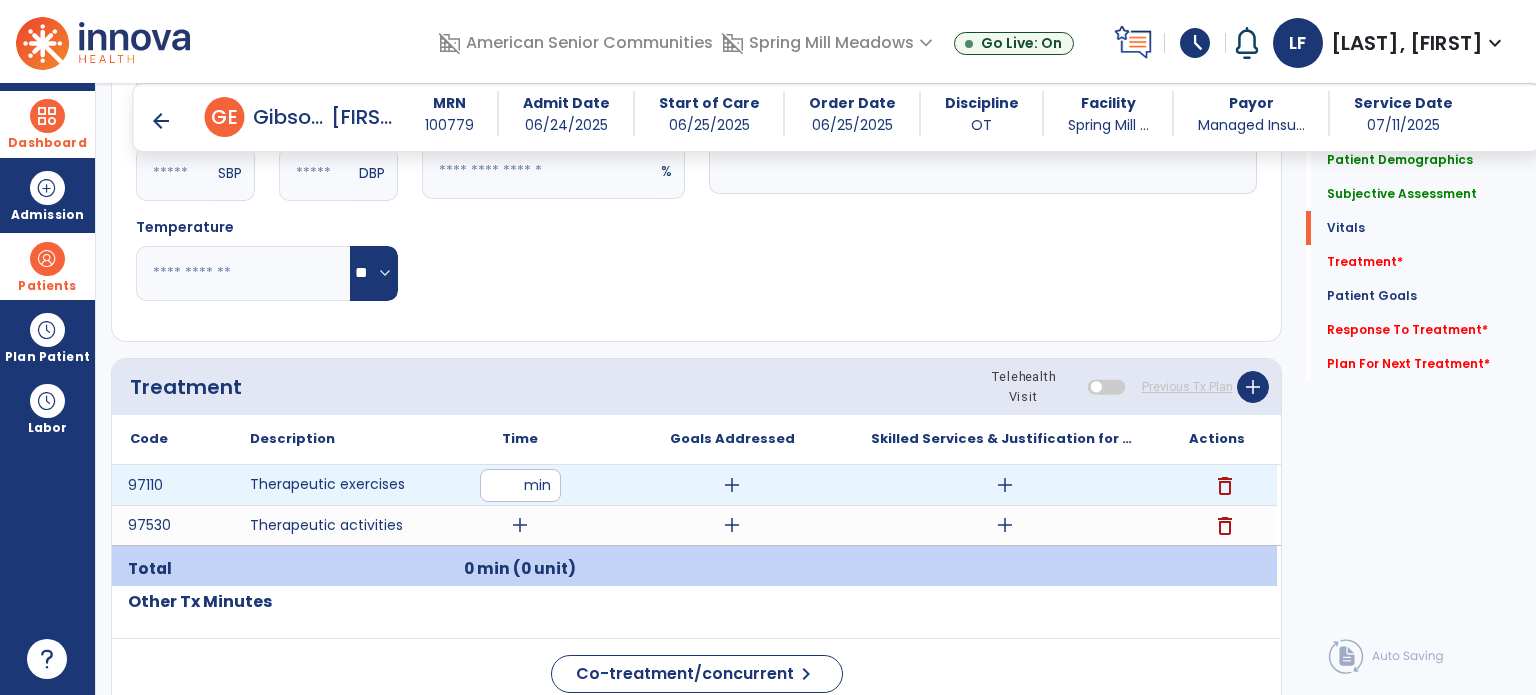 type on "**" 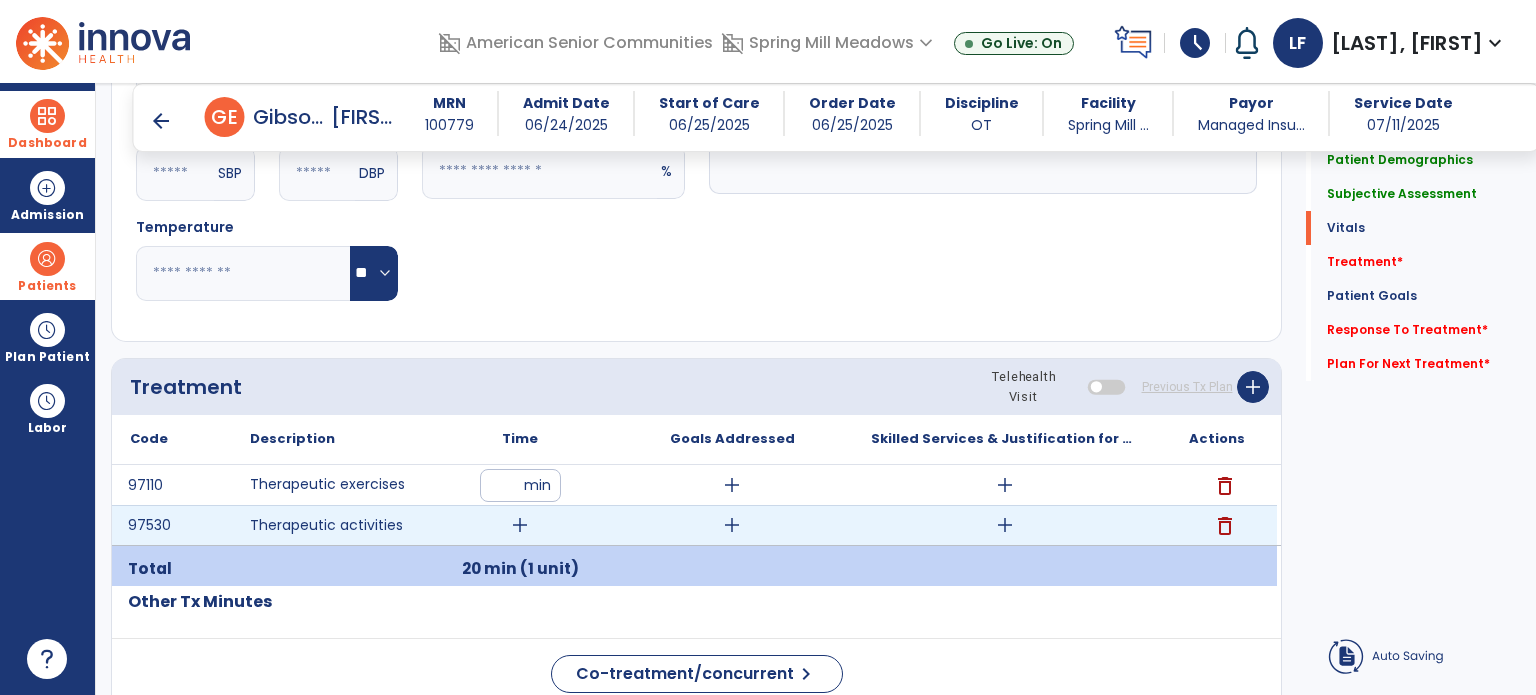 click on "add" at bounding box center [520, 525] 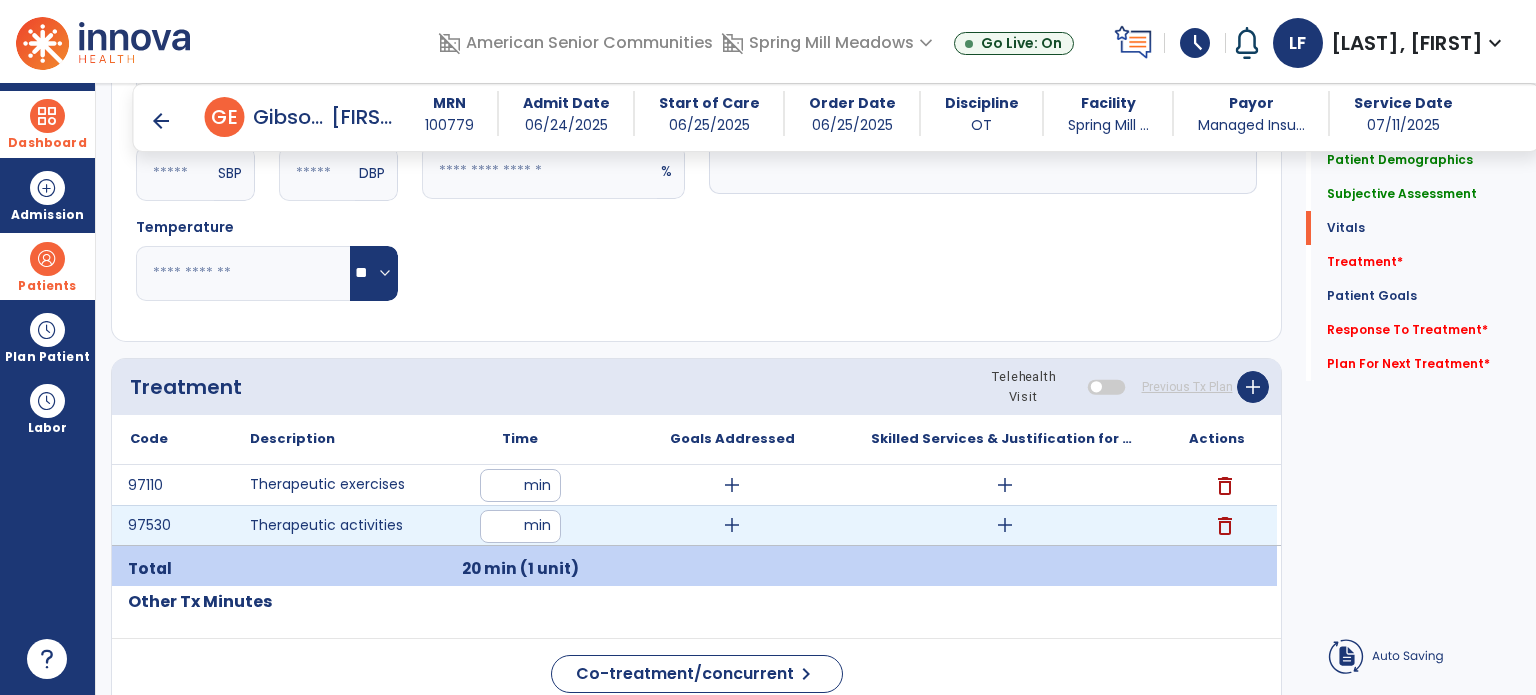 type on "**" 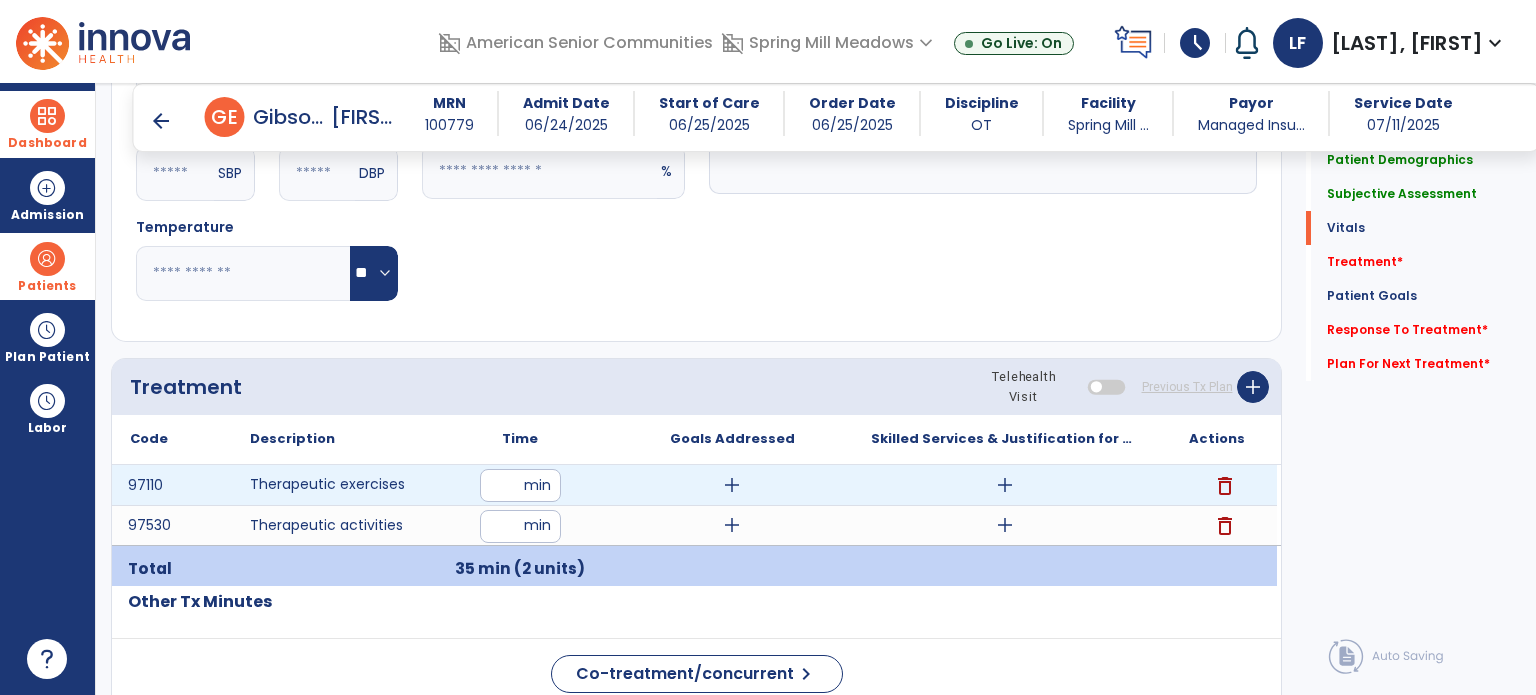 click on "add" at bounding box center [732, 485] 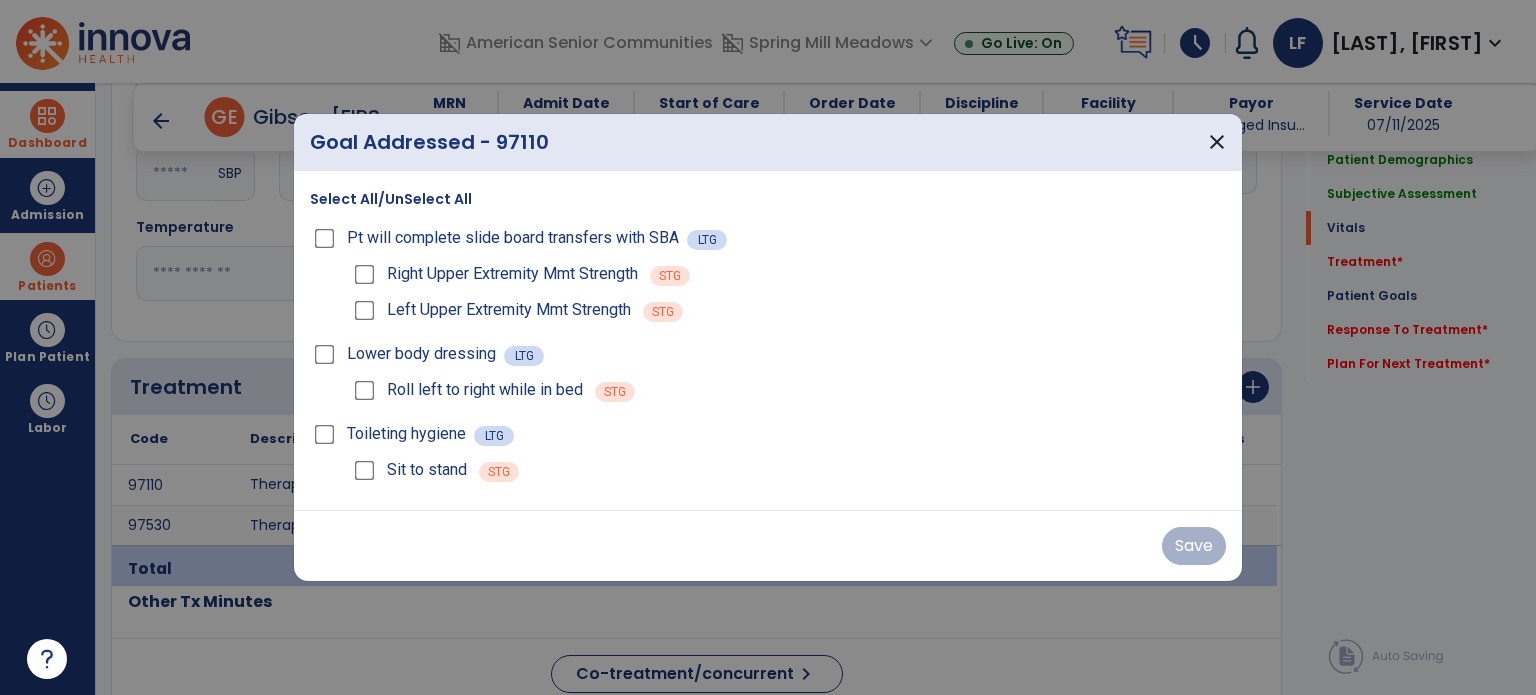 drag, startPoint x: 351, startPoint y: 279, endPoint x: 376, endPoint y: 275, distance: 25.317978 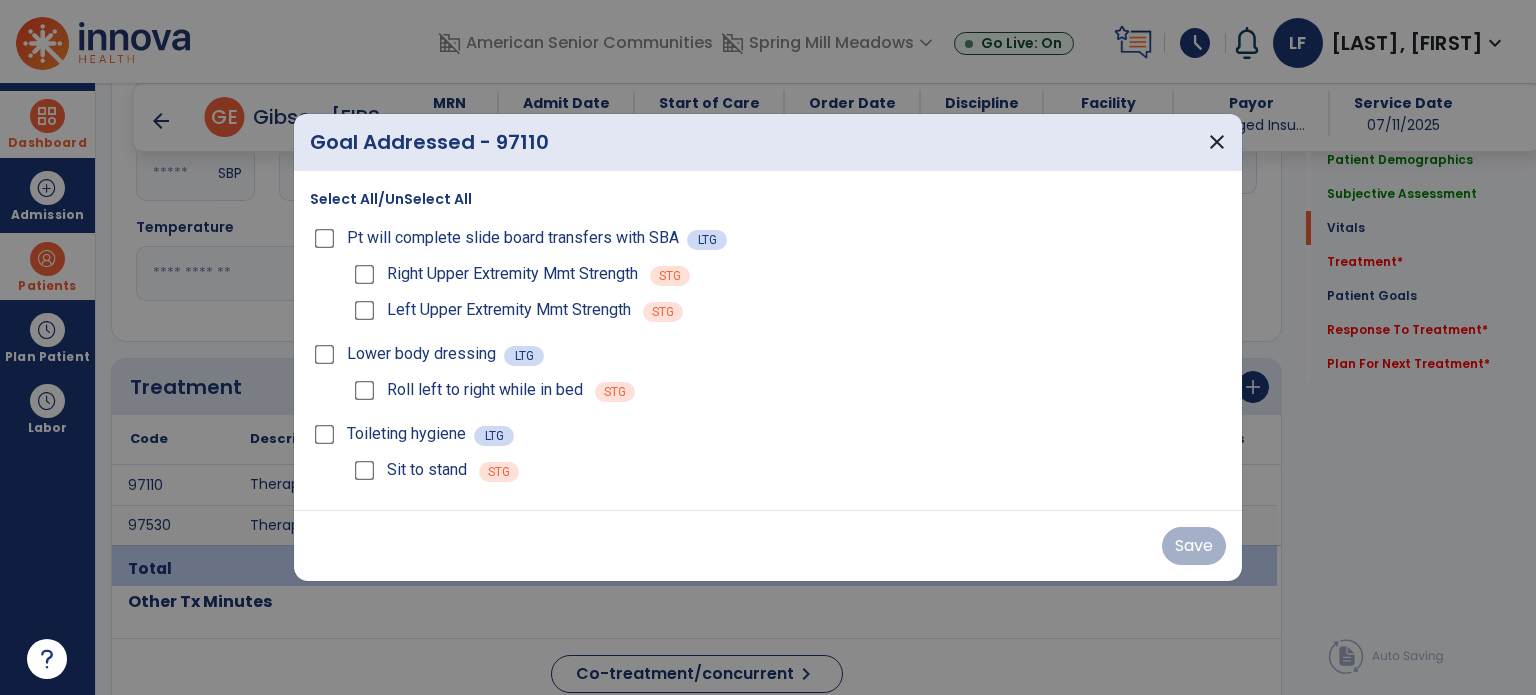 click on "Right Upper Extremity Mmt Strength" at bounding box center (494, 274) 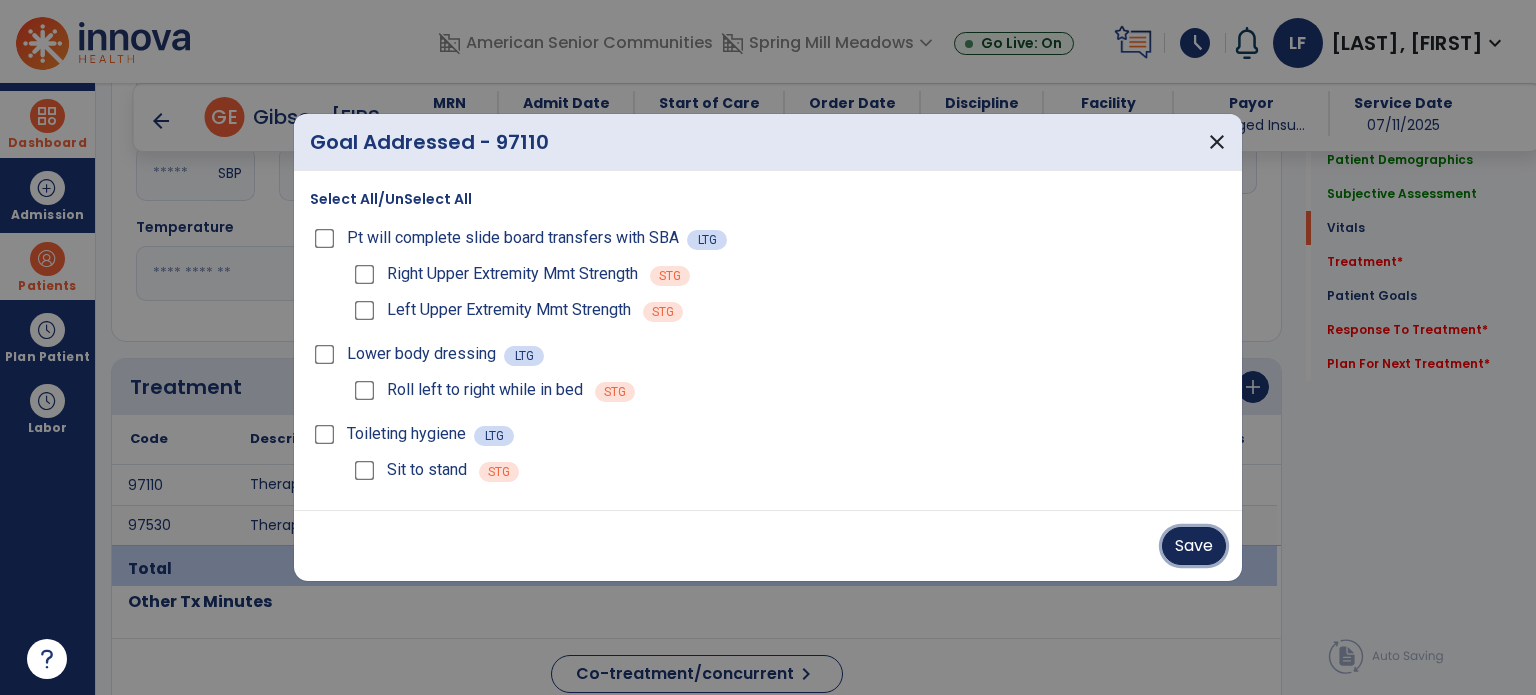 click on "Save" at bounding box center [1194, 546] 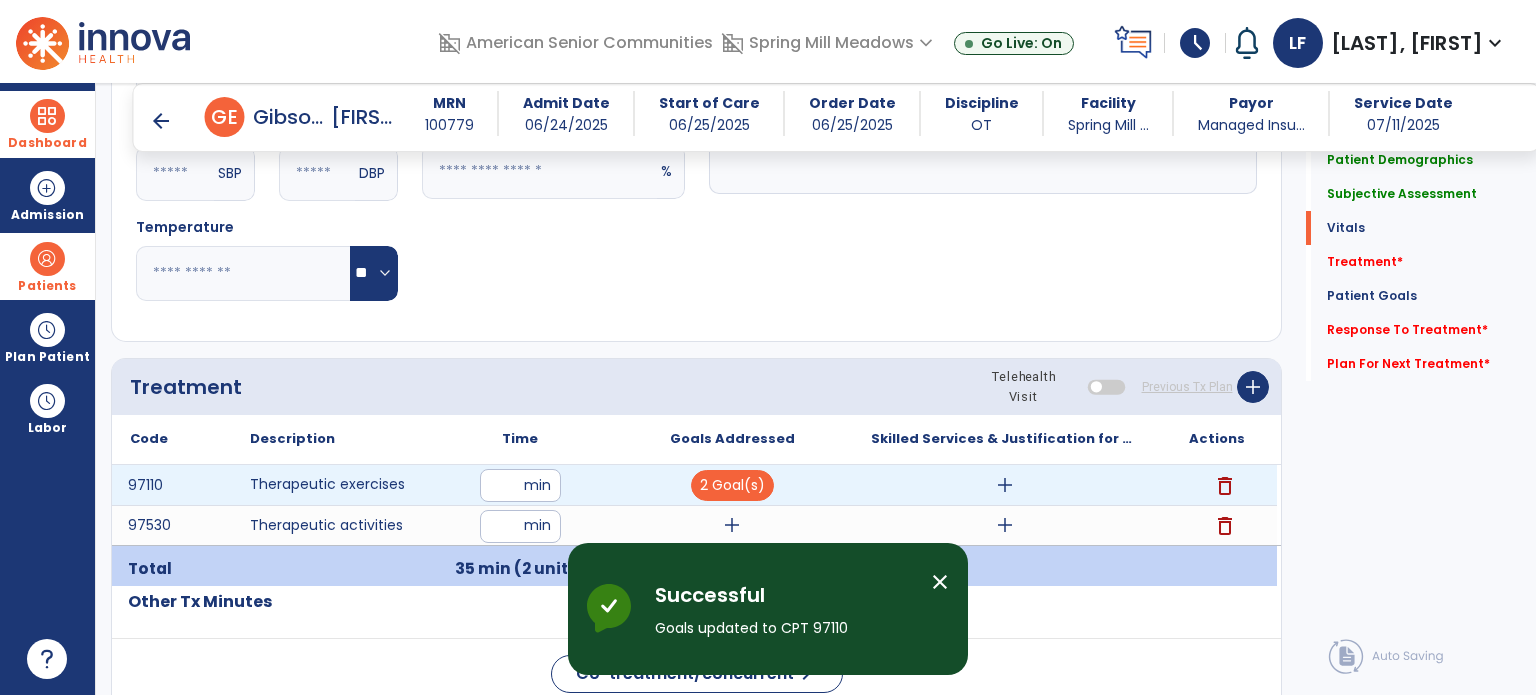 click on "add" at bounding box center [1005, 485] 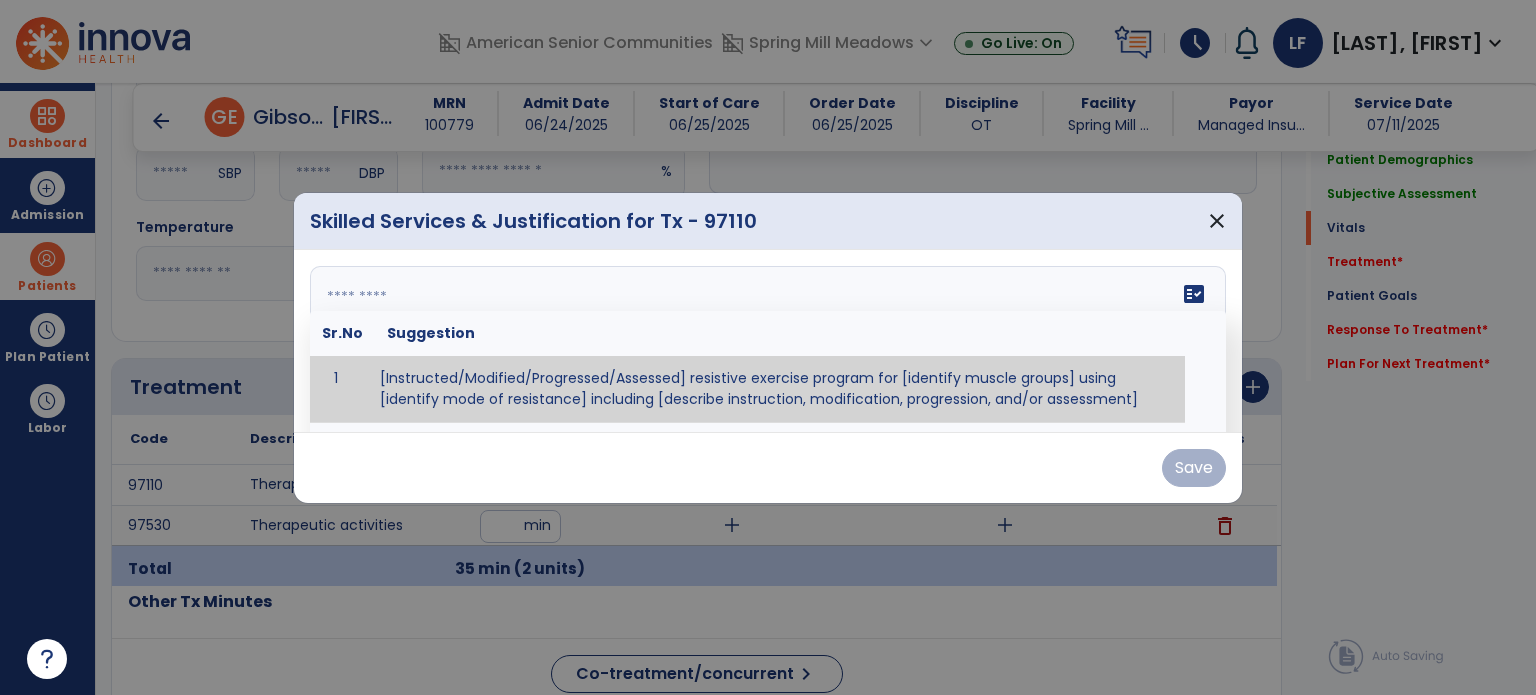 click on "fact_check  Sr.No Suggestion 1 [Instructed/Modified/Progressed/Assessed] resistive exercise program for [identify muscle groups] using [identify mode of resistance] including [describe instruction, modification, progression, and/or assessment] 2 [Instructed/Modified/Progressed/Assessed] aerobic exercise program using [identify equipment/mode] including [describe instruction, modification,progression, and/or assessment] 3 [Instructed/Modified/Progressed/Assessed] [PROM/A/AROM/AROM] program for [identify joint movements] using [contract-relax, over-pressure, inhibitory techniques, other] 4 [Assessed/Tested] aerobic capacity with administration of [aerobic capacity test]" at bounding box center (768, 341) 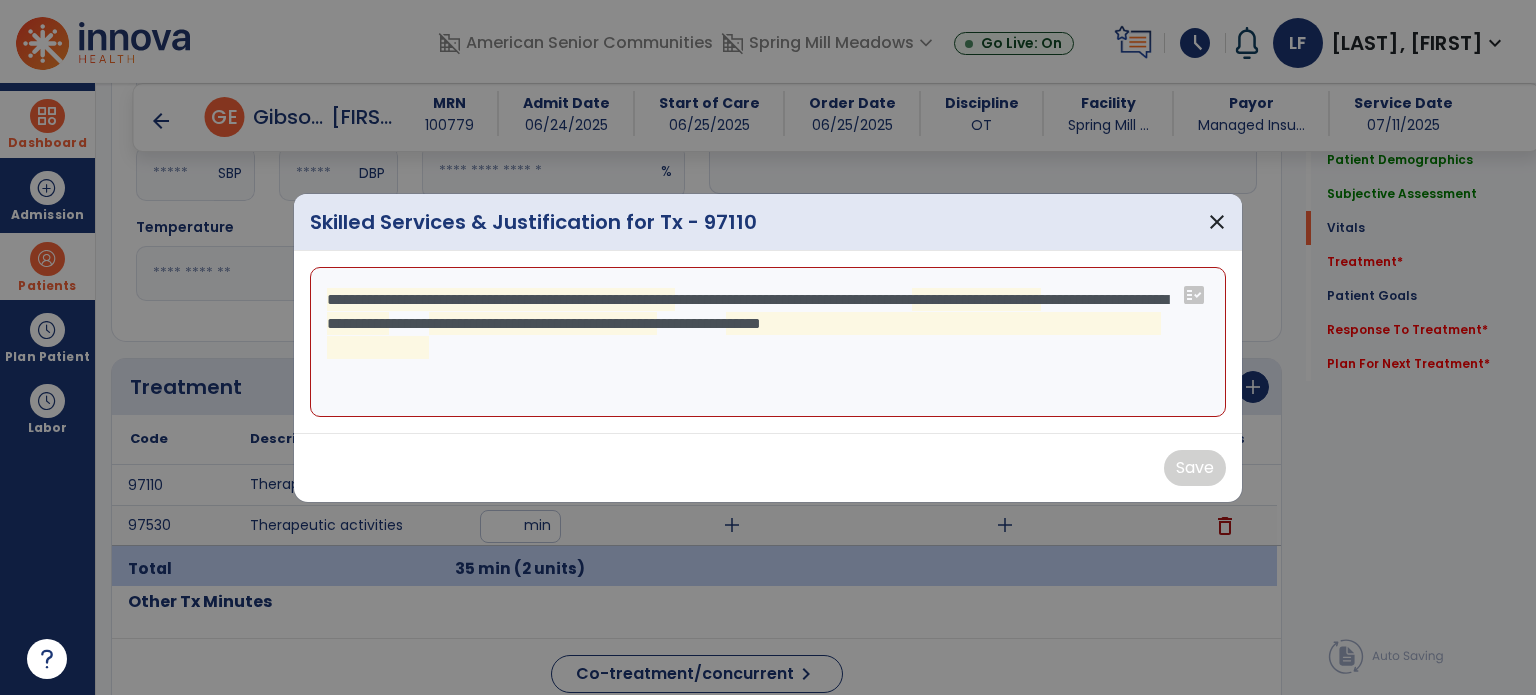 drag, startPoint x: 852, startPoint y: 380, endPoint x: 592, endPoint y: 307, distance: 270.0537 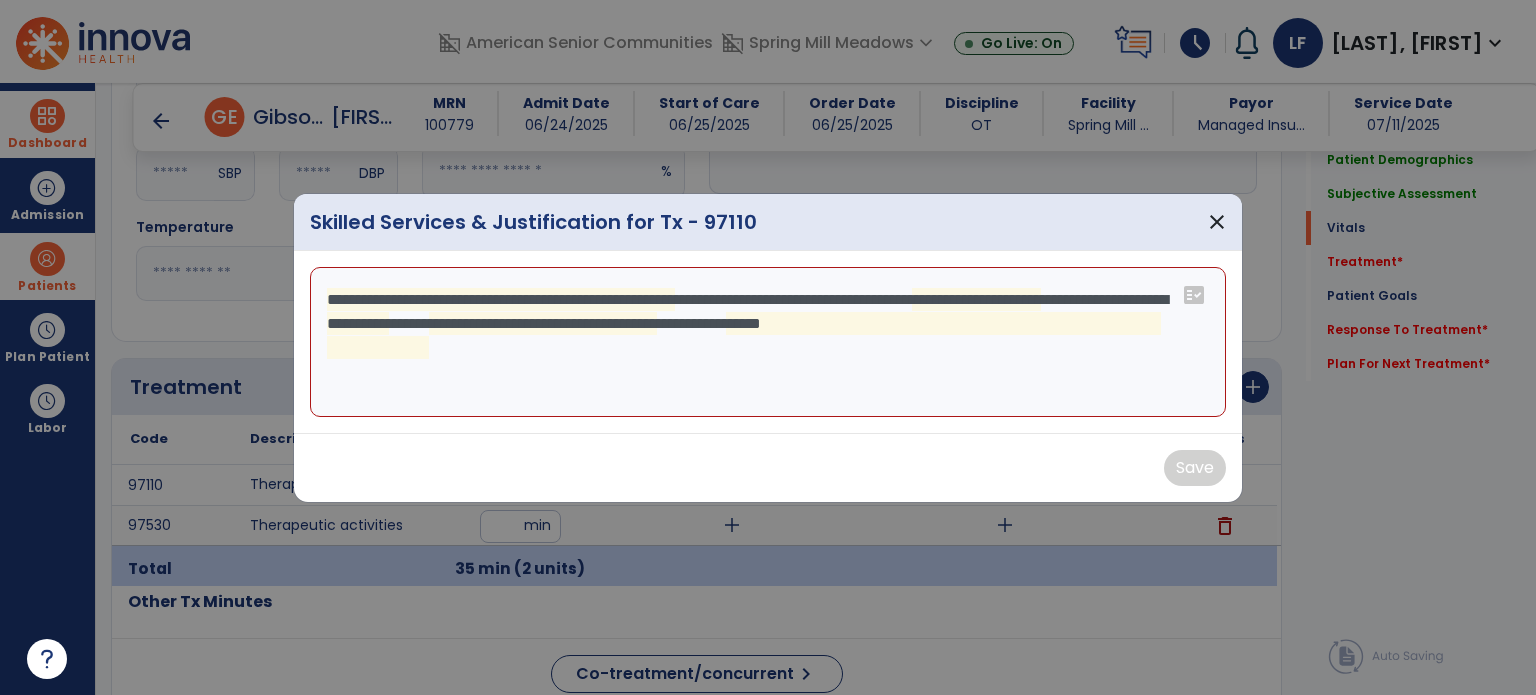 click on "**********" at bounding box center [768, 342] 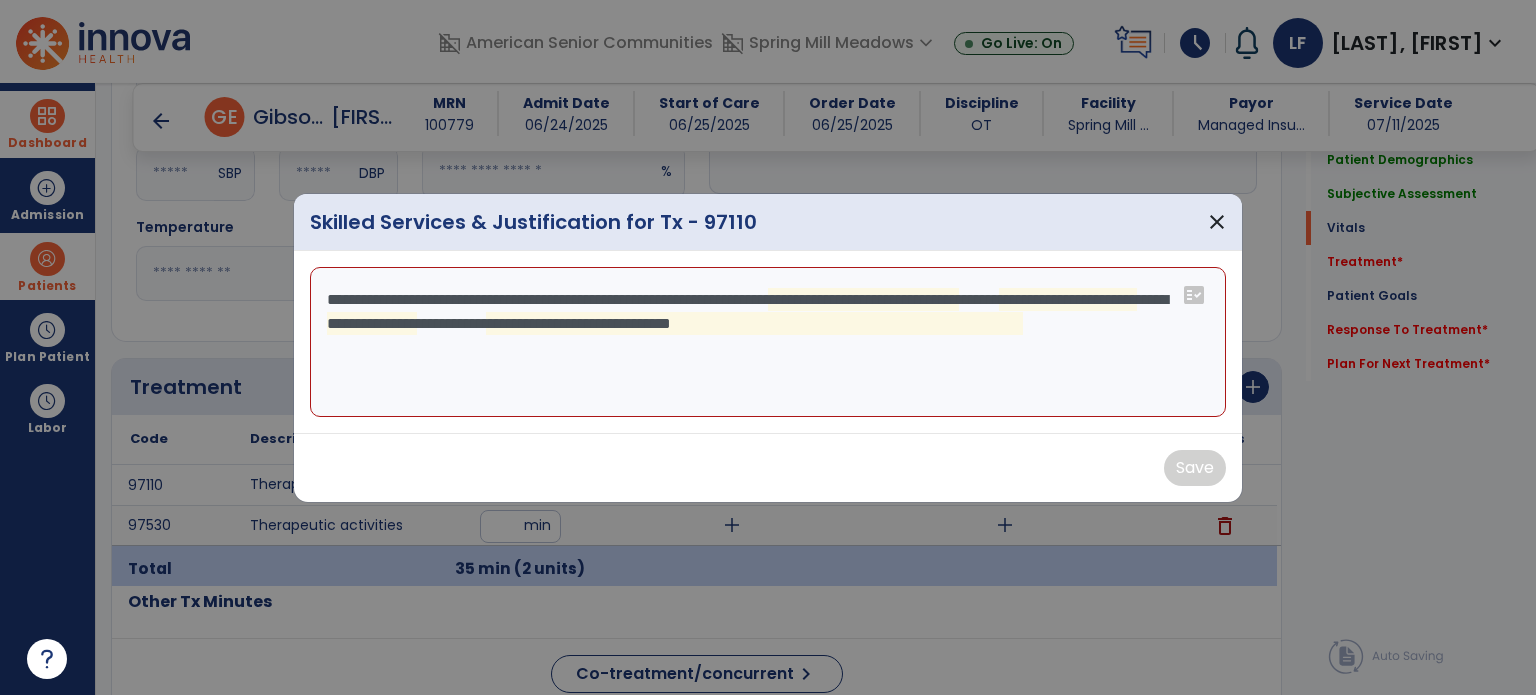click on "**********" at bounding box center [768, 342] 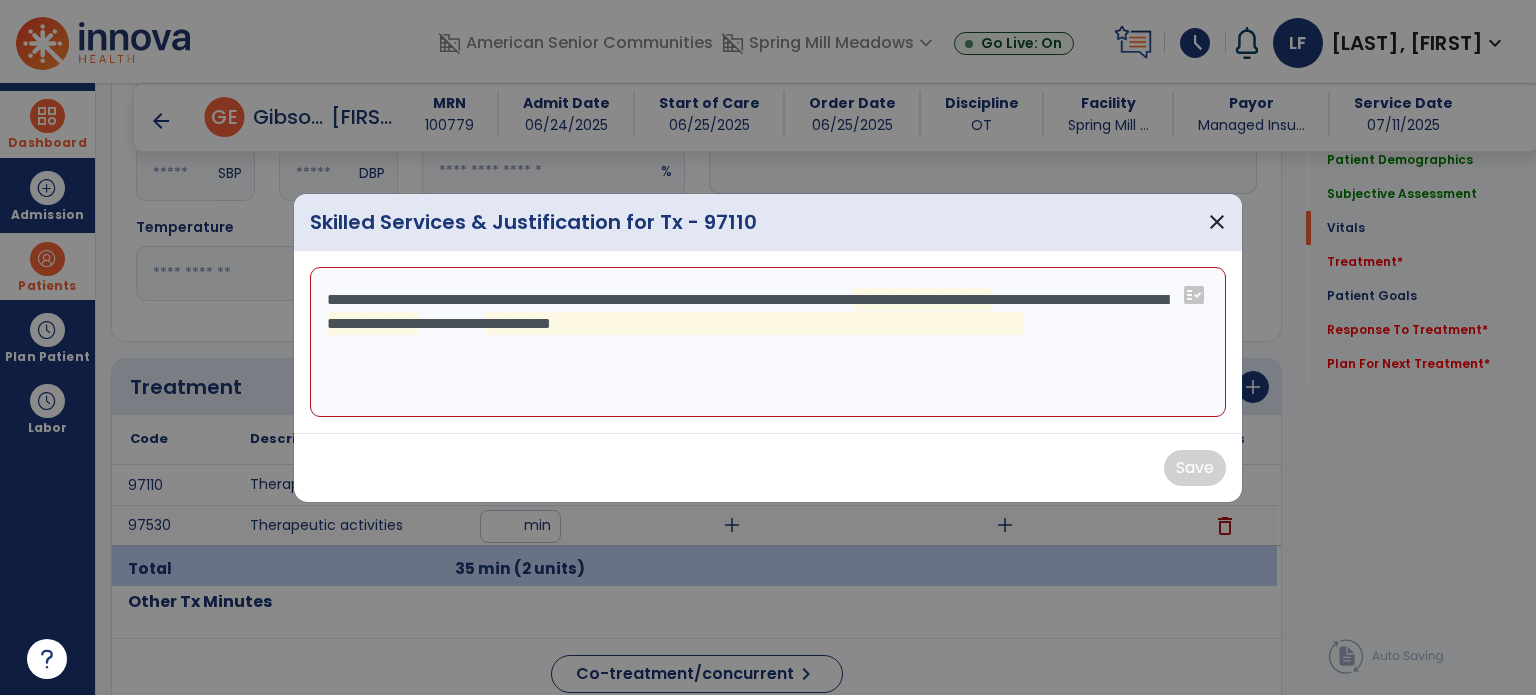 click on "**********" at bounding box center [768, 342] 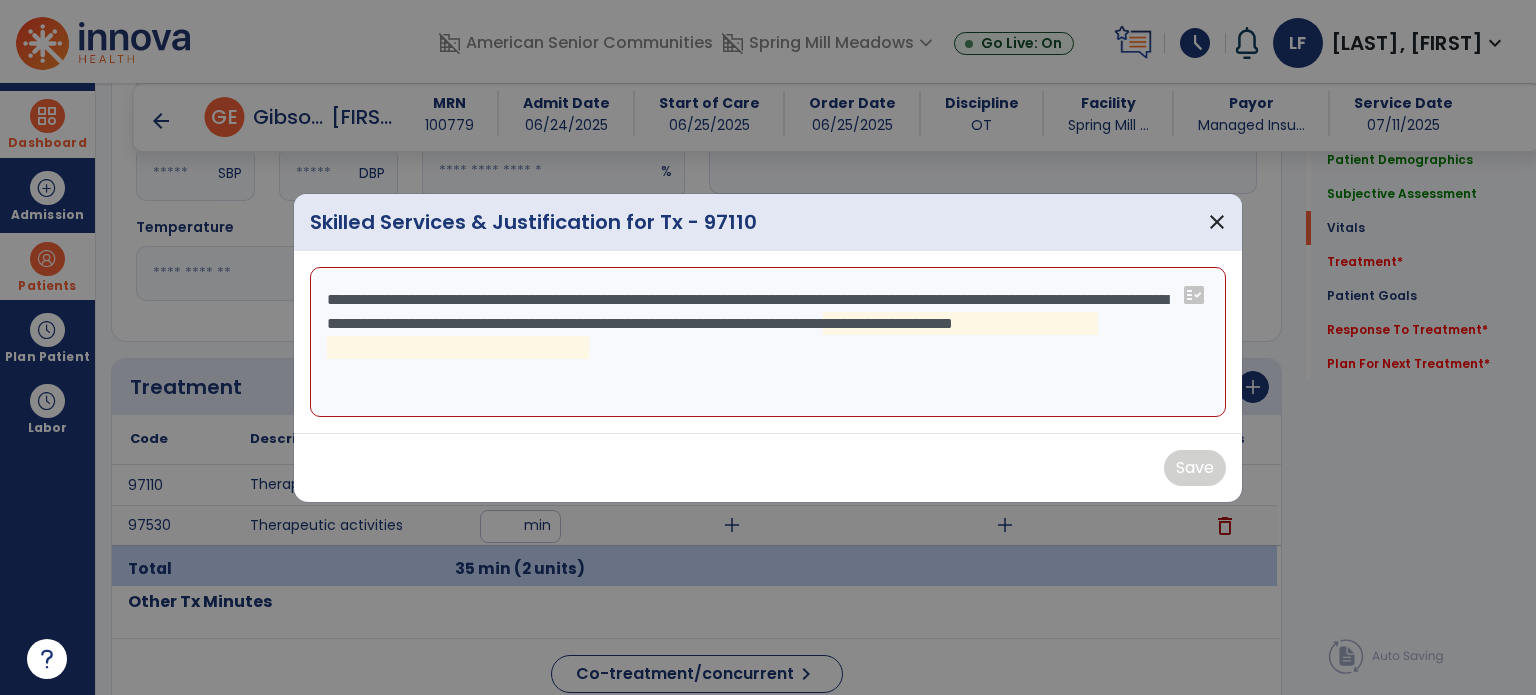 click on "**********" at bounding box center [768, 342] 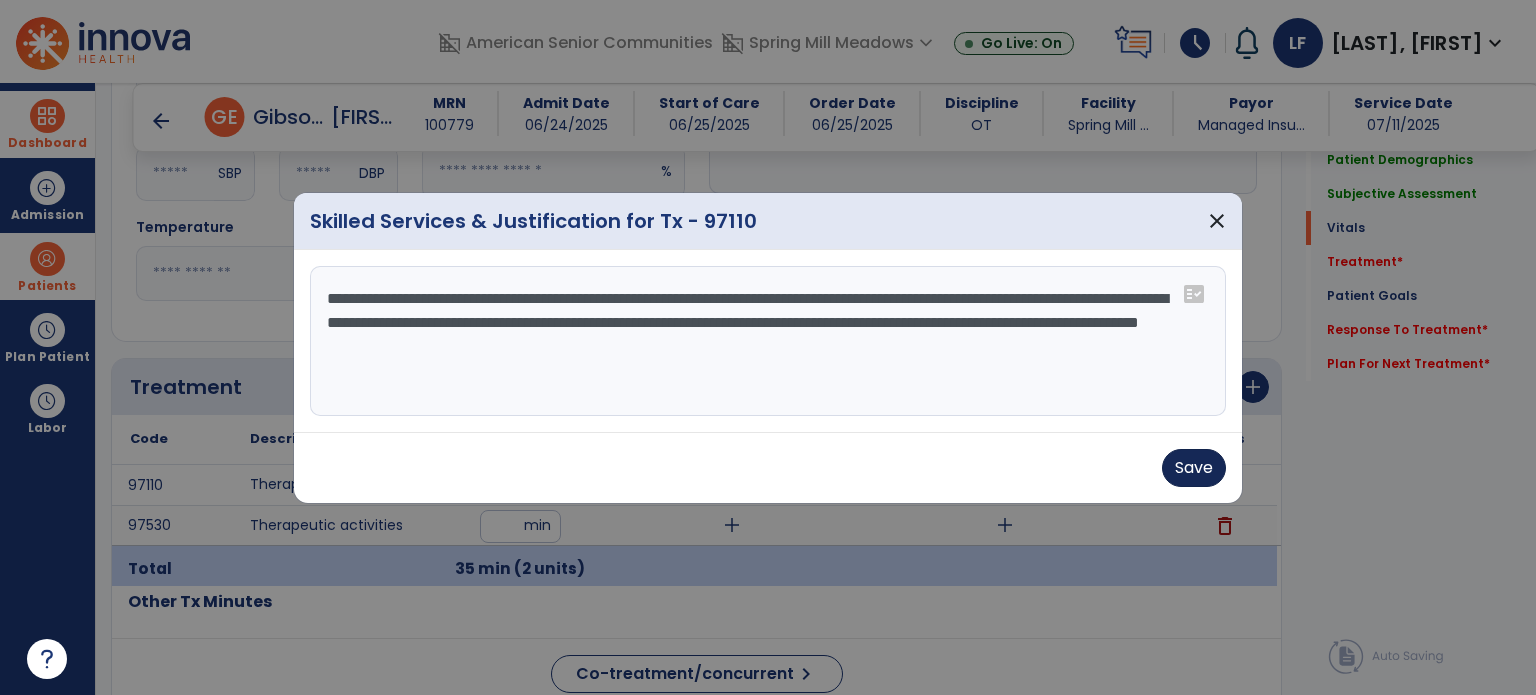 type on "**********" 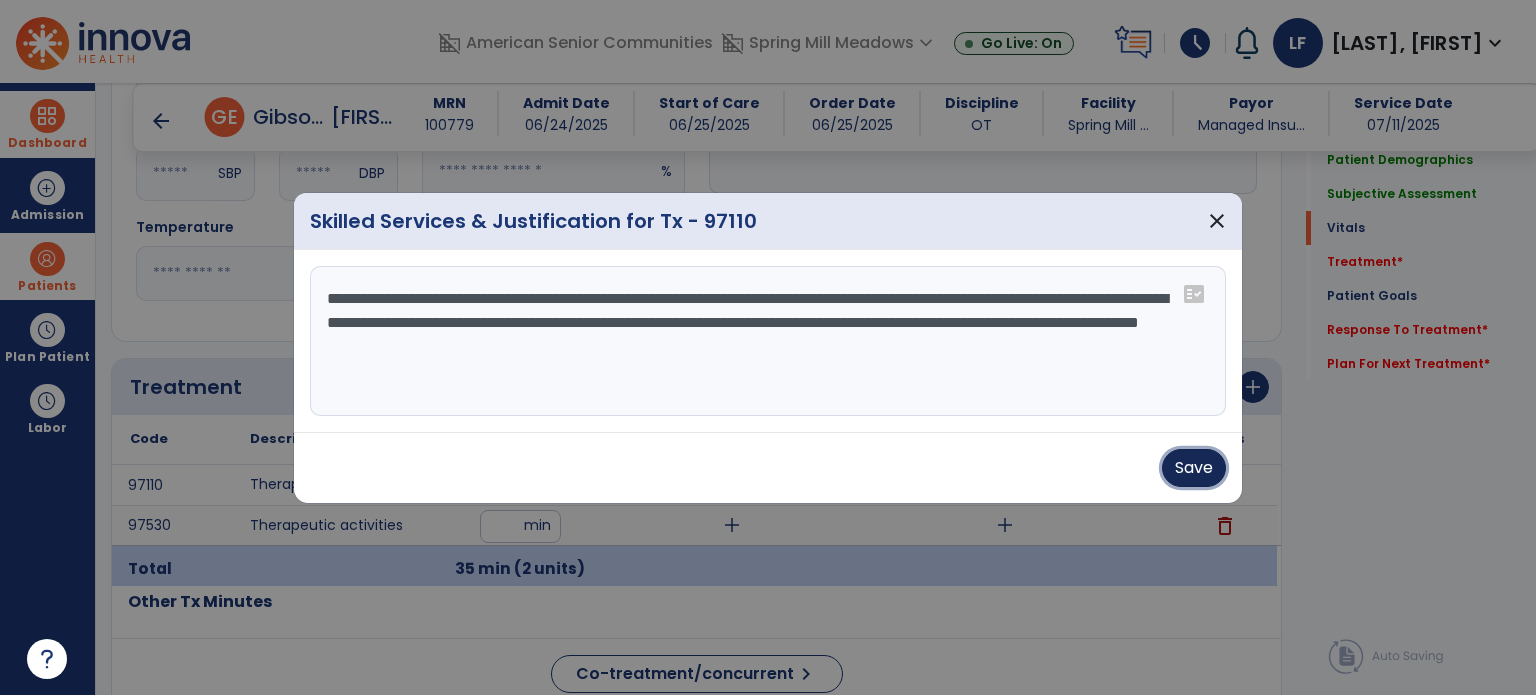 click on "Save" at bounding box center (1194, 468) 